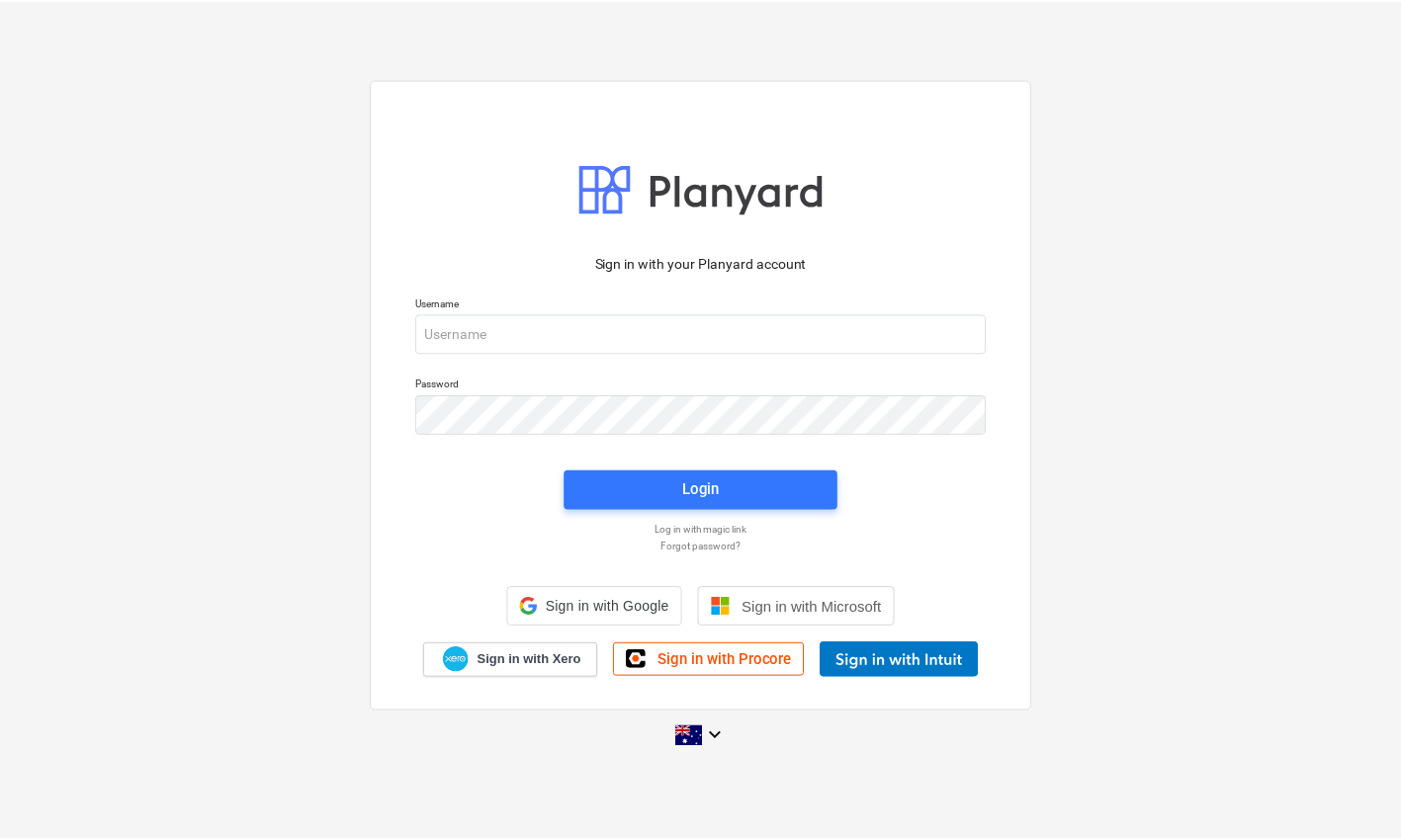 scroll, scrollTop: 0, scrollLeft: 0, axis: both 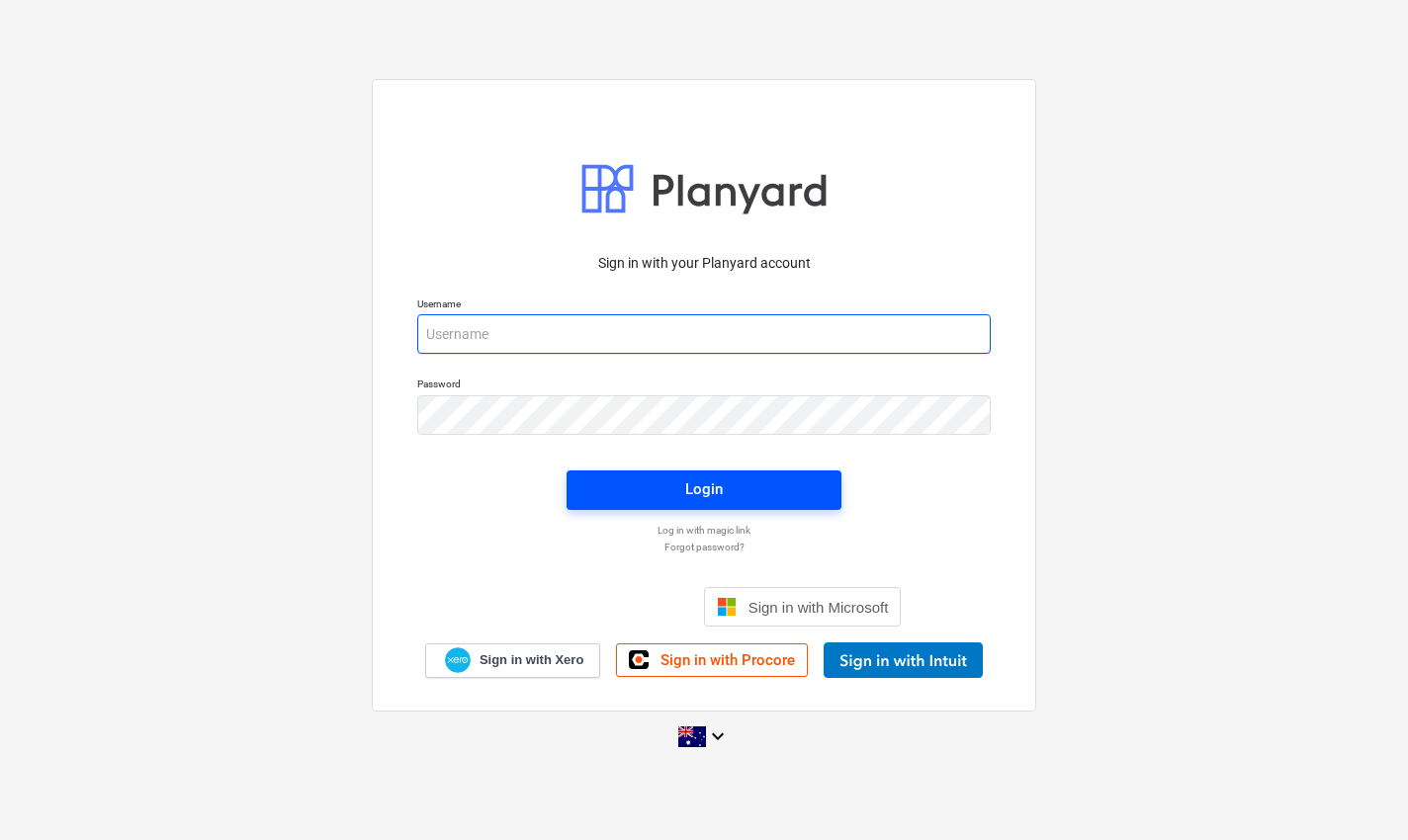 type on "[EMAIL_ADDRESS][DOMAIN_NAME]" 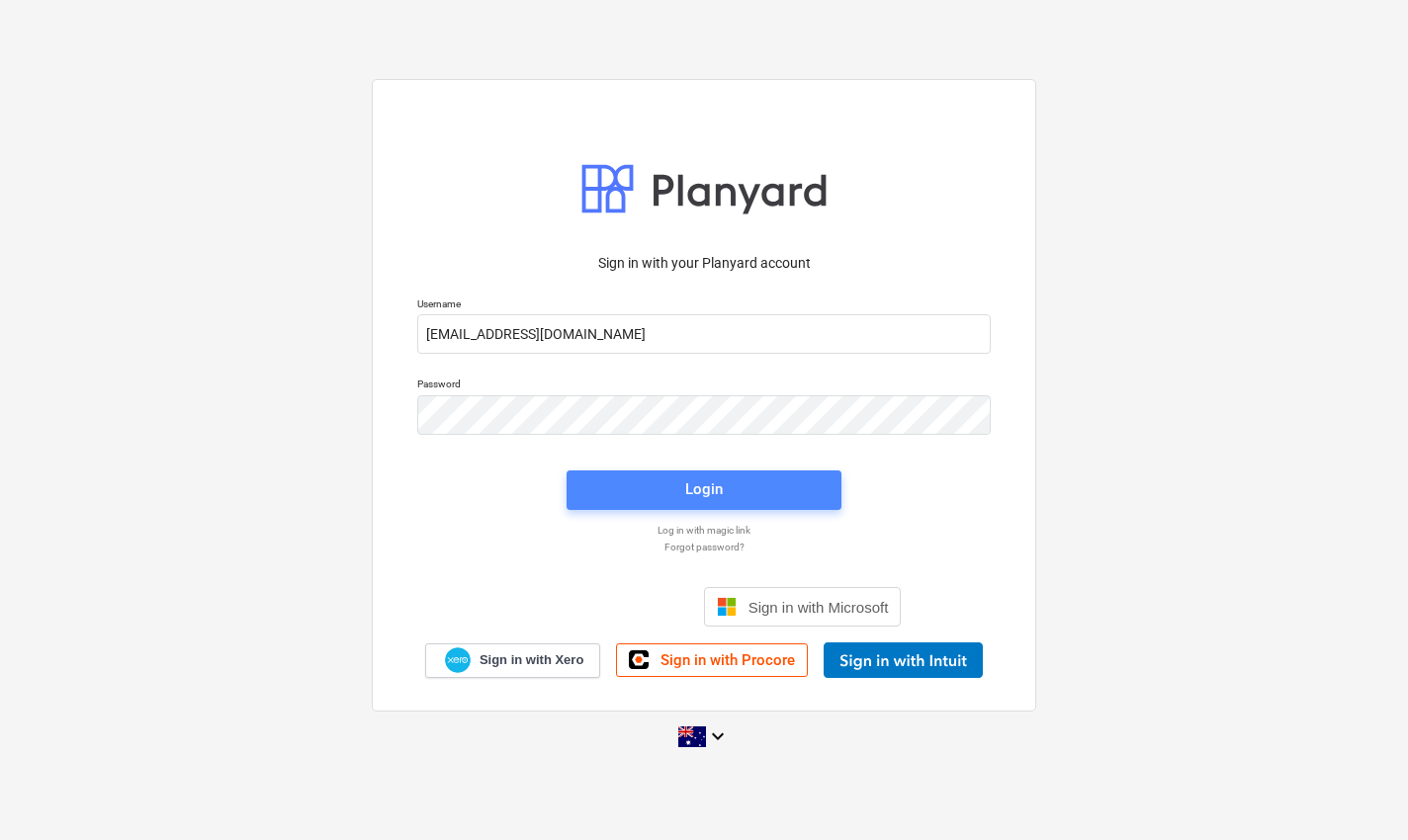 click on "Login" at bounding box center (704, 489) 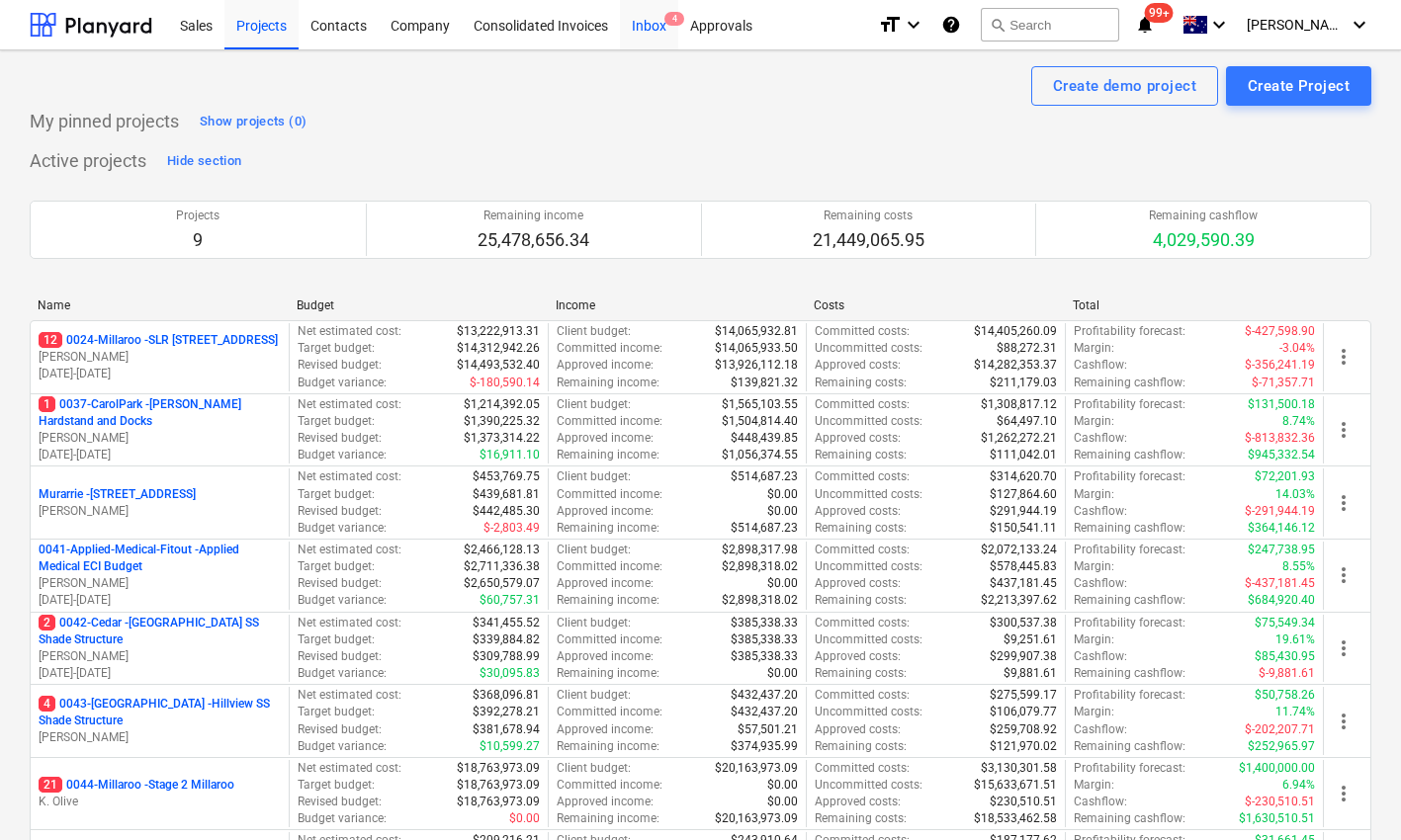 click on "Inbox 4" at bounding box center [649, 24] 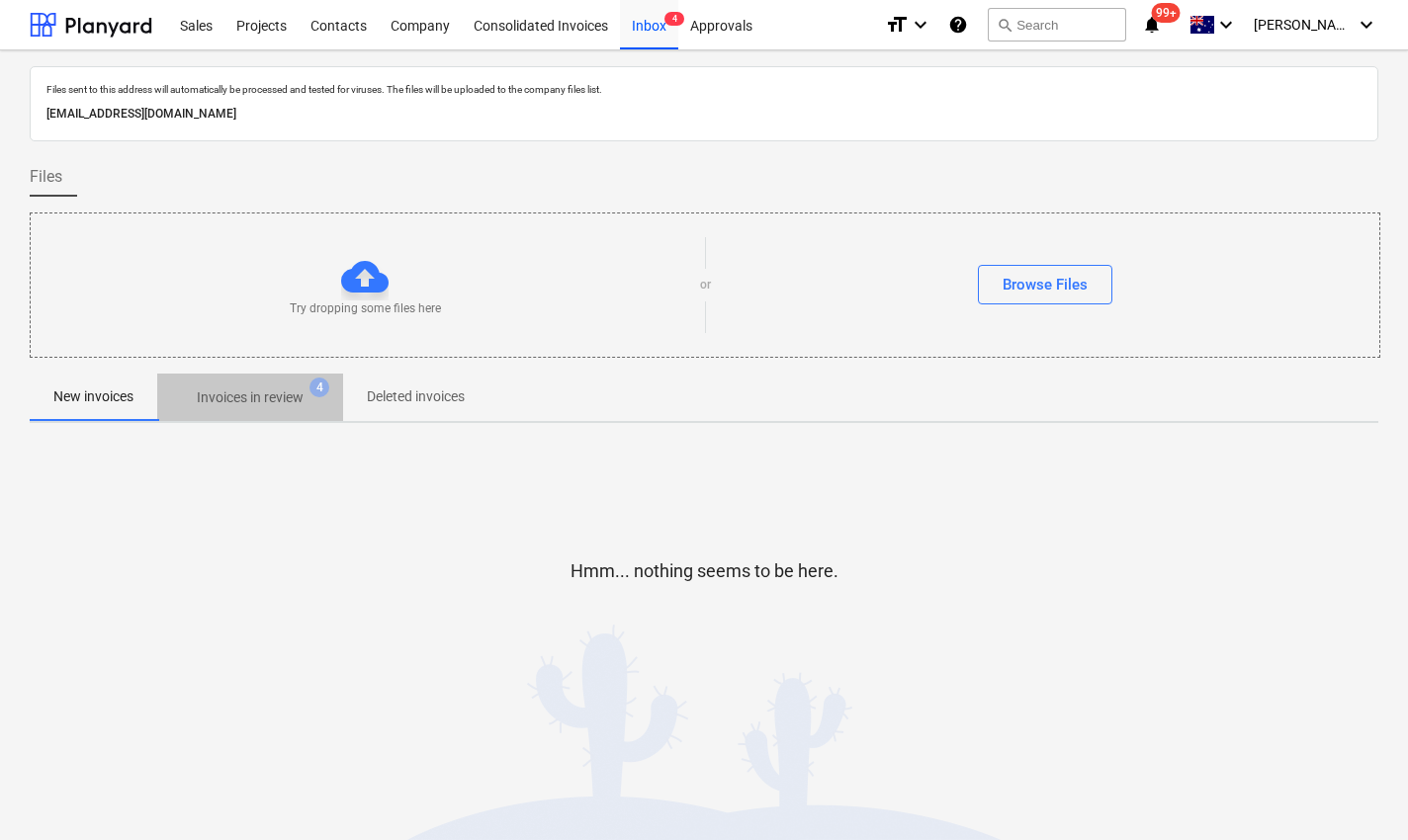 click on "Invoices in review" at bounding box center [250, 397] 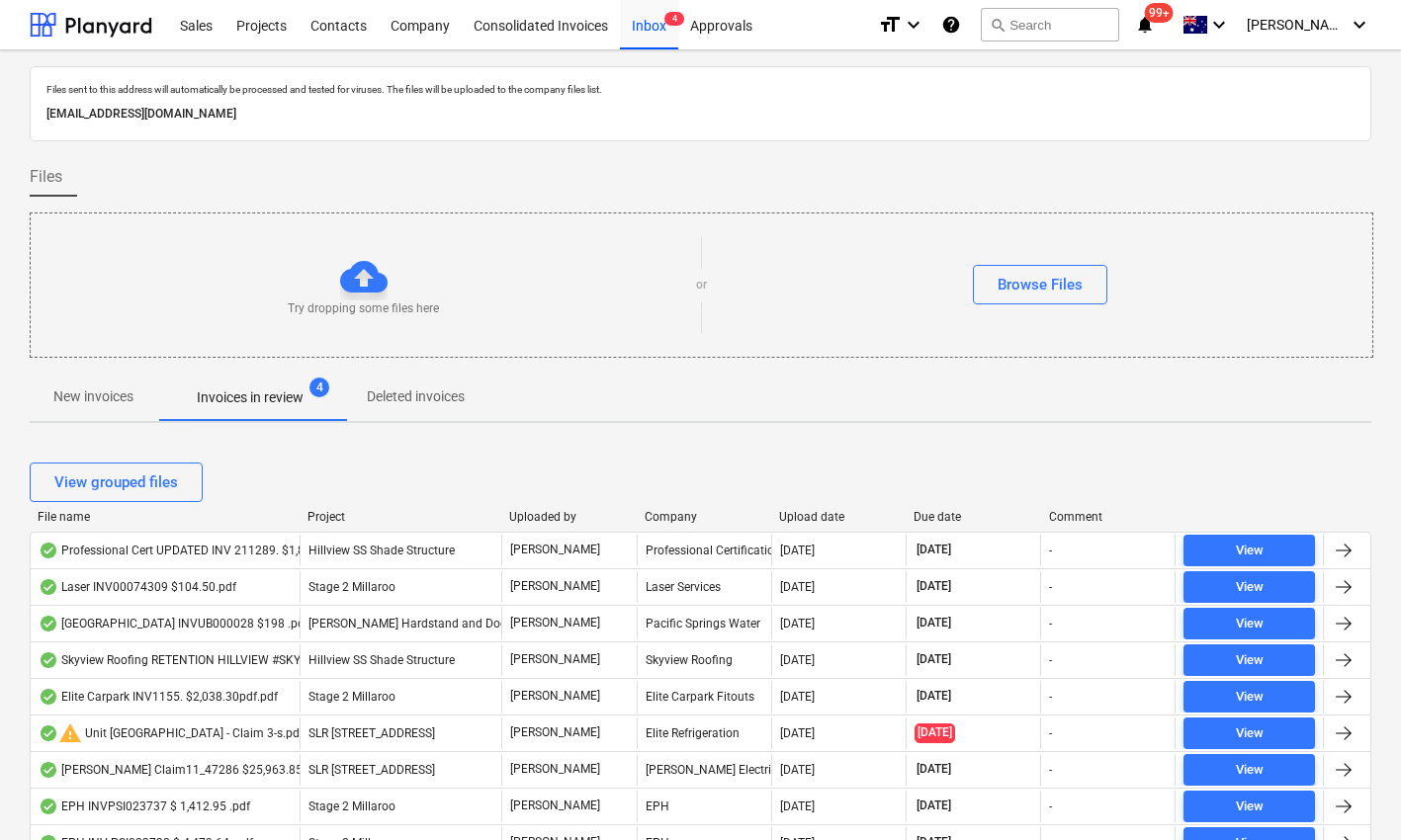 click on "View grouped files" at bounding box center (700, 482) 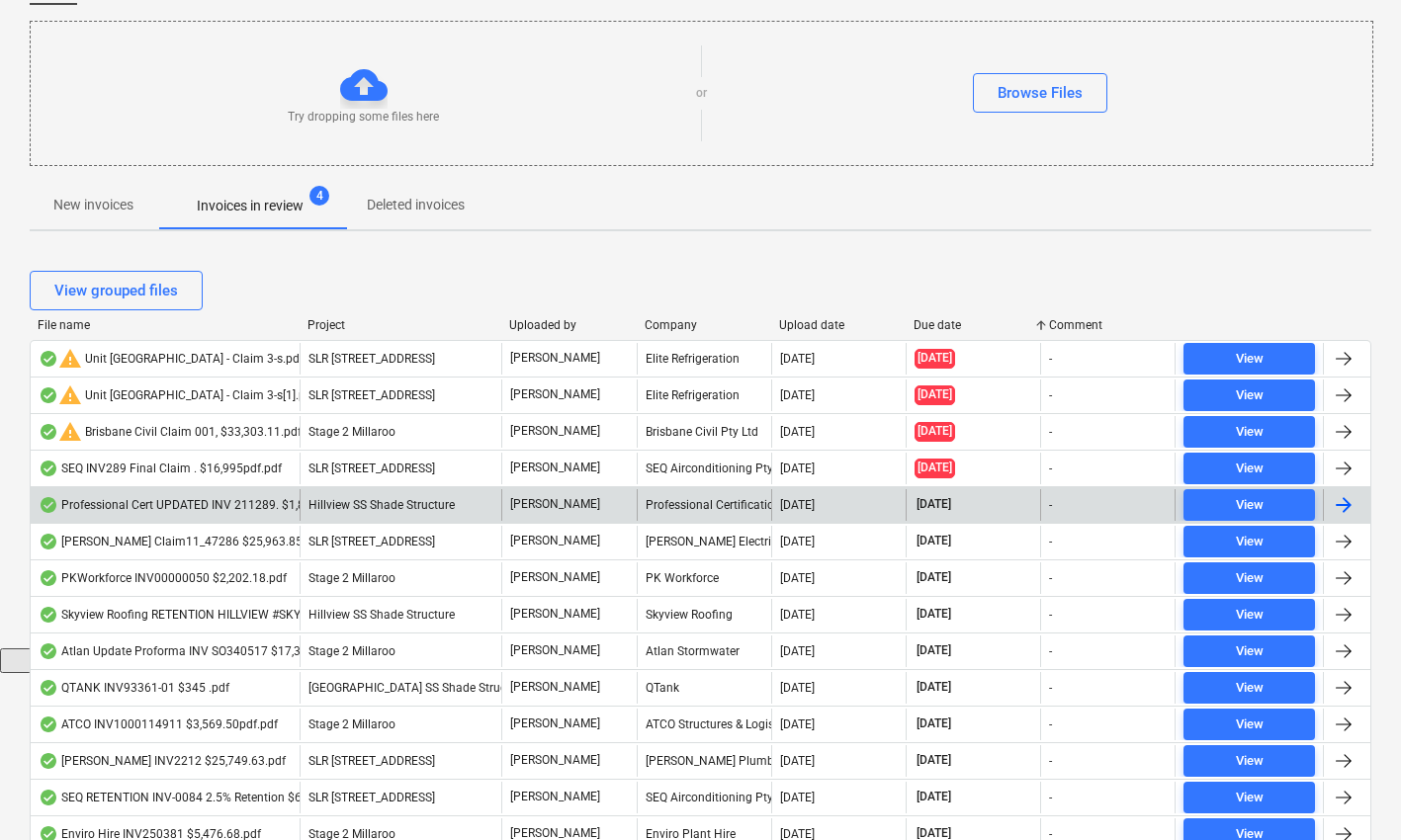 scroll, scrollTop: 194, scrollLeft: 0, axis: vertical 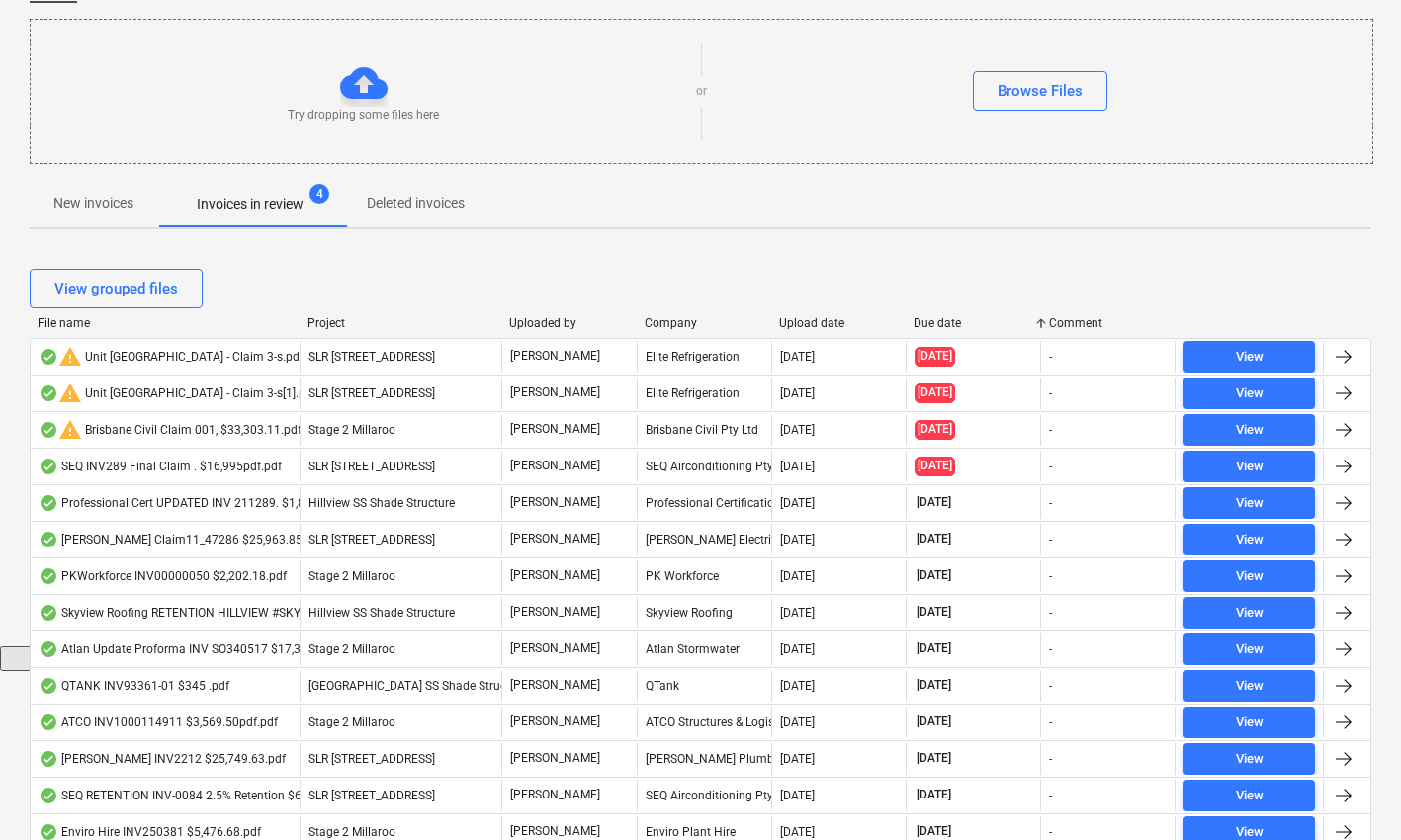 drag, startPoint x: 300, startPoint y: 320, endPoint x: 377, endPoint y: 320, distance: 77 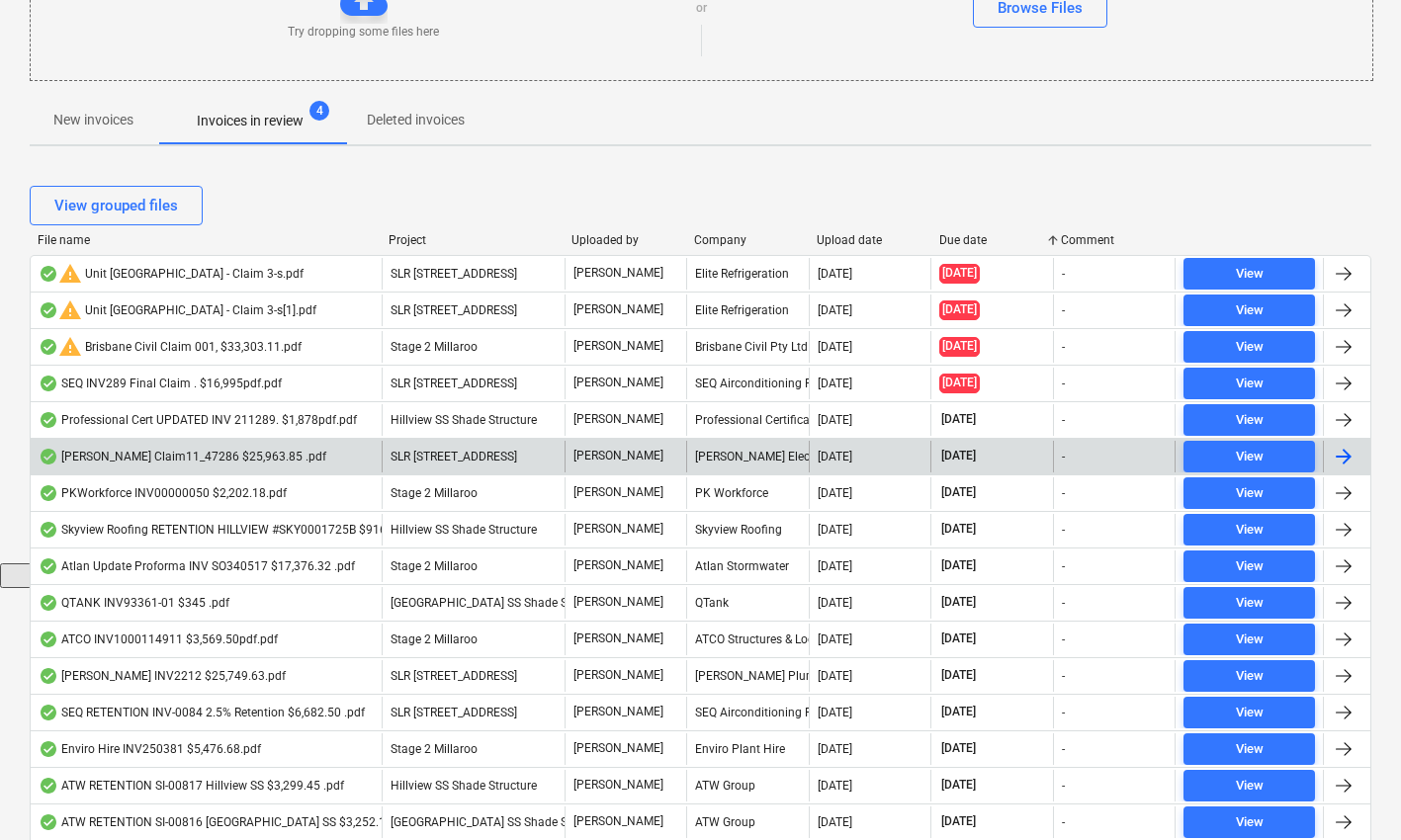 scroll, scrollTop: 276, scrollLeft: 0, axis: vertical 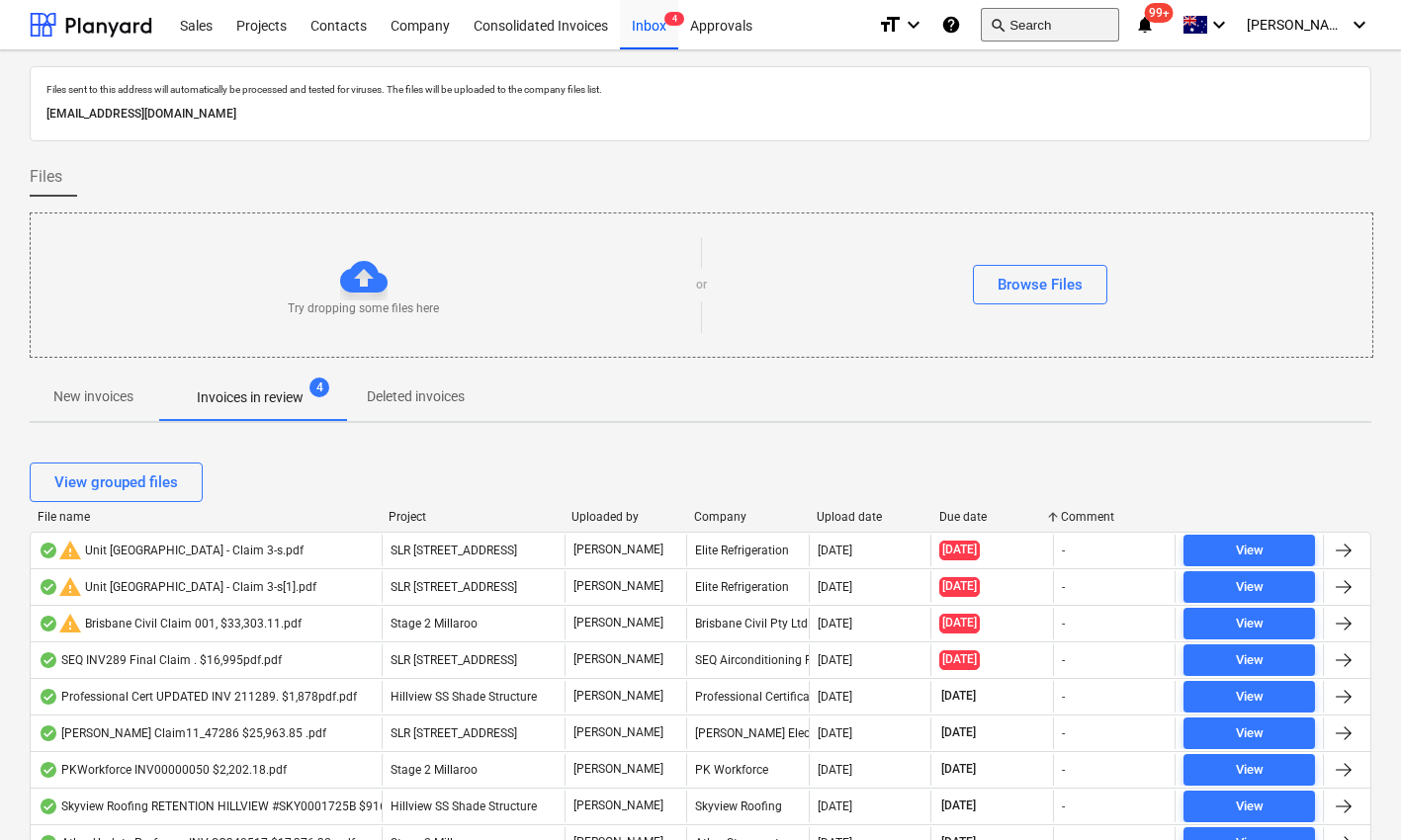 click on "search Search" at bounding box center (1050, 25) 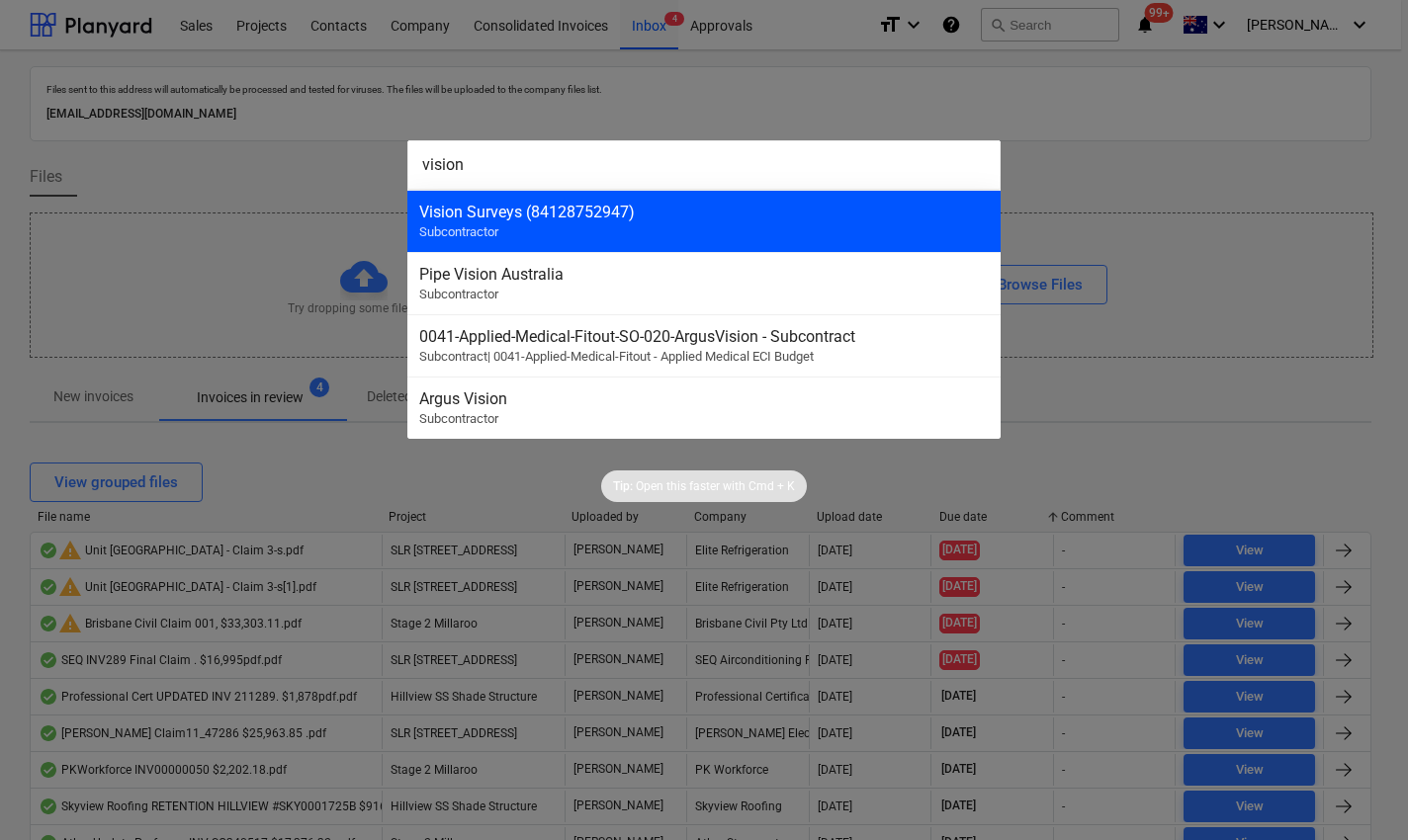 type on "vision" 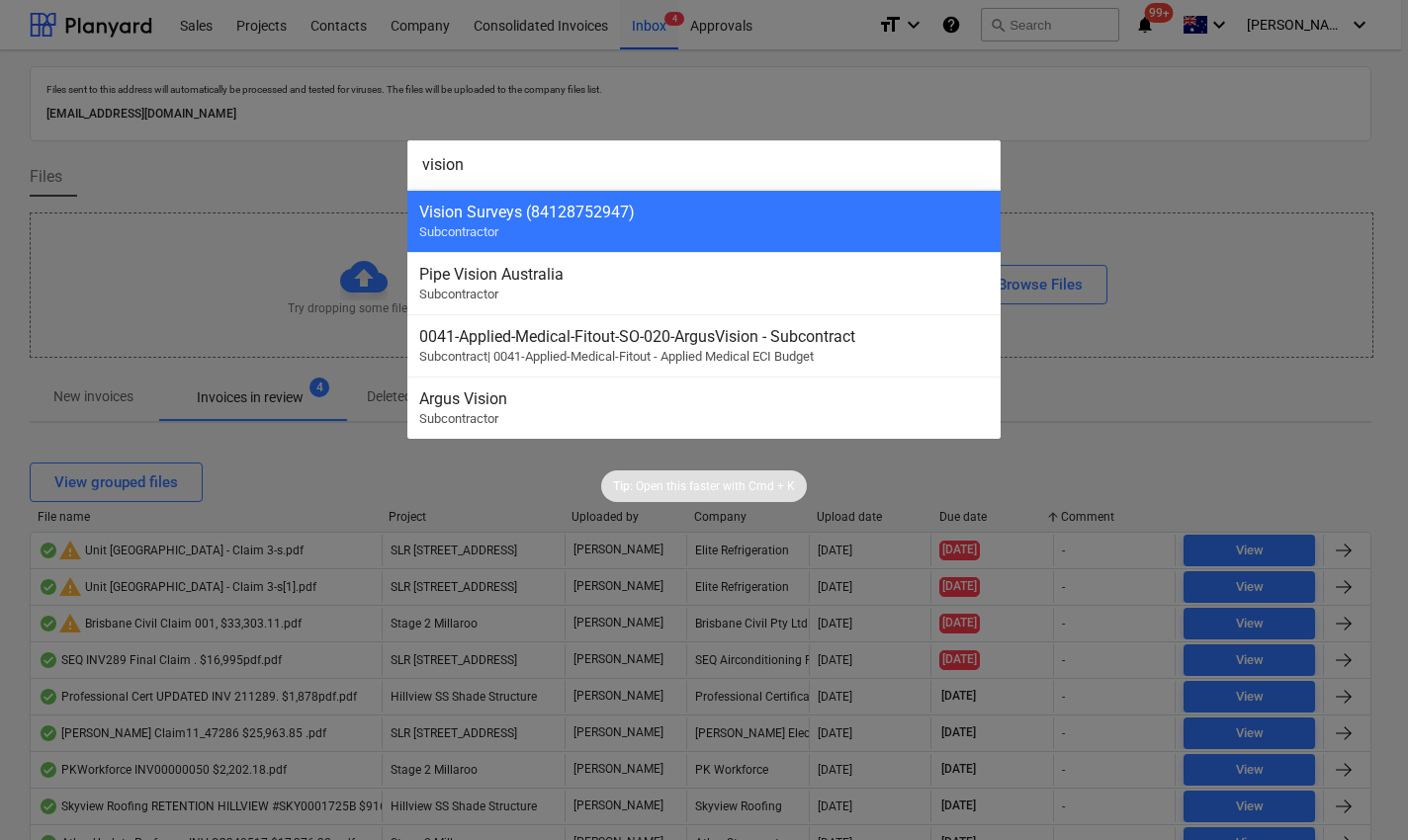click on "Vision Surveys (84128752947) Subcontractor" at bounding box center (704, 220) 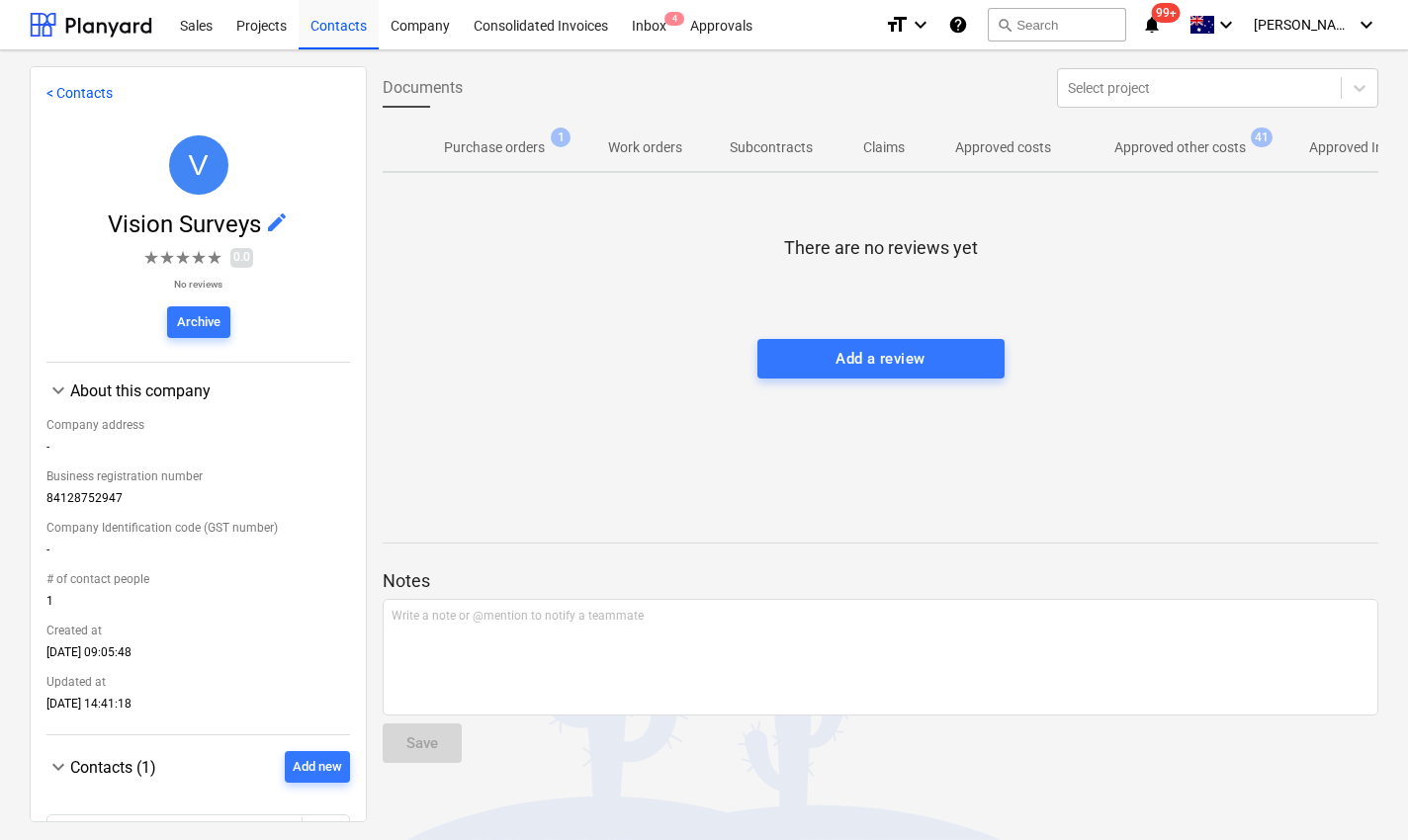 scroll, scrollTop: 0, scrollLeft: 221, axis: horizontal 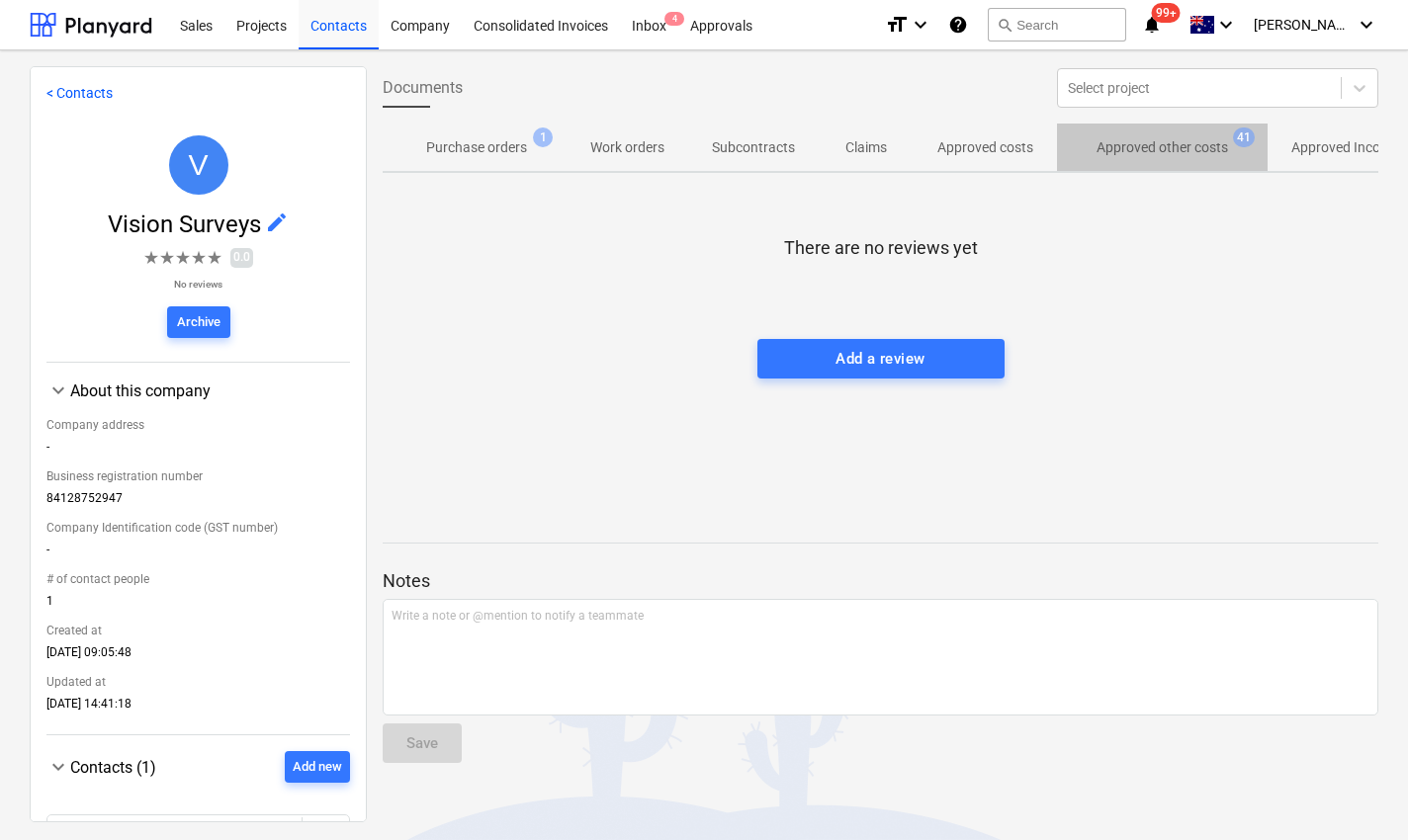 click on "Approved other costs" at bounding box center (1162, 147) 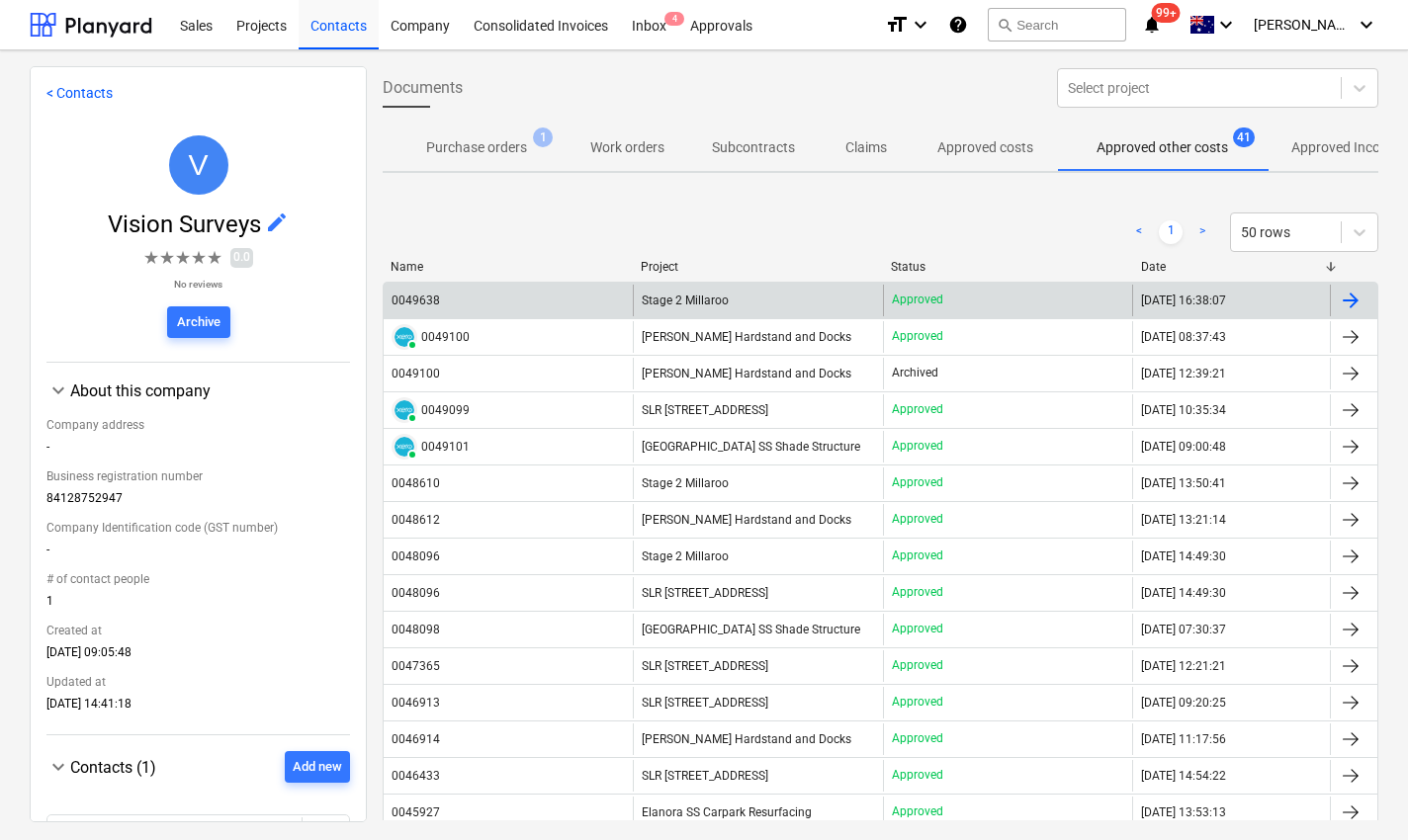 click on "0049638" at bounding box center (415, 300) 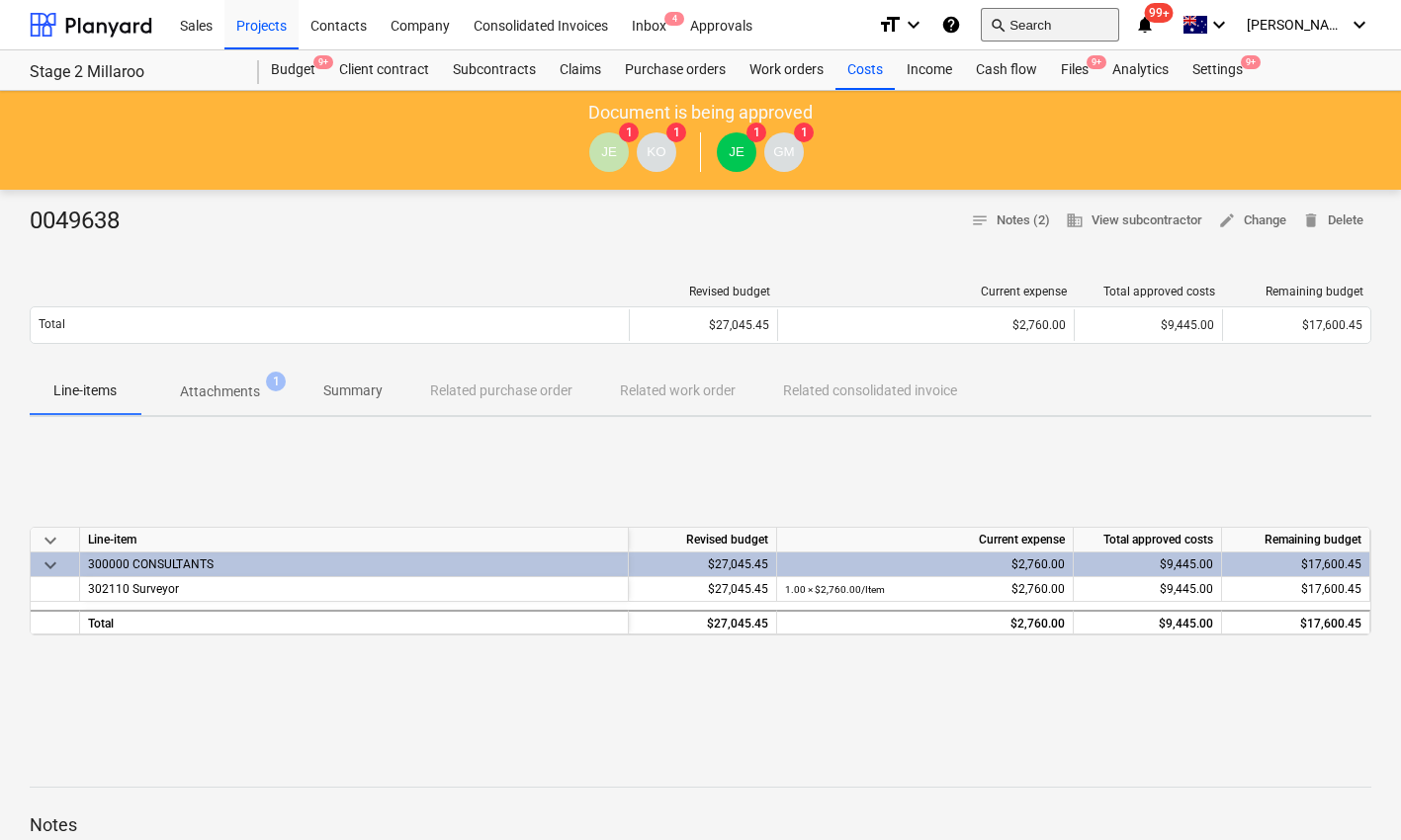 click on "search Search" at bounding box center (1050, 25) 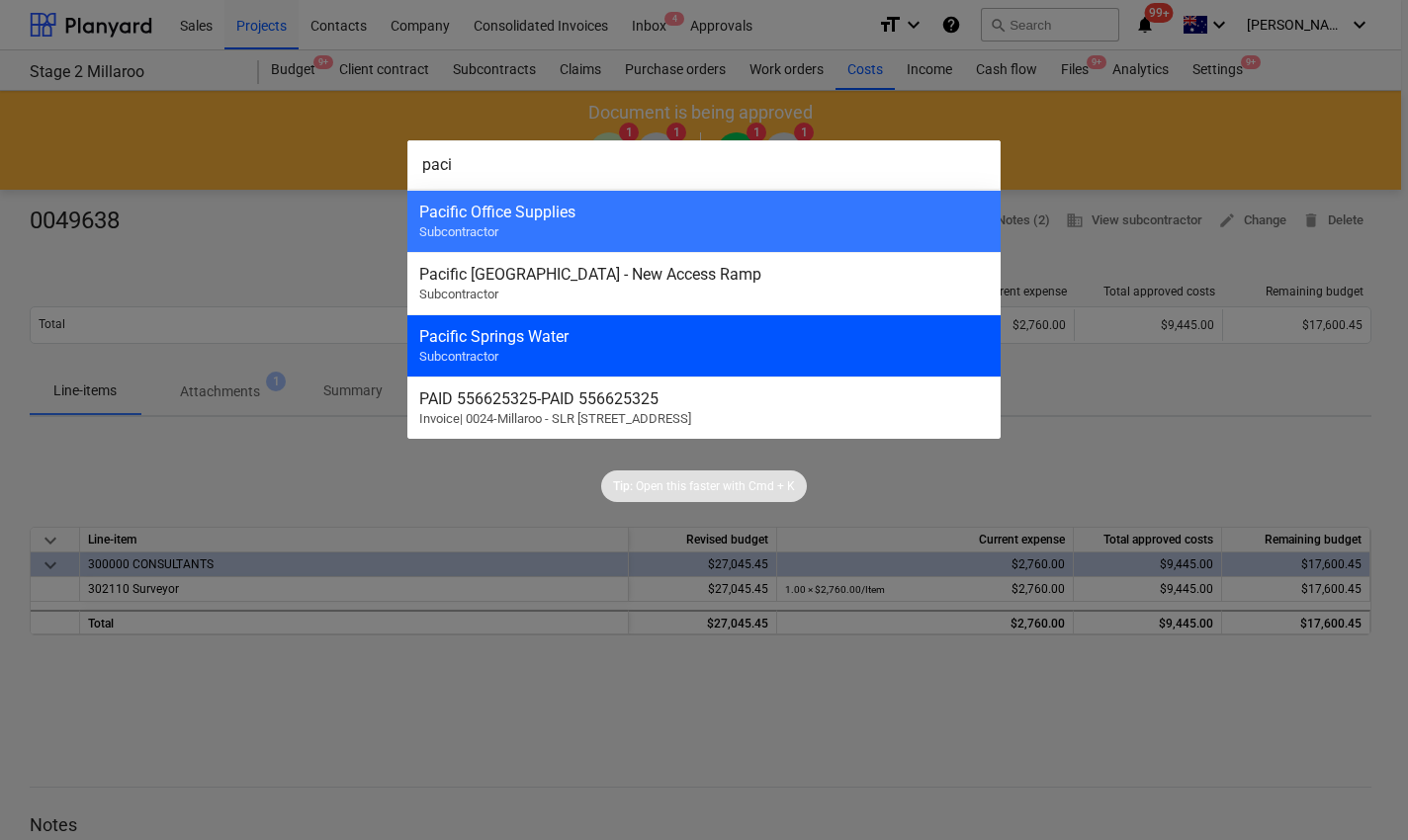 type on "paci" 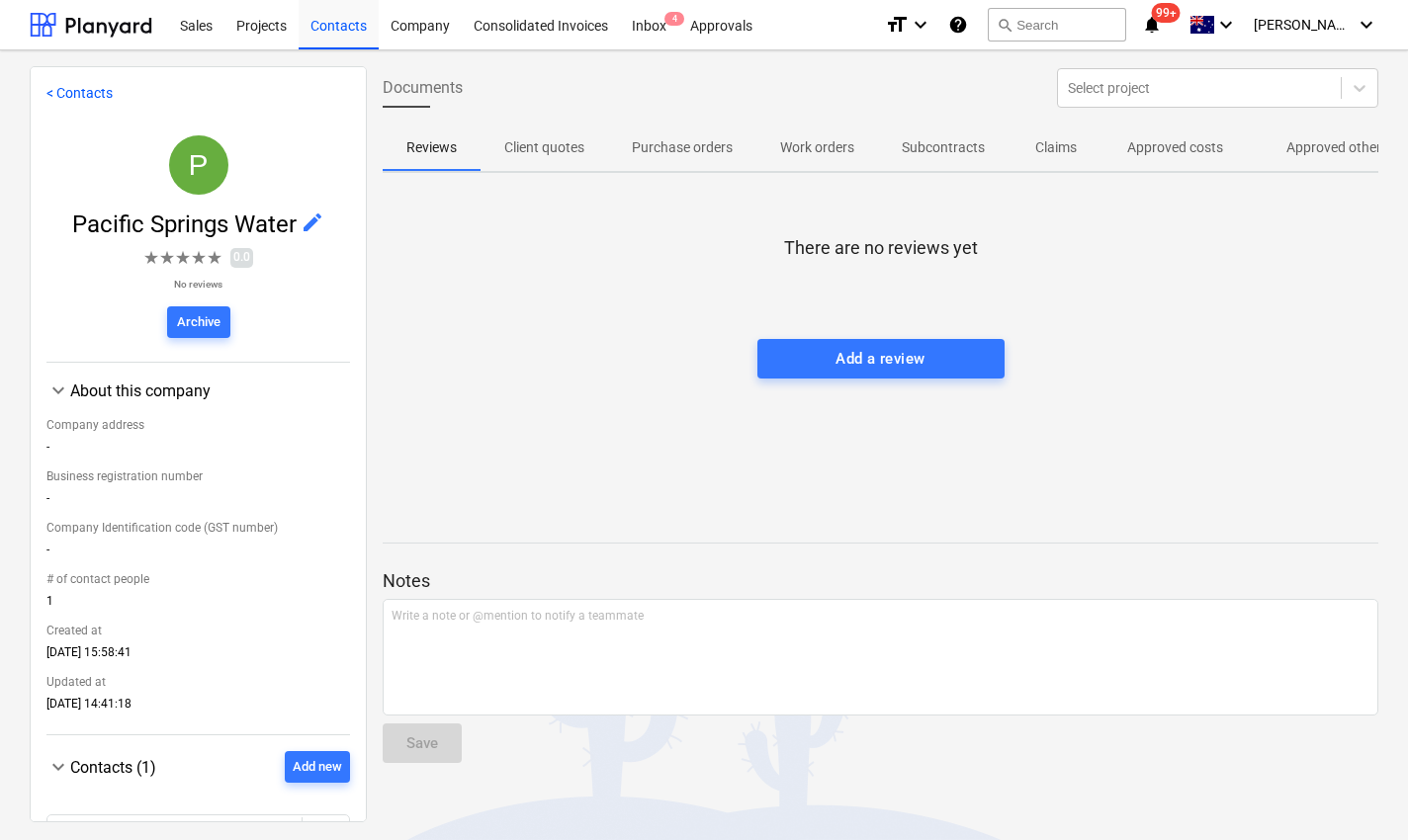 click on "Approved other costs" at bounding box center [1352, 147] 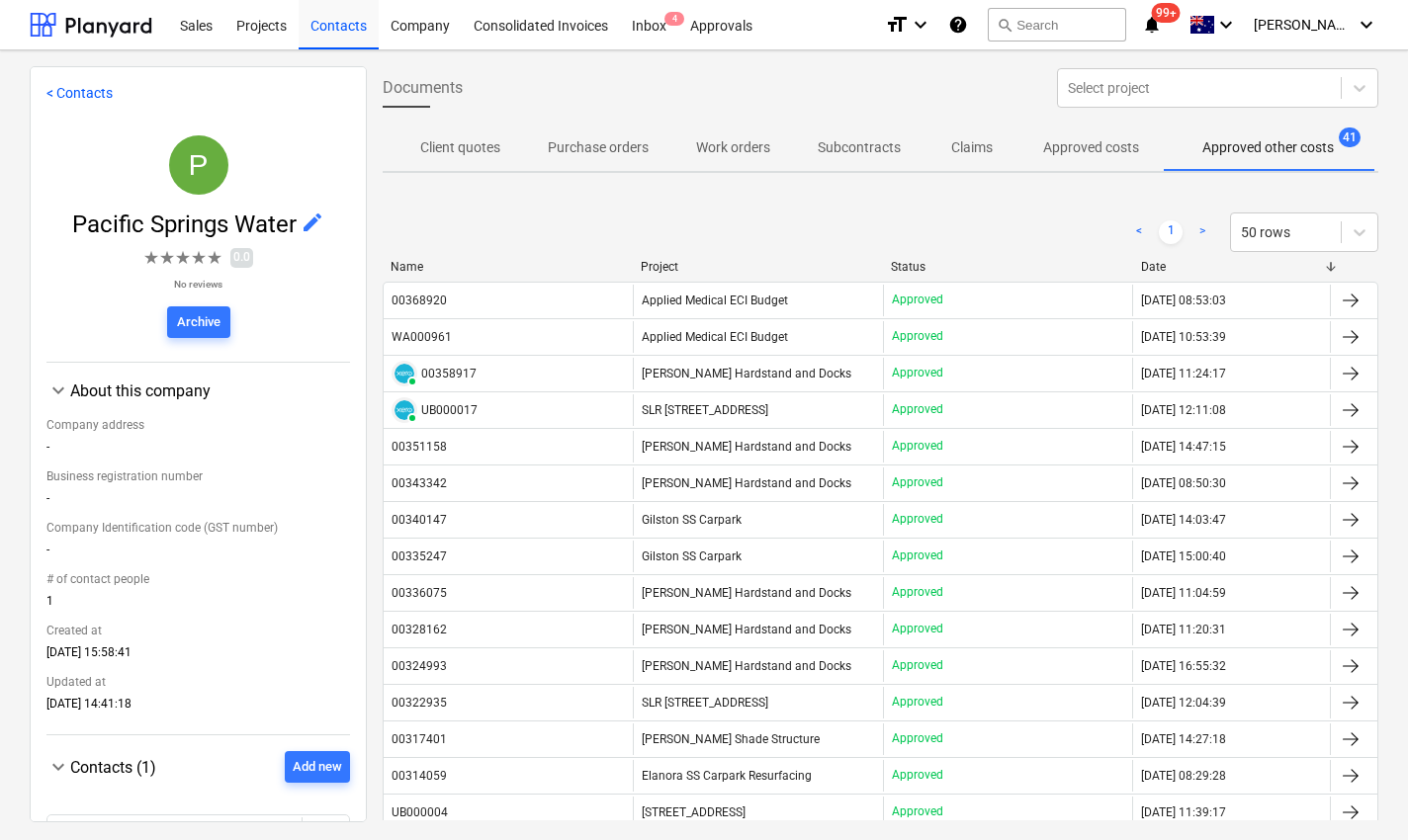 scroll, scrollTop: 0, scrollLeft: 87, axis: horizontal 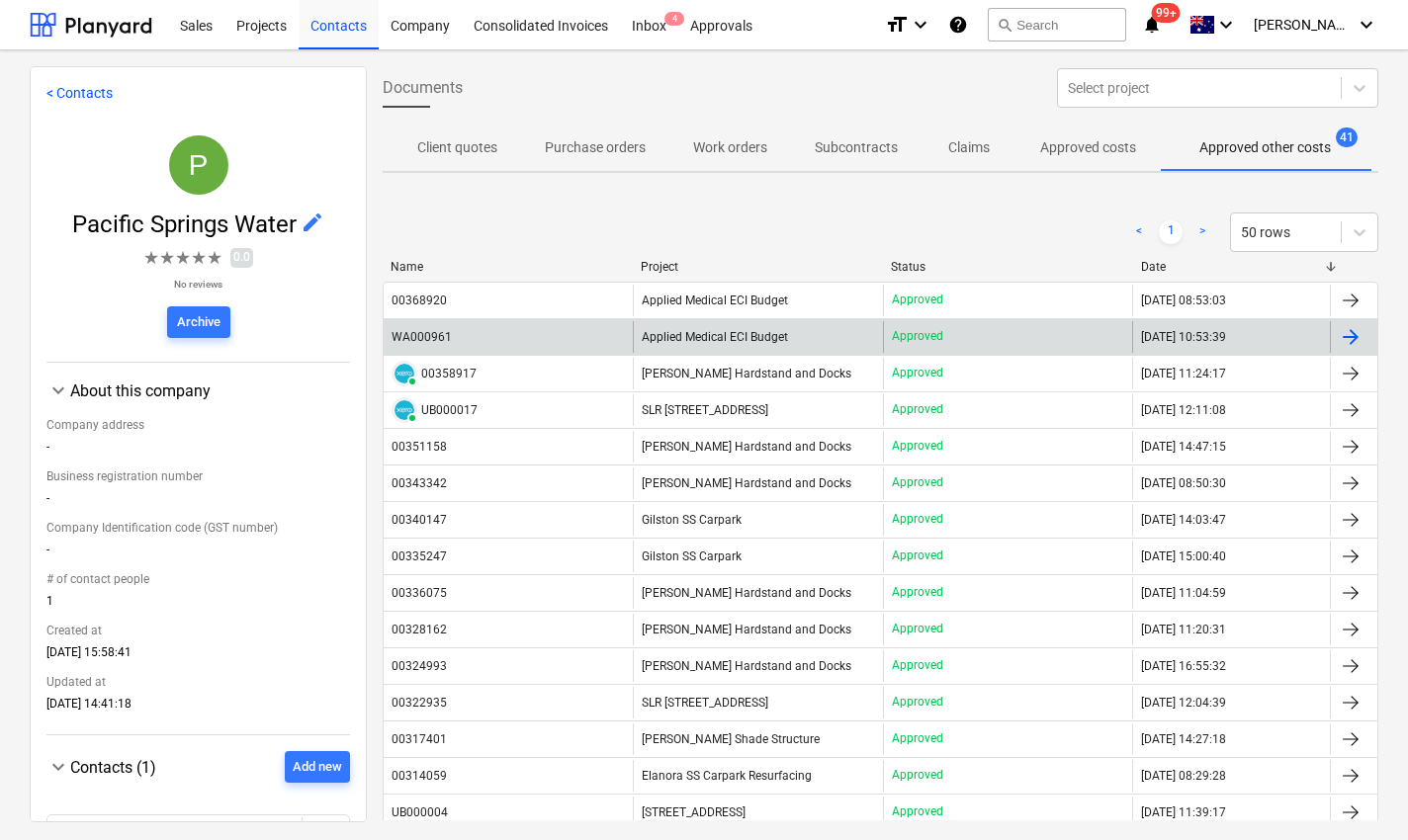 click on "WA000961" at bounding box center [421, 337] 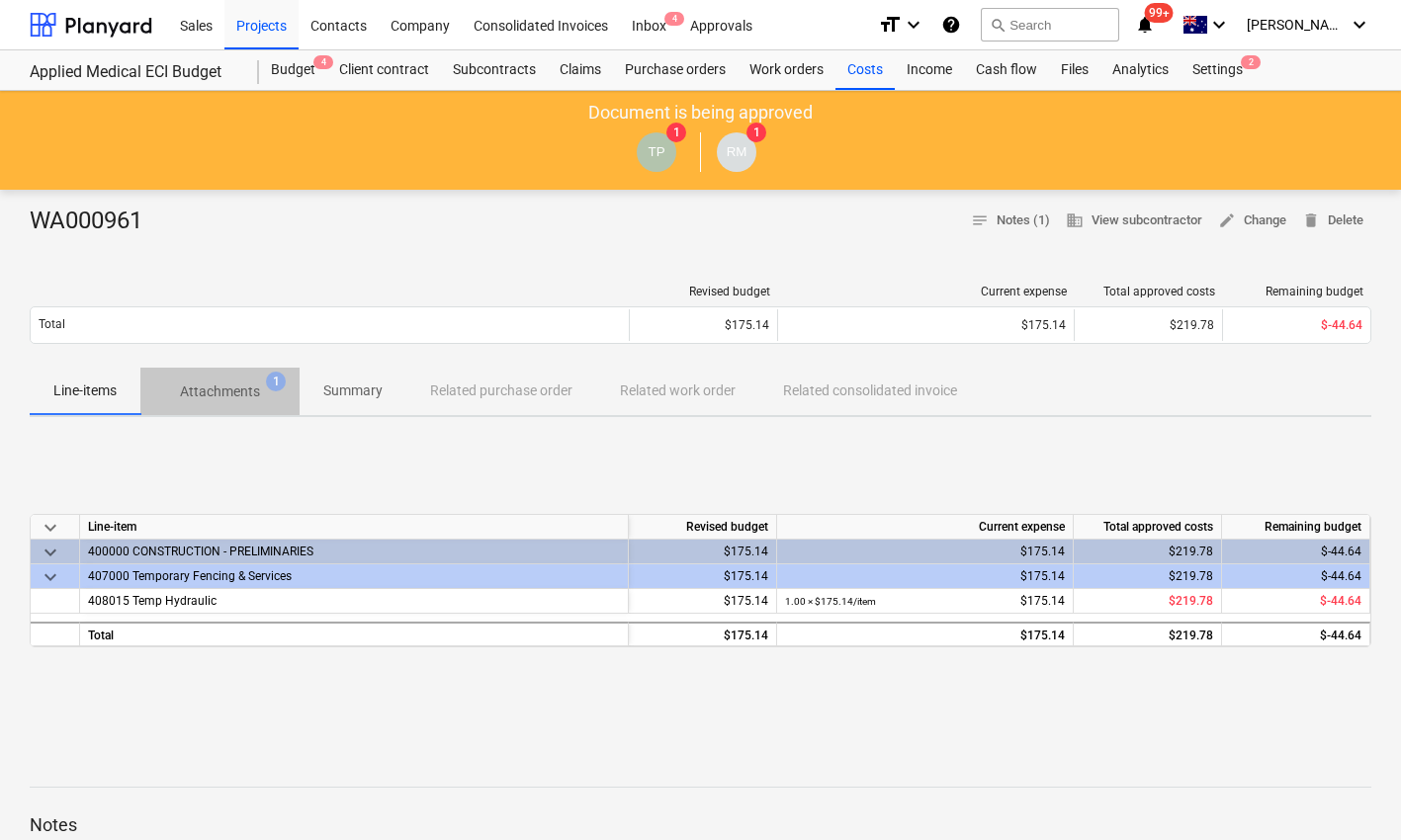 click on "Attachments" at bounding box center [219, 391] 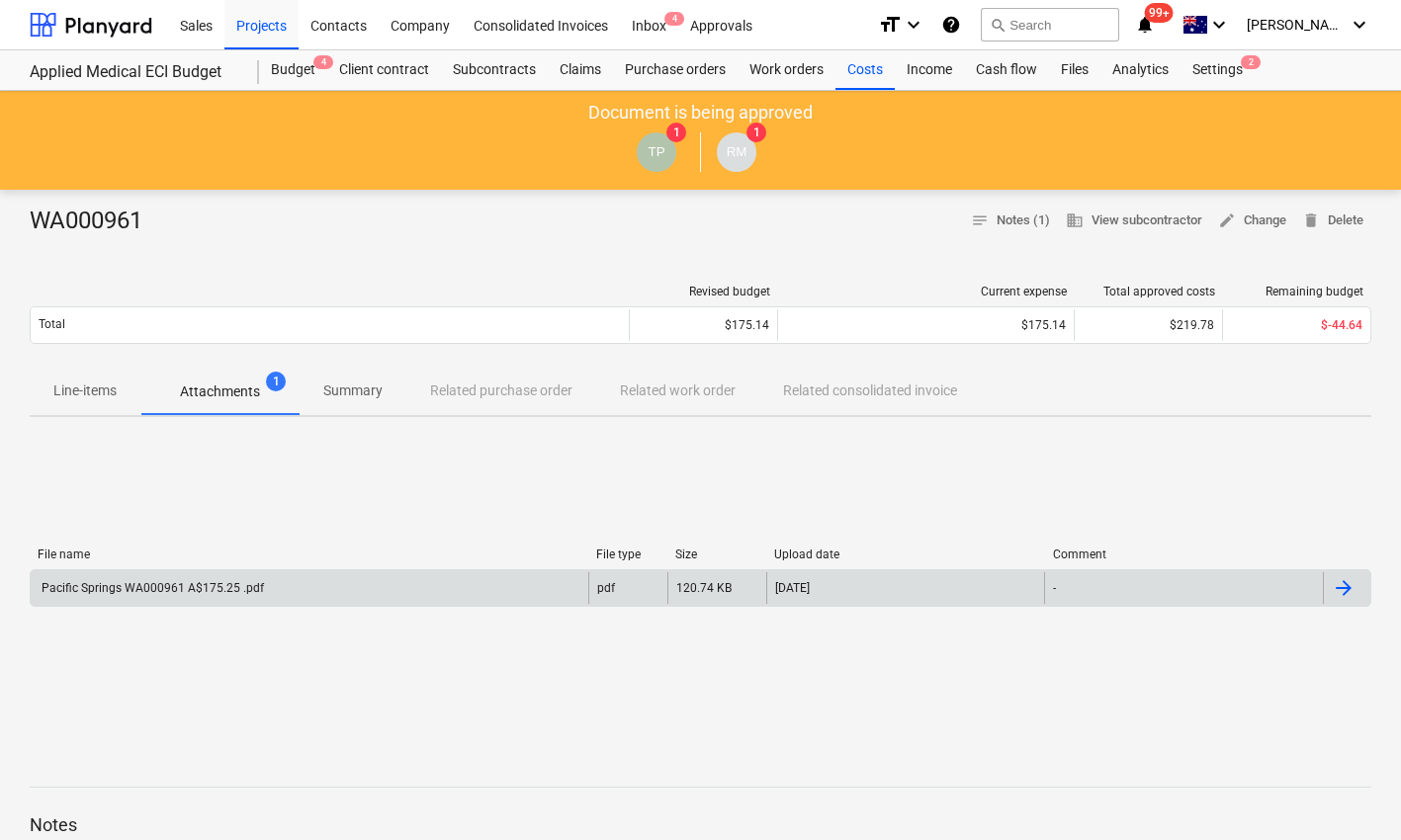 click on "Pacific Springs  WA000961 A$175.25 .pdf" at bounding box center (309, 588) 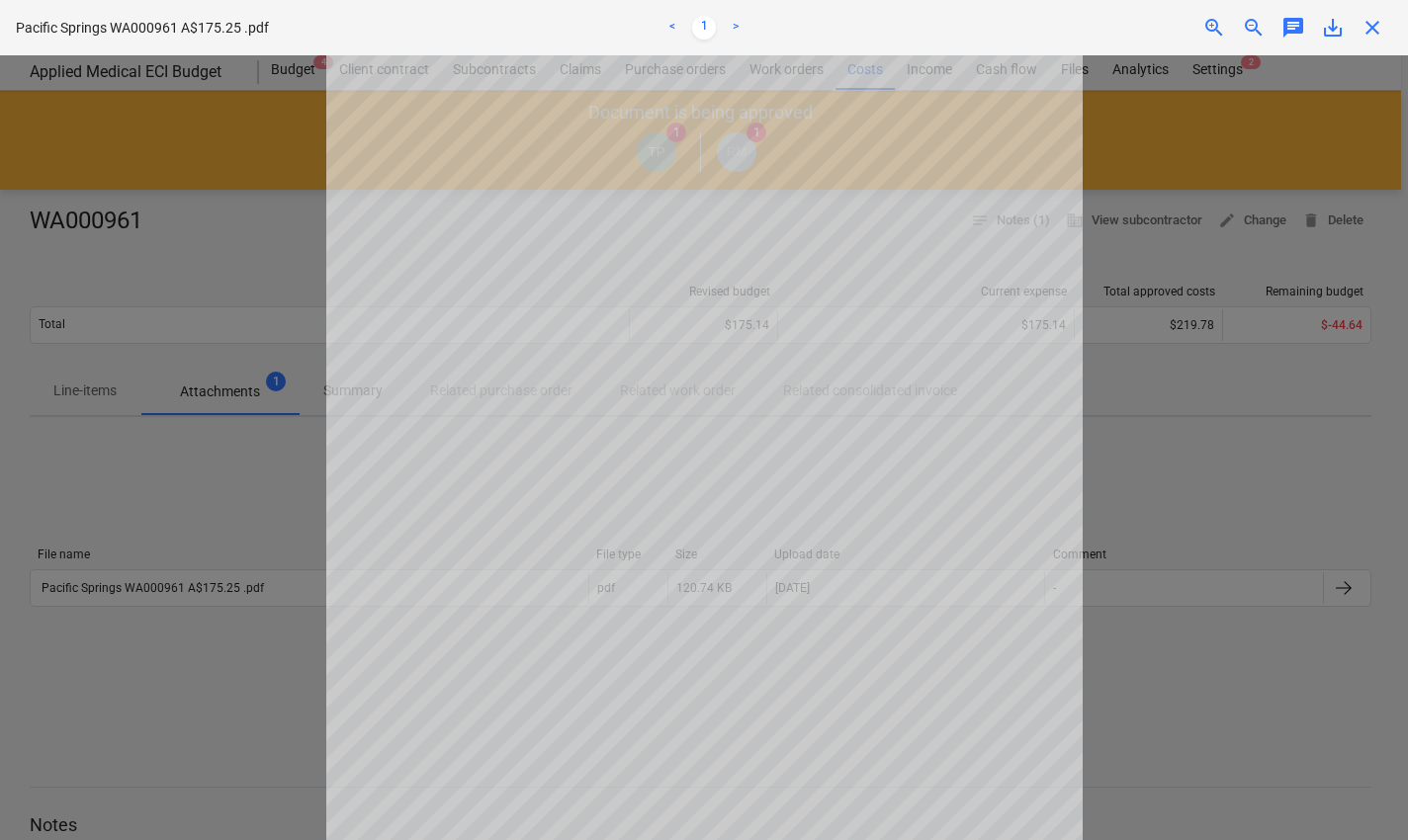 click on "save_alt" at bounding box center [1333, 28] 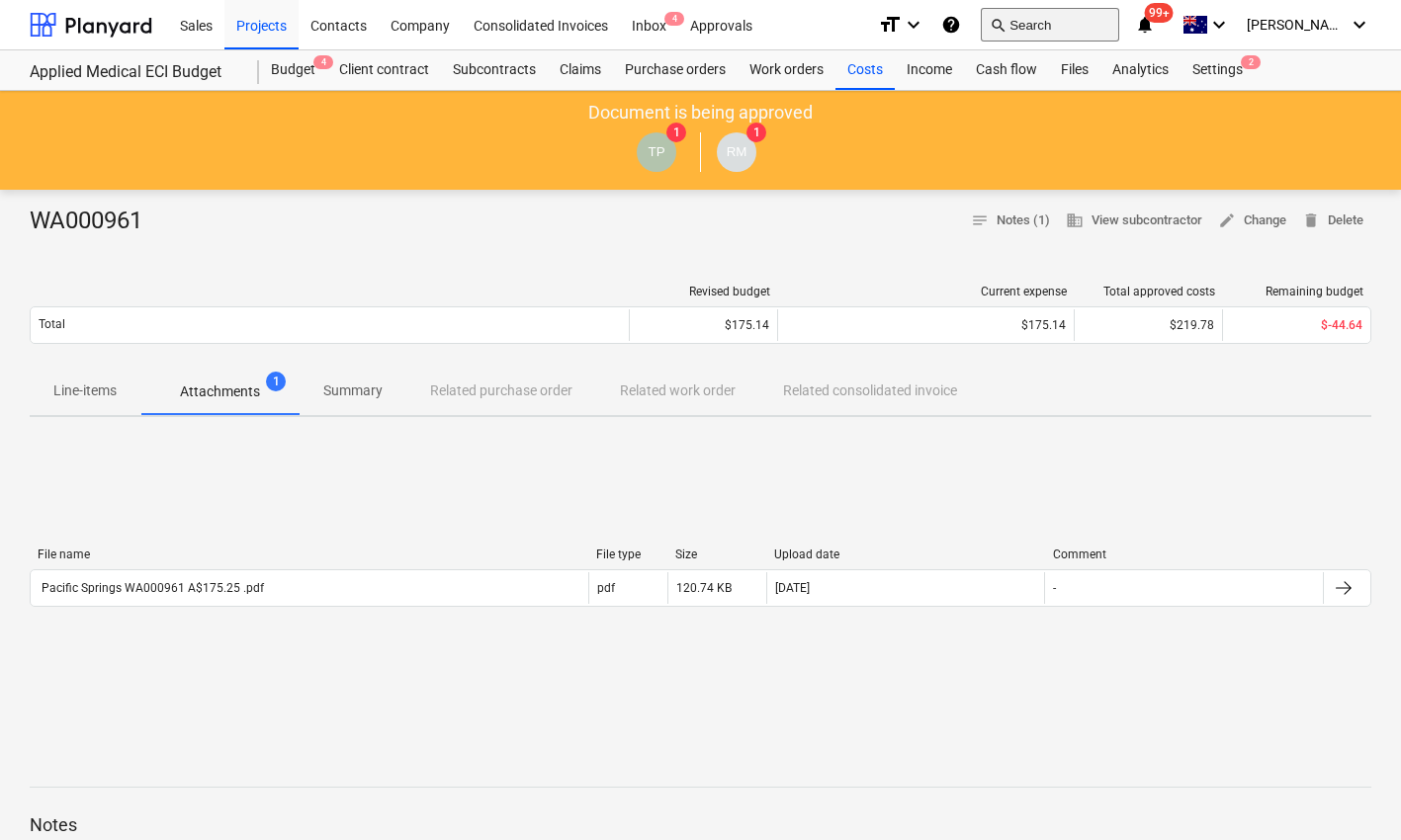 click on "search Search" at bounding box center [1050, 25] 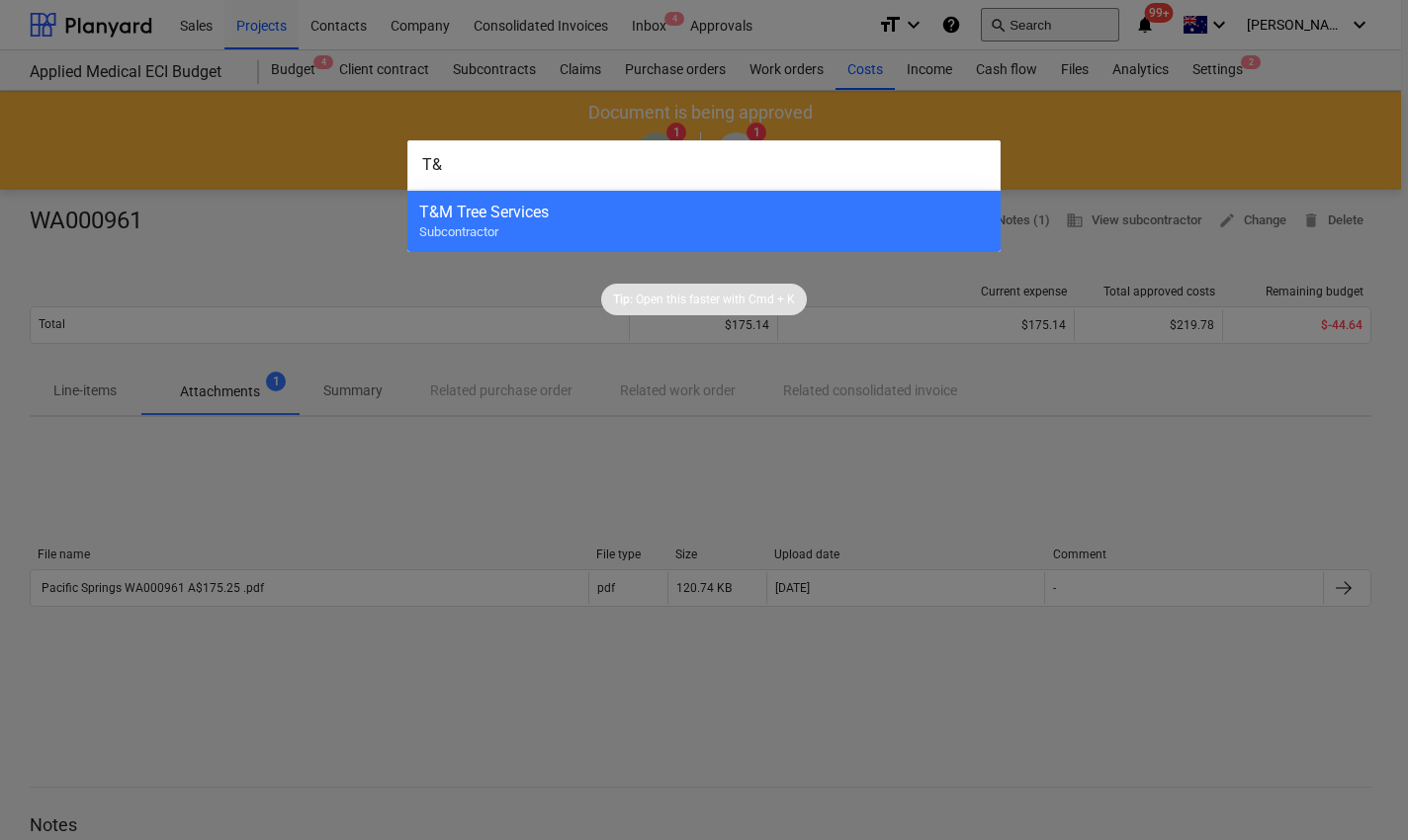 type on "T&M" 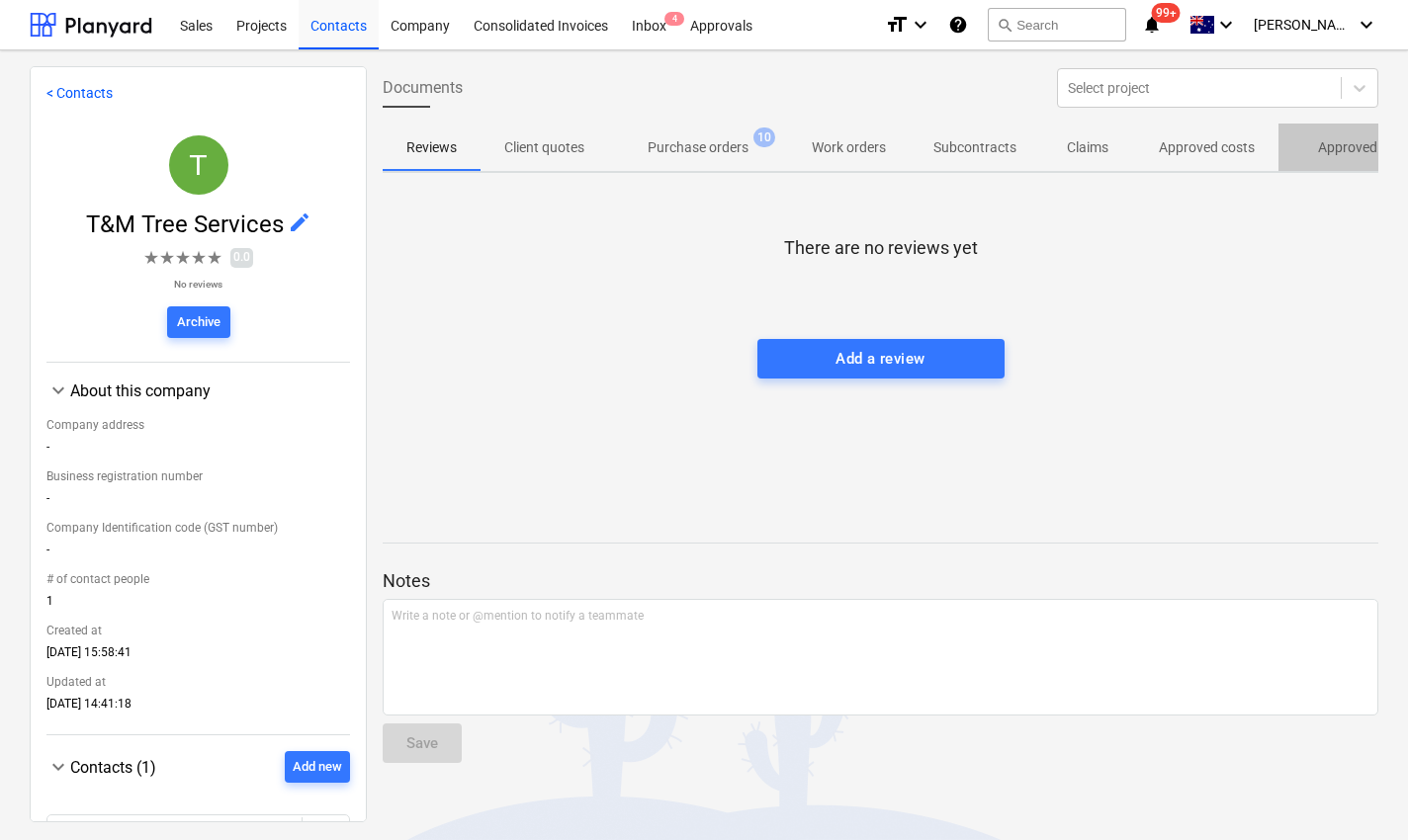 click on "Approved other costs 13" at bounding box center (1383, 147) 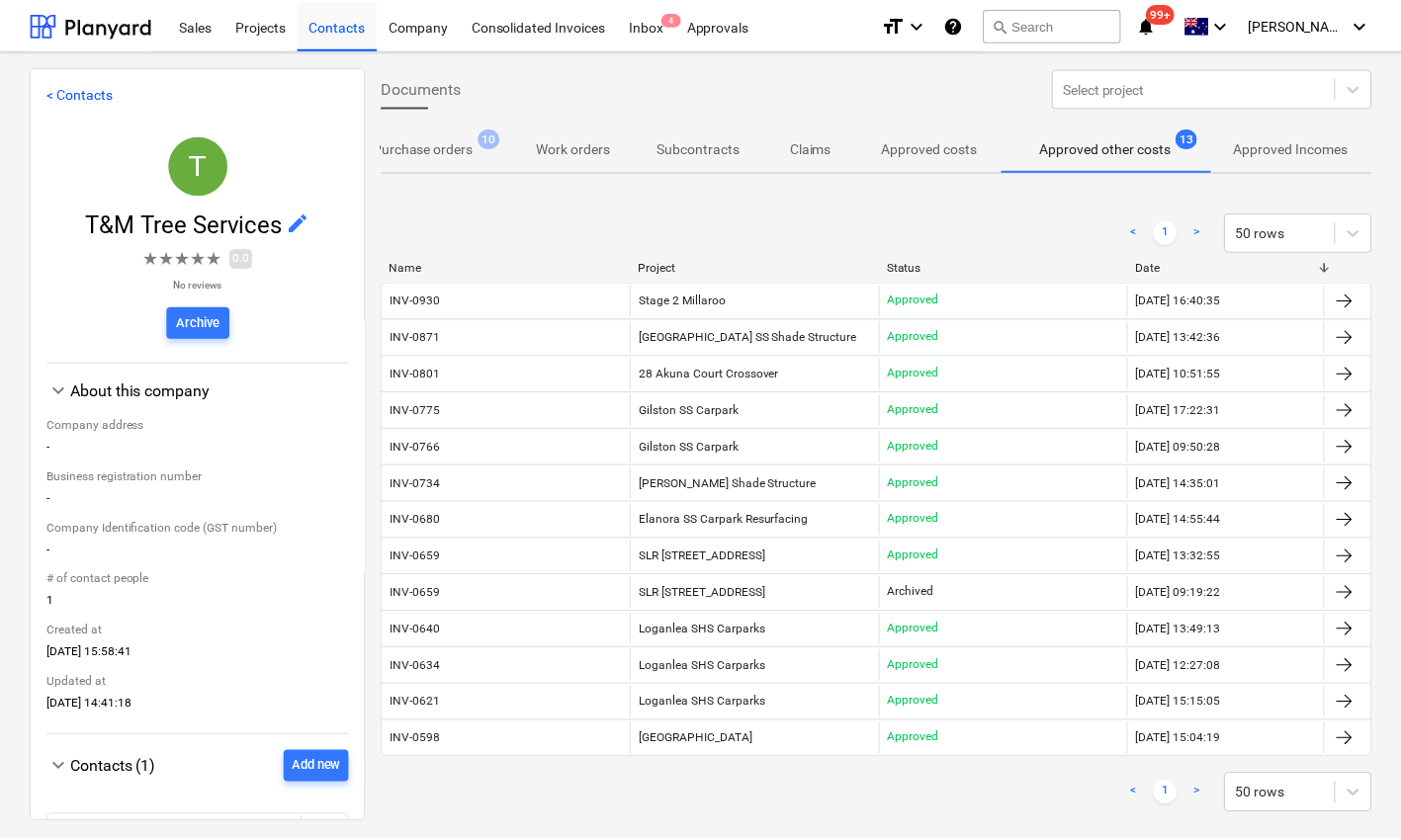 scroll, scrollTop: 0, scrollLeft: 281, axis: horizontal 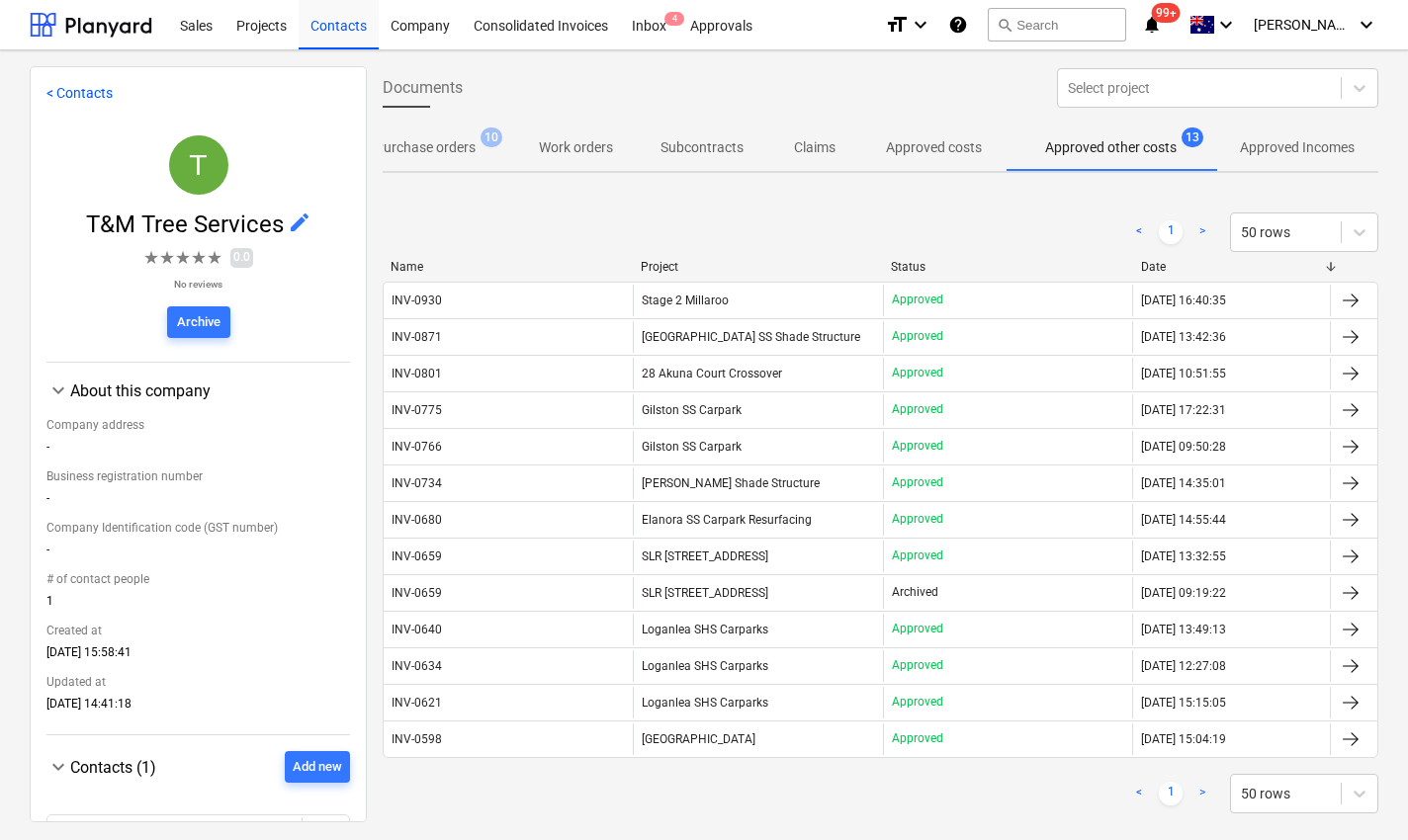 click on "Approved costs" at bounding box center (933, 147) 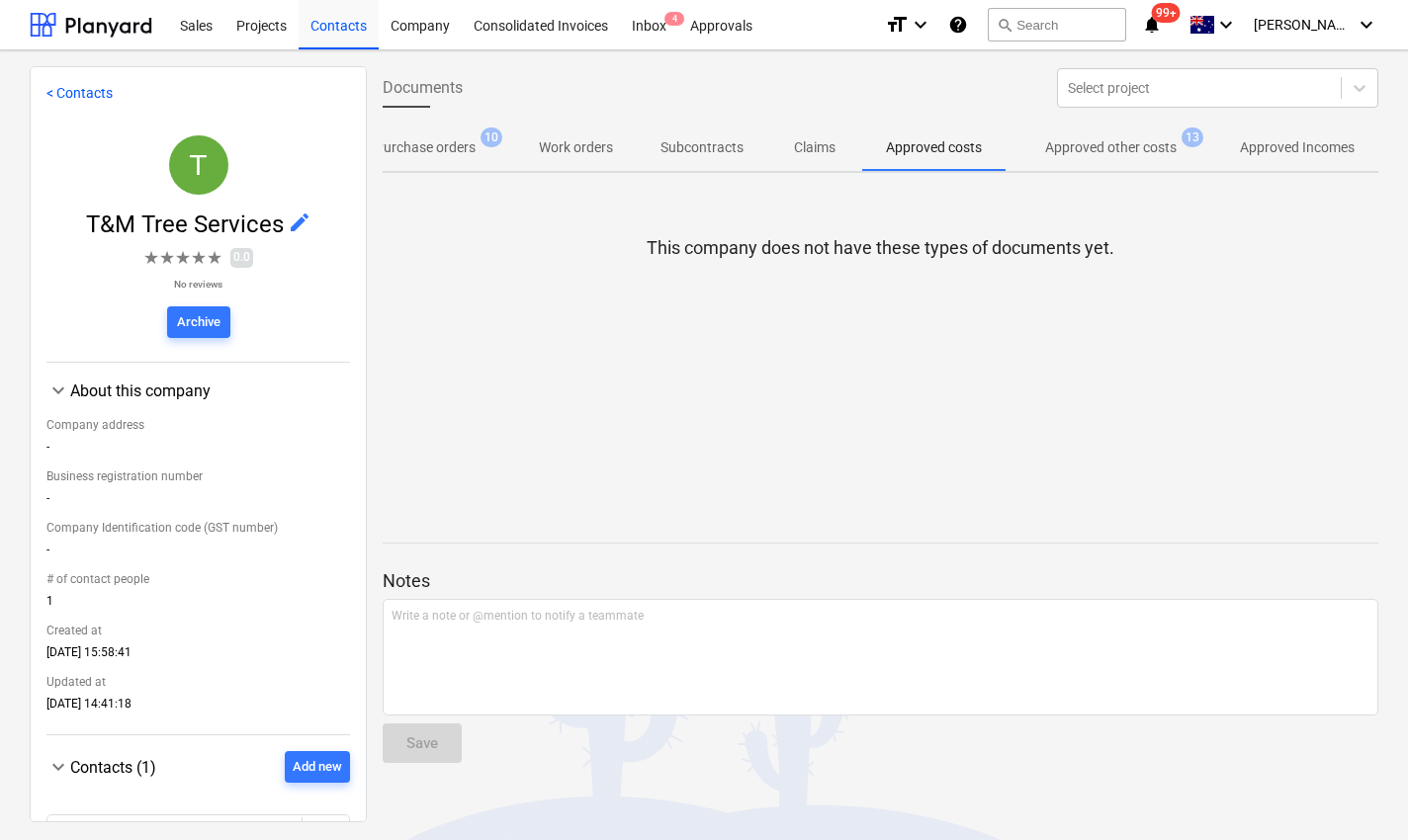 click on "Approved other costs" at bounding box center (1110, 147) 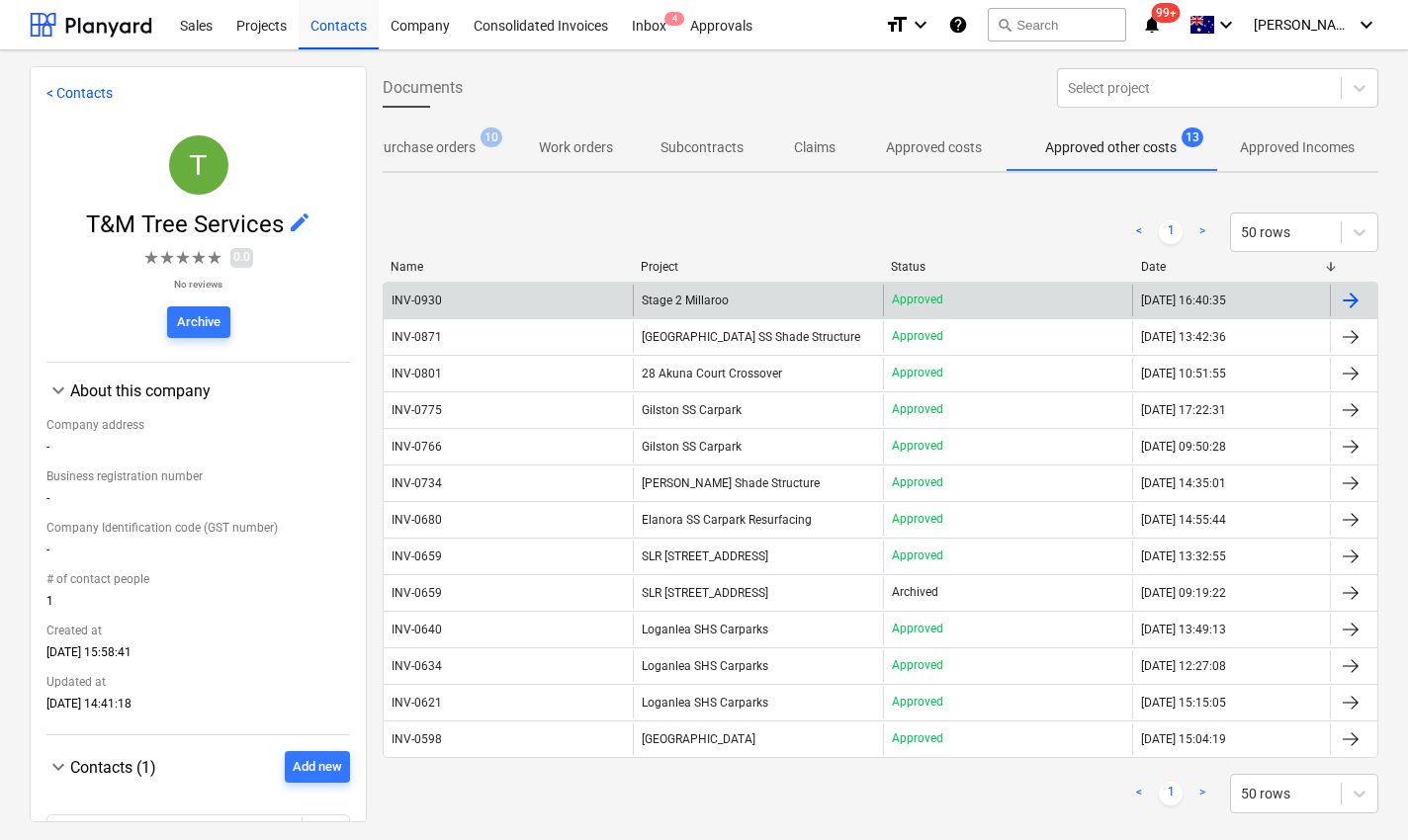 click on "INV-0930" at bounding box center (416, 300) 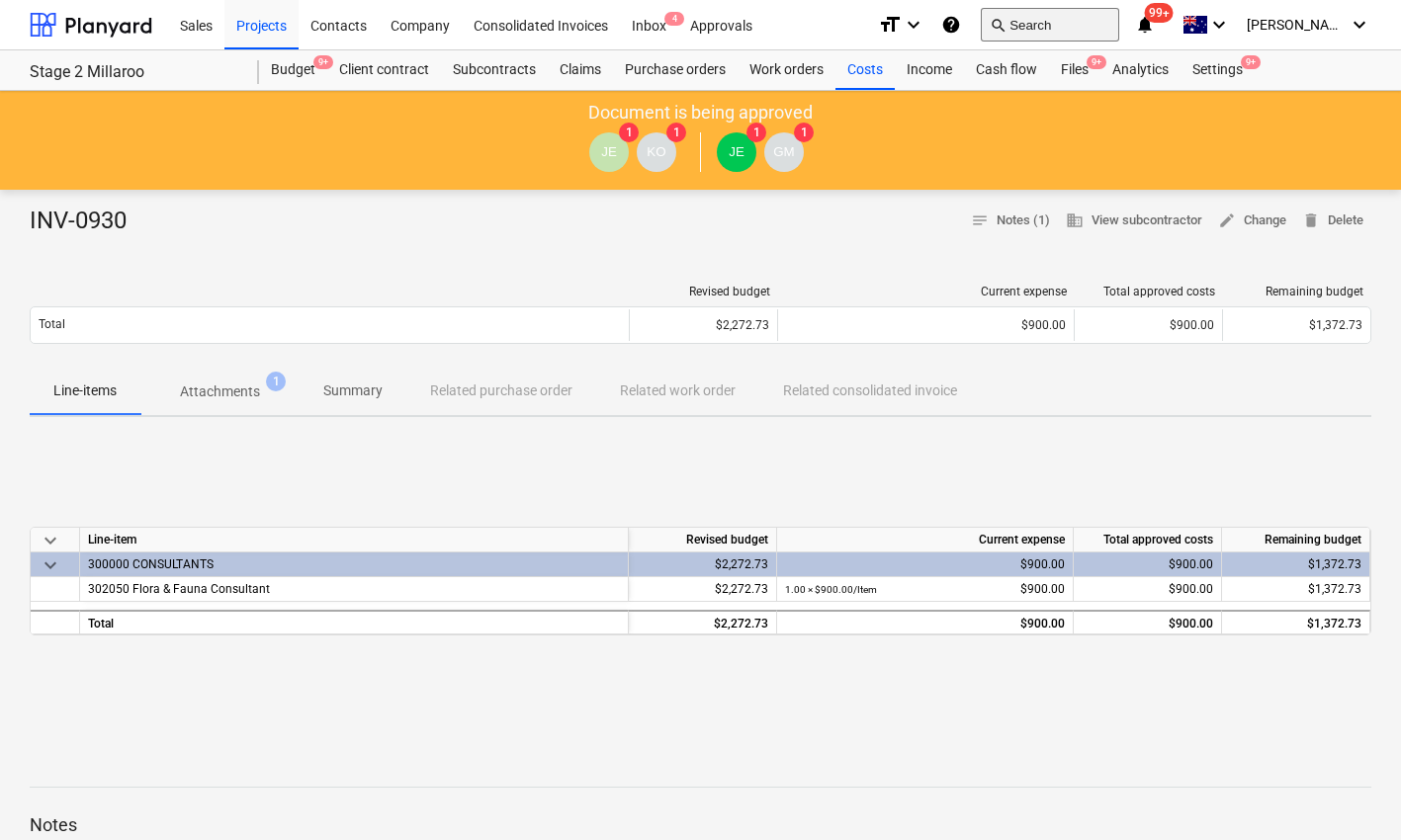 click on "search Search" at bounding box center (1050, 25) 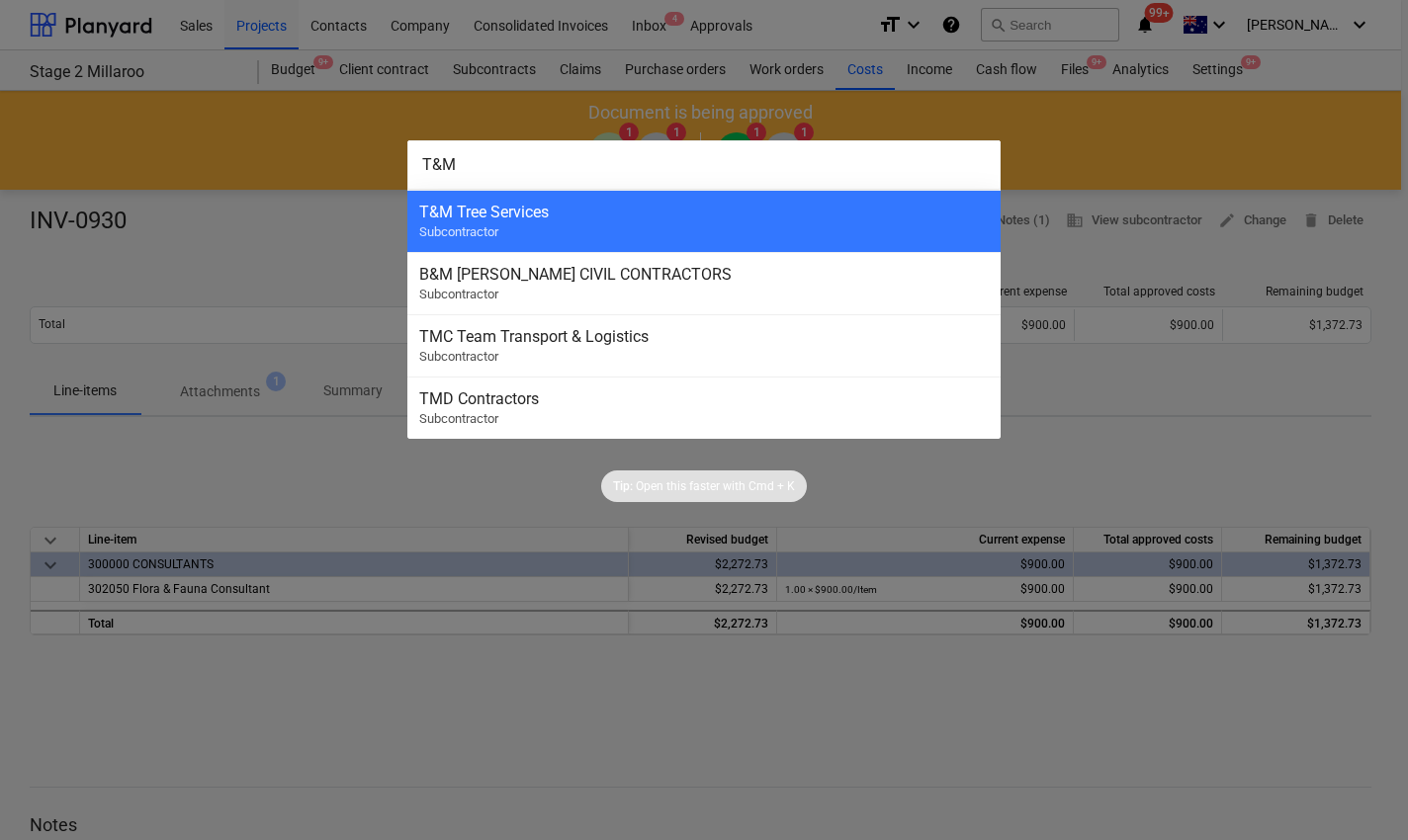 type on "T&M" 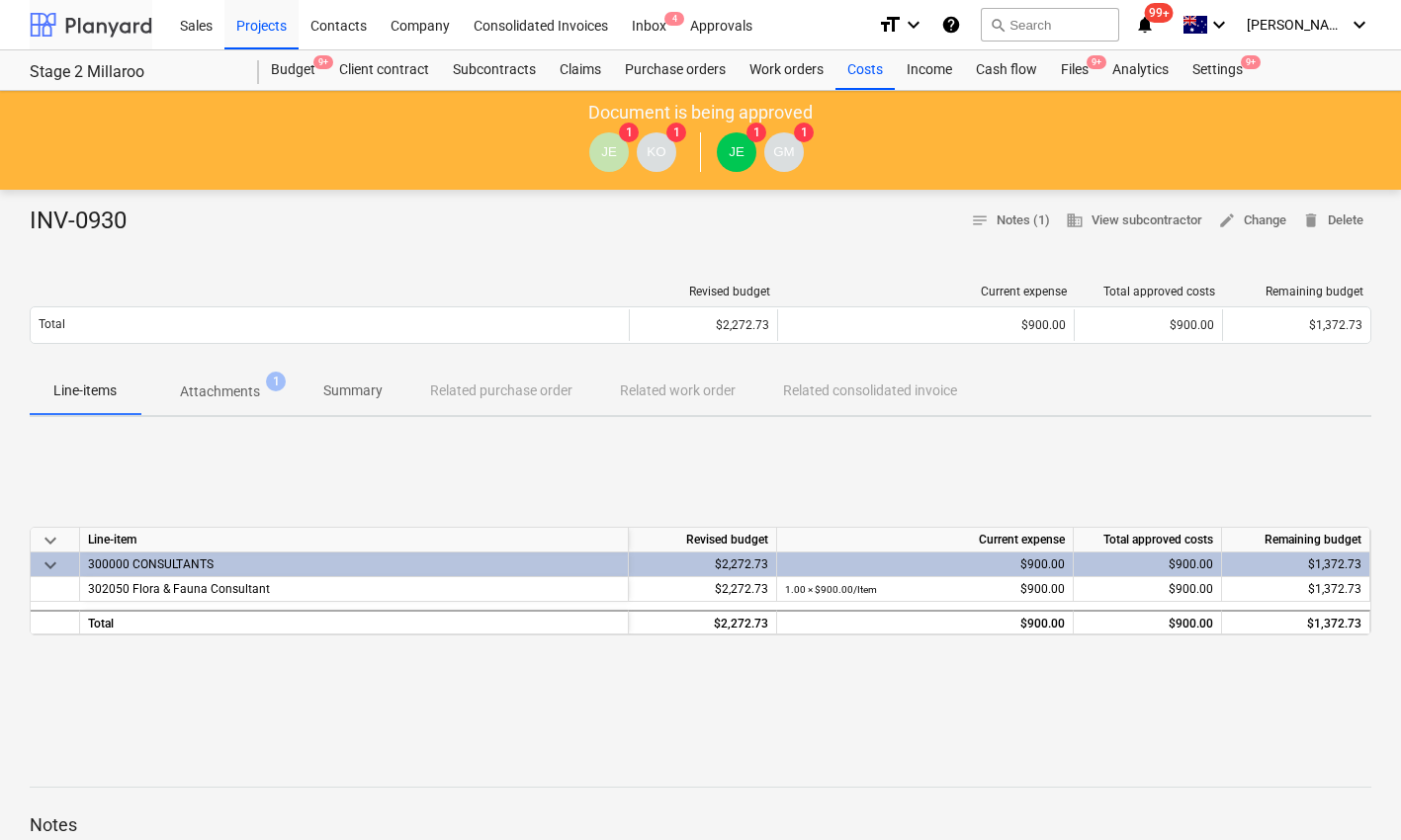 click at bounding box center [91, 25] 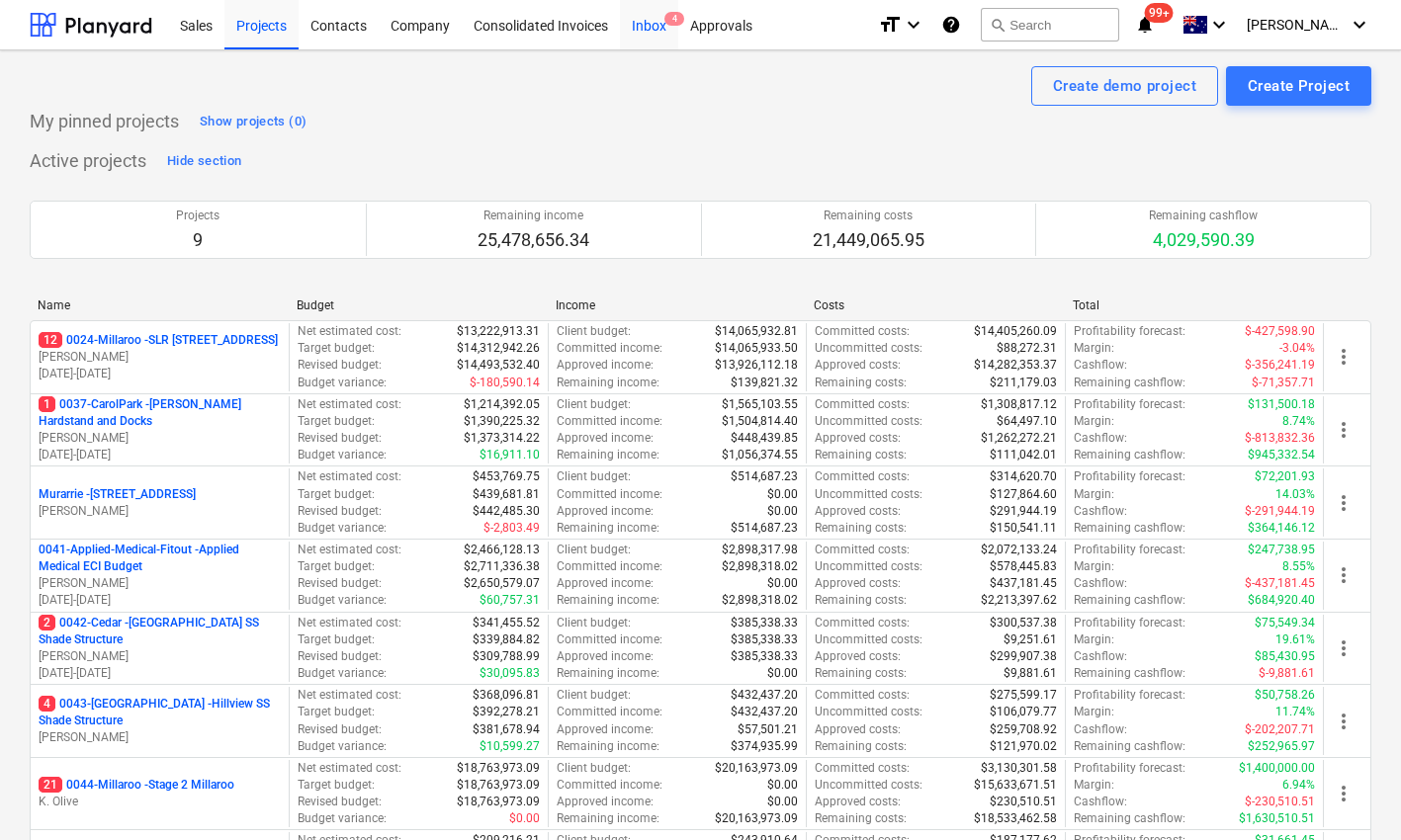 click on "Inbox 4" at bounding box center (649, 24) 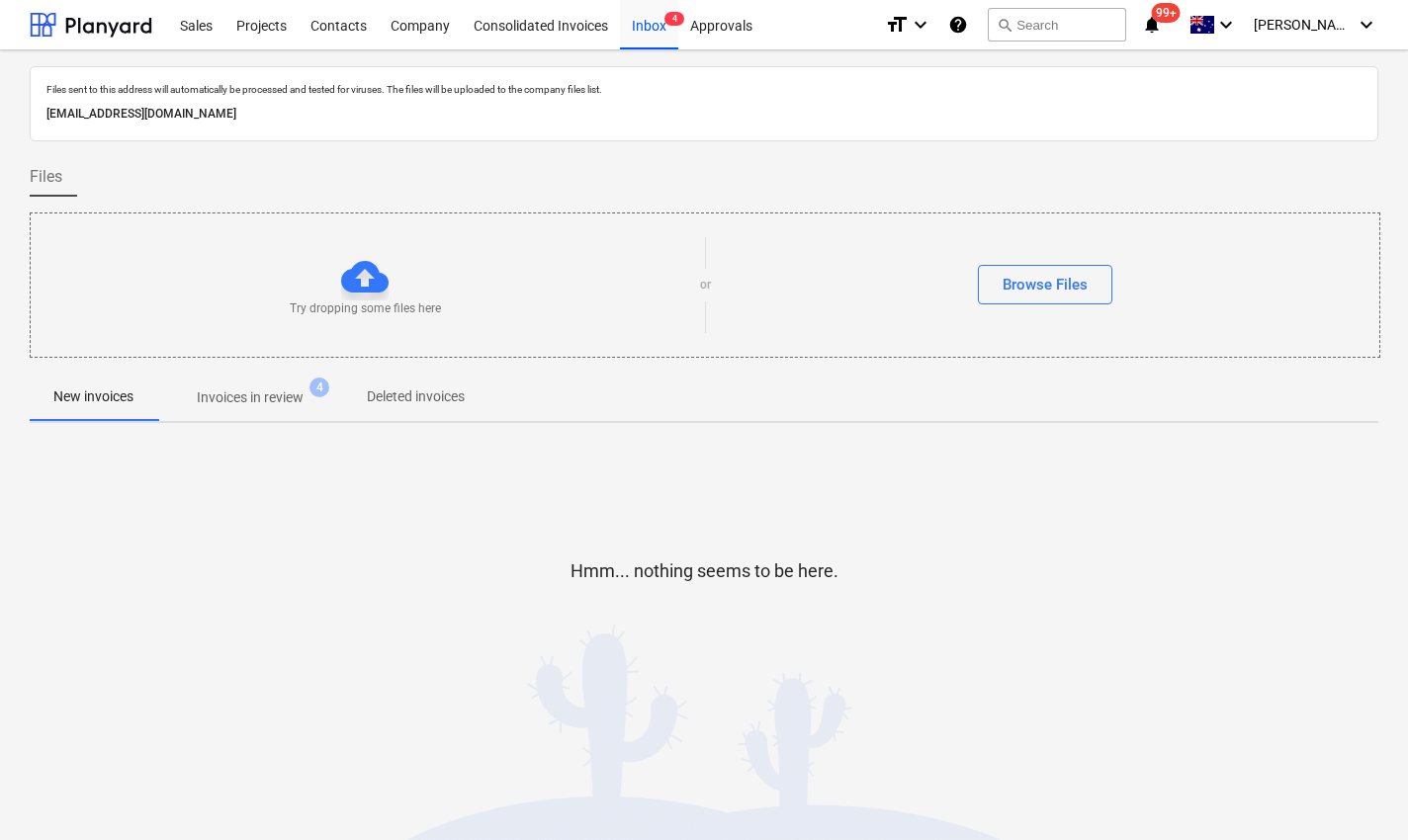 click on "Invoices in review" at bounding box center [250, 397] 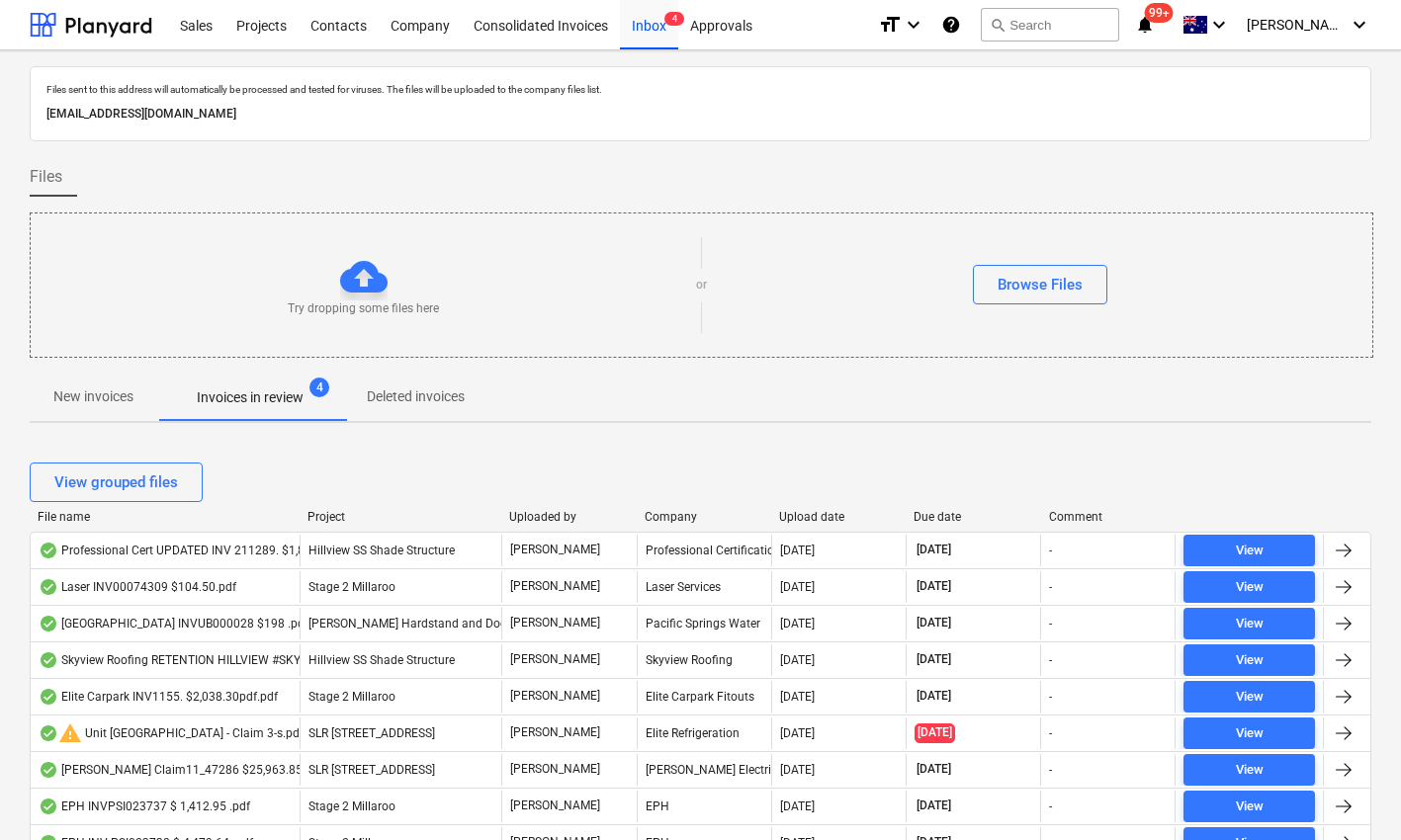 click on "Due date" at bounding box center (973, 517) 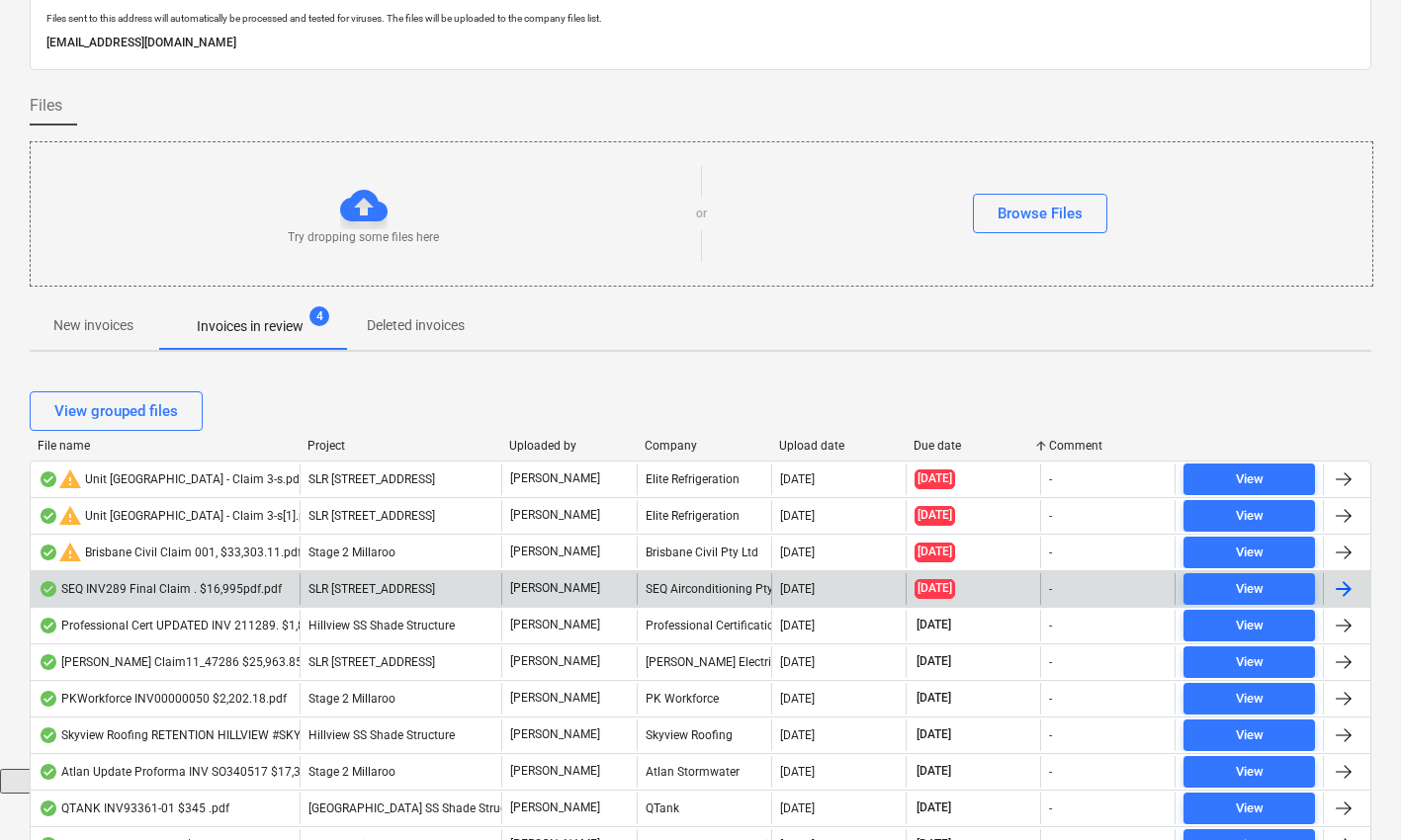 scroll, scrollTop: 86, scrollLeft: 0, axis: vertical 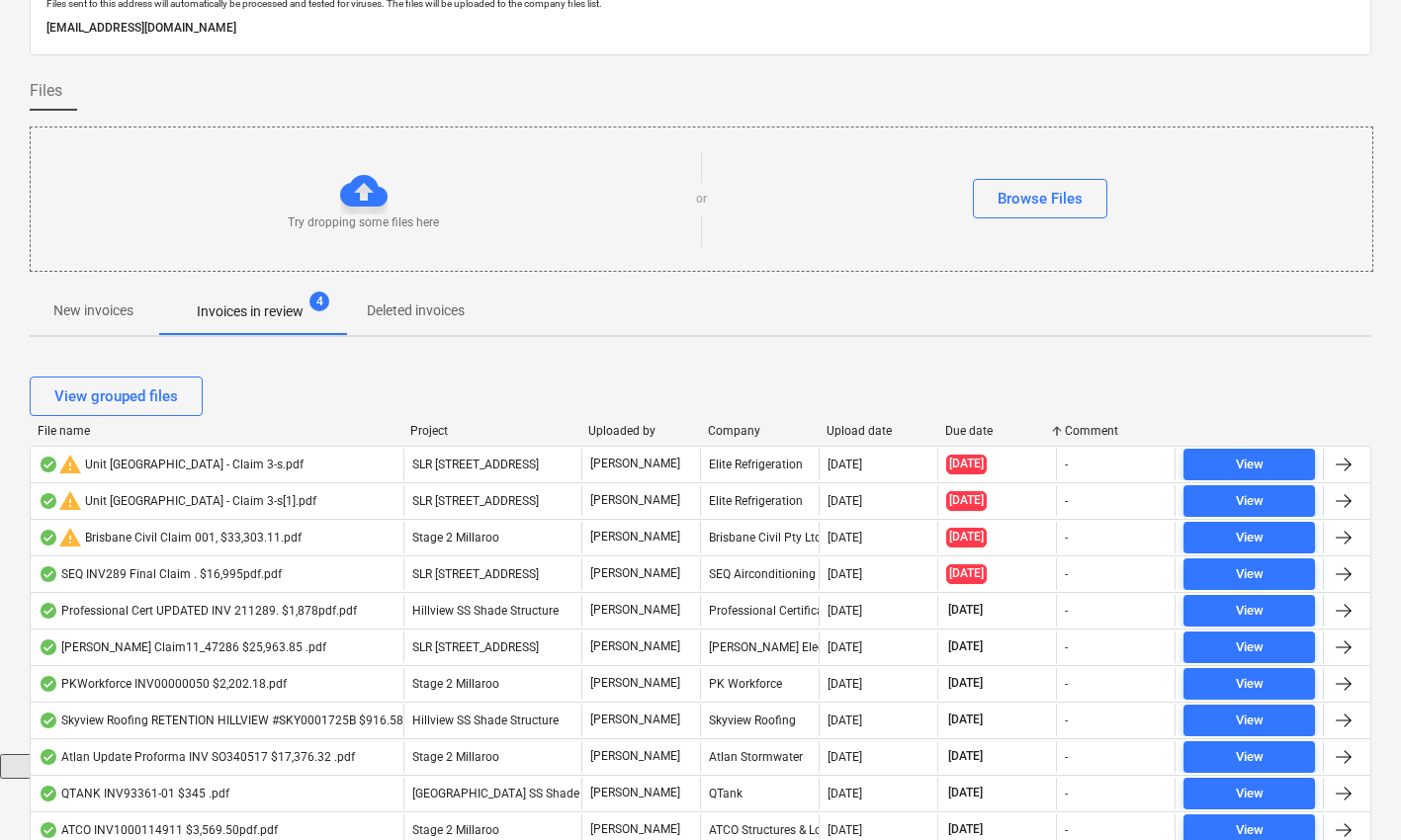 drag, startPoint x: 300, startPoint y: 434, endPoint x: 403, endPoint y: 434, distance: 103 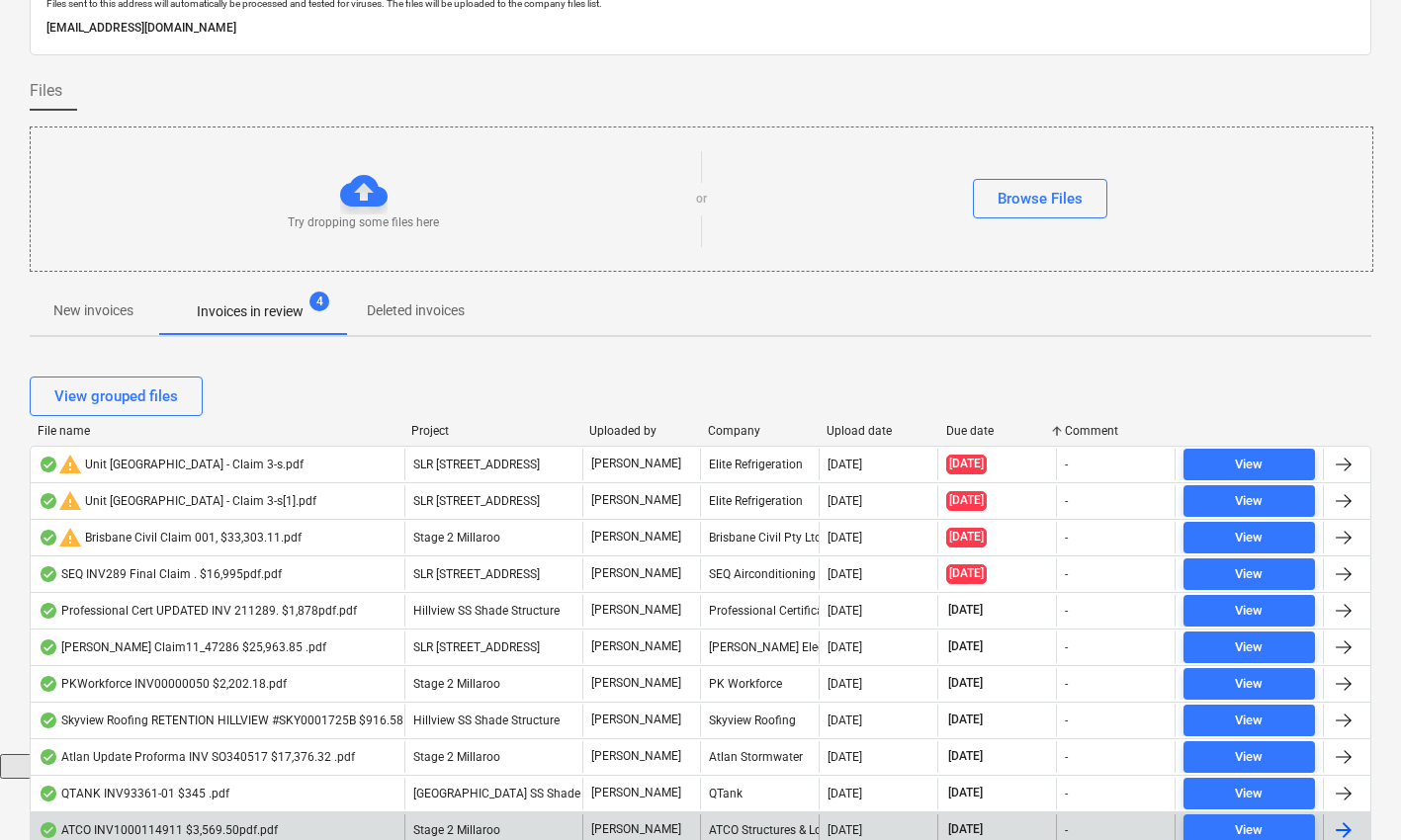 scroll, scrollTop: 0, scrollLeft: 0, axis: both 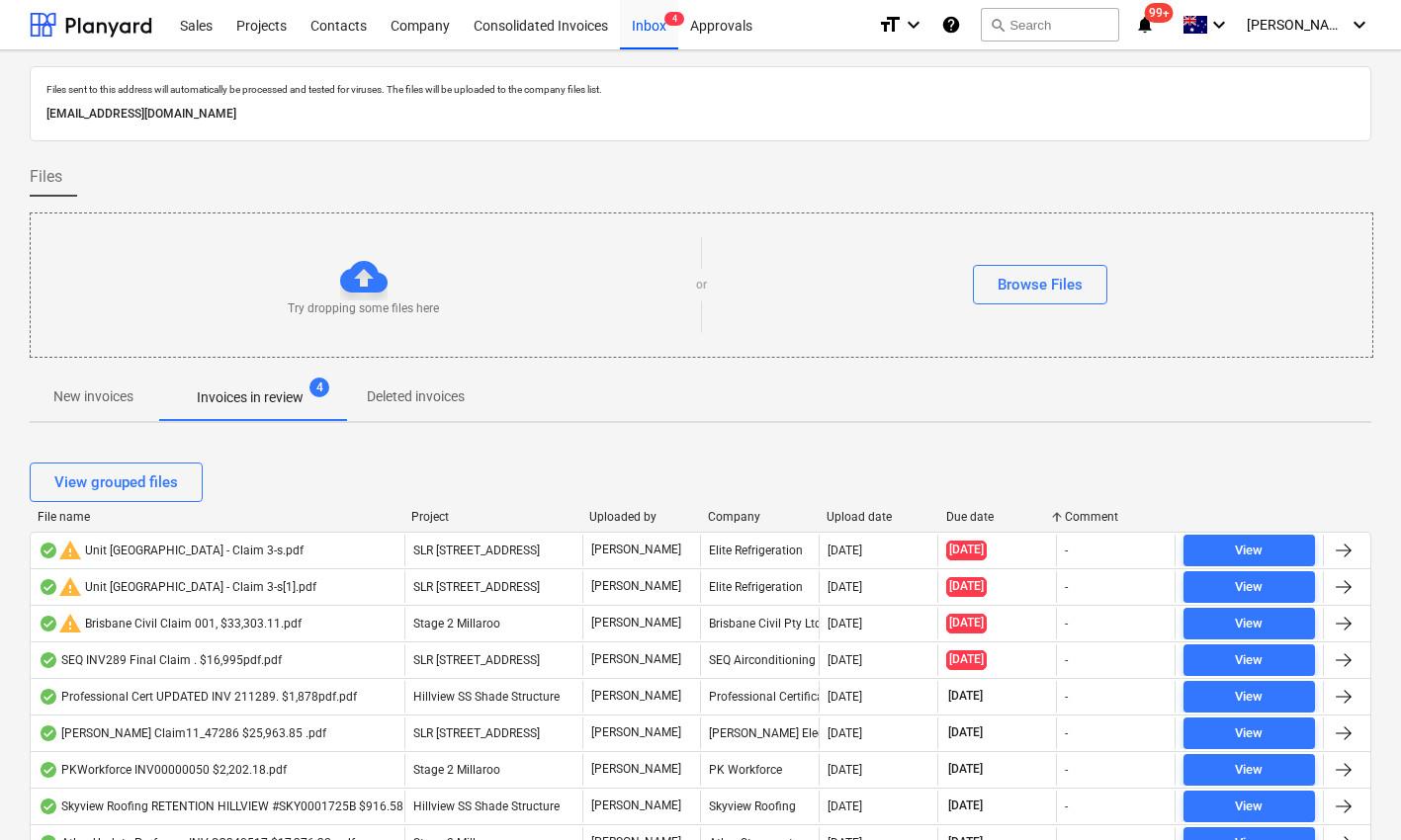 click at bounding box center (91, 25) 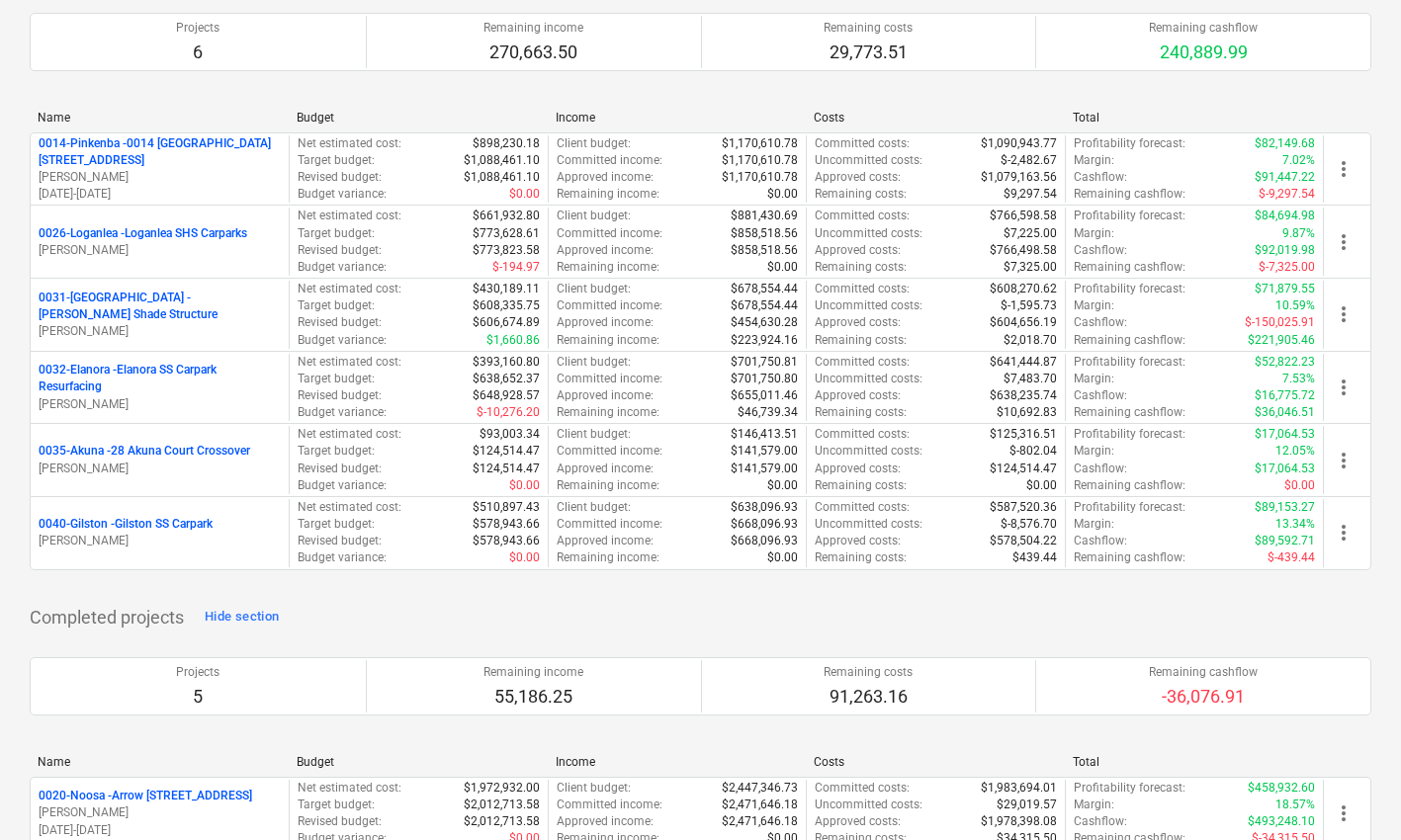 scroll, scrollTop: 0, scrollLeft: 0, axis: both 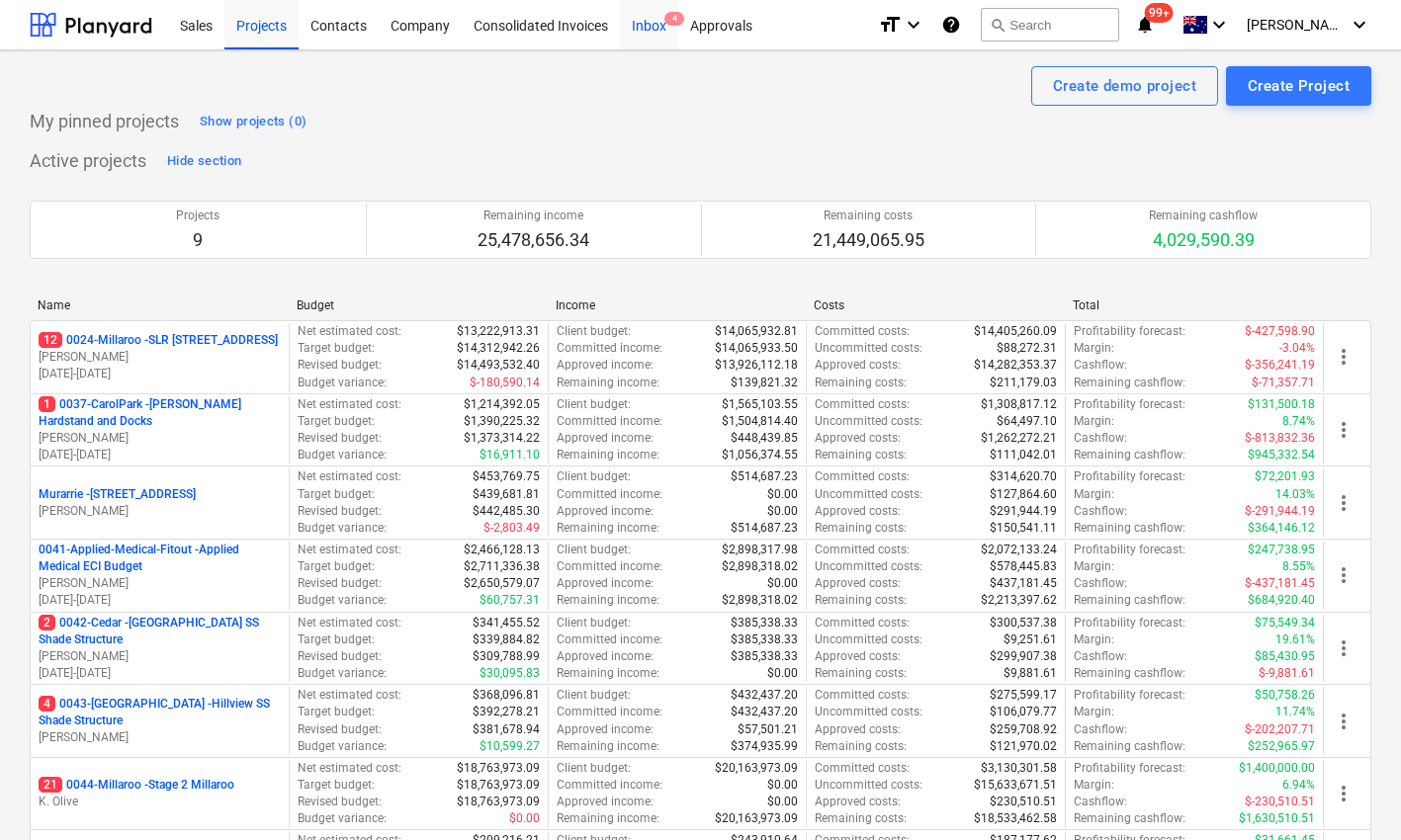 click on "Inbox 4" at bounding box center [649, 24] 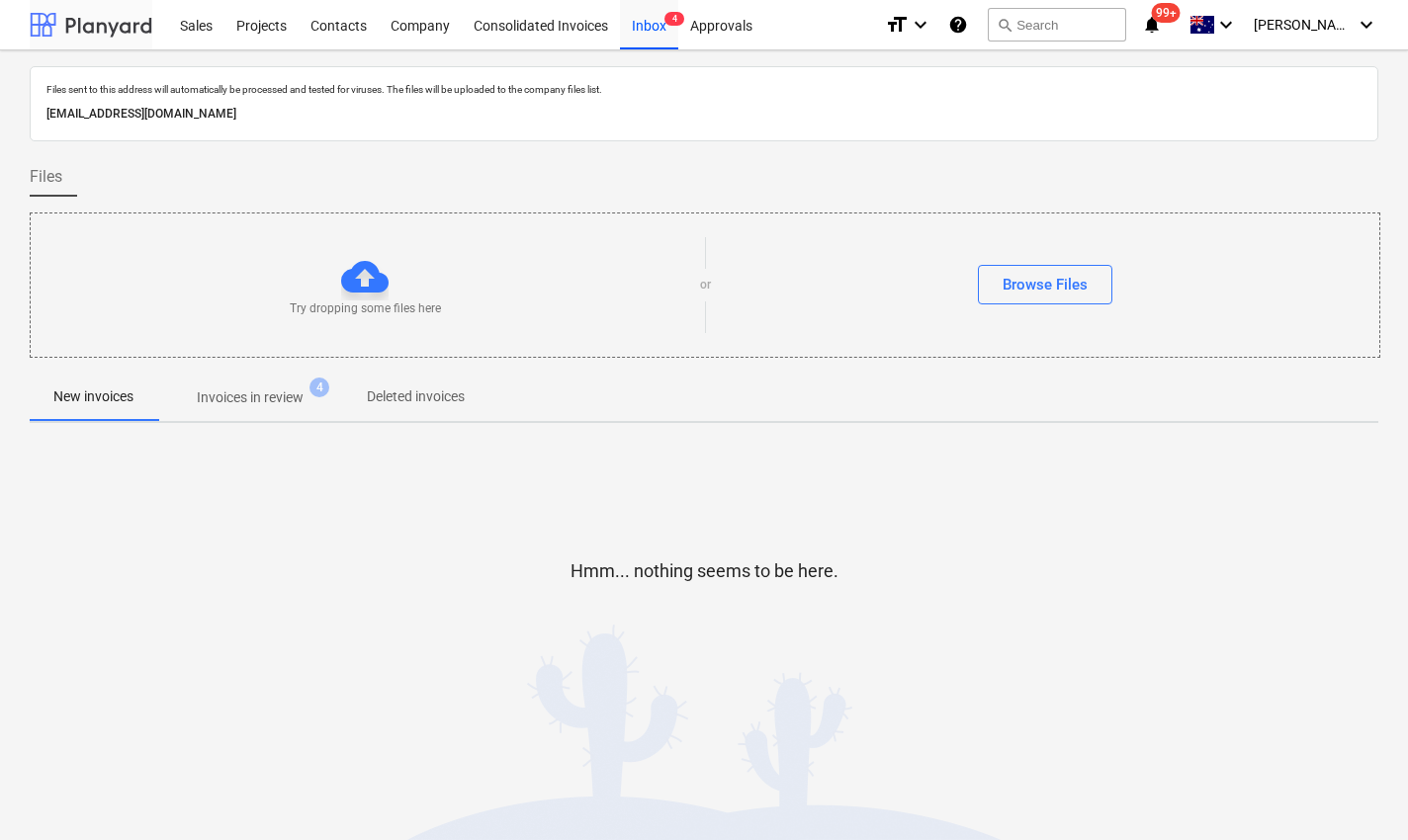 click at bounding box center (91, 25) 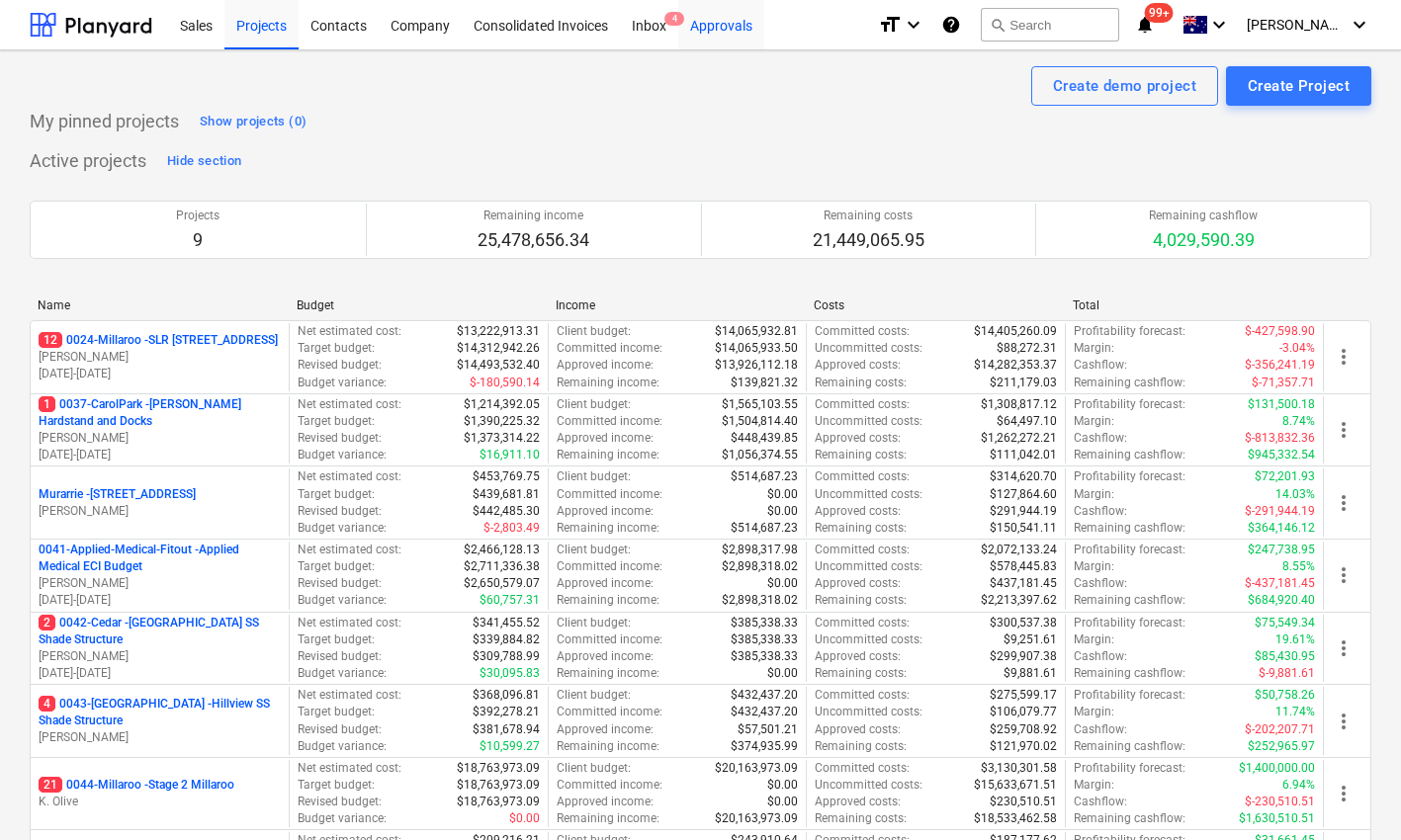 click on "Approvals" at bounding box center (721, 24) 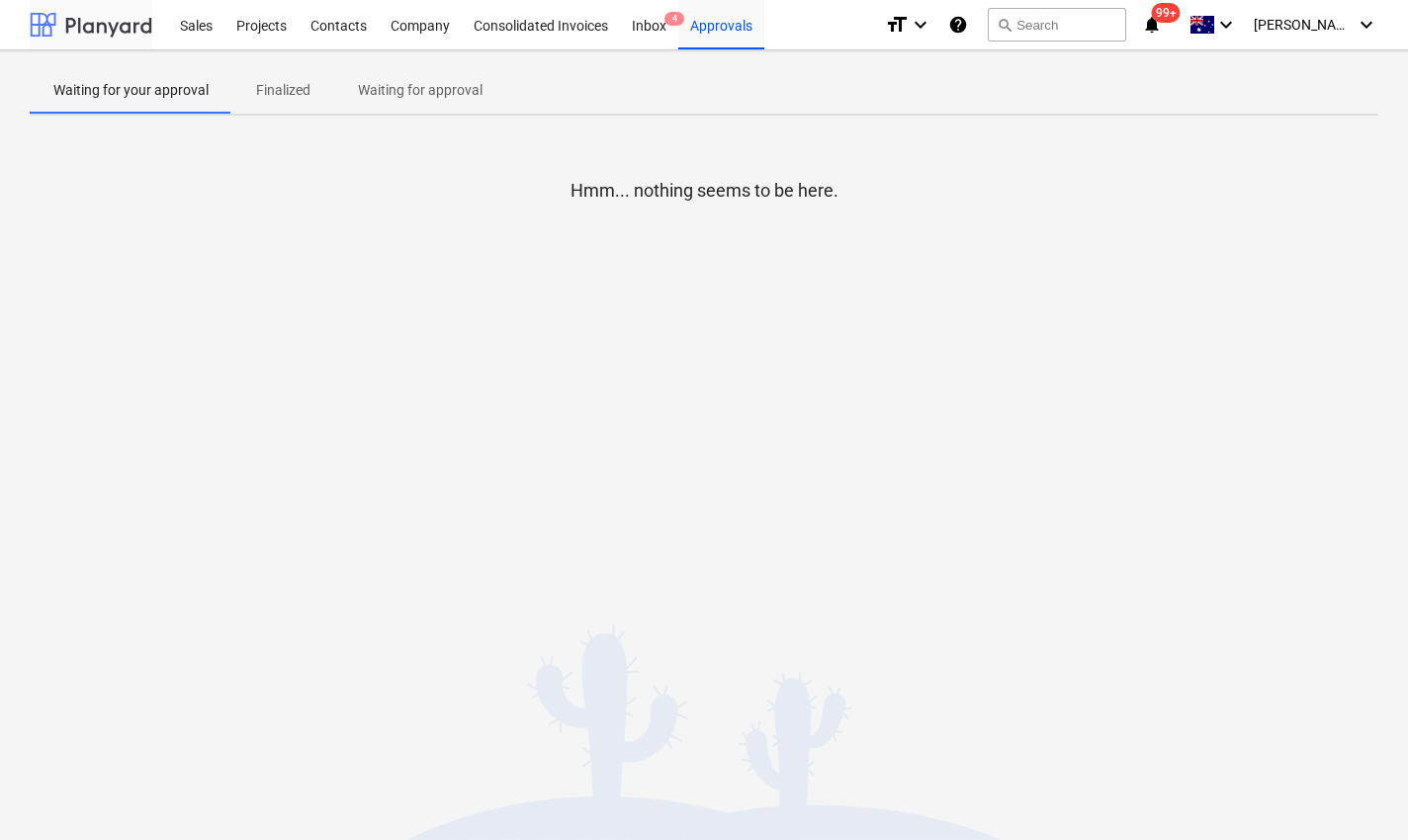 click at bounding box center (91, 25) 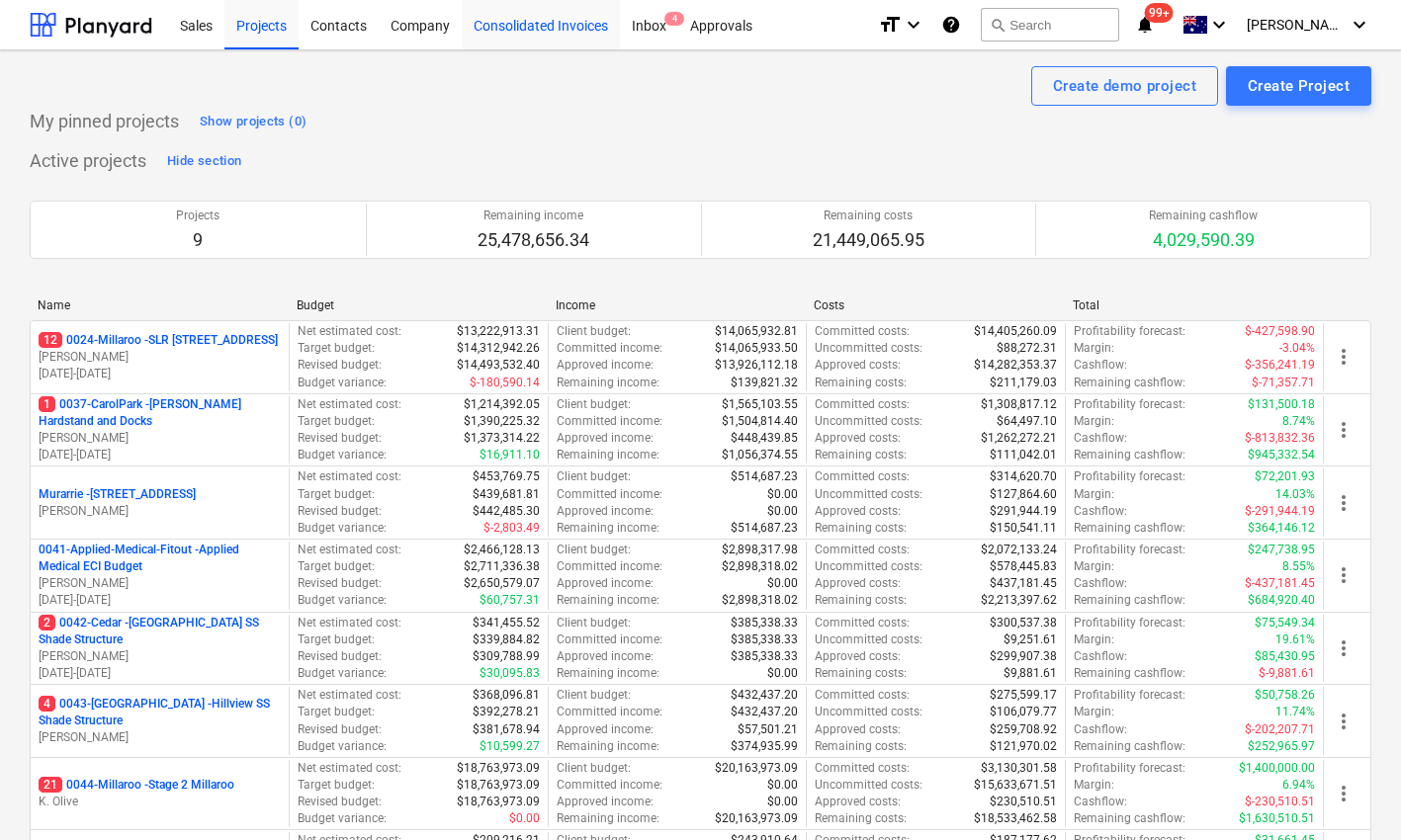 click on "Consolidated Invoices" at bounding box center [541, 24] 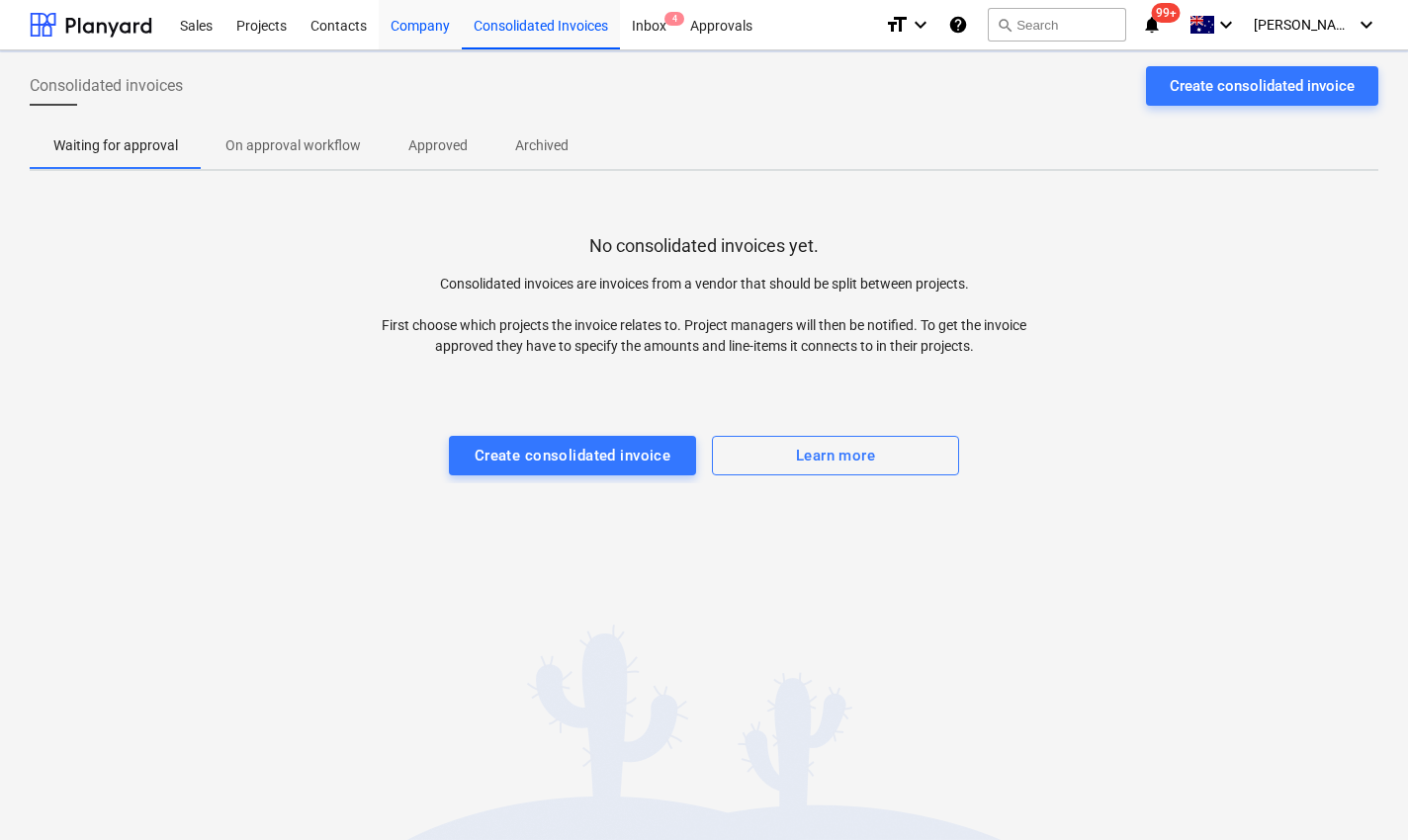 click on "Company" at bounding box center [420, 24] 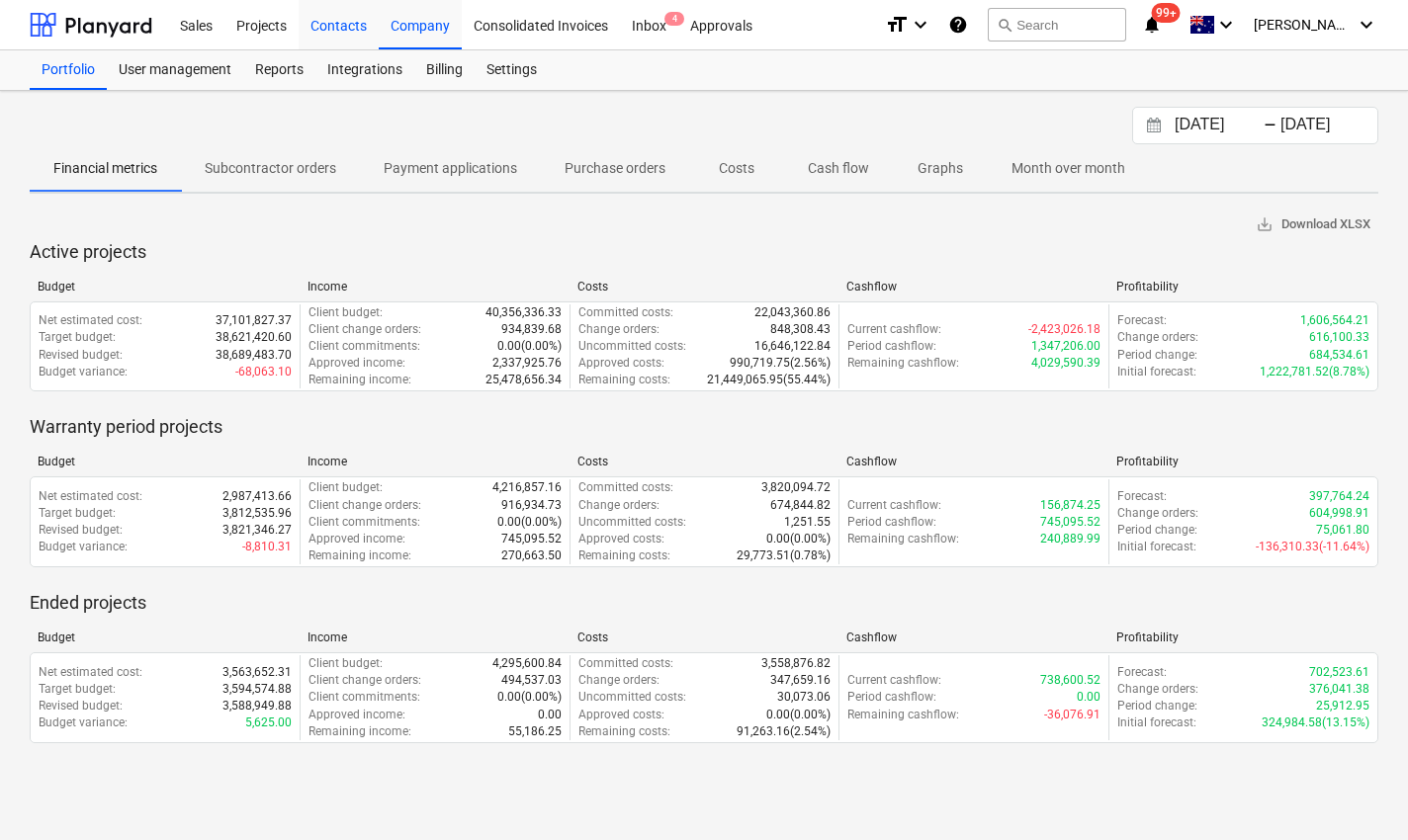 click on "Contacts" at bounding box center (338, 24) 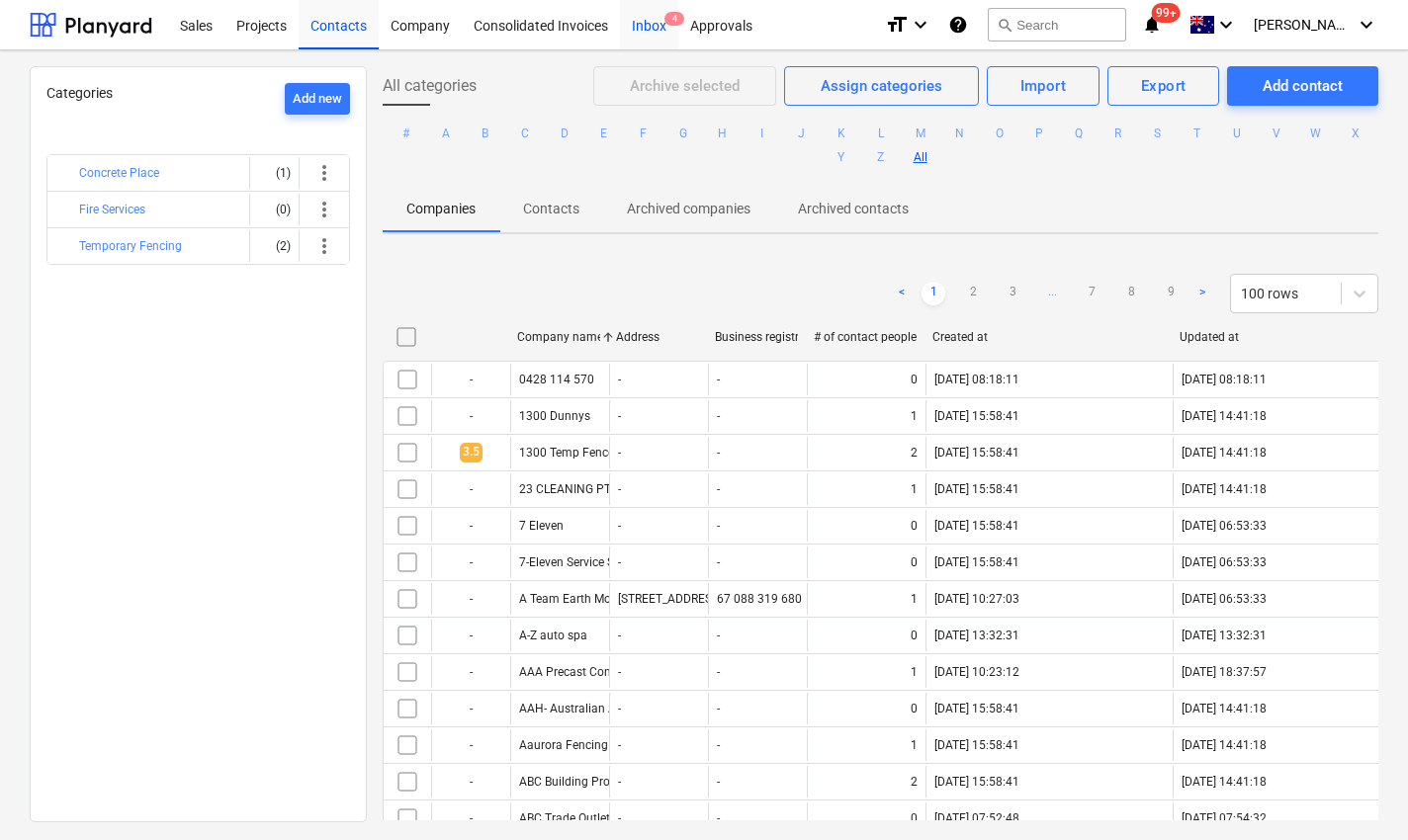 click on "Inbox 4" at bounding box center [649, 24] 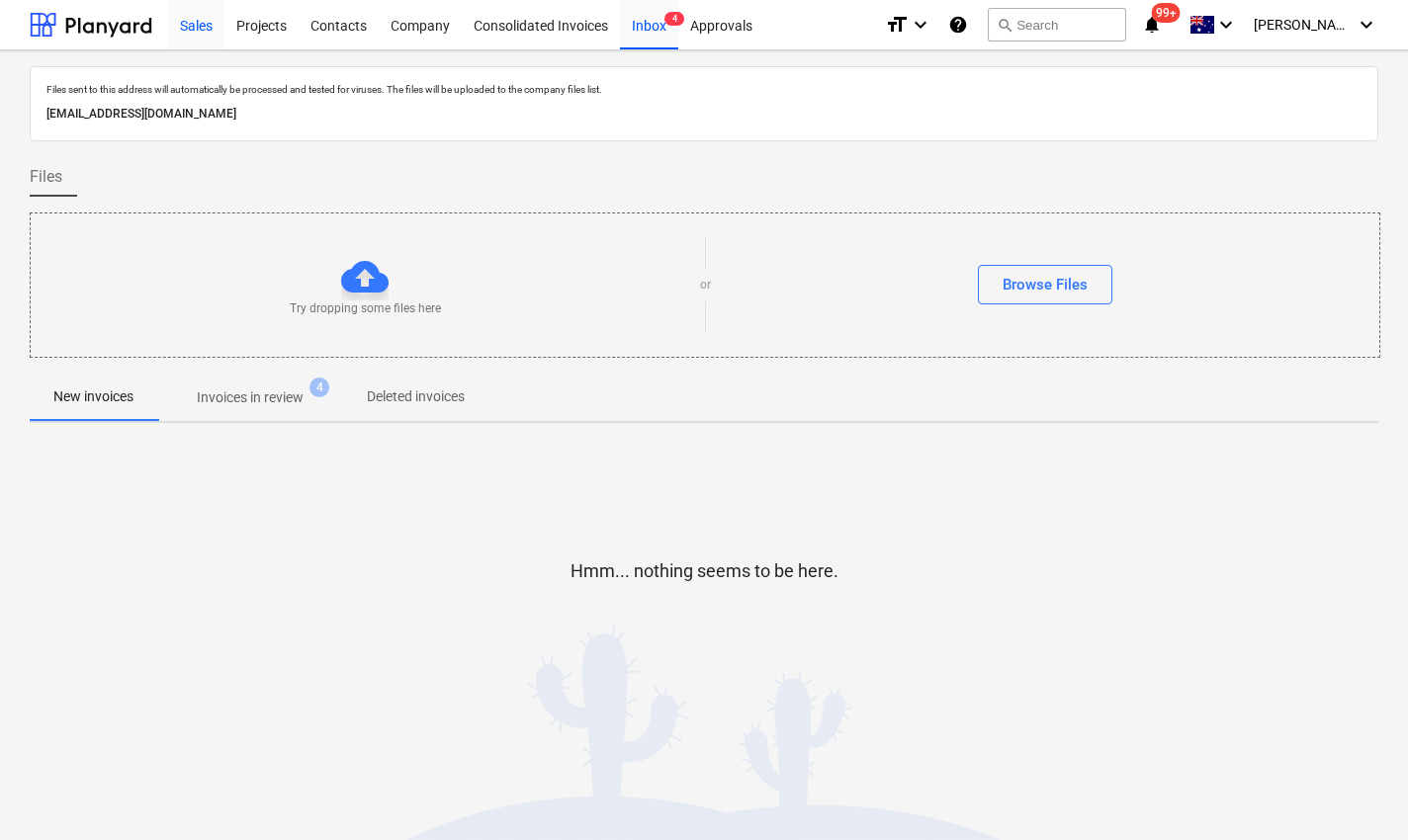 click on "Sales" at bounding box center (196, 24) 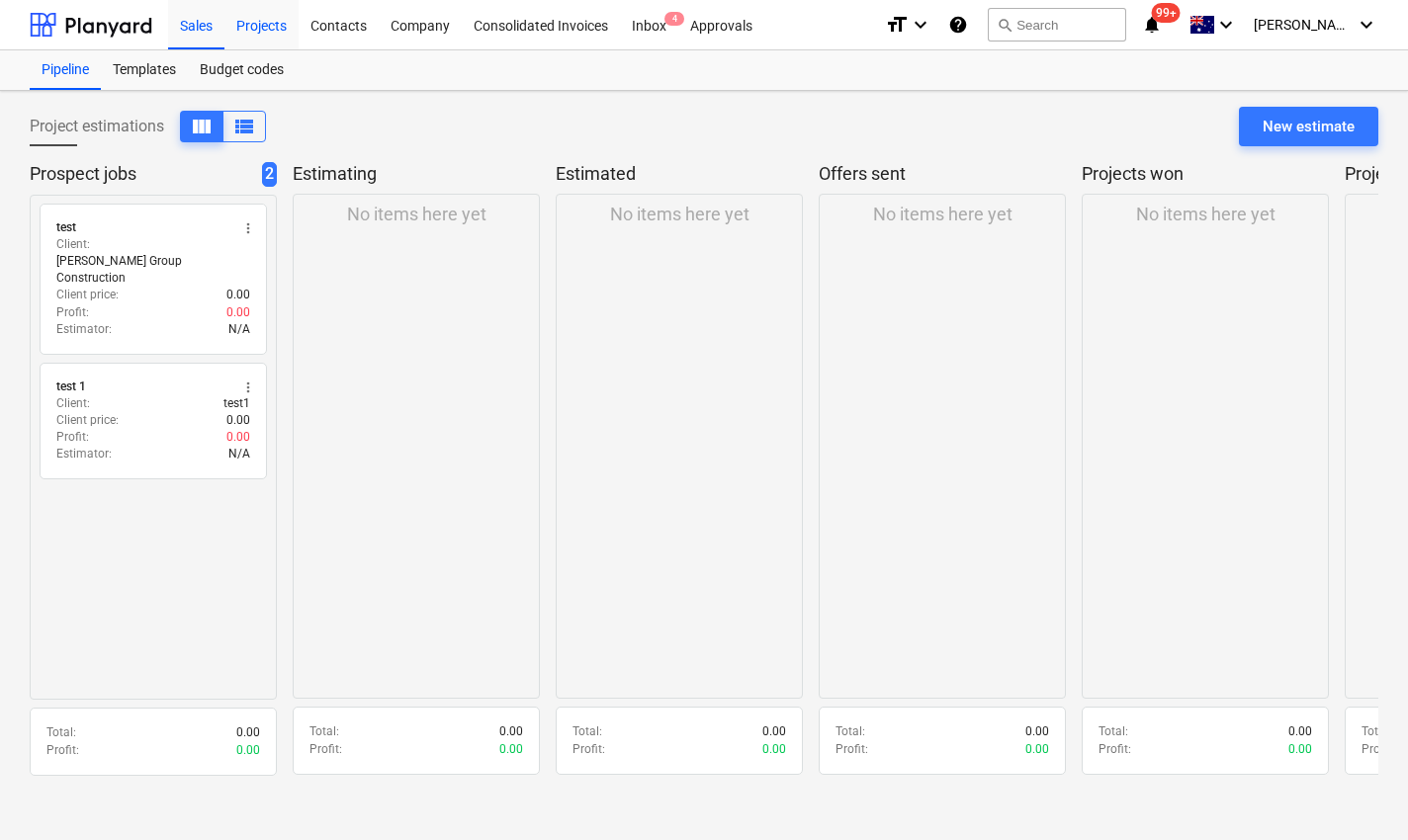 click on "Projects" at bounding box center (261, 24) 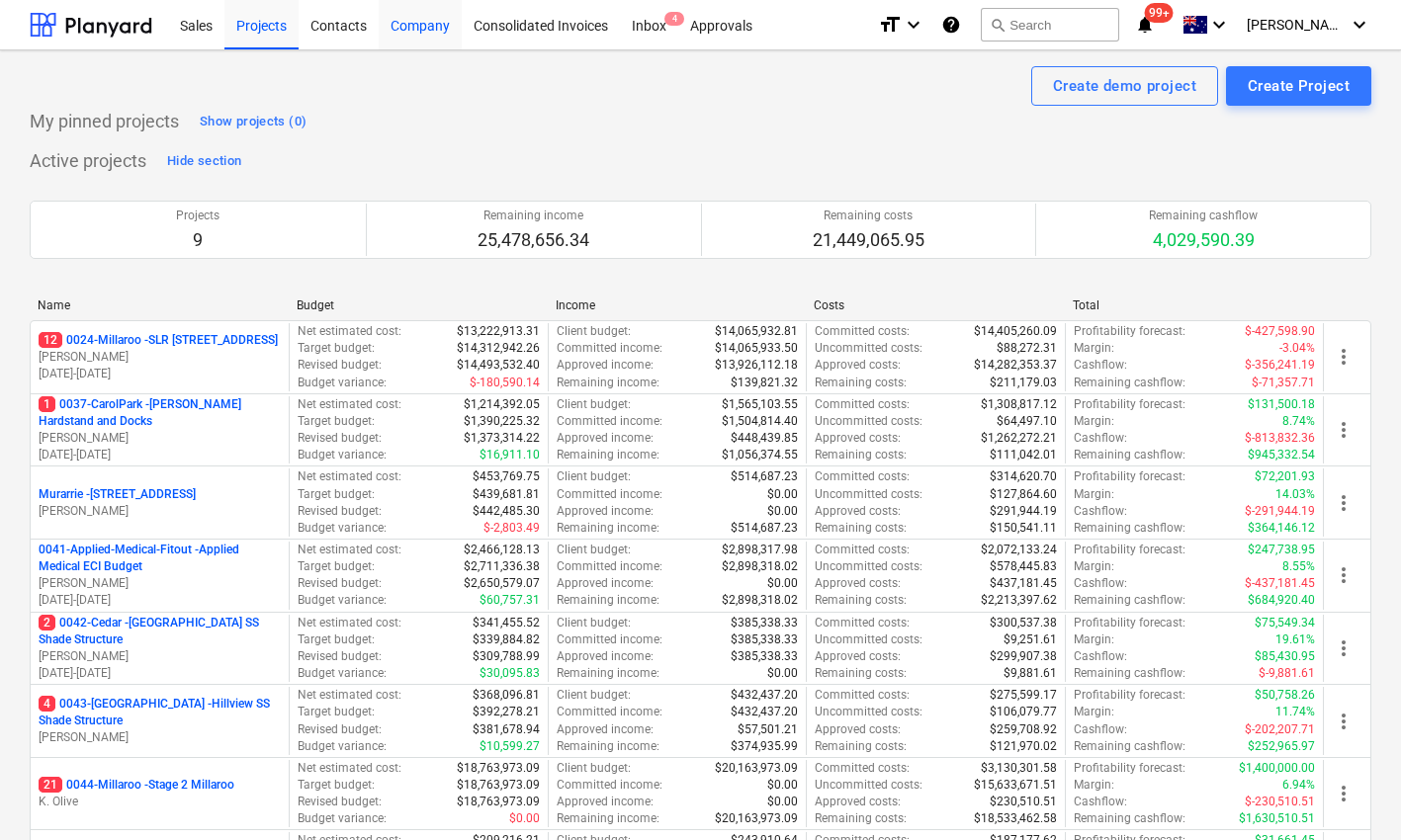 click on "Company" at bounding box center [420, 24] 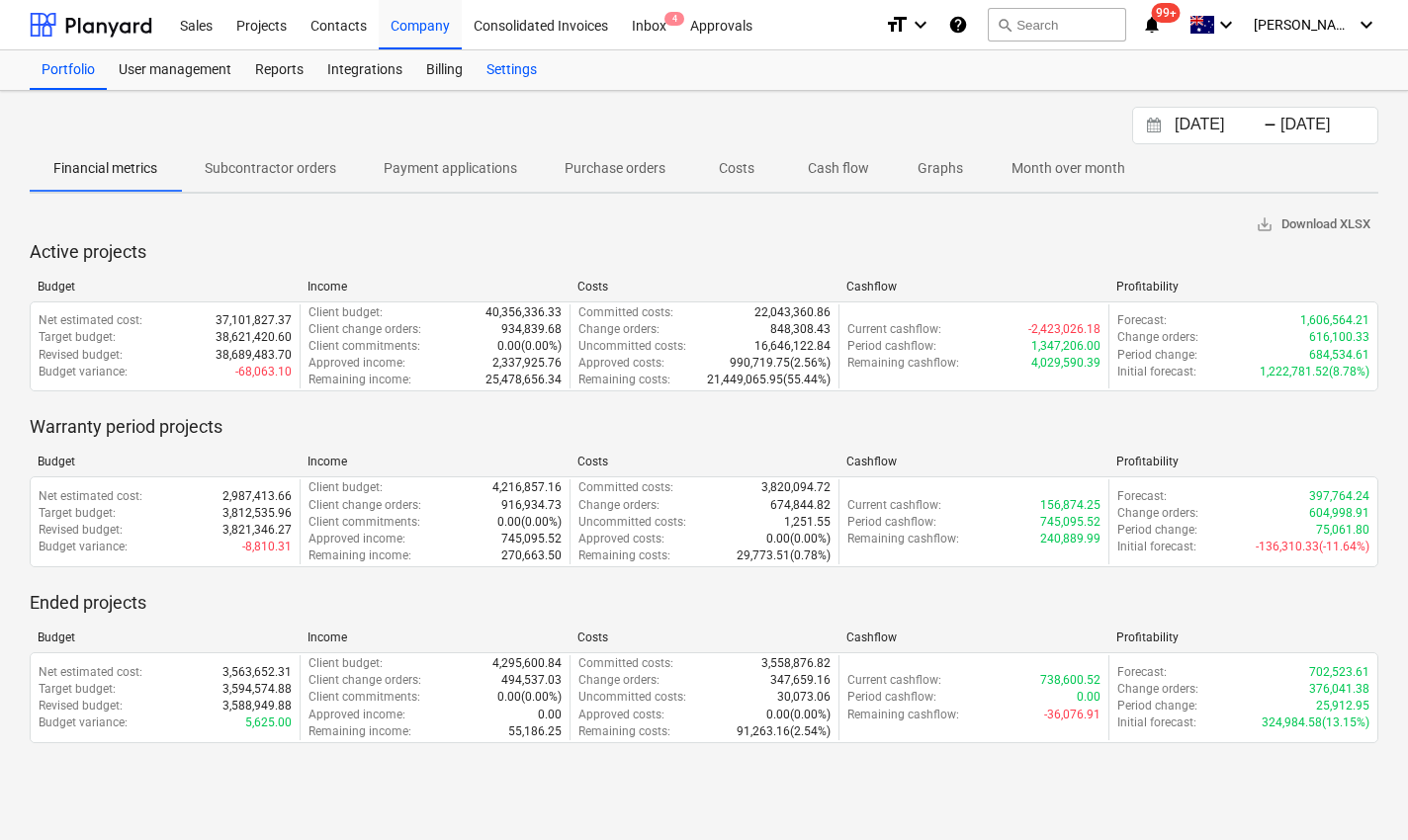 click on "Settings" at bounding box center [511, 70] 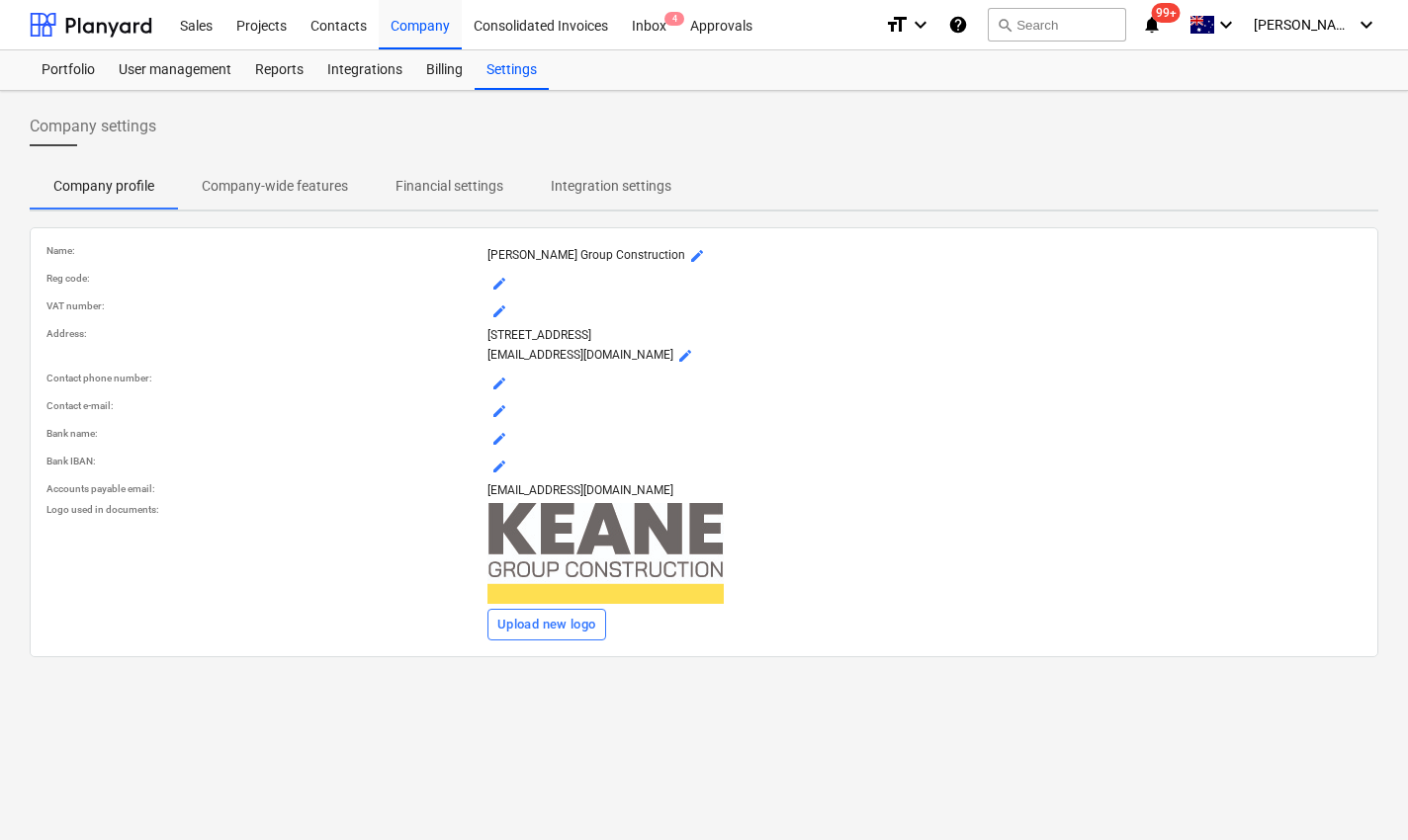 click on "Company-wide features" at bounding box center [275, 186] 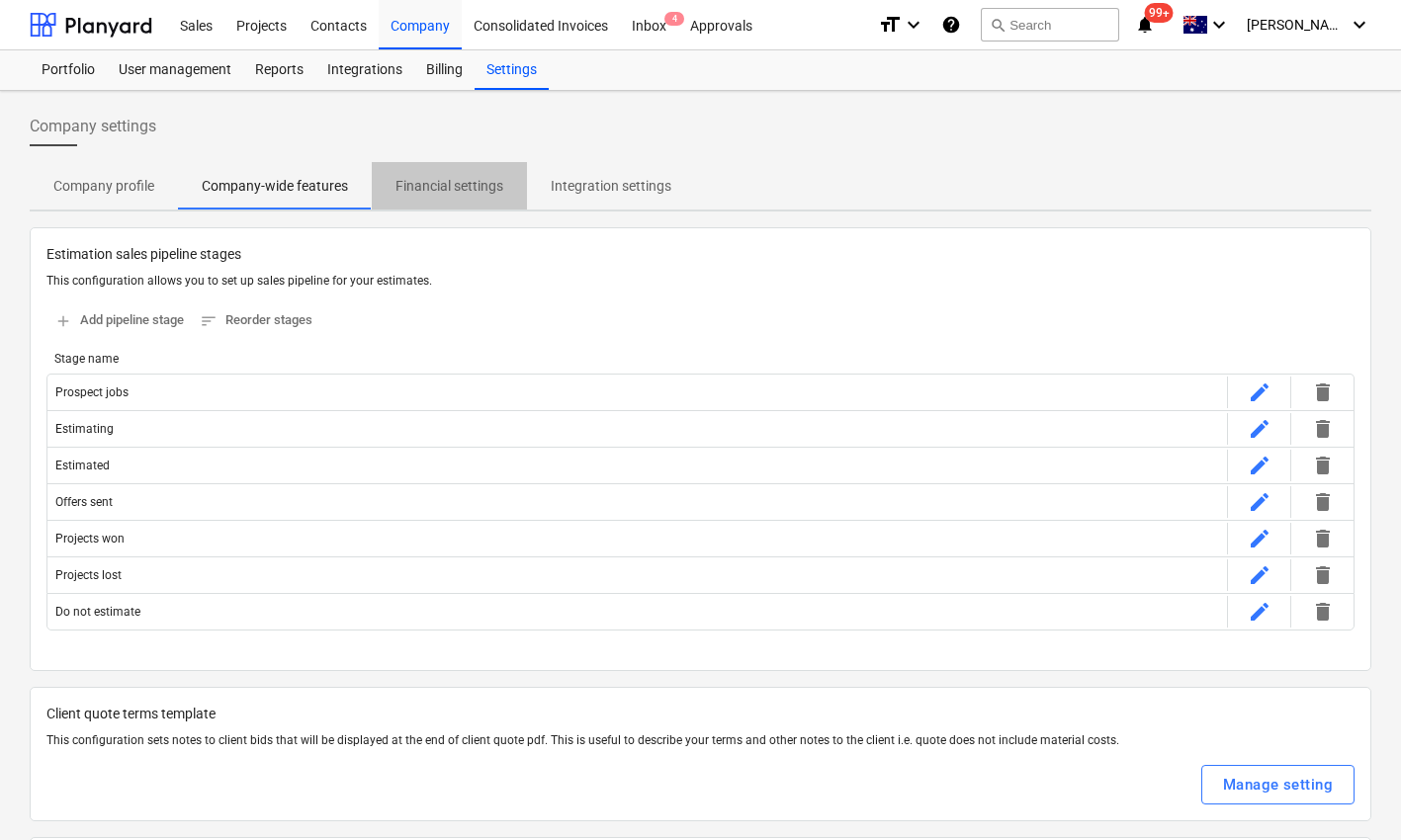 click on "Financial settings" at bounding box center [449, 186] 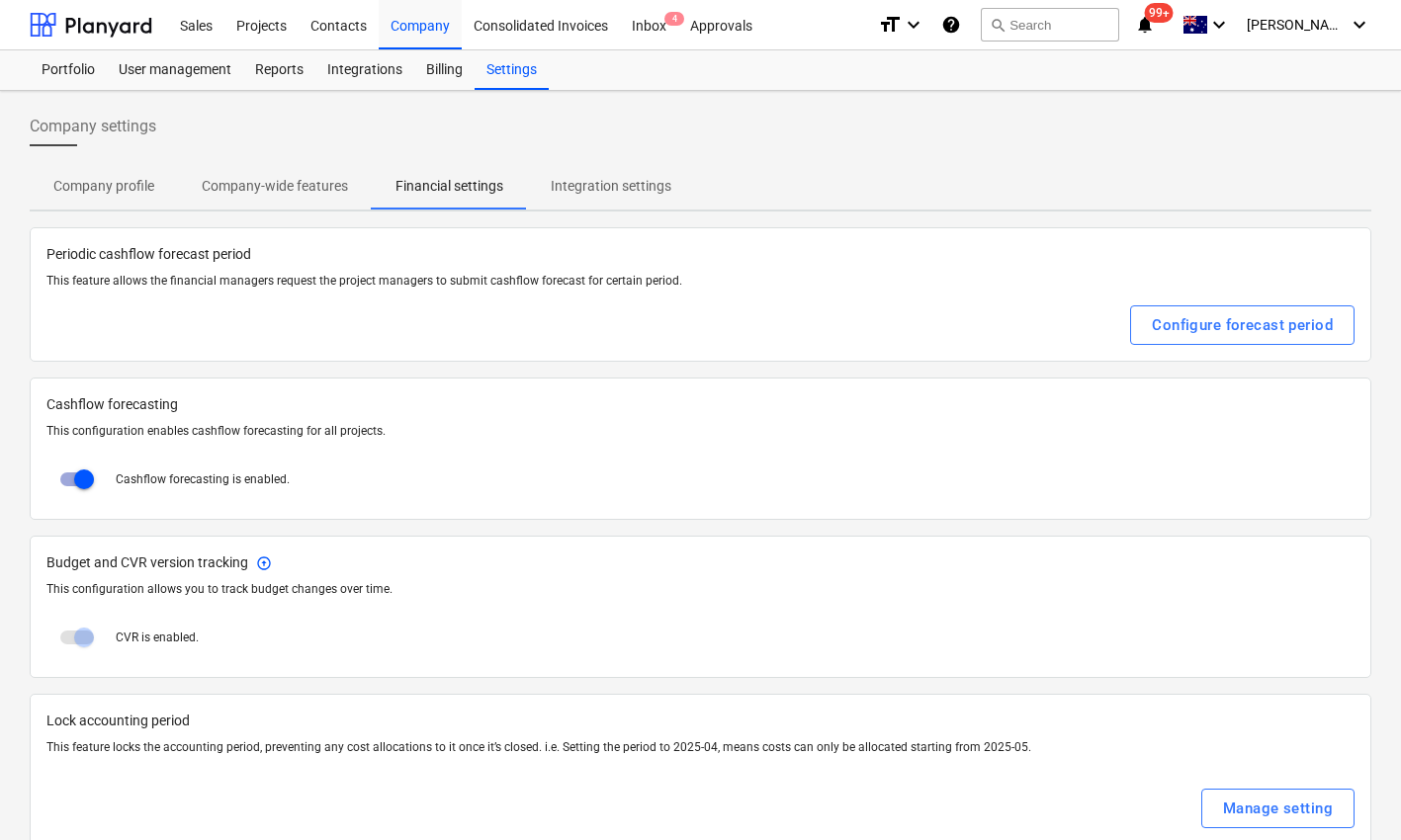 scroll, scrollTop: 37, scrollLeft: 0, axis: vertical 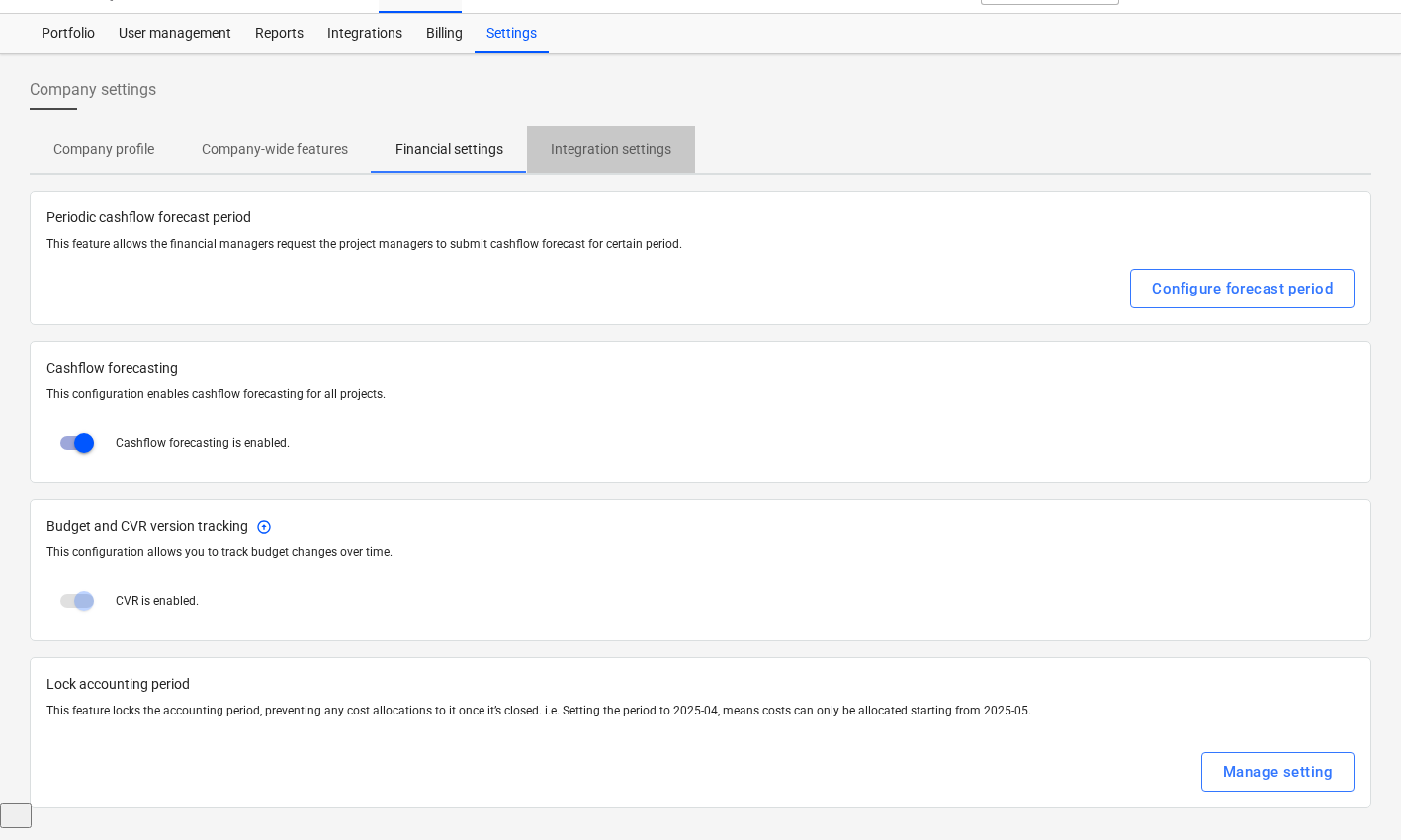 click on "Integration settings" at bounding box center (611, 149) 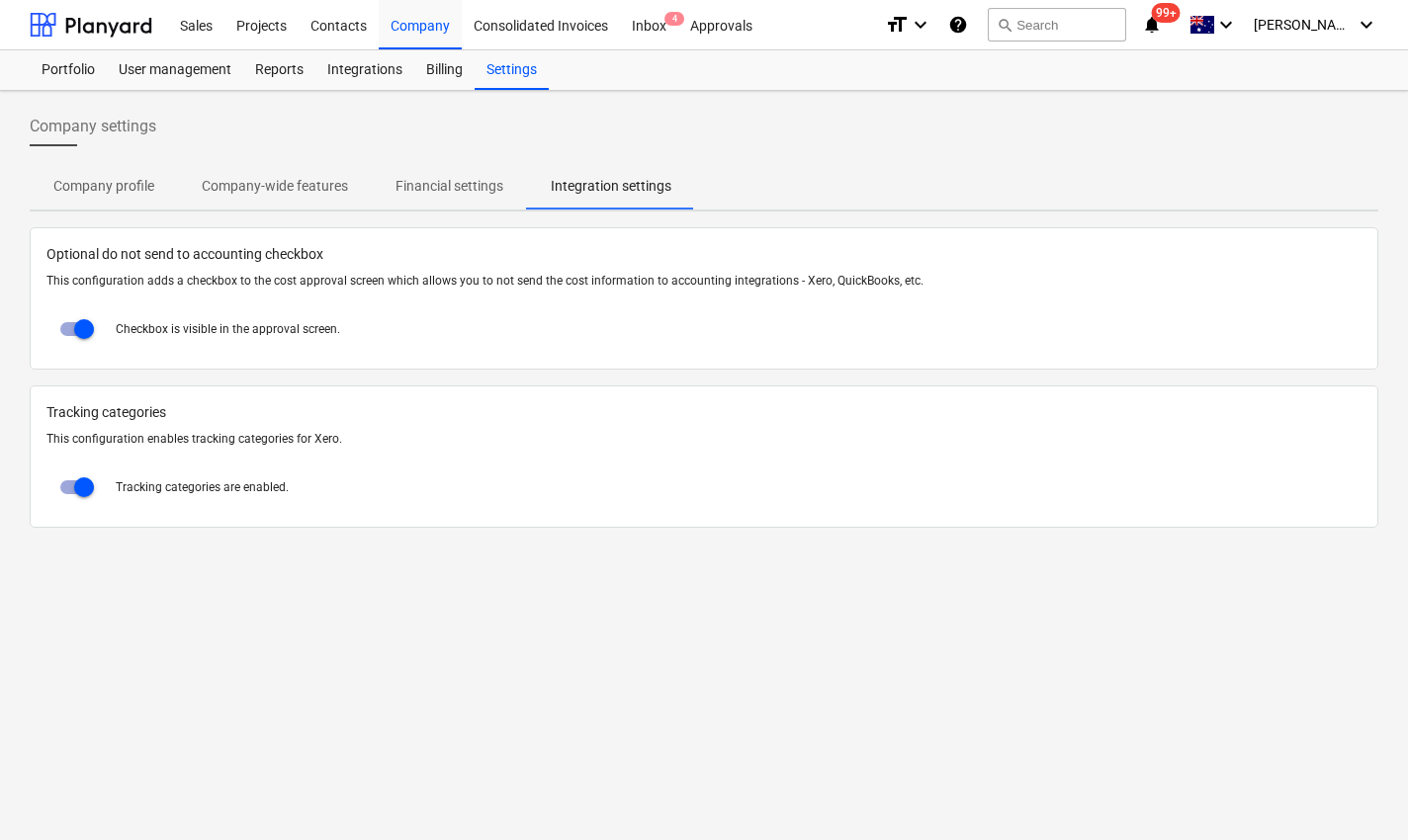 click on "Financial settings" at bounding box center (449, 186) 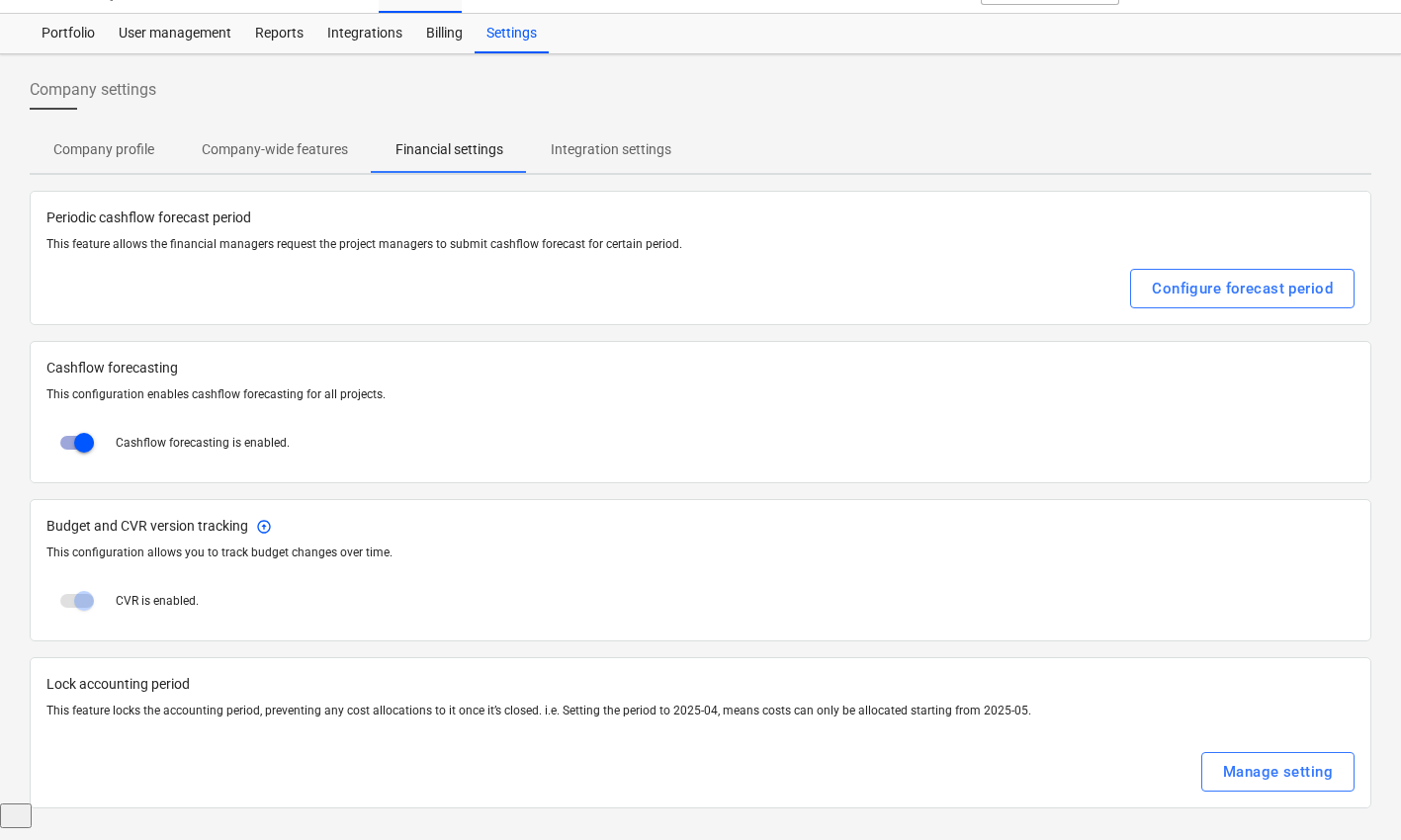 scroll, scrollTop: 0, scrollLeft: 0, axis: both 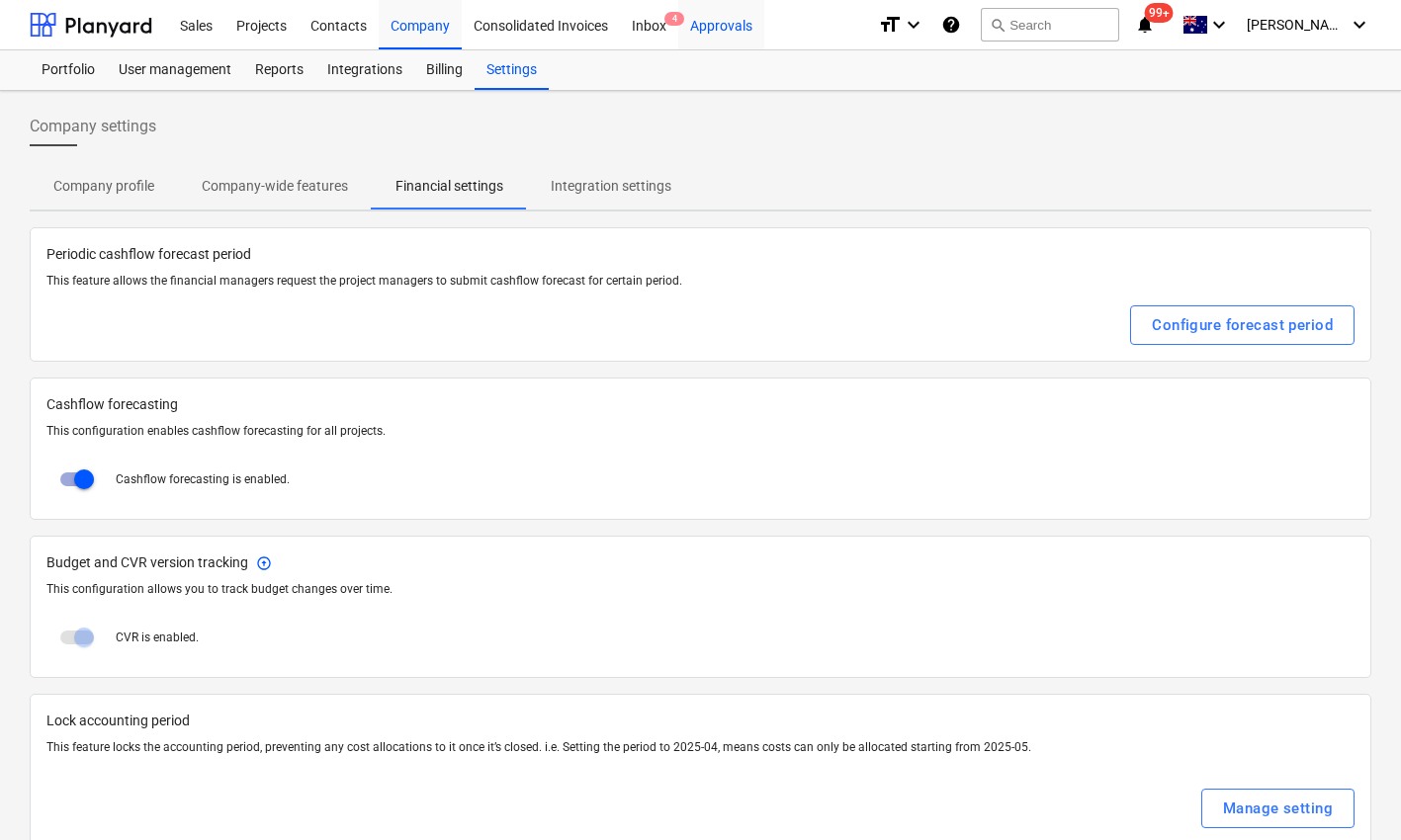 click on "Approvals" at bounding box center [721, 24] 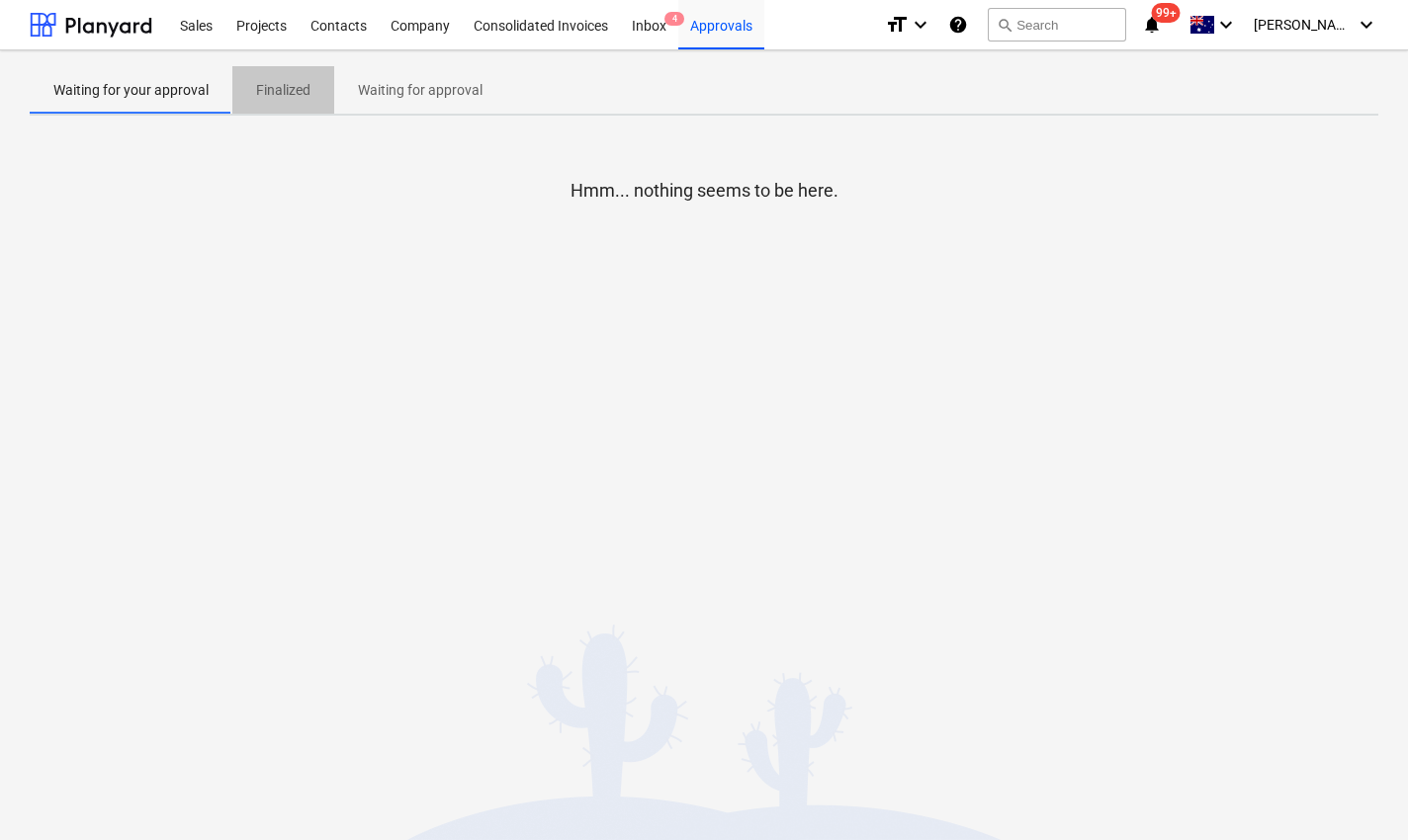 click on "Finalized" at bounding box center [283, 90] 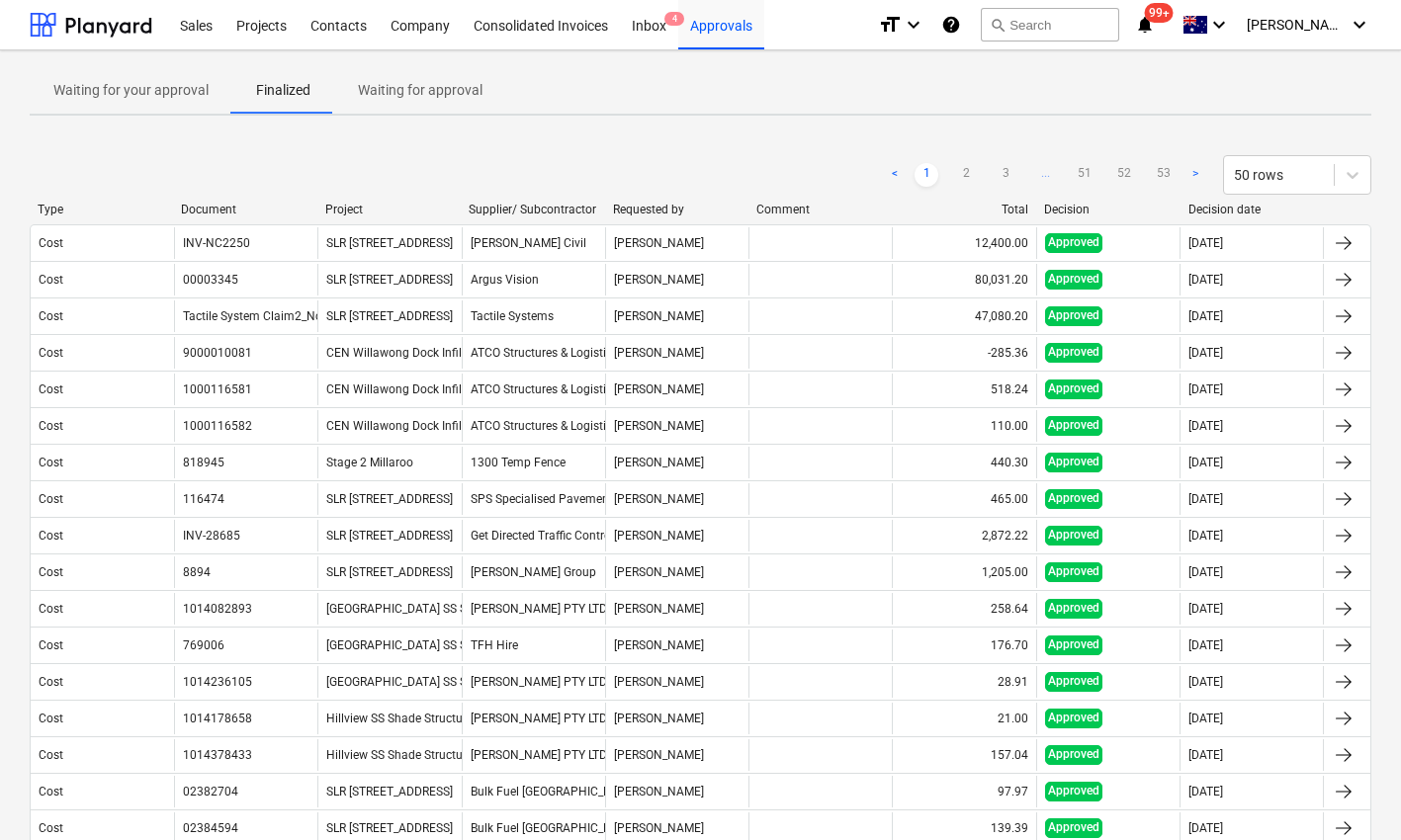 click on "Waiting for approval" at bounding box center [420, 90] 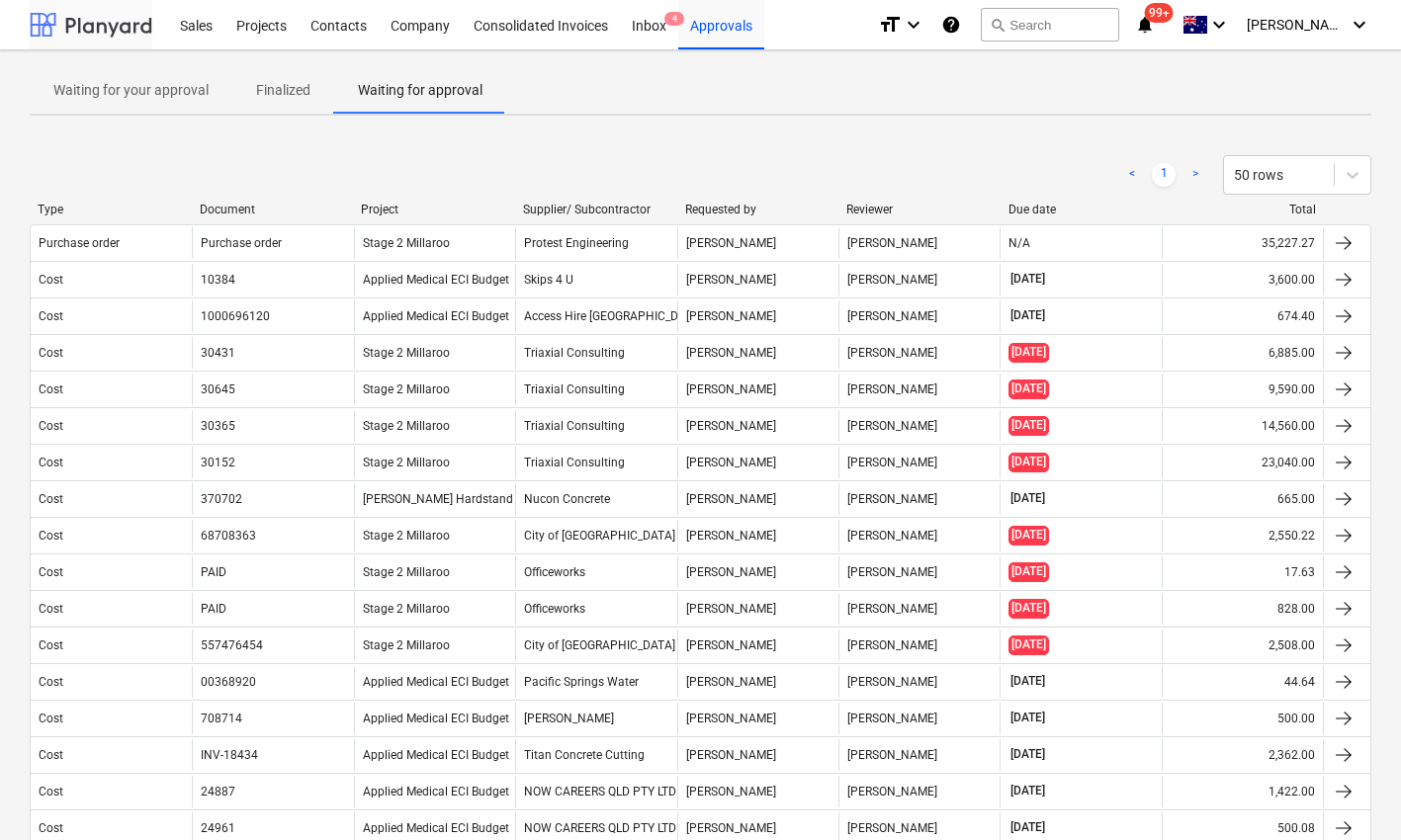click at bounding box center [91, 25] 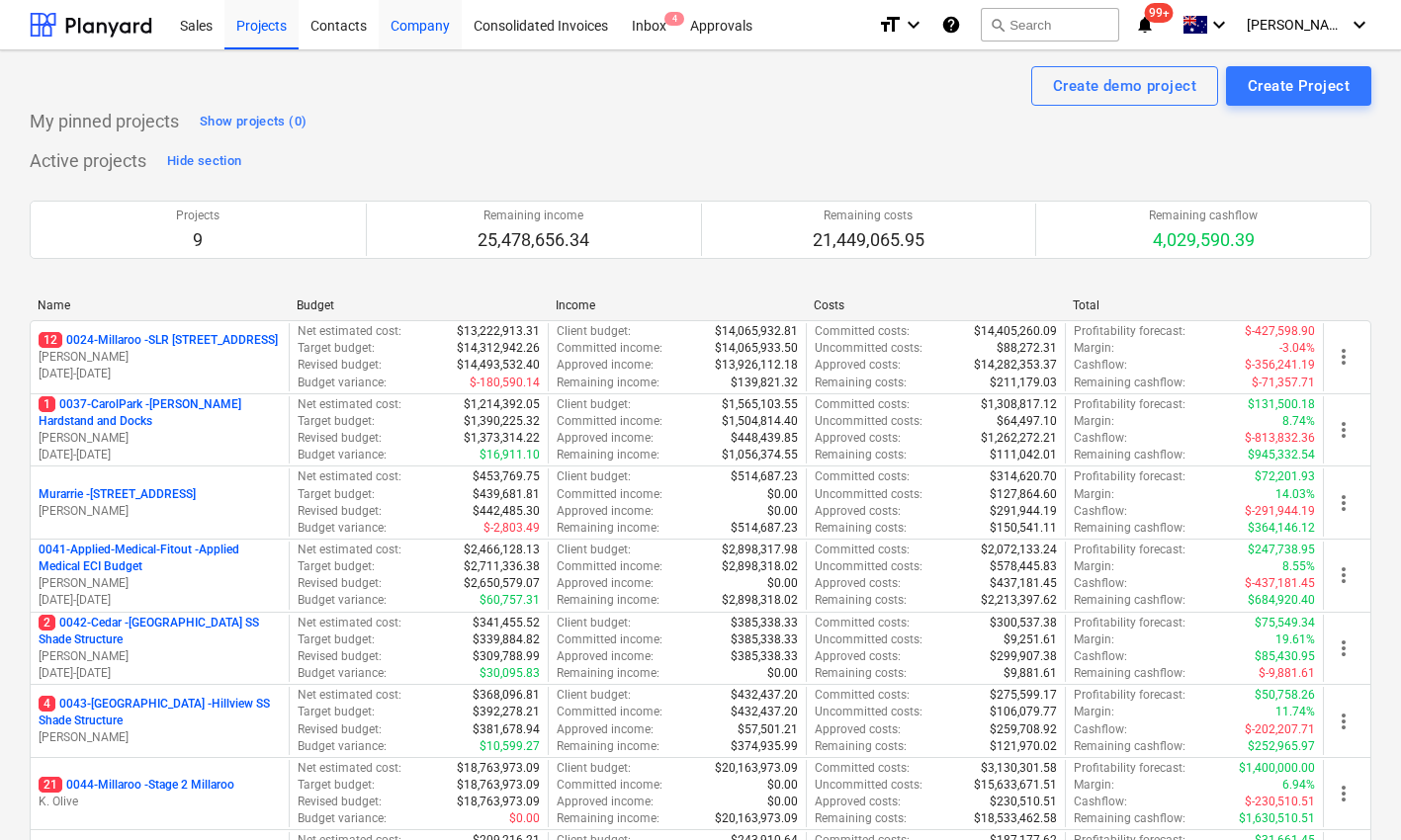 click on "Company" at bounding box center [420, 24] 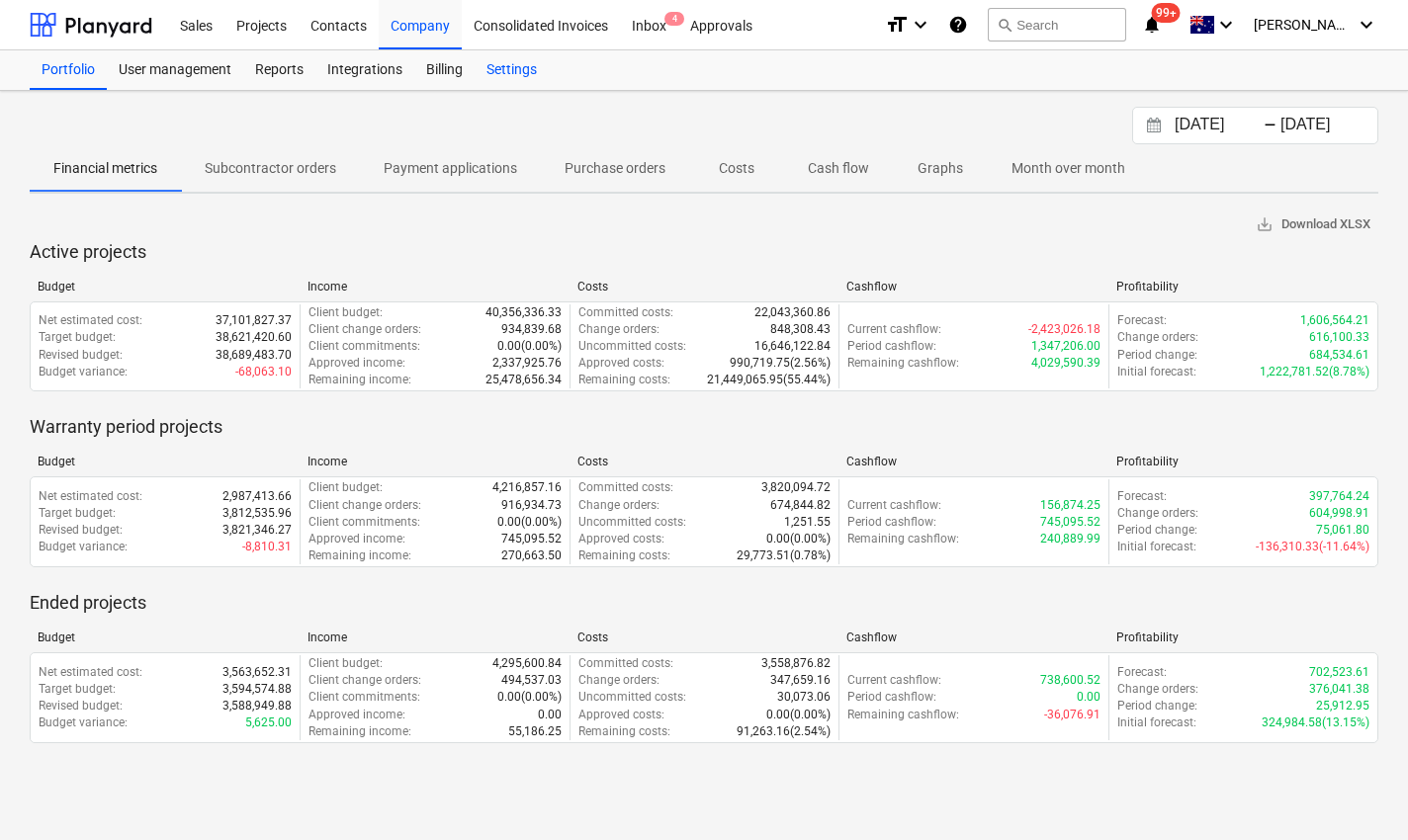 click on "Settings" at bounding box center [511, 70] 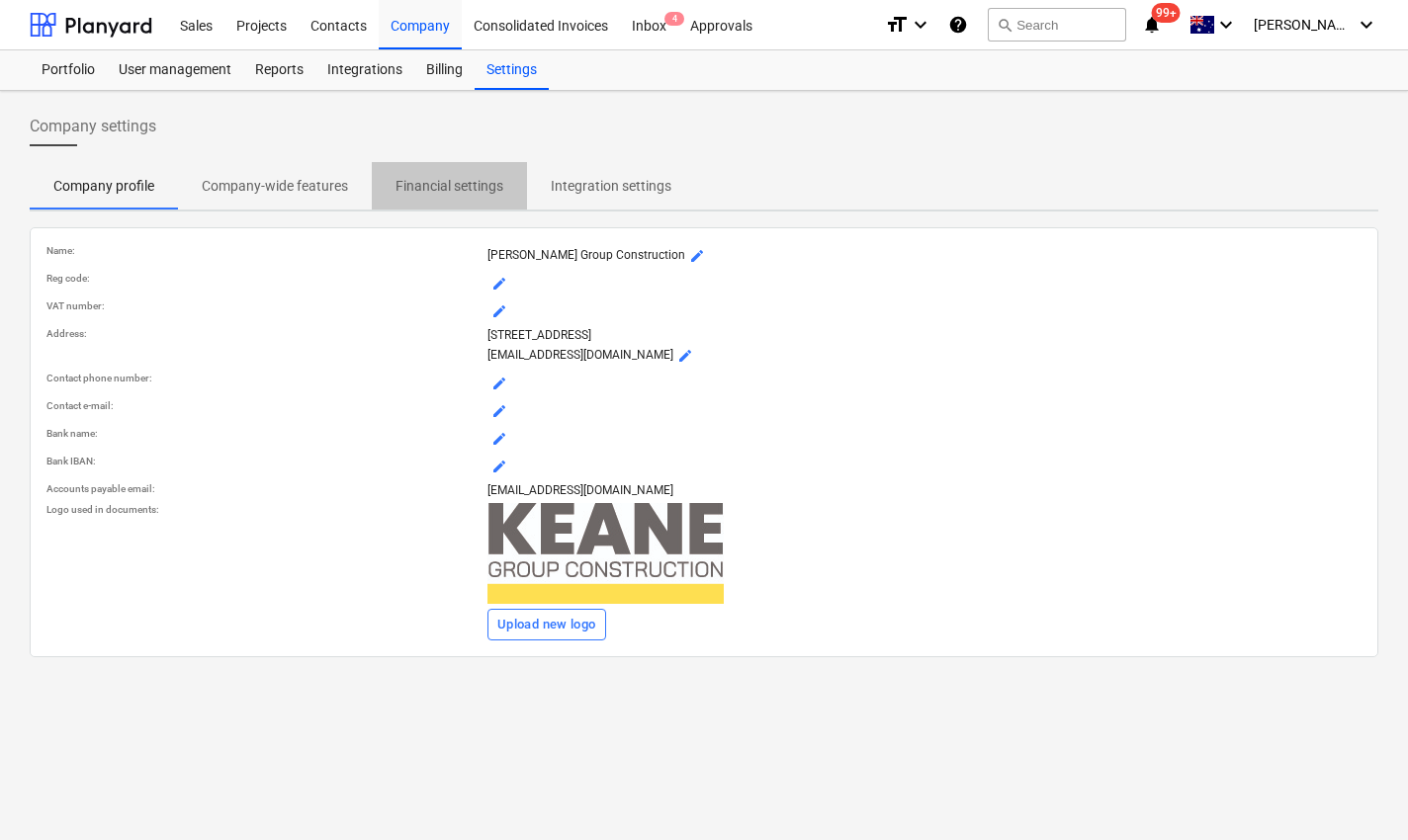 click on "Financial settings" at bounding box center [449, 186] 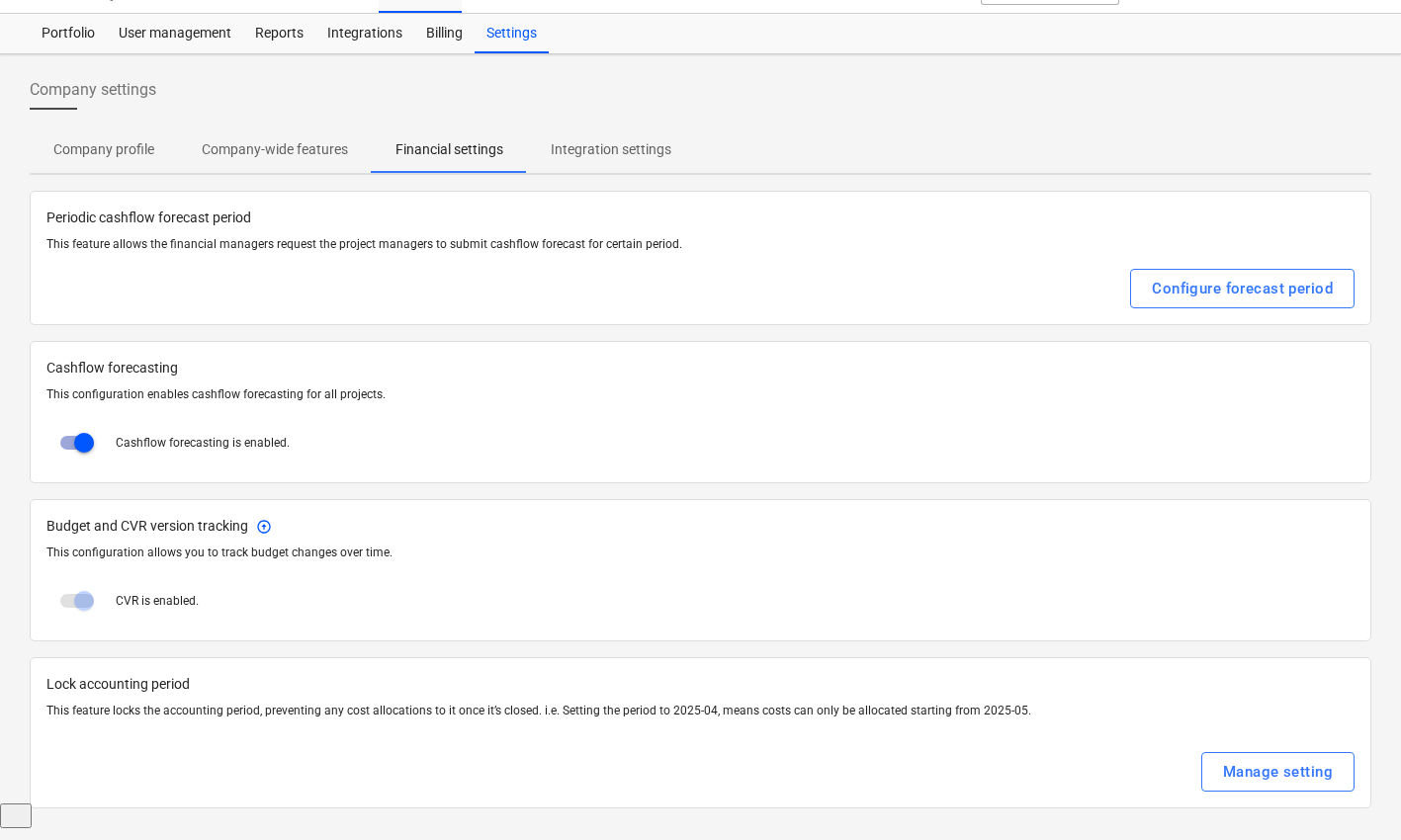 scroll, scrollTop: 0, scrollLeft: 0, axis: both 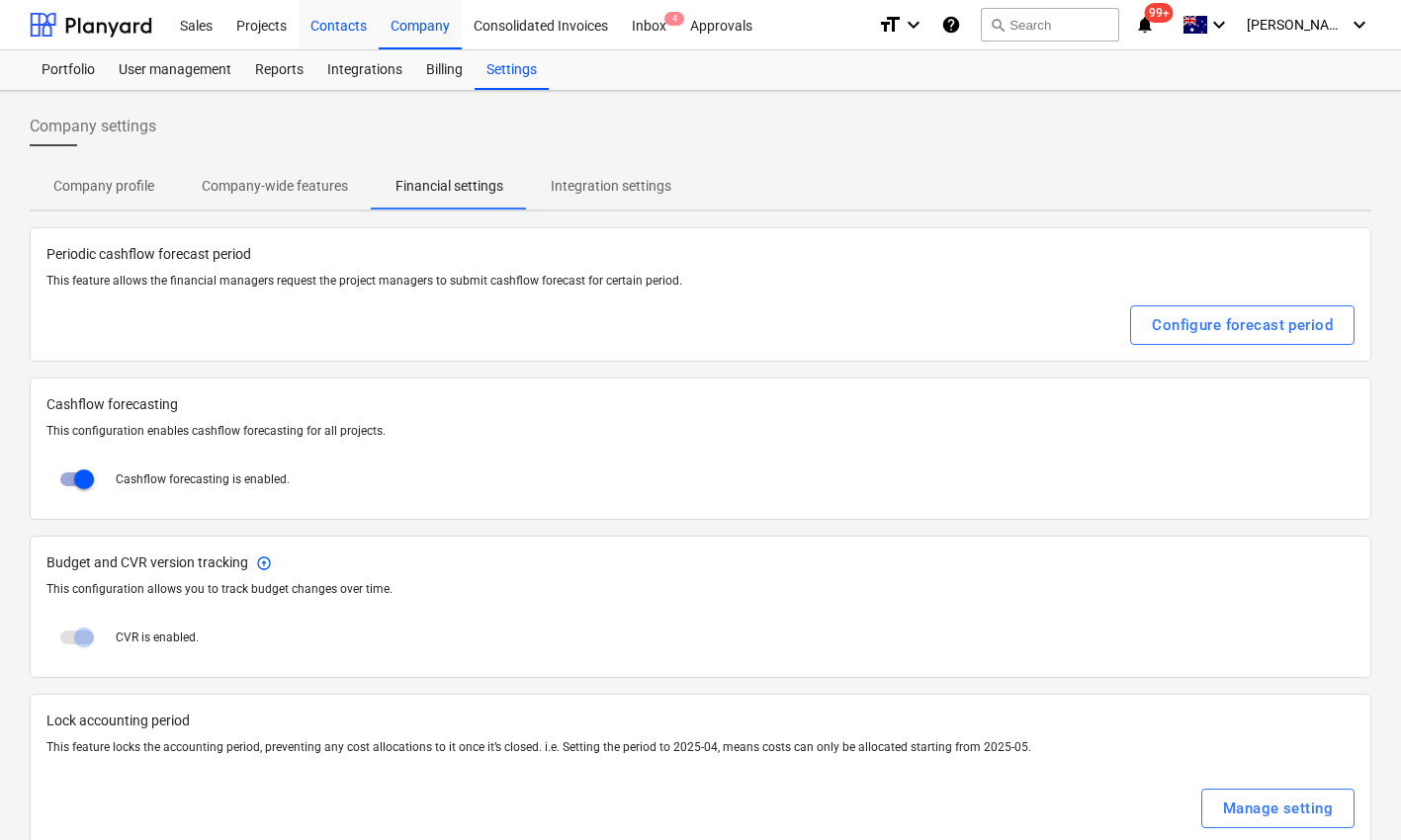 click on "Contacts" at bounding box center [338, 24] 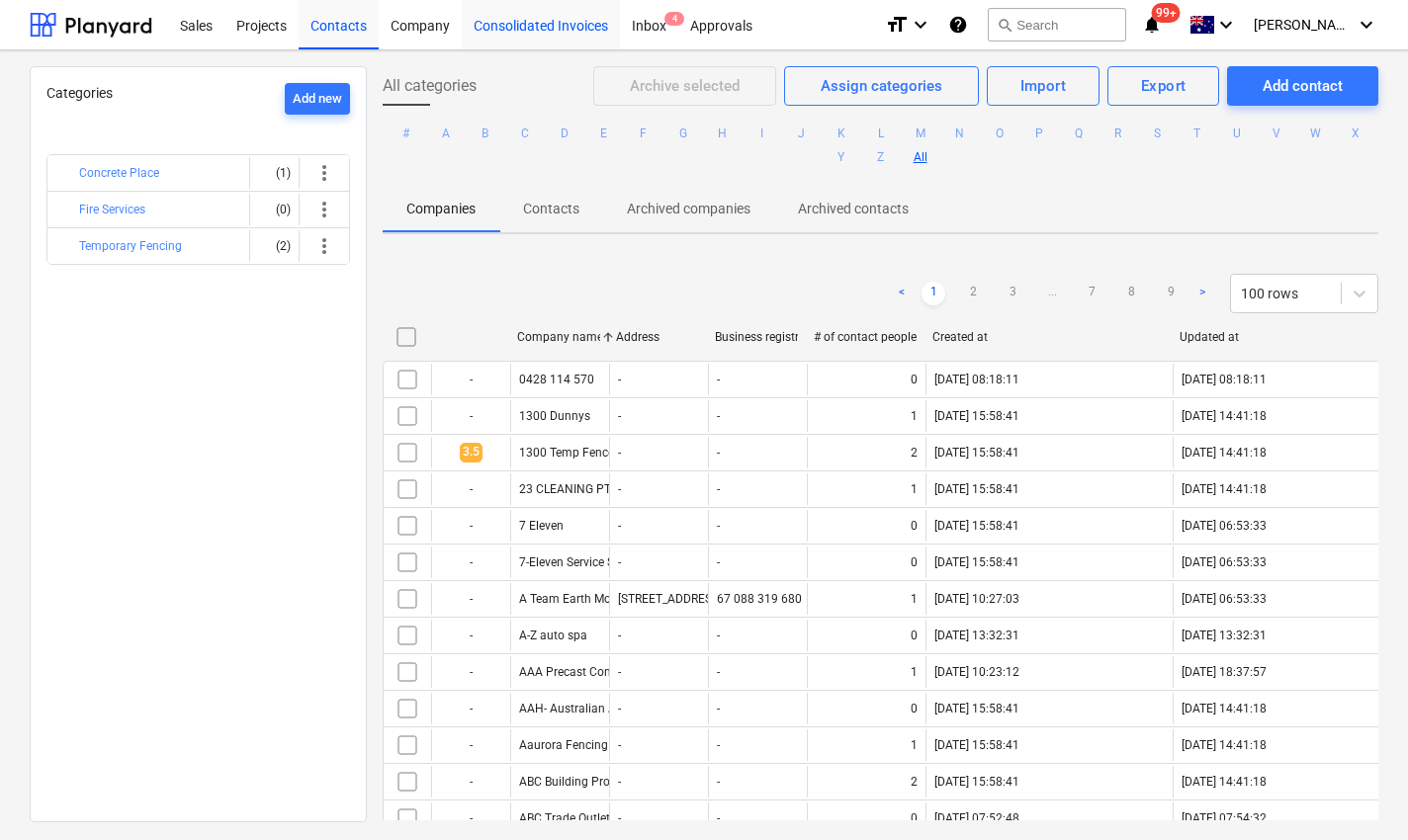 click on "Consolidated Invoices" at bounding box center [541, 24] 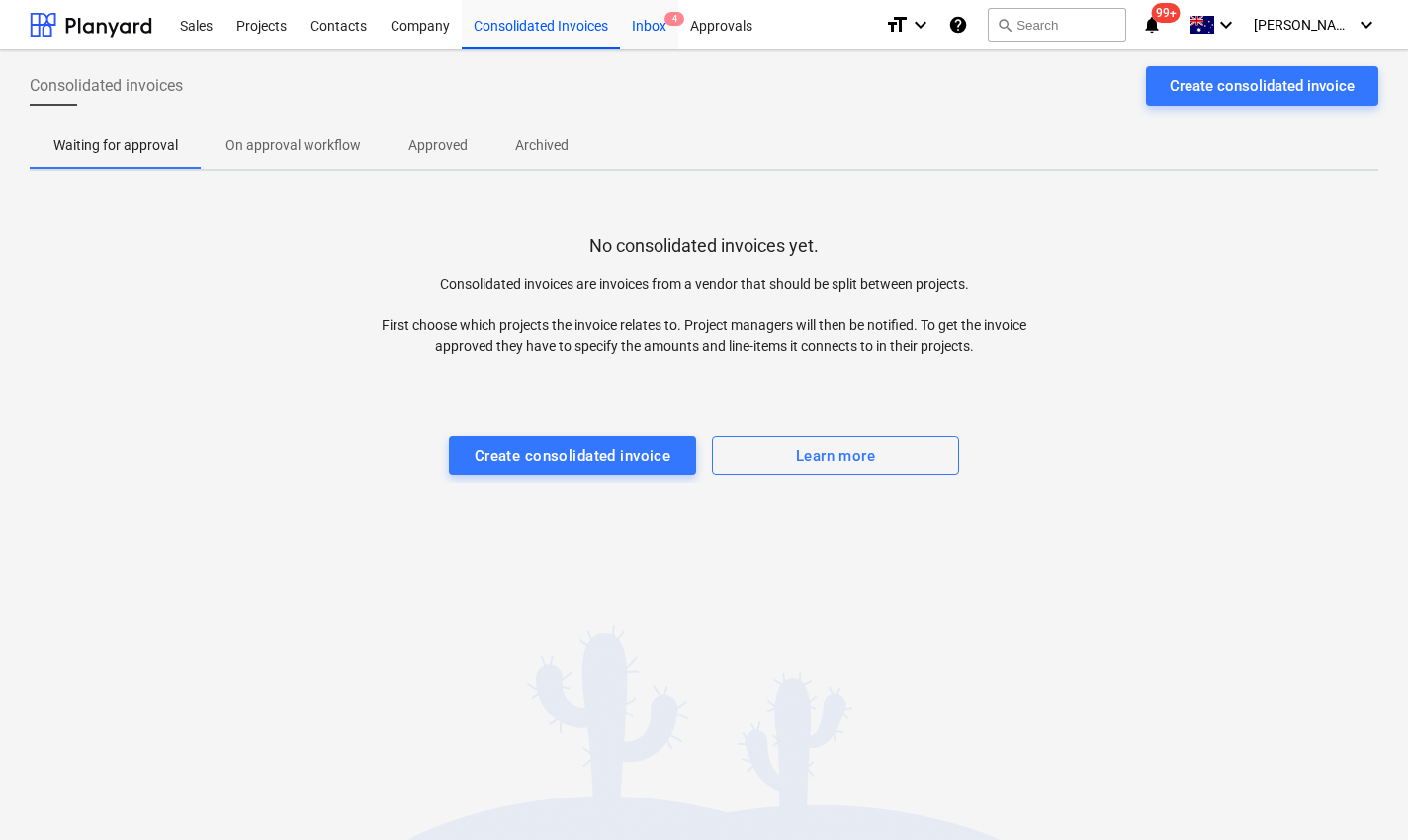 click on "Inbox 4" at bounding box center (649, 24) 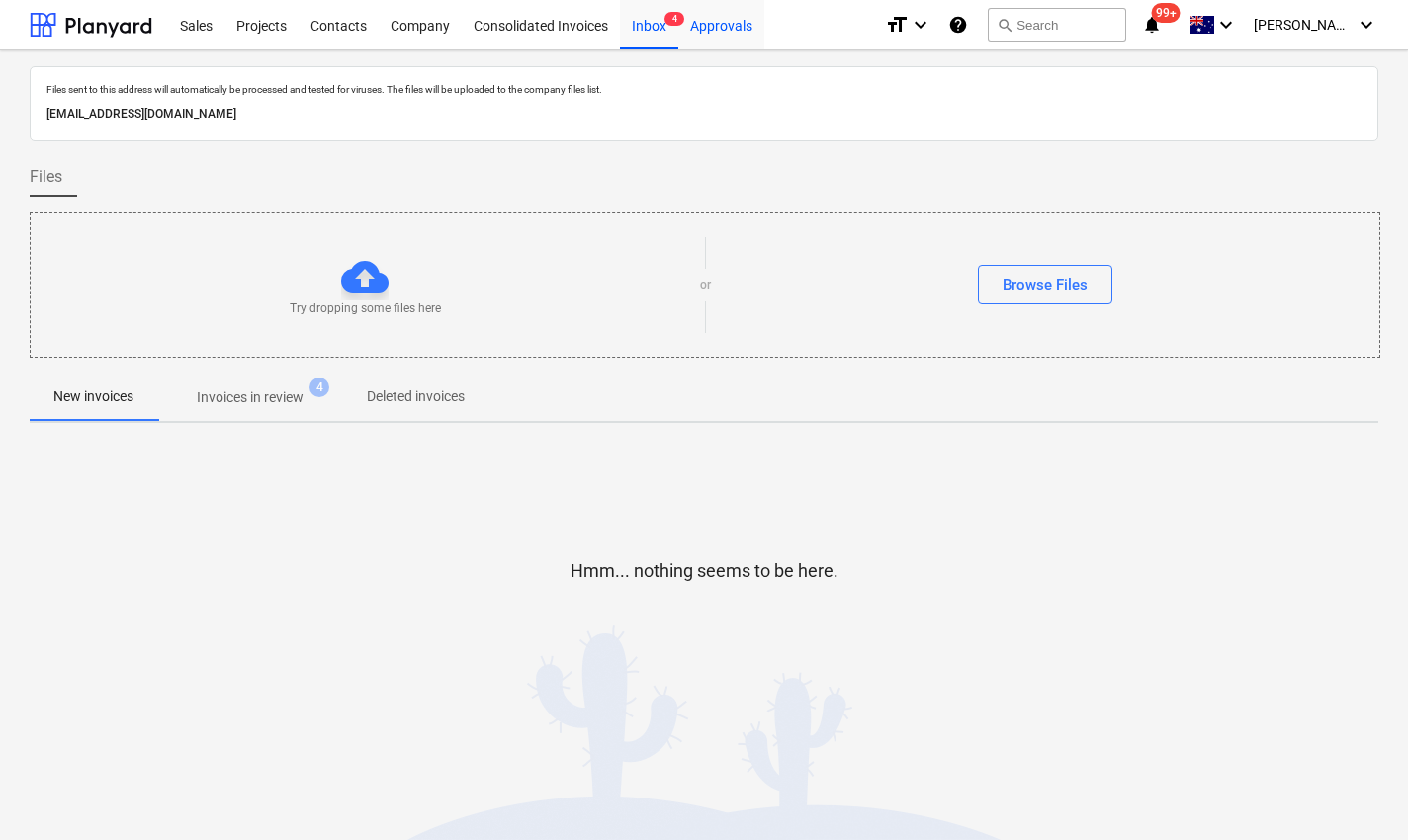 click on "Approvals" at bounding box center [721, 24] 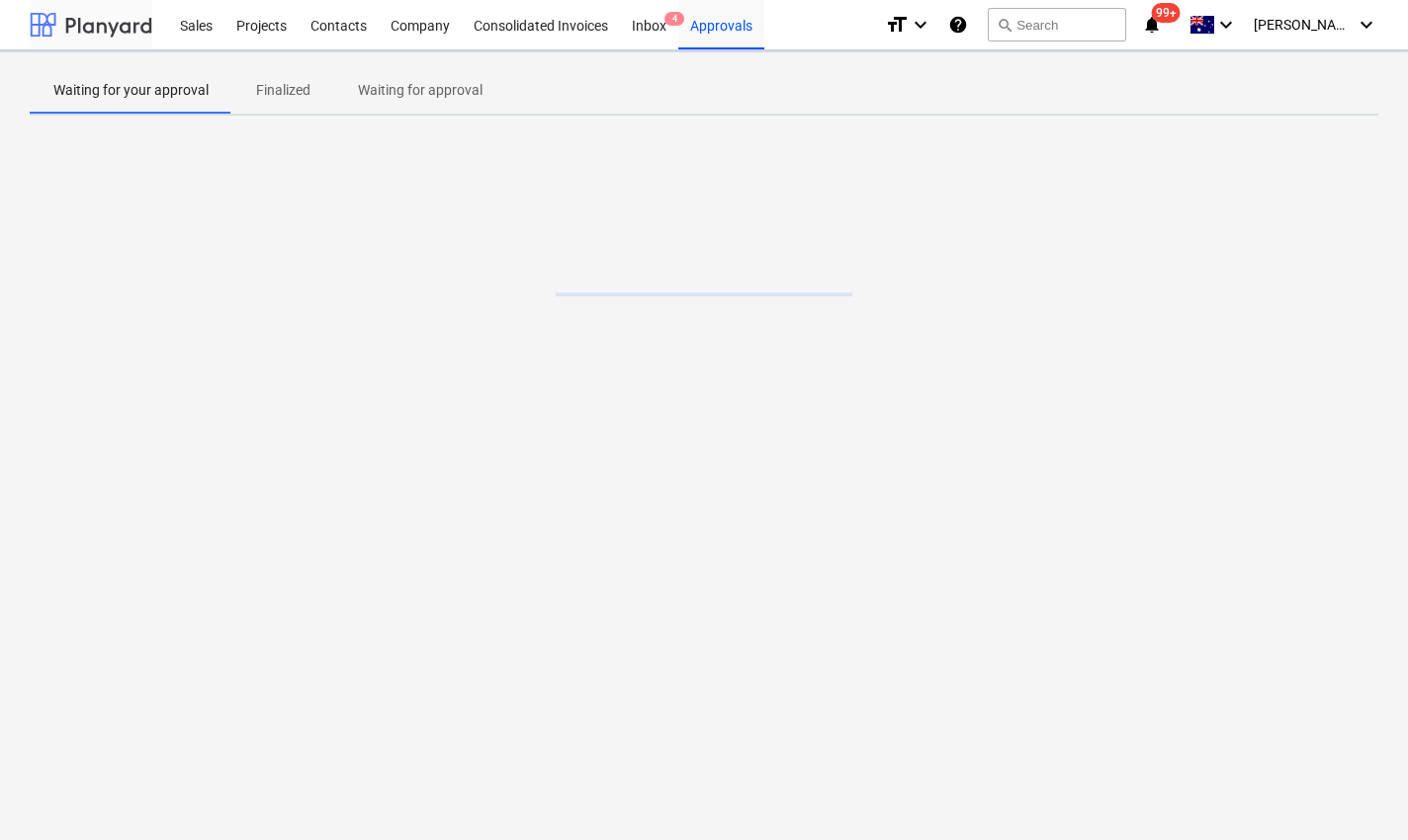 click at bounding box center (91, 25) 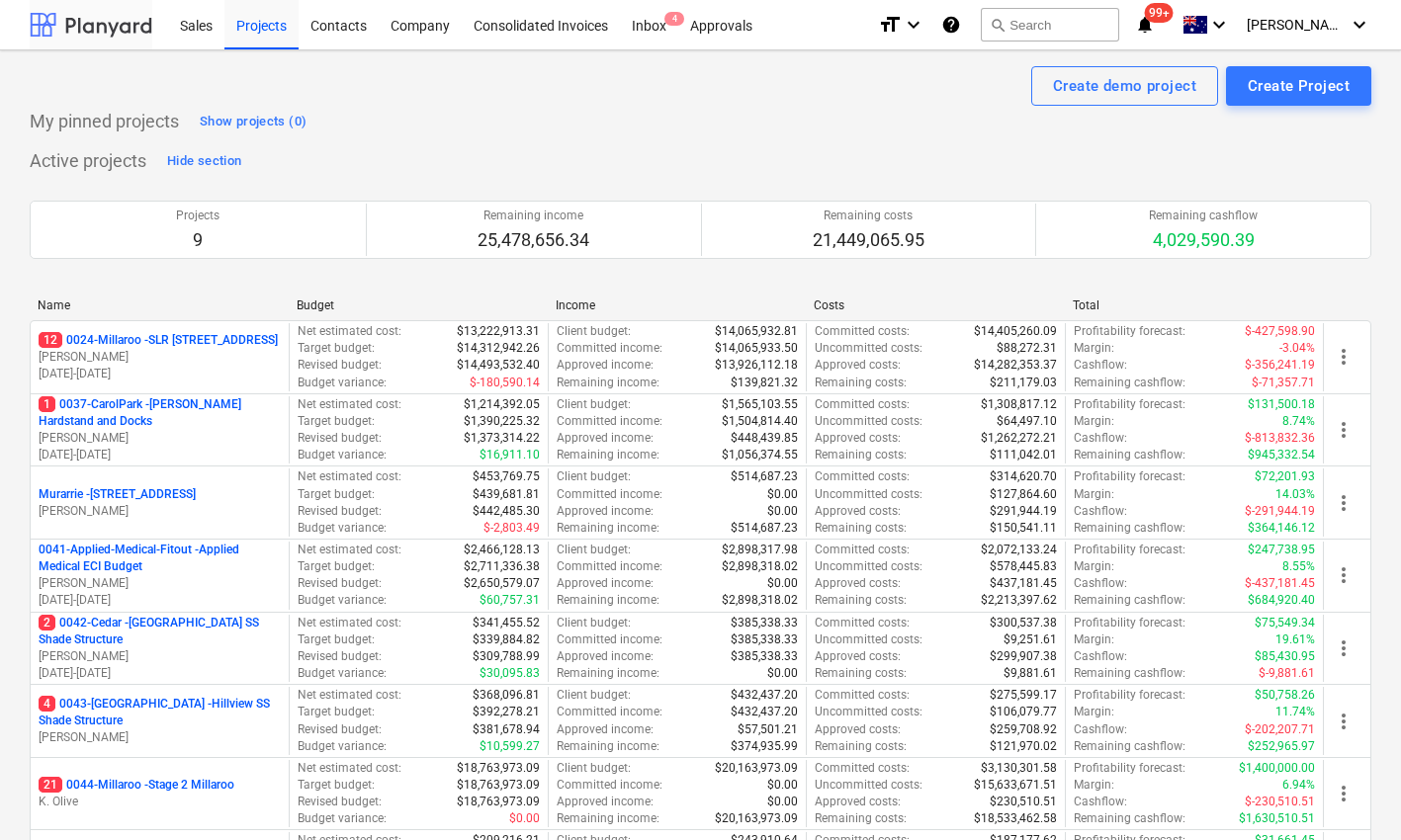 click at bounding box center [91, 25] 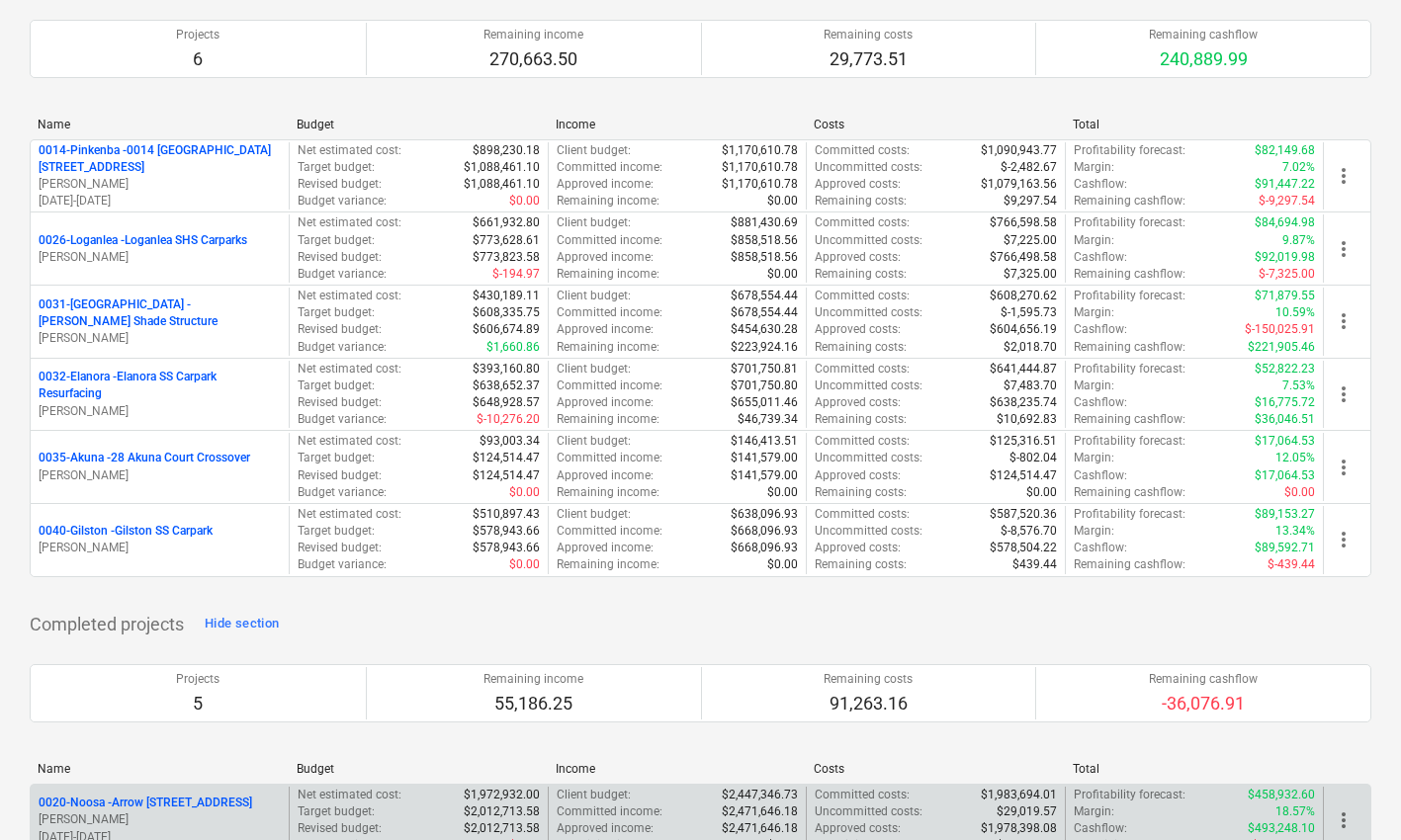 scroll, scrollTop: 0, scrollLeft: 0, axis: both 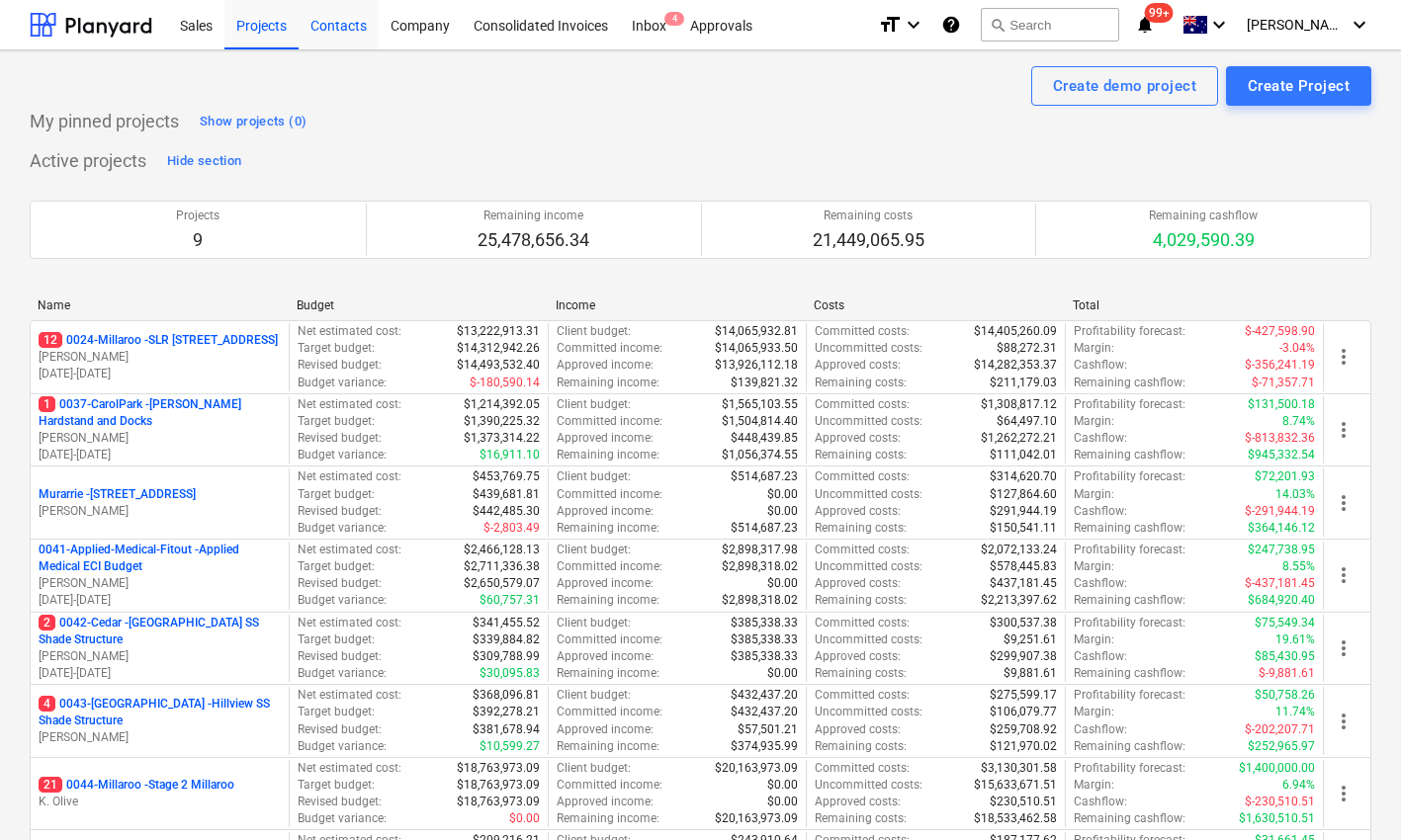 click on "Contacts" at bounding box center (338, 24) 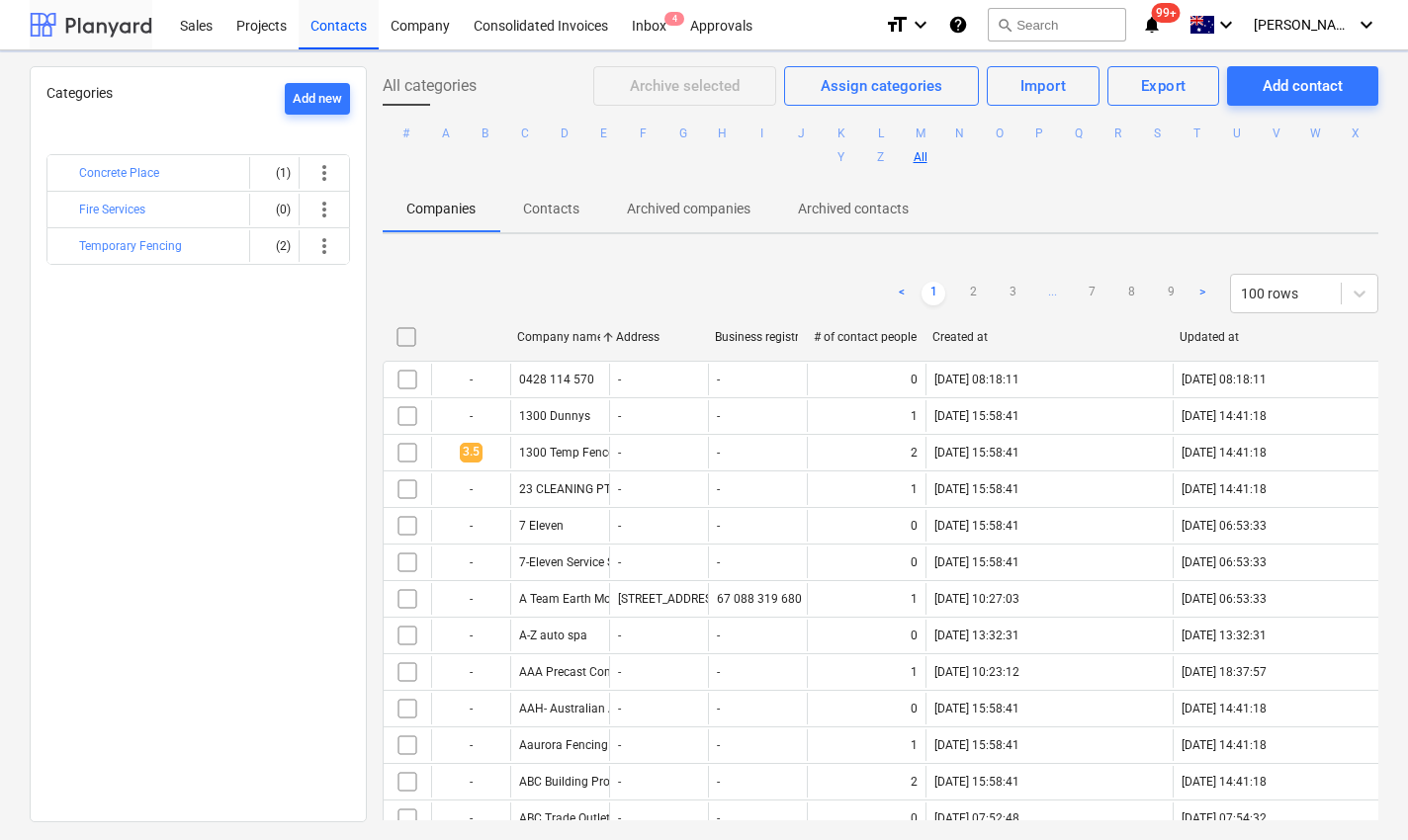 click at bounding box center [91, 25] 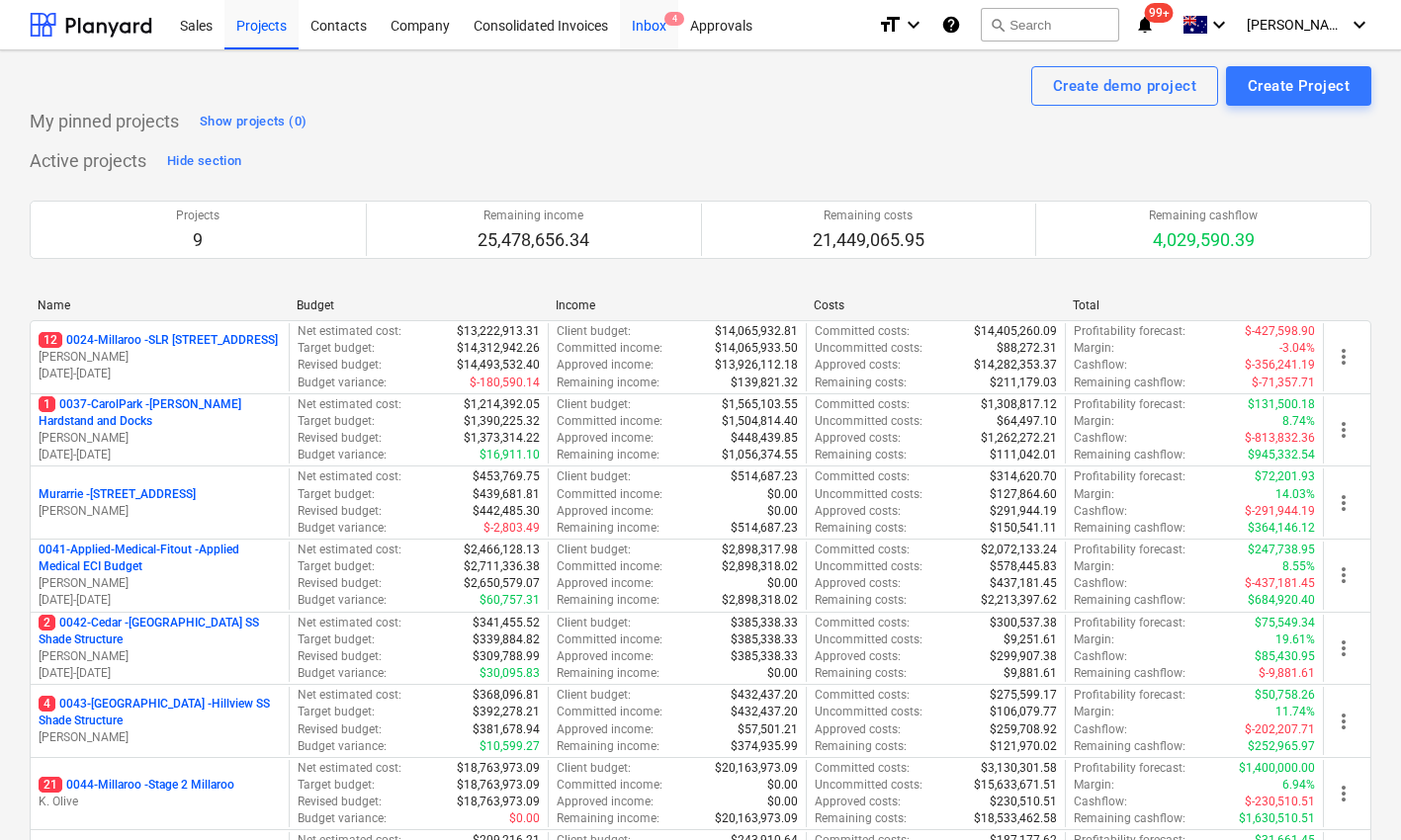 click on "Inbox 4" at bounding box center (649, 24) 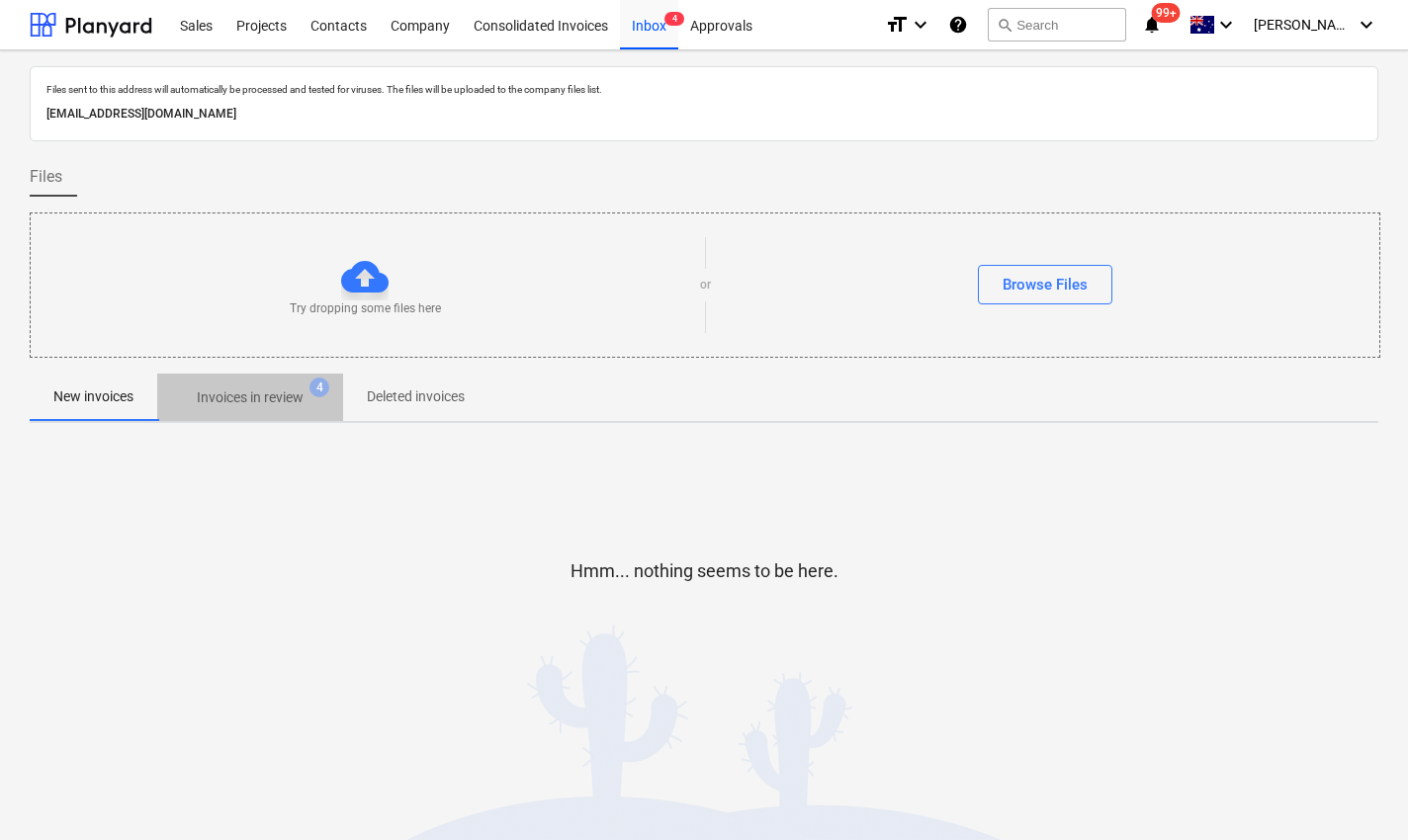 click on "Invoices in review 4" at bounding box center [250, 397] 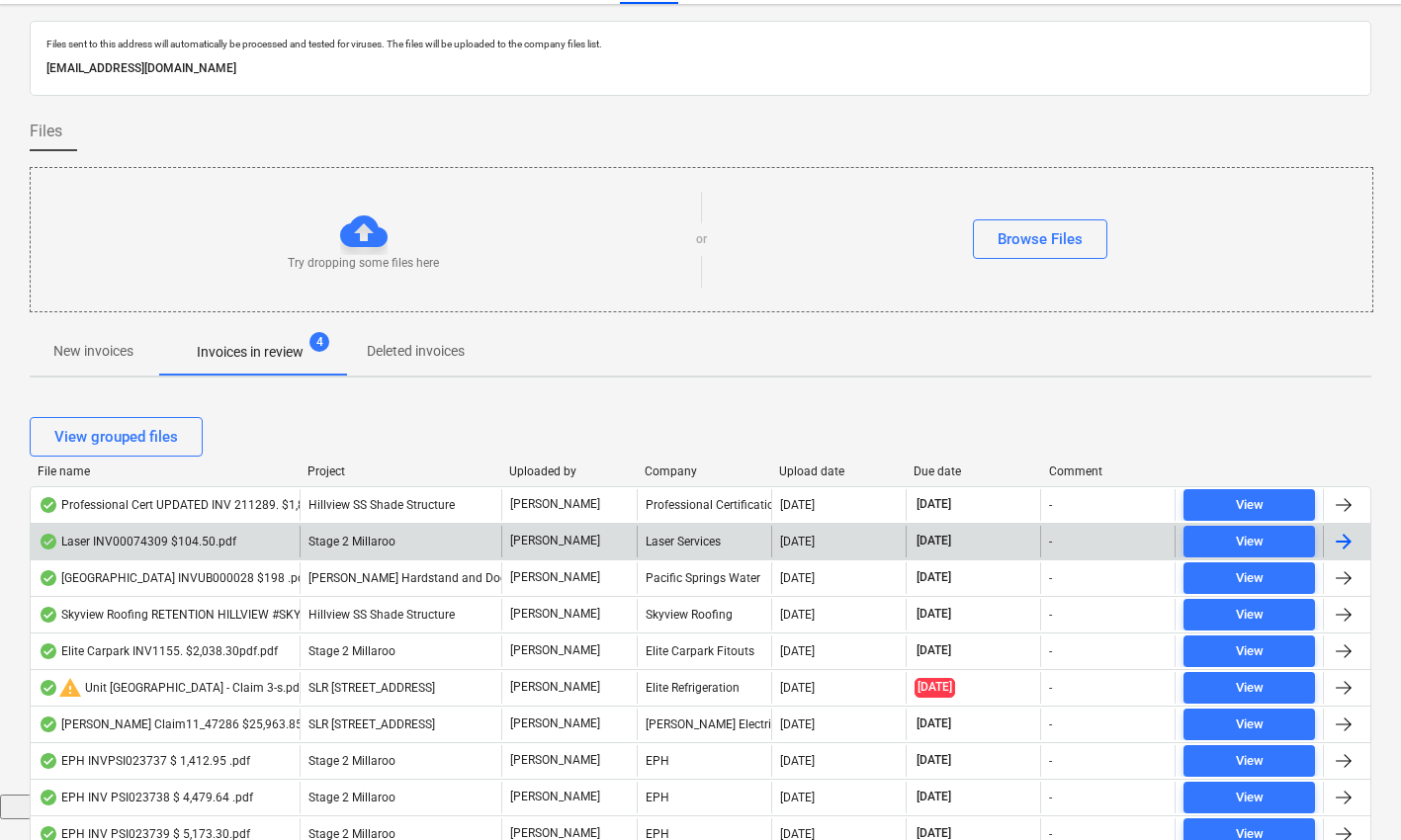 scroll, scrollTop: 44, scrollLeft: 0, axis: vertical 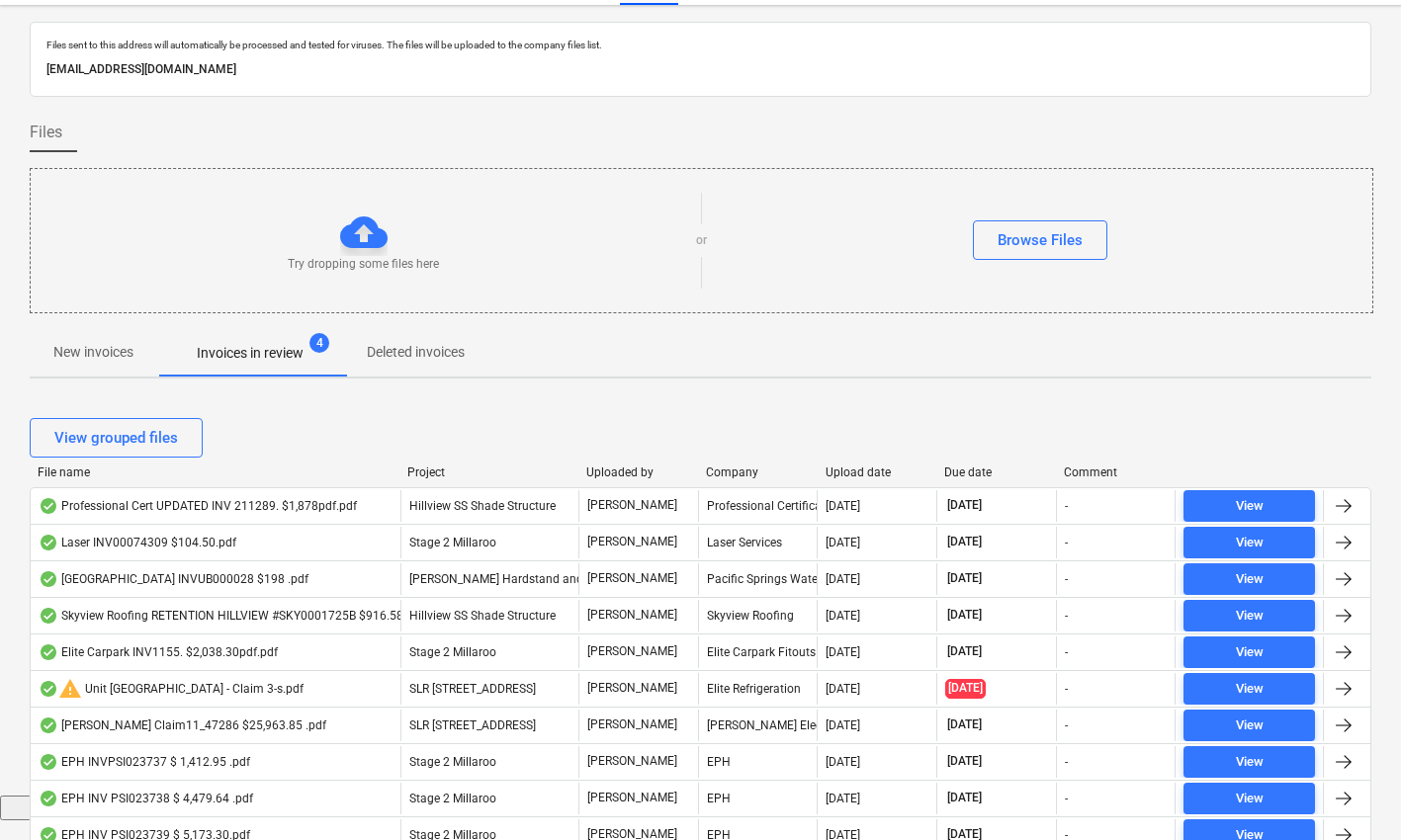 drag, startPoint x: 296, startPoint y: 478, endPoint x: 403, endPoint y: 478, distance: 107 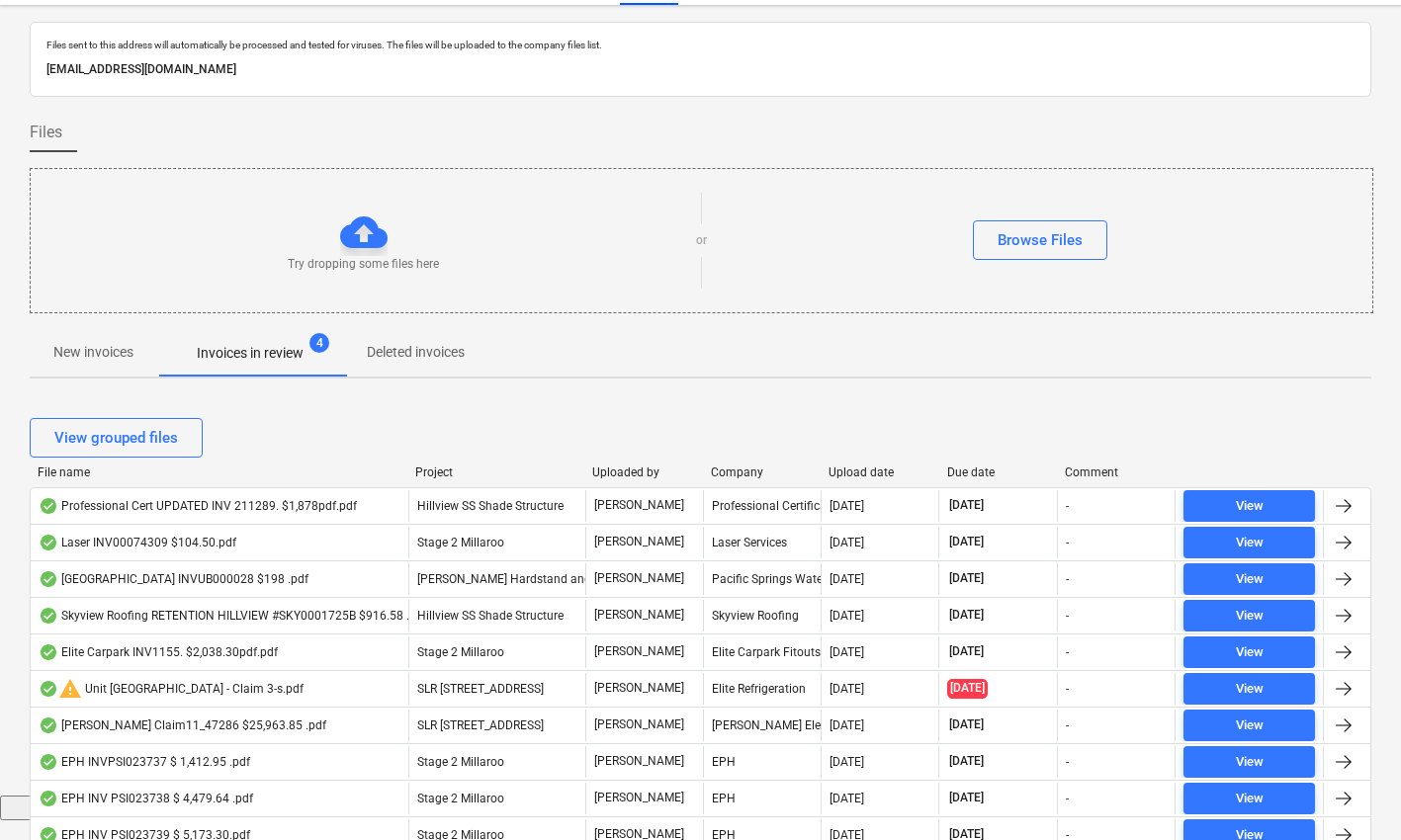 scroll, scrollTop: 0, scrollLeft: 0, axis: both 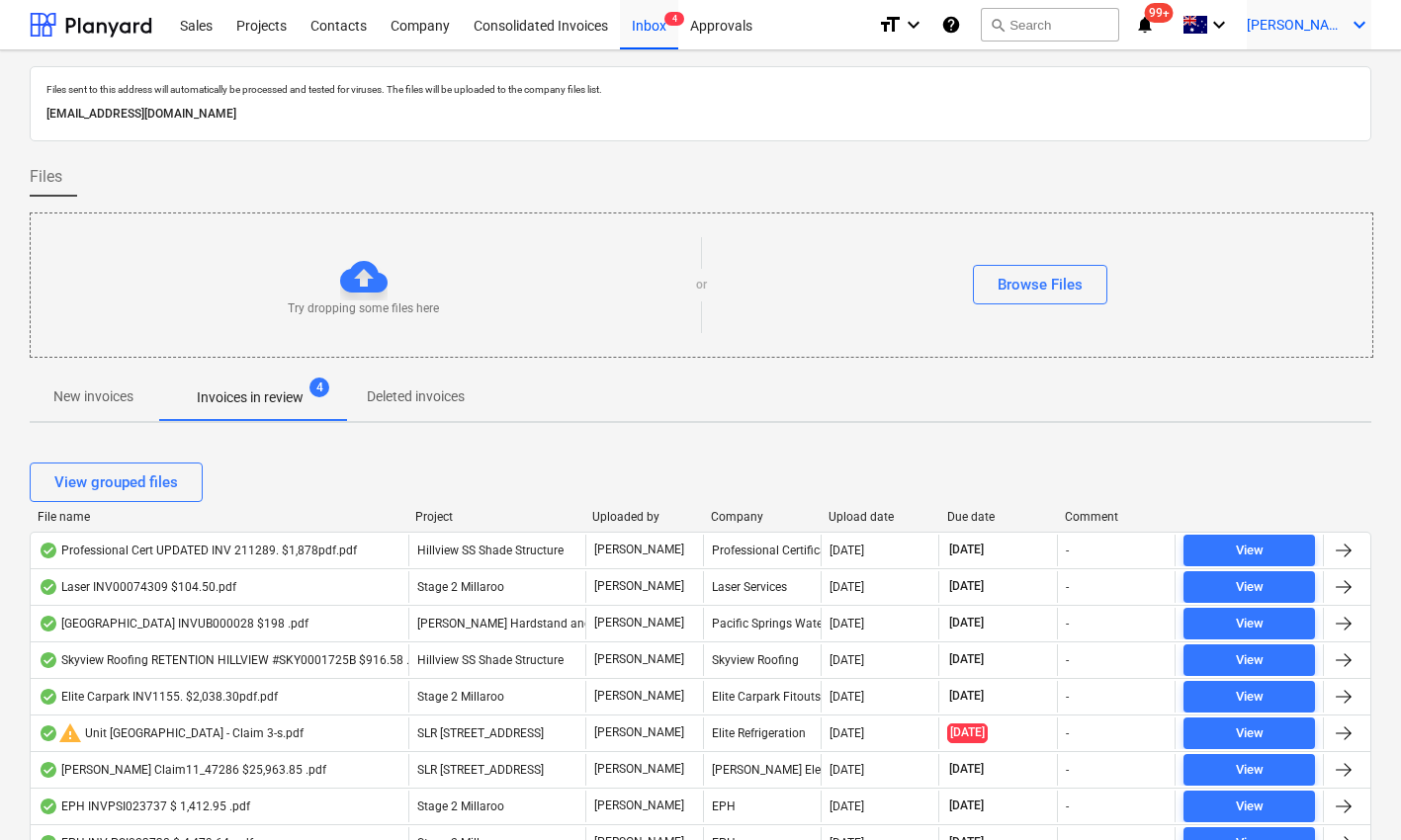 click on "[PERSON_NAME]" at bounding box center (1296, 25) 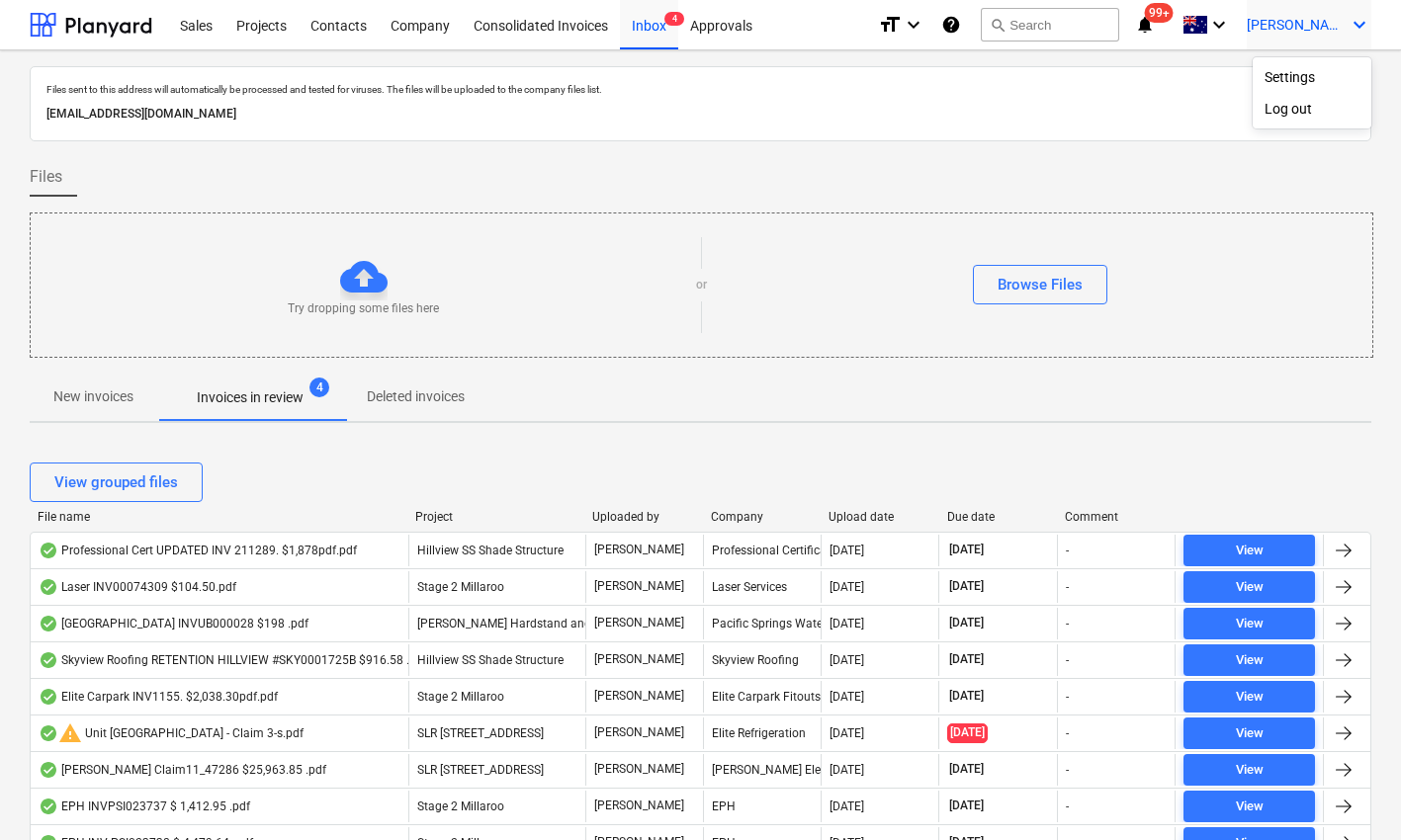 click at bounding box center [700, 420] 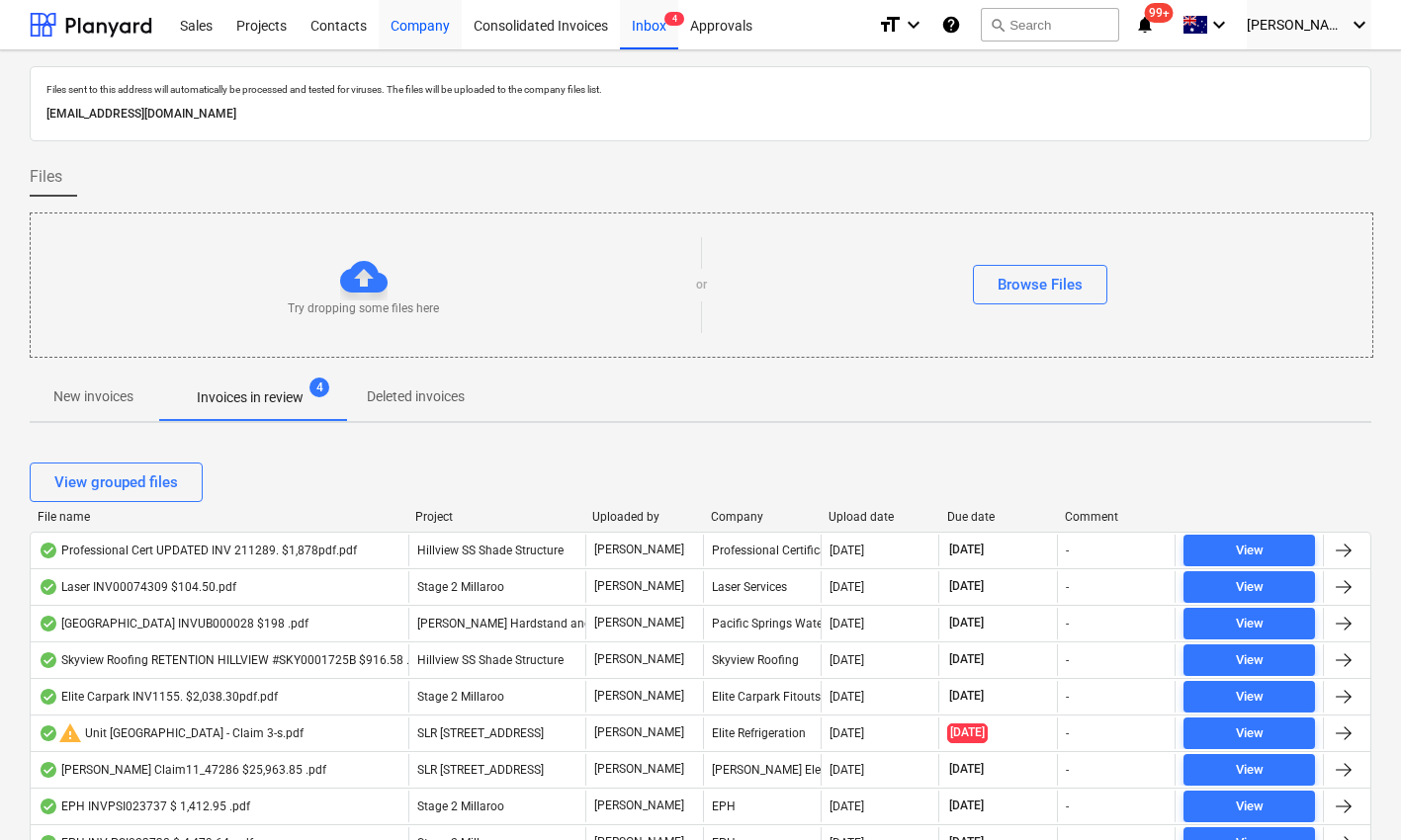 click on "Company" at bounding box center [420, 24] 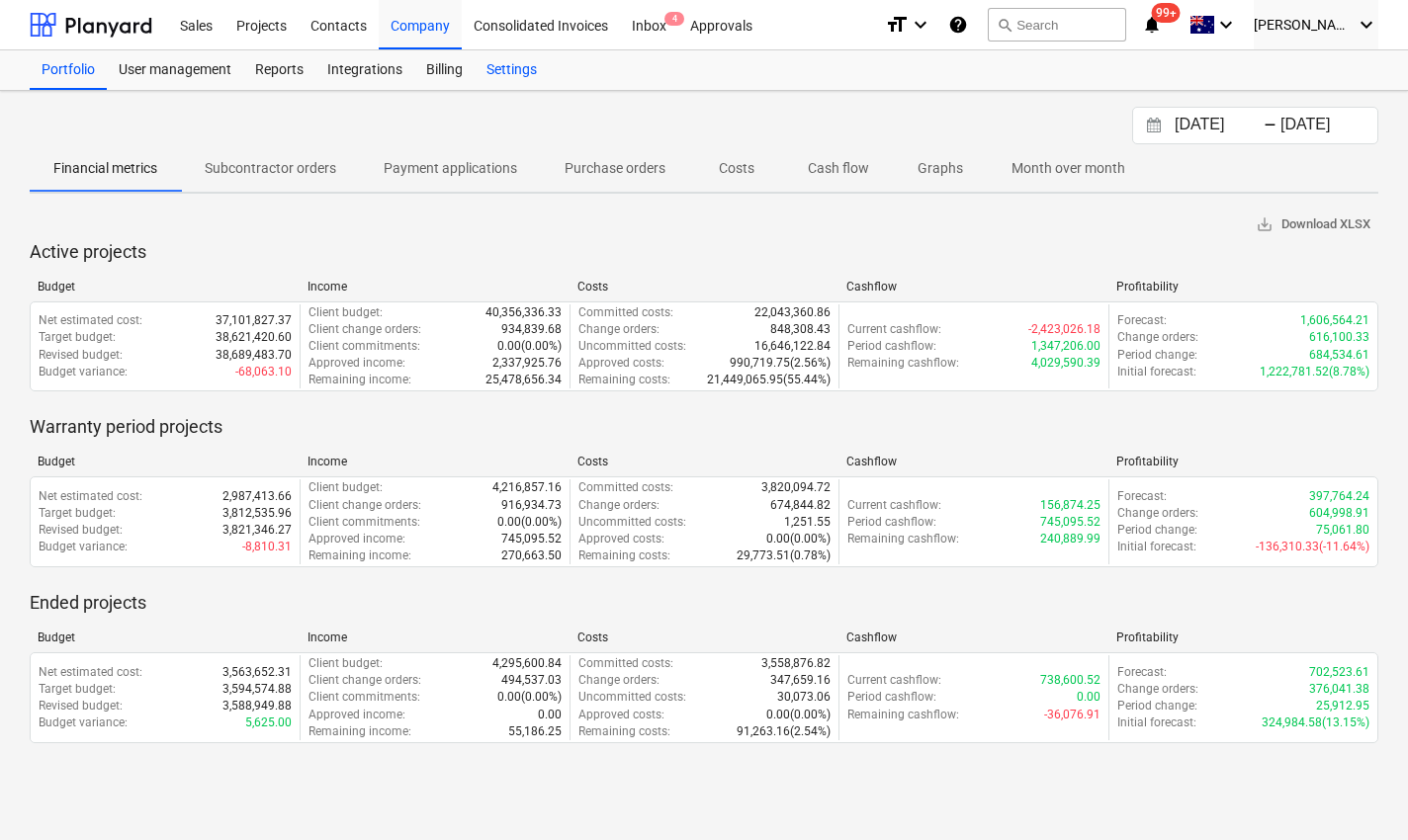 click on "Settings" at bounding box center [511, 70] 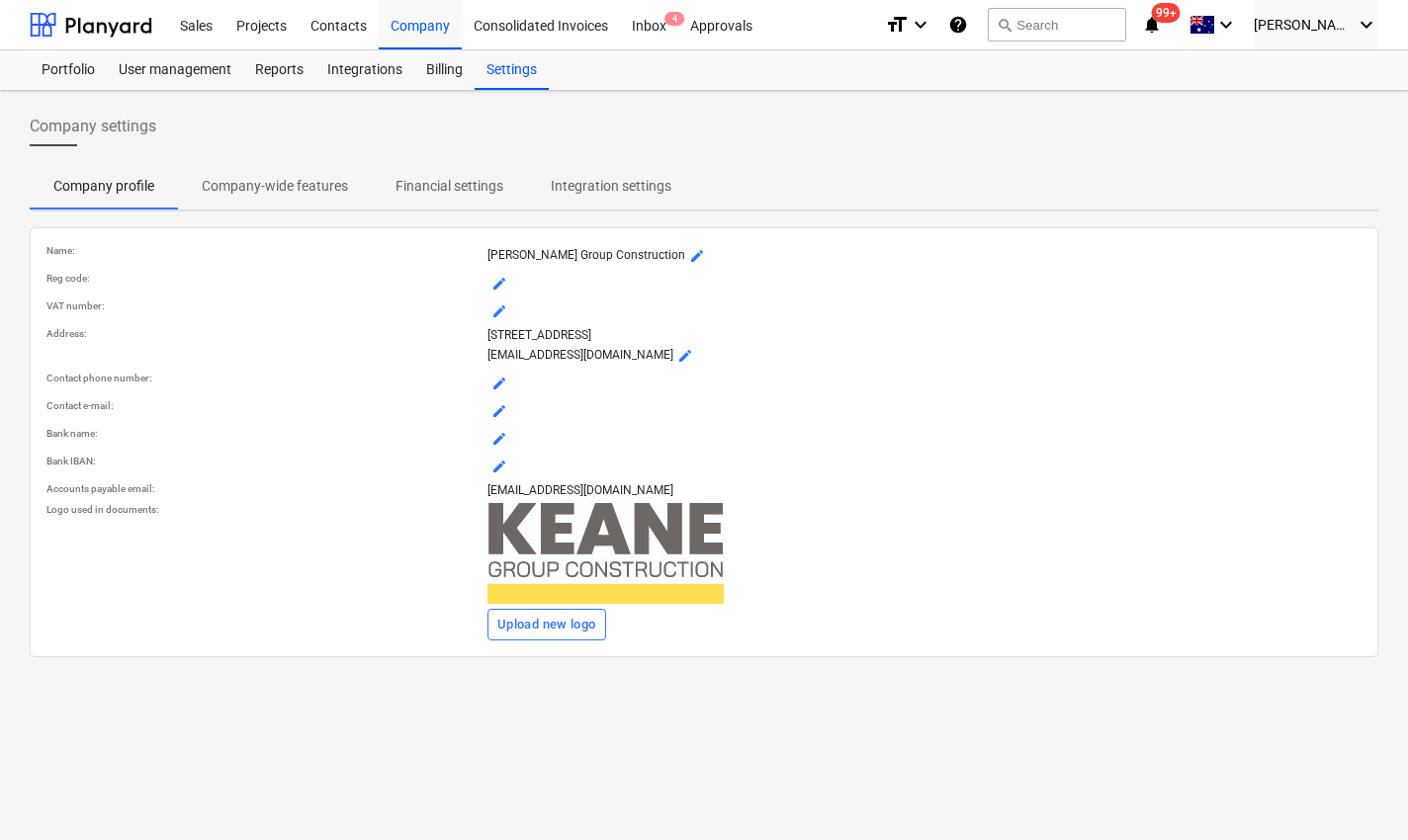 click on "Company-wide features" at bounding box center [275, 186] 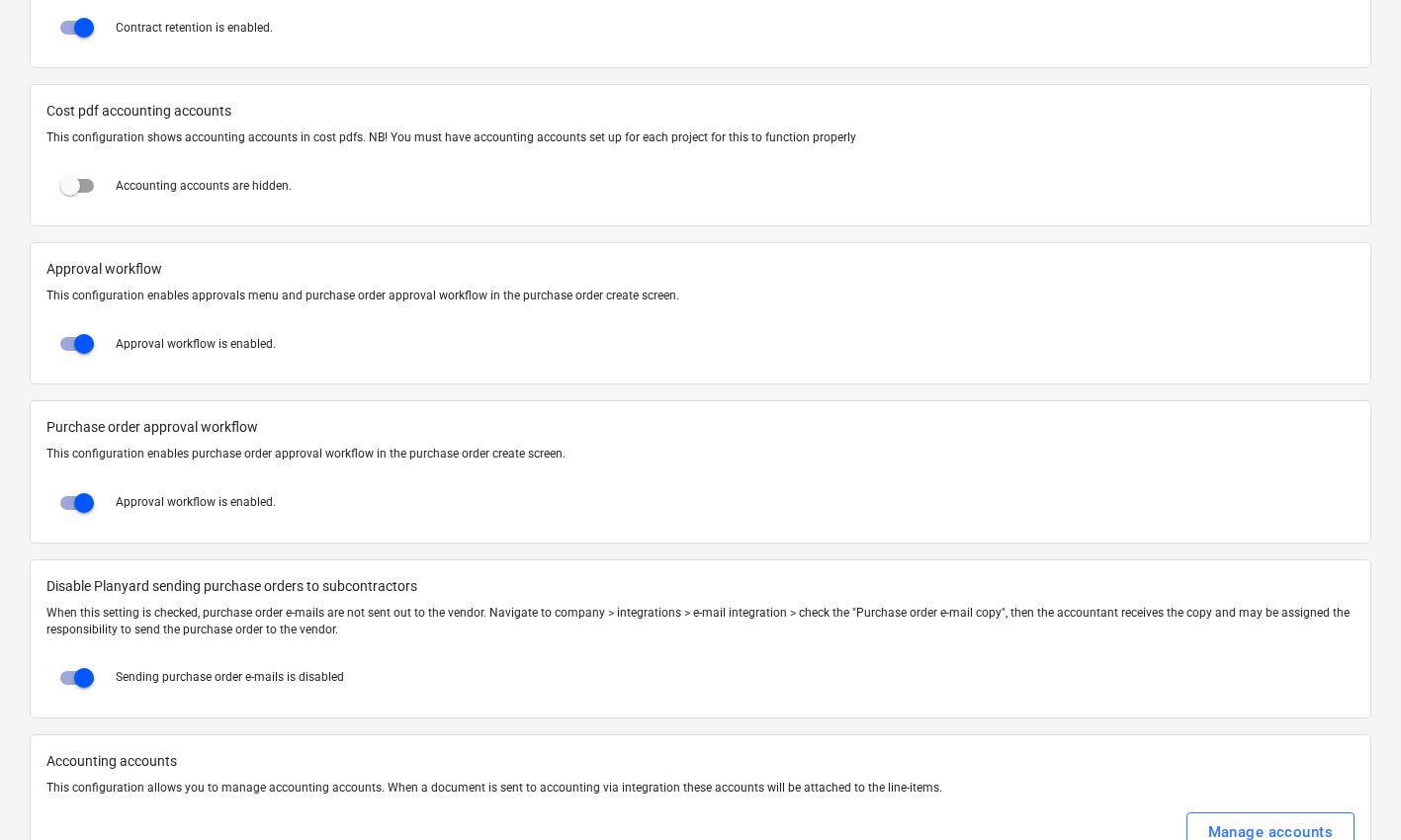 scroll, scrollTop: 1708, scrollLeft: 0, axis: vertical 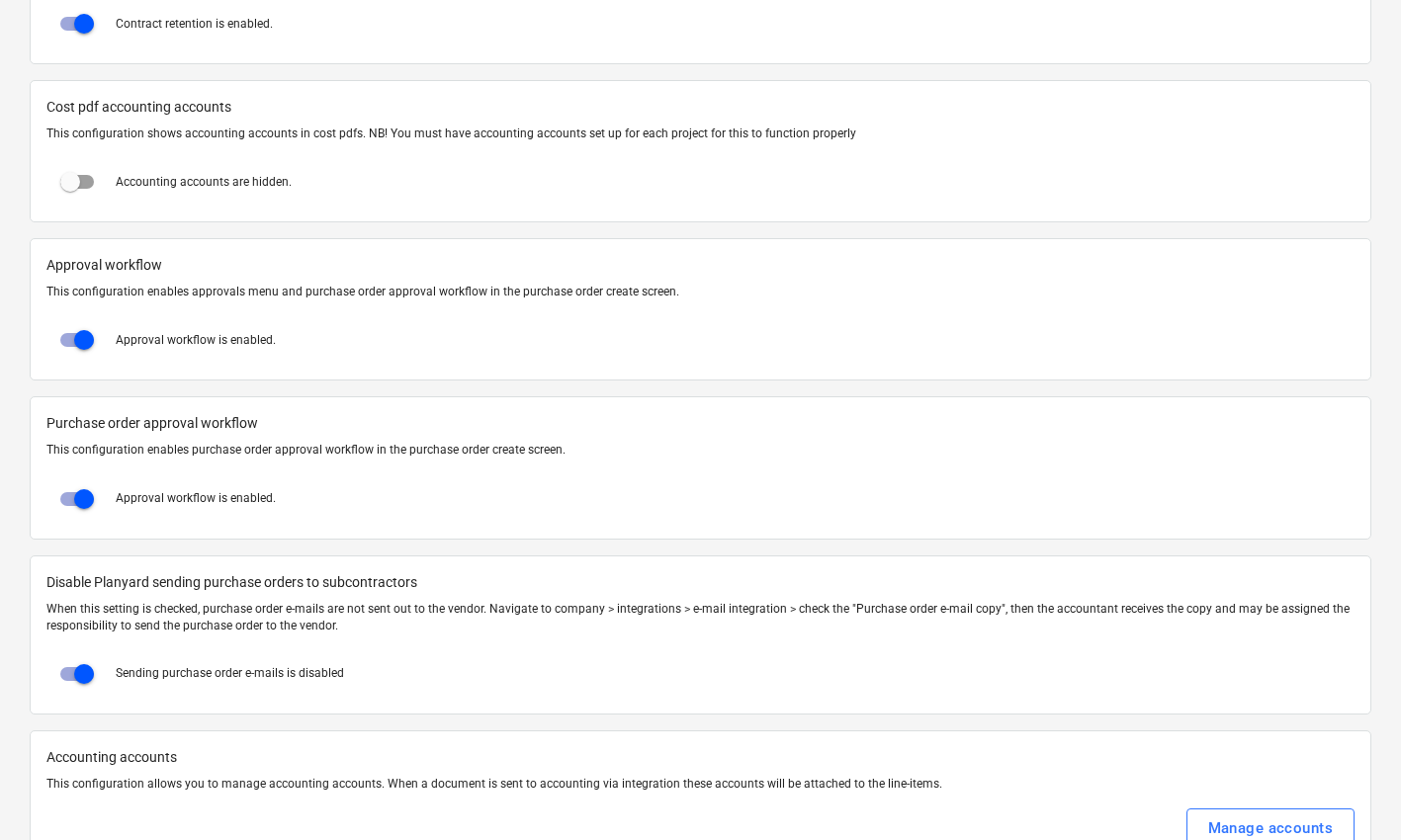 click on "Approval workflow" at bounding box center [700, 265] 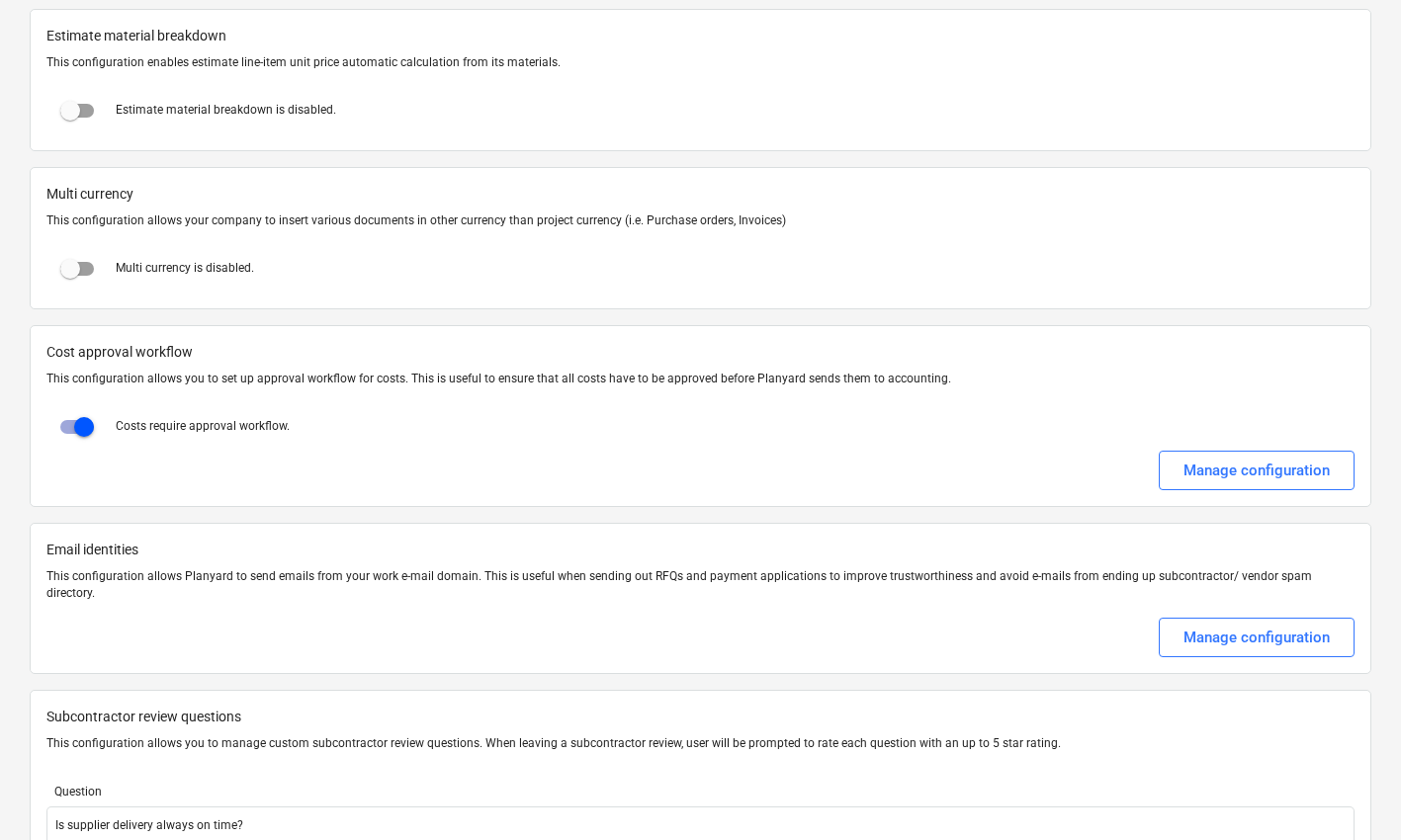 scroll, scrollTop: 2910, scrollLeft: 0, axis: vertical 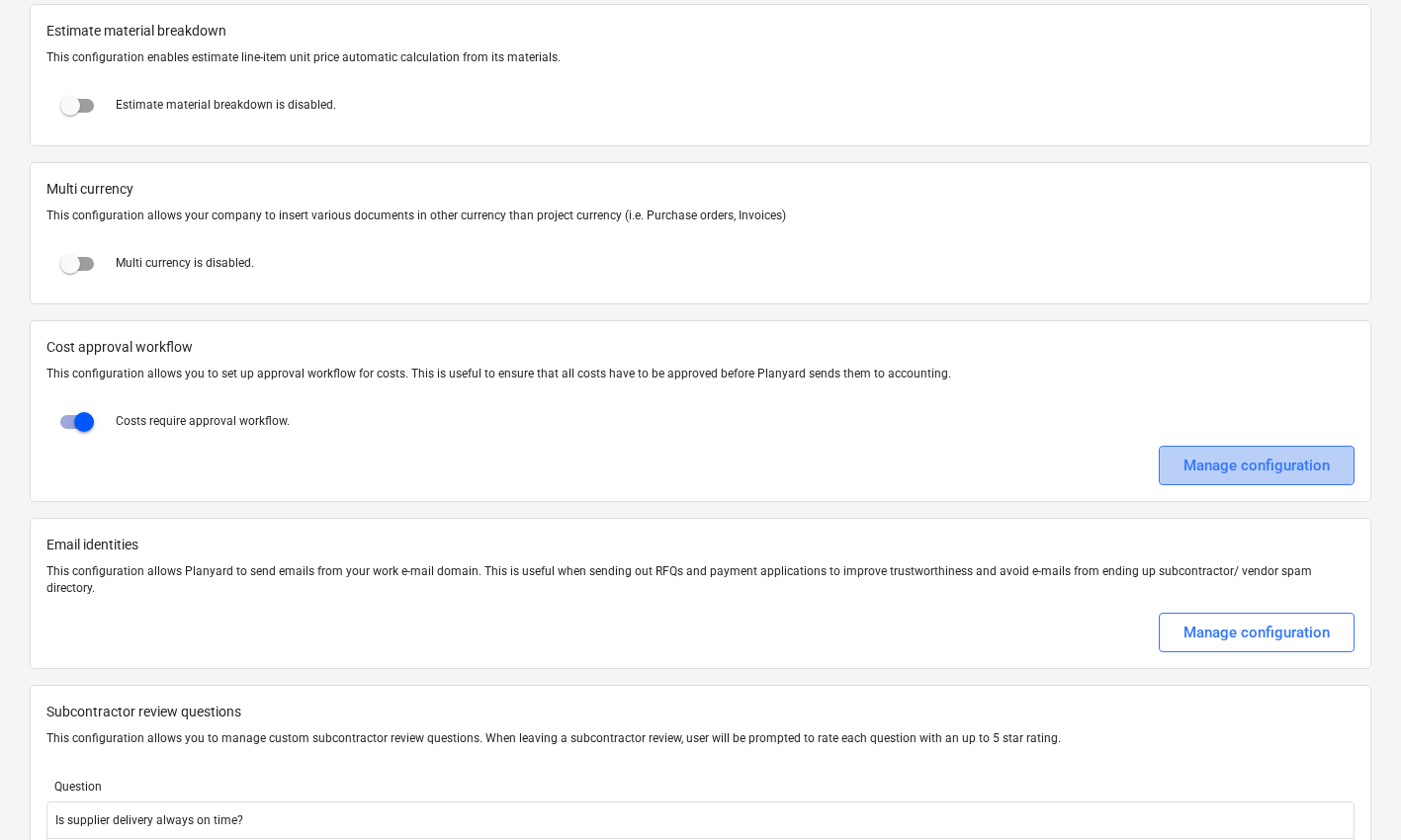 click on "Manage configuration" at bounding box center (1257, 465) 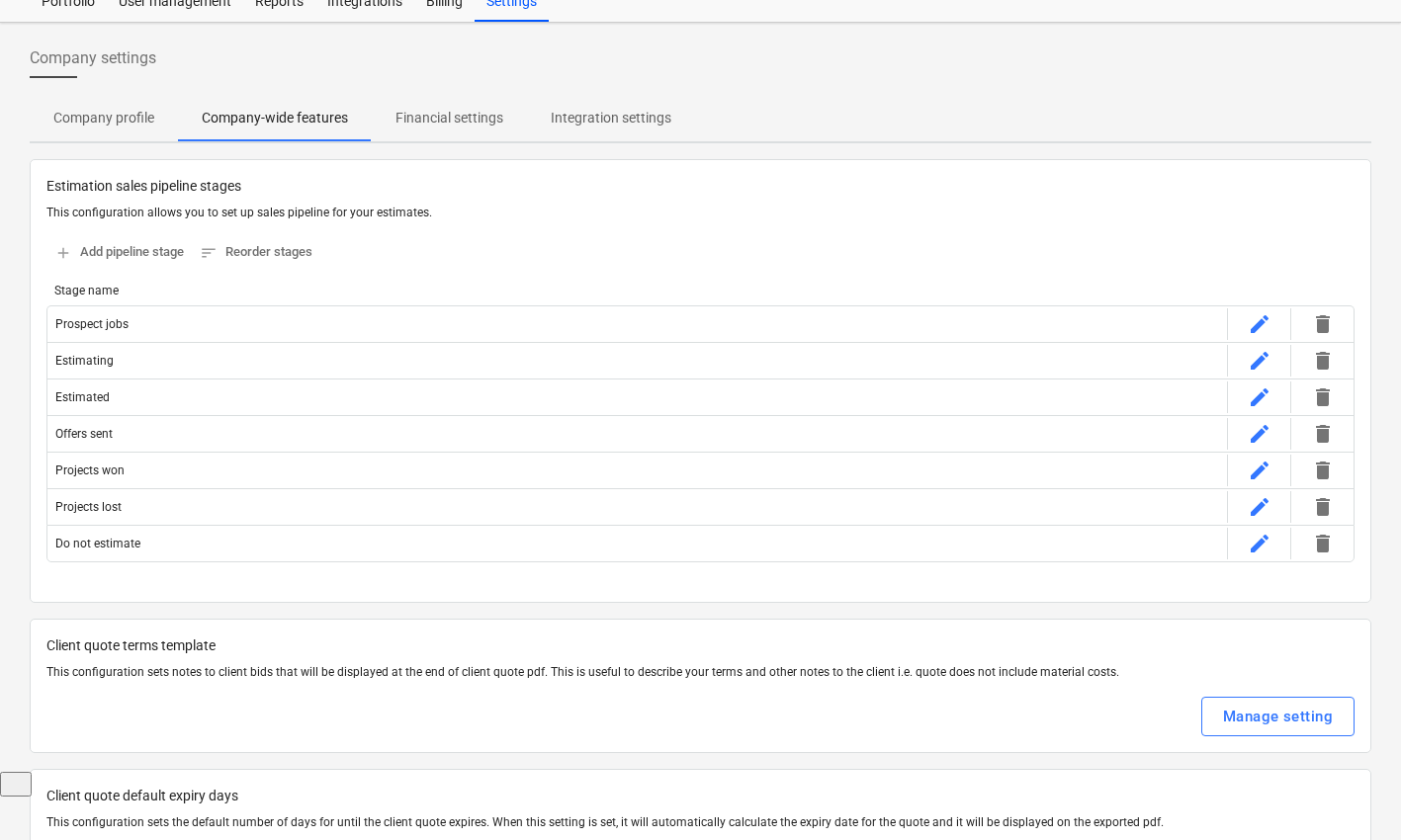 scroll, scrollTop: 0, scrollLeft: 0, axis: both 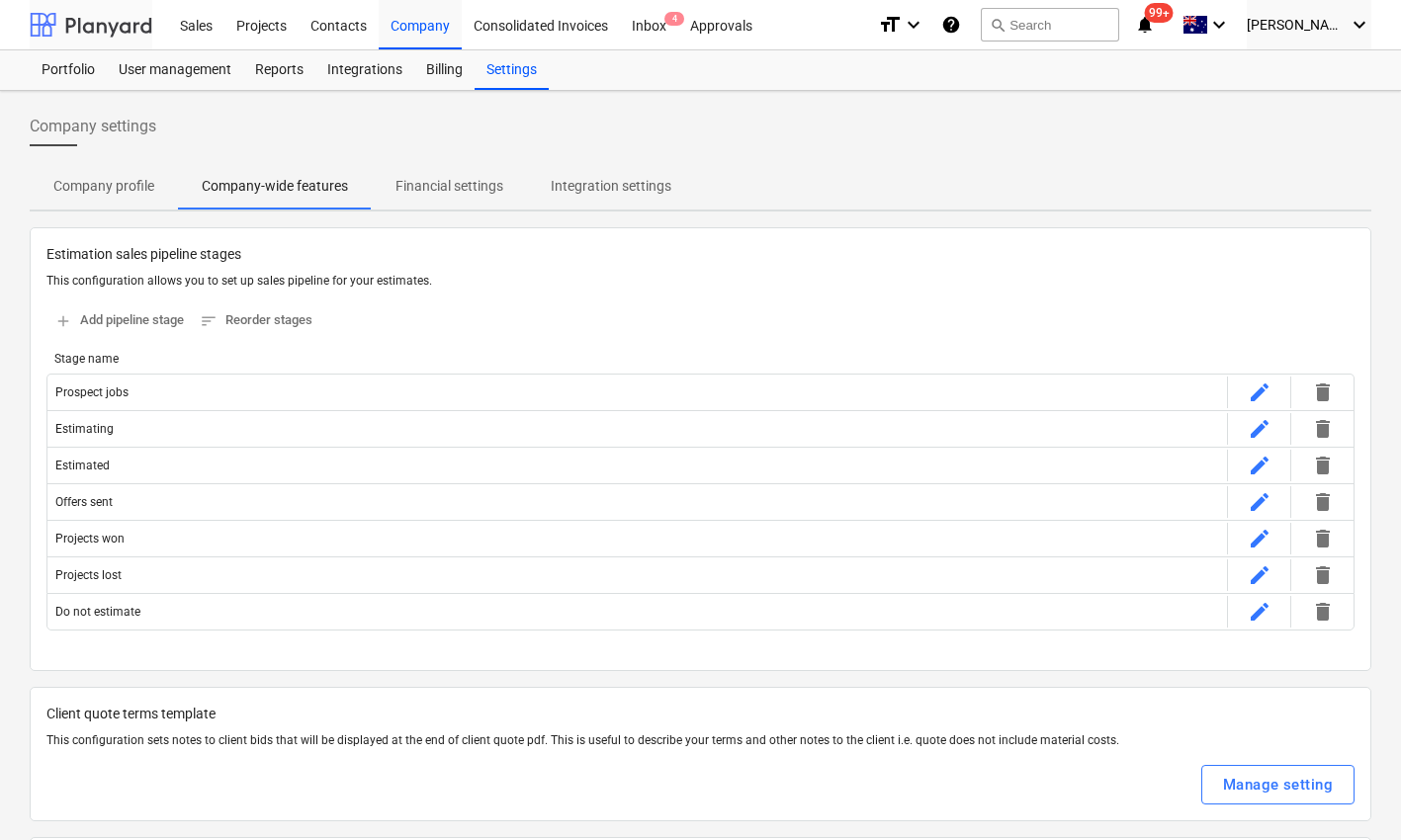 click at bounding box center (91, 25) 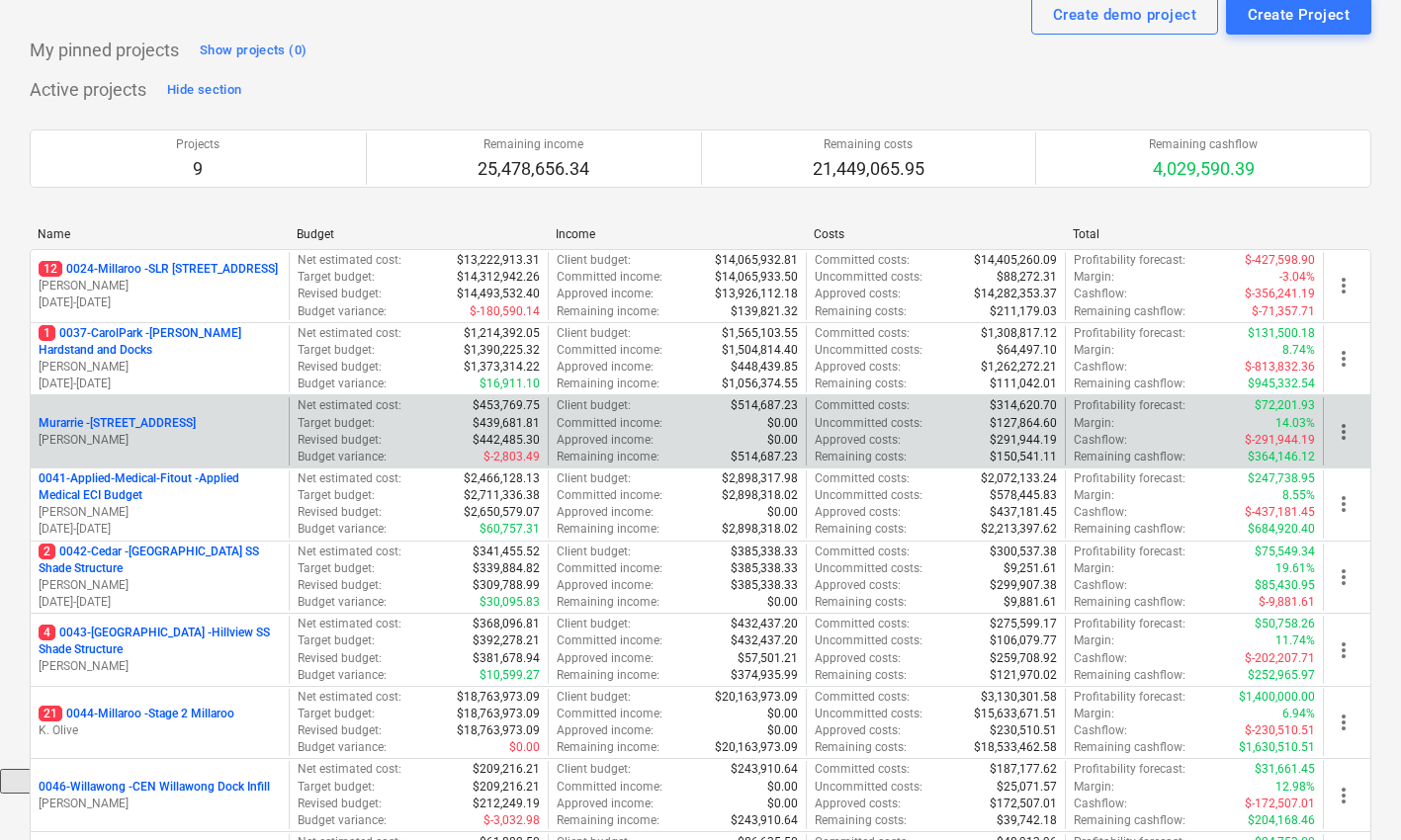 scroll, scrollTop: 72, scrollLeft: 0, axis: vertical 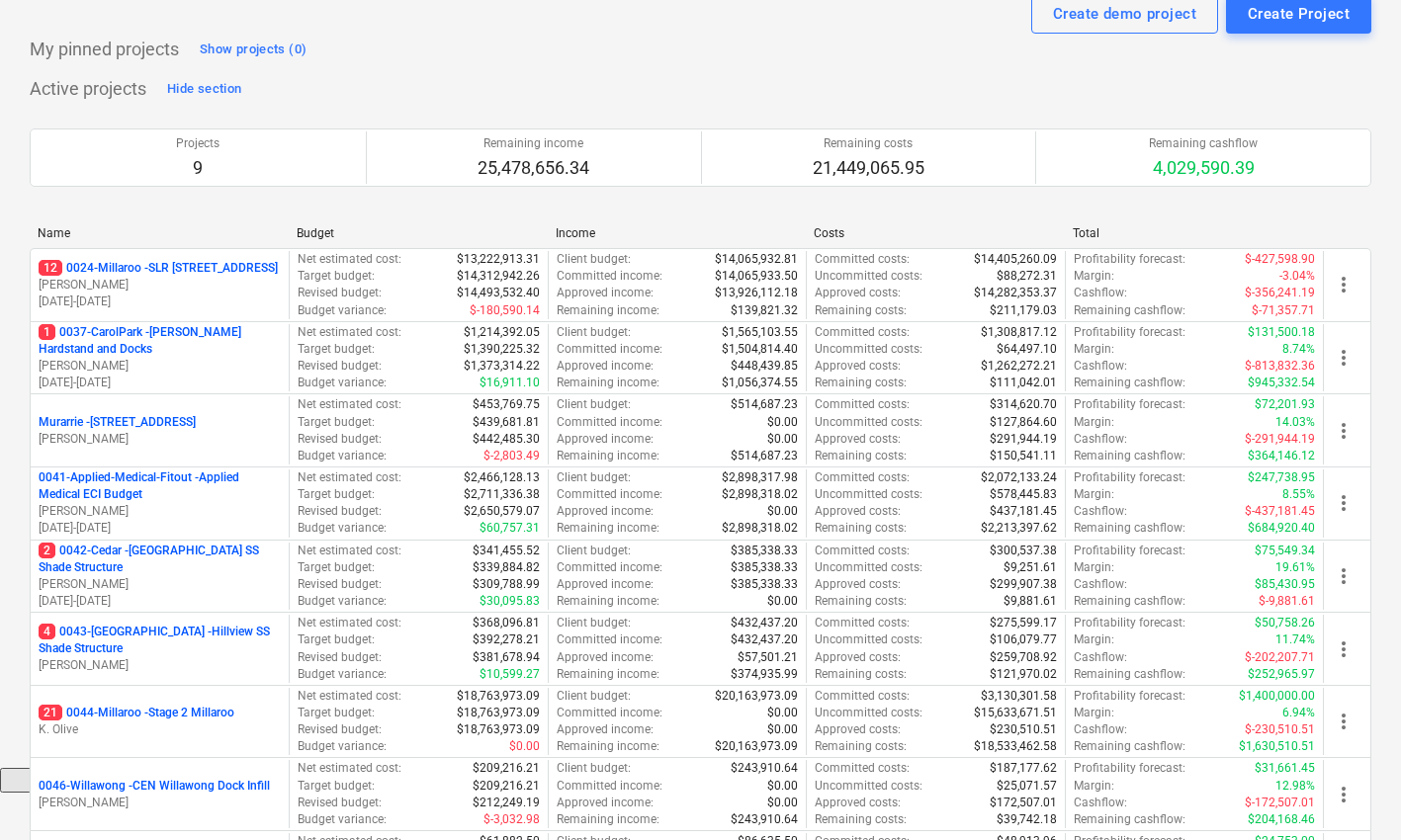 click on "12  0024-Millaroo -  SLR [STREET_ADDRESS]" at bounding box center [158, 268] 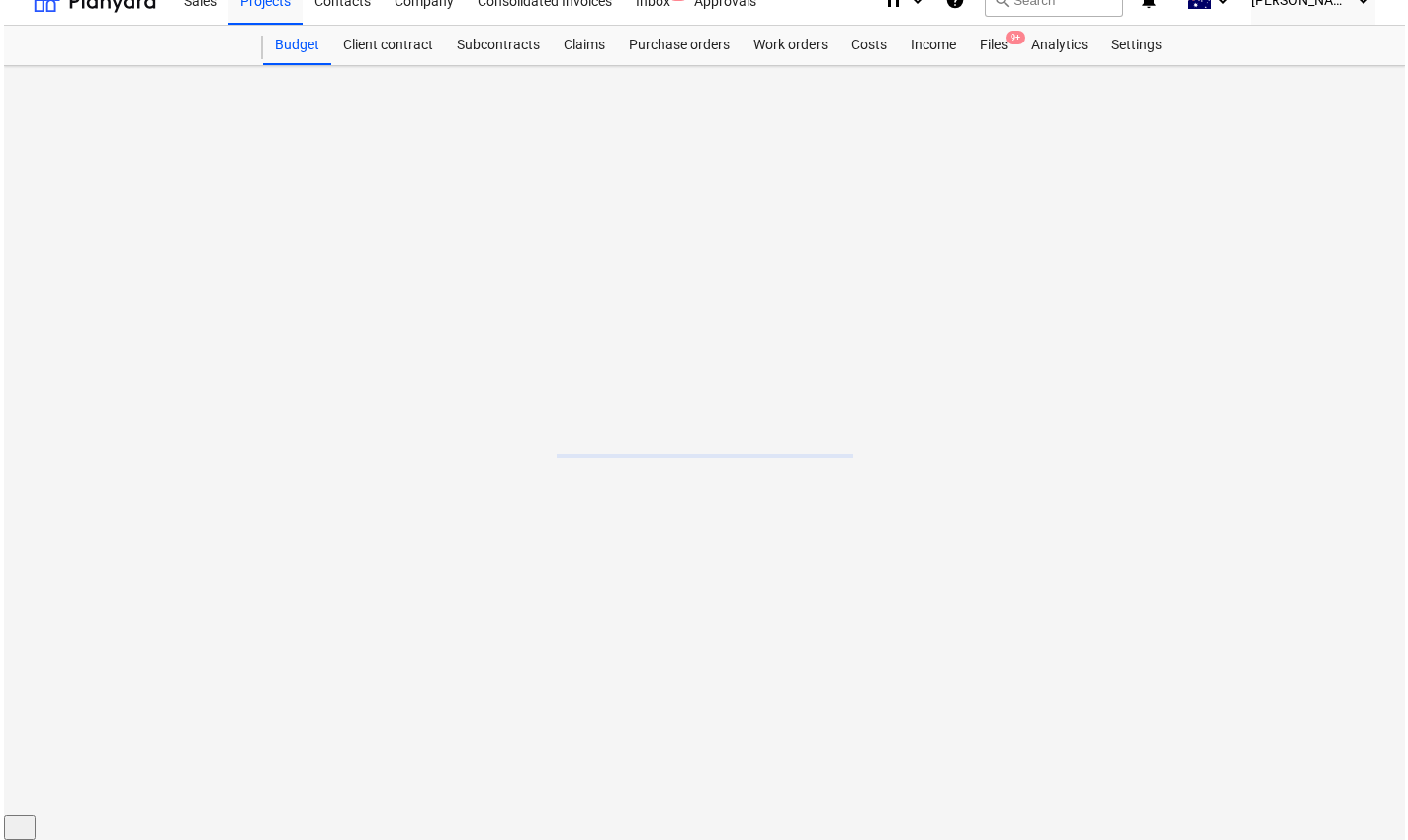 scroll, scrollTop: 0, scrollLeft: 0, axis: both 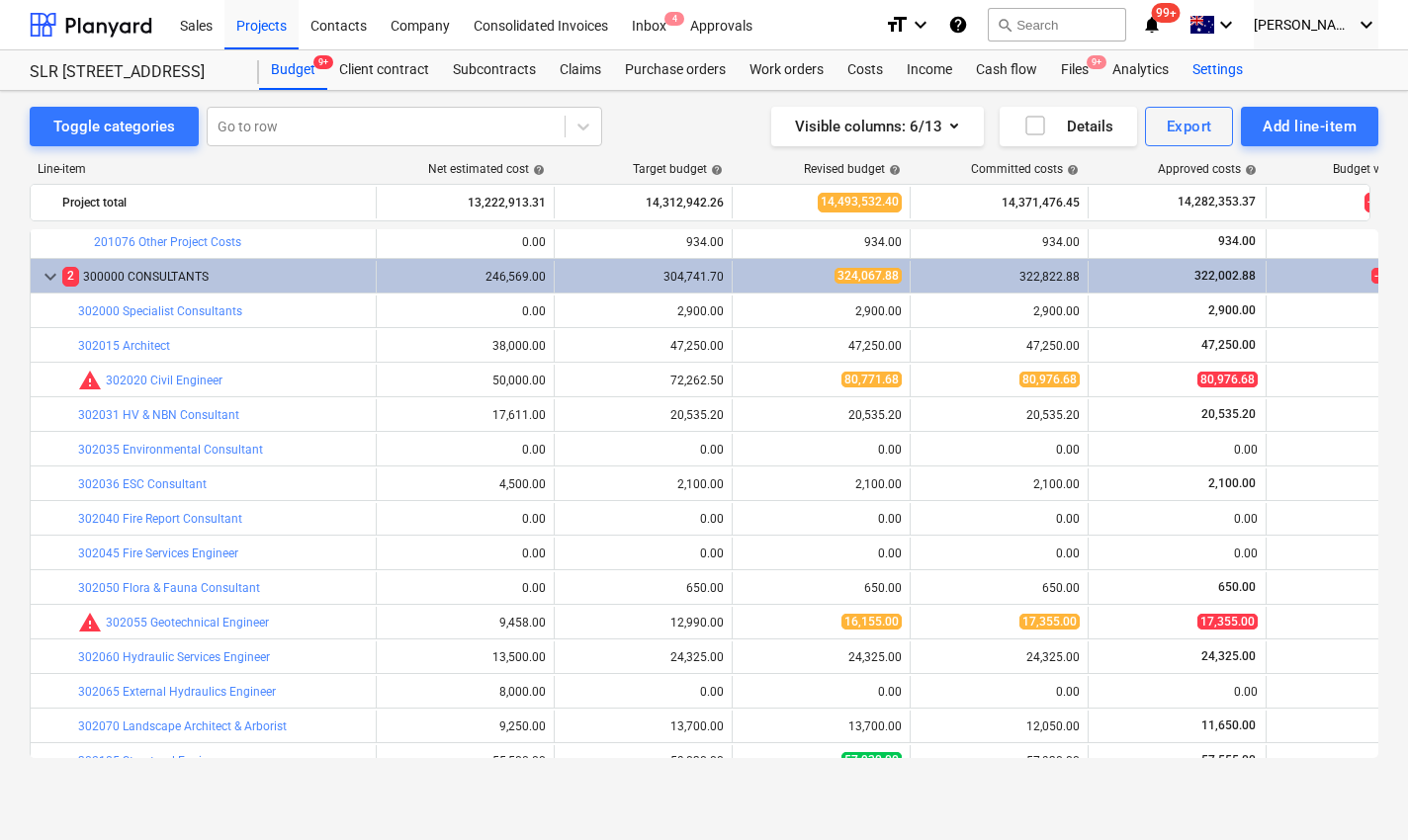 click on "Settings" at bounding box center [1217, 70] 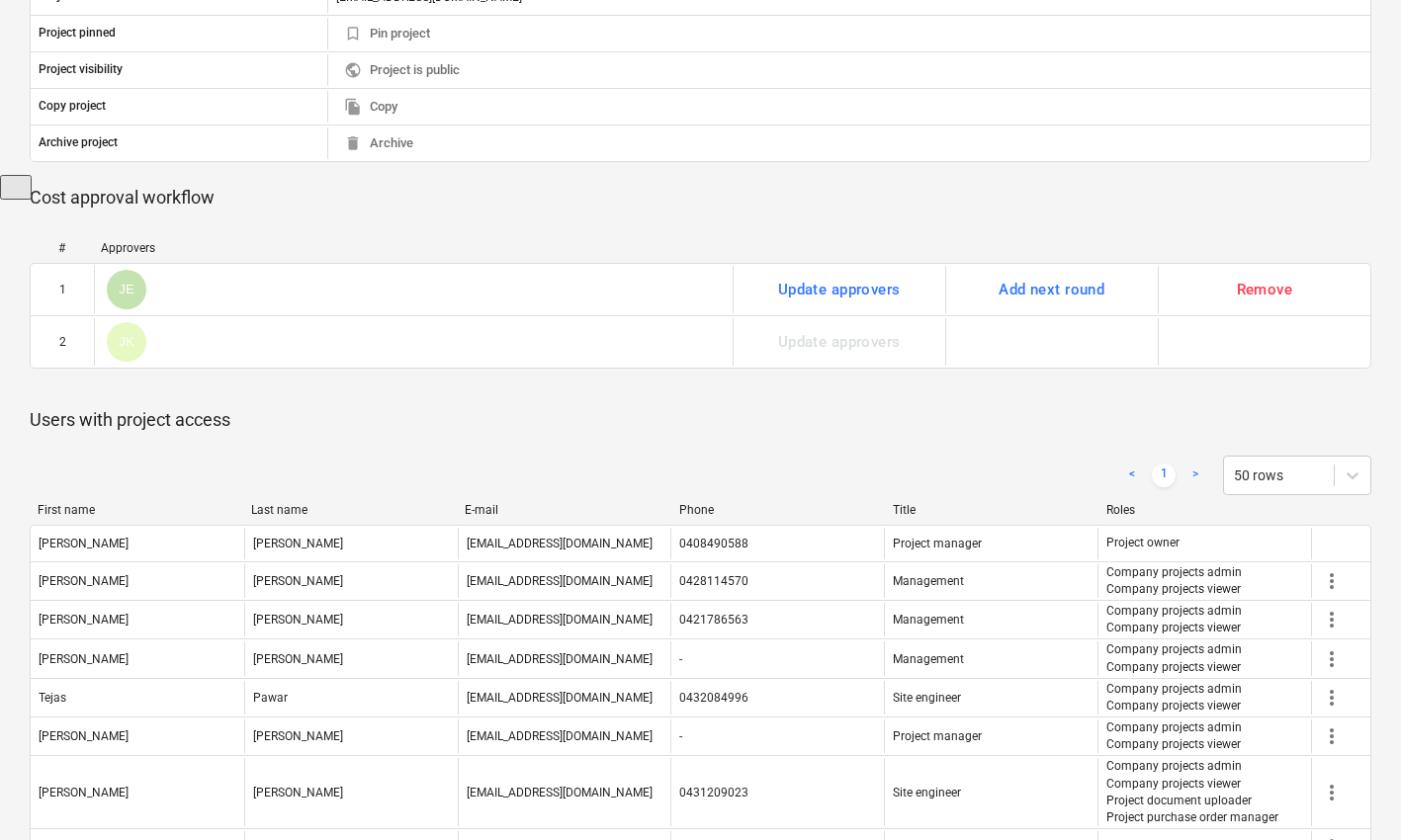 scroll, scrollTop: 0, scrollLeft: 0, axis: both 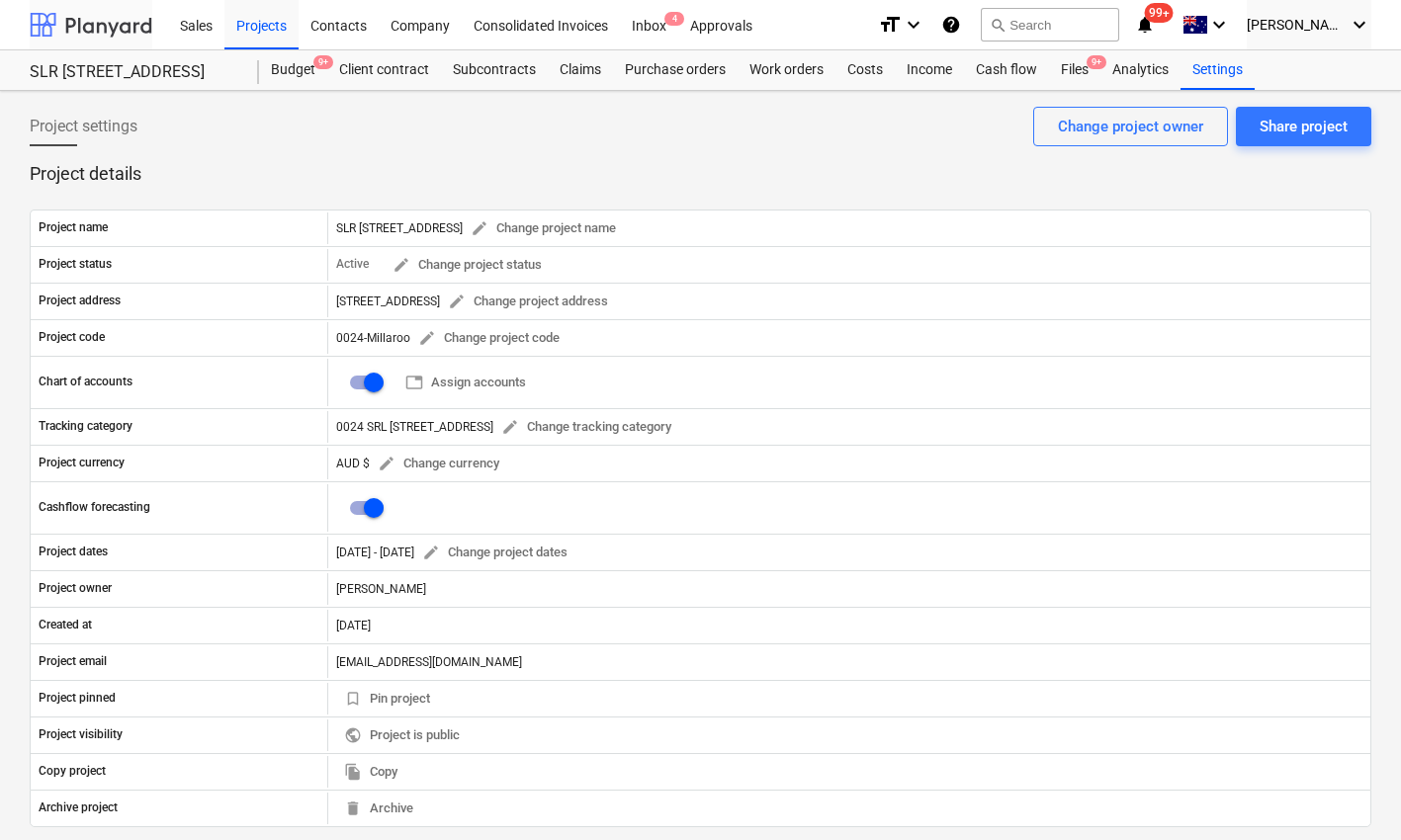 click at bounding box center [91, 25] 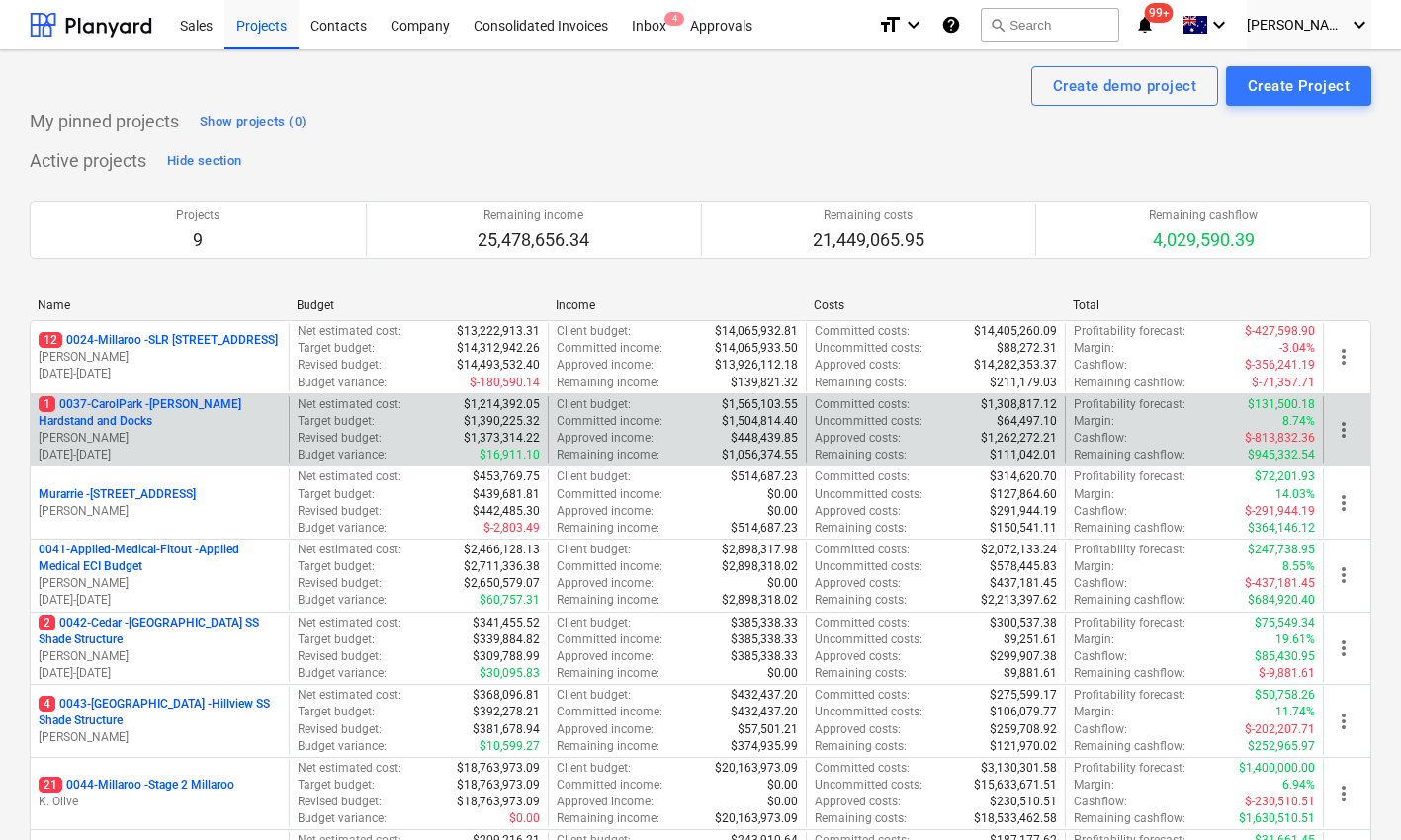 click on "1  0037-CarolPark -  Carole Park Hardstand and Docks" at bounding box center (159, 413) 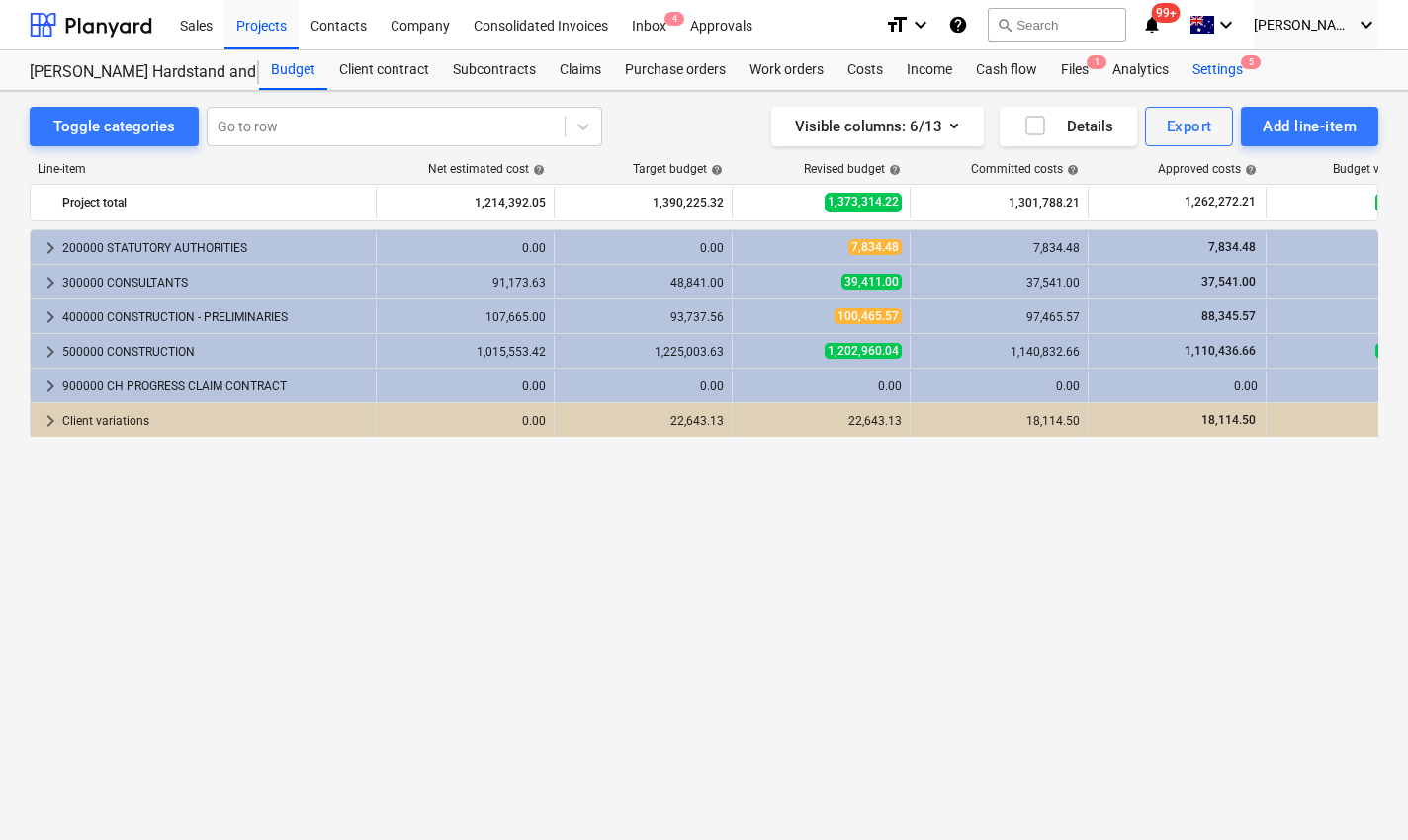 click on "Settings 5" at bounding box center (1217, 70) 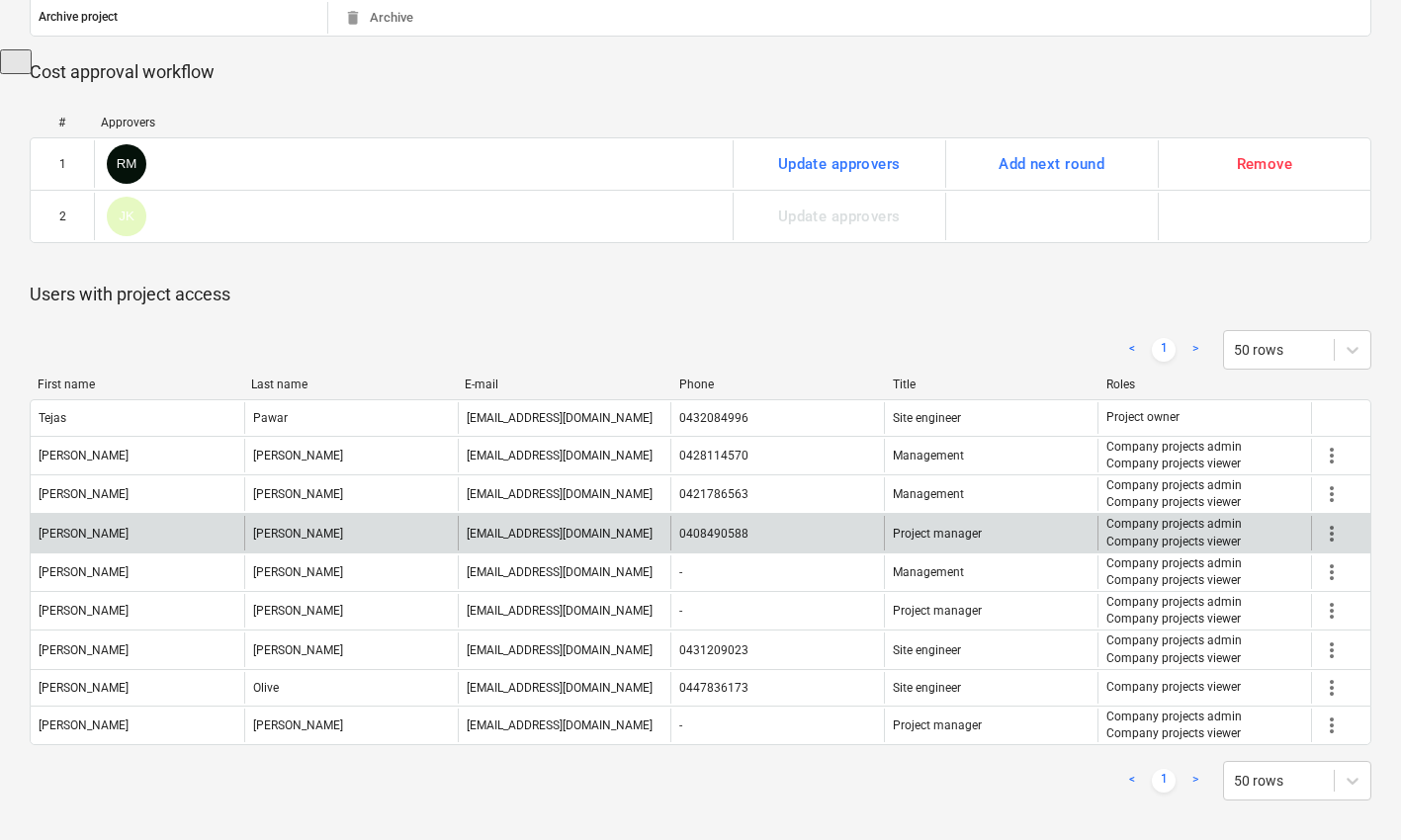 scroll, scrollTop: 0, scrollLeft: 0, axis: both 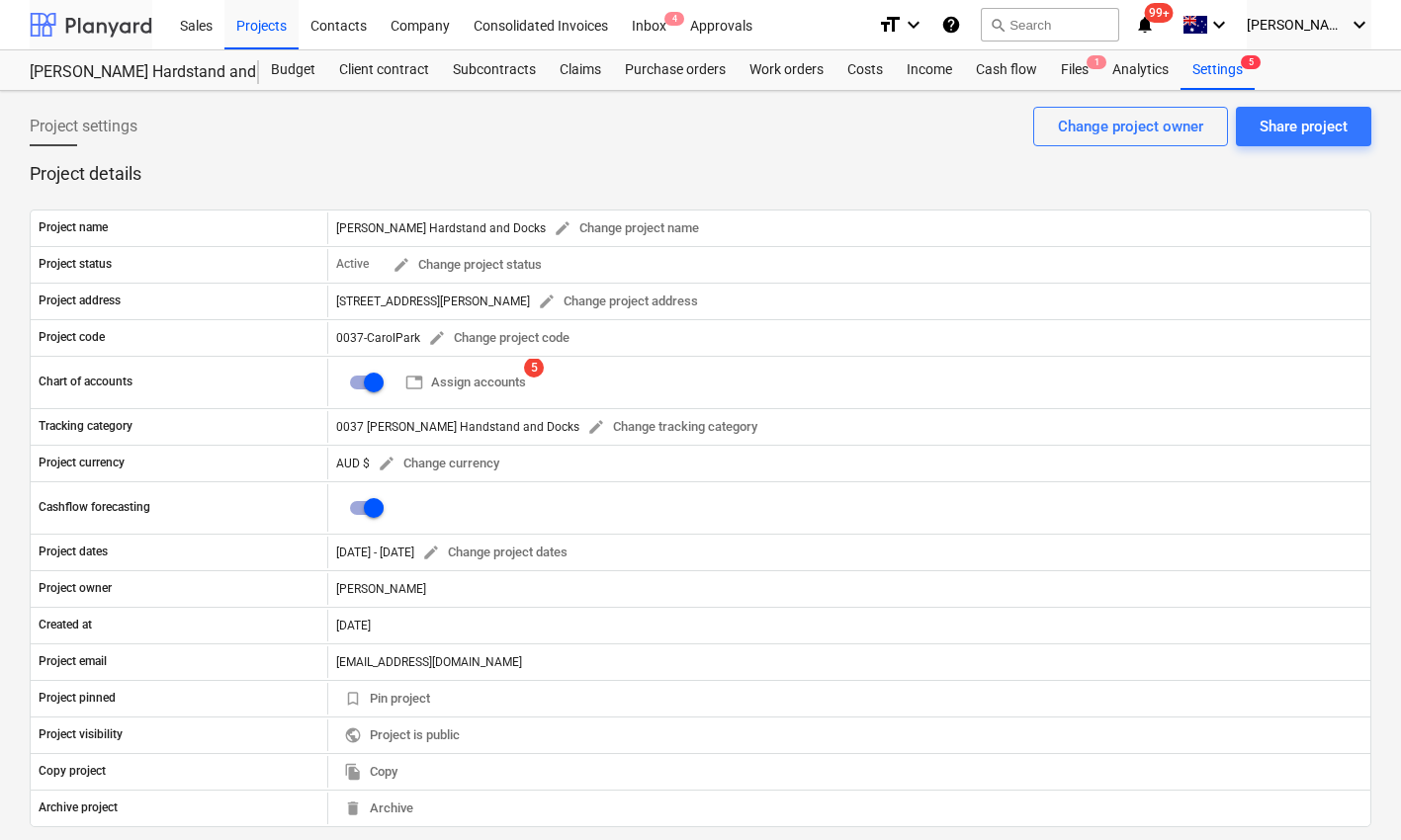 click at bounding box center [91, 25] 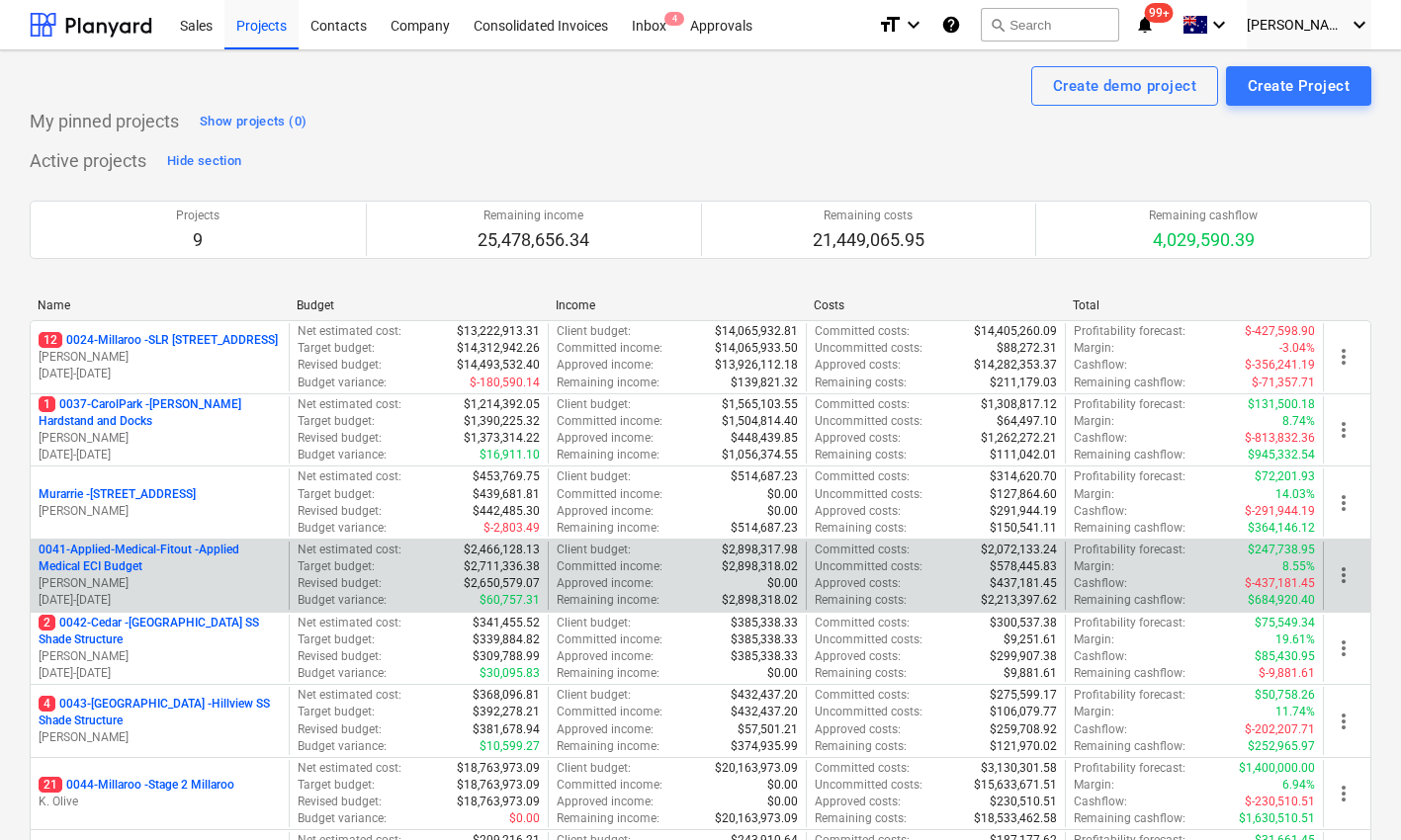 click on "0041-Applied-Medical-Fitout -  Applied Medical ECI Budget" at bounding box center [159, 558] 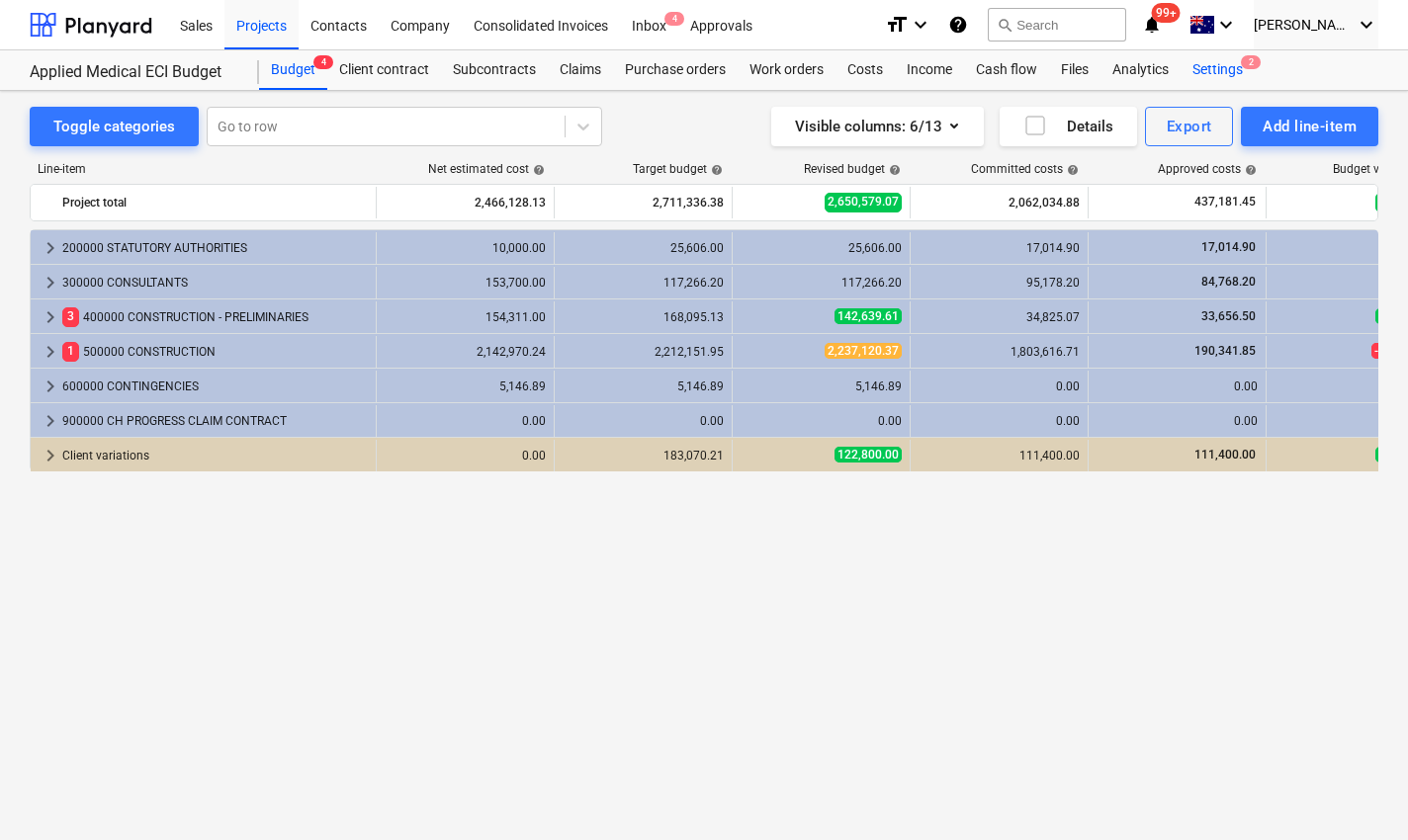 click on "Settings 2" at bounding box center [1217, 70] 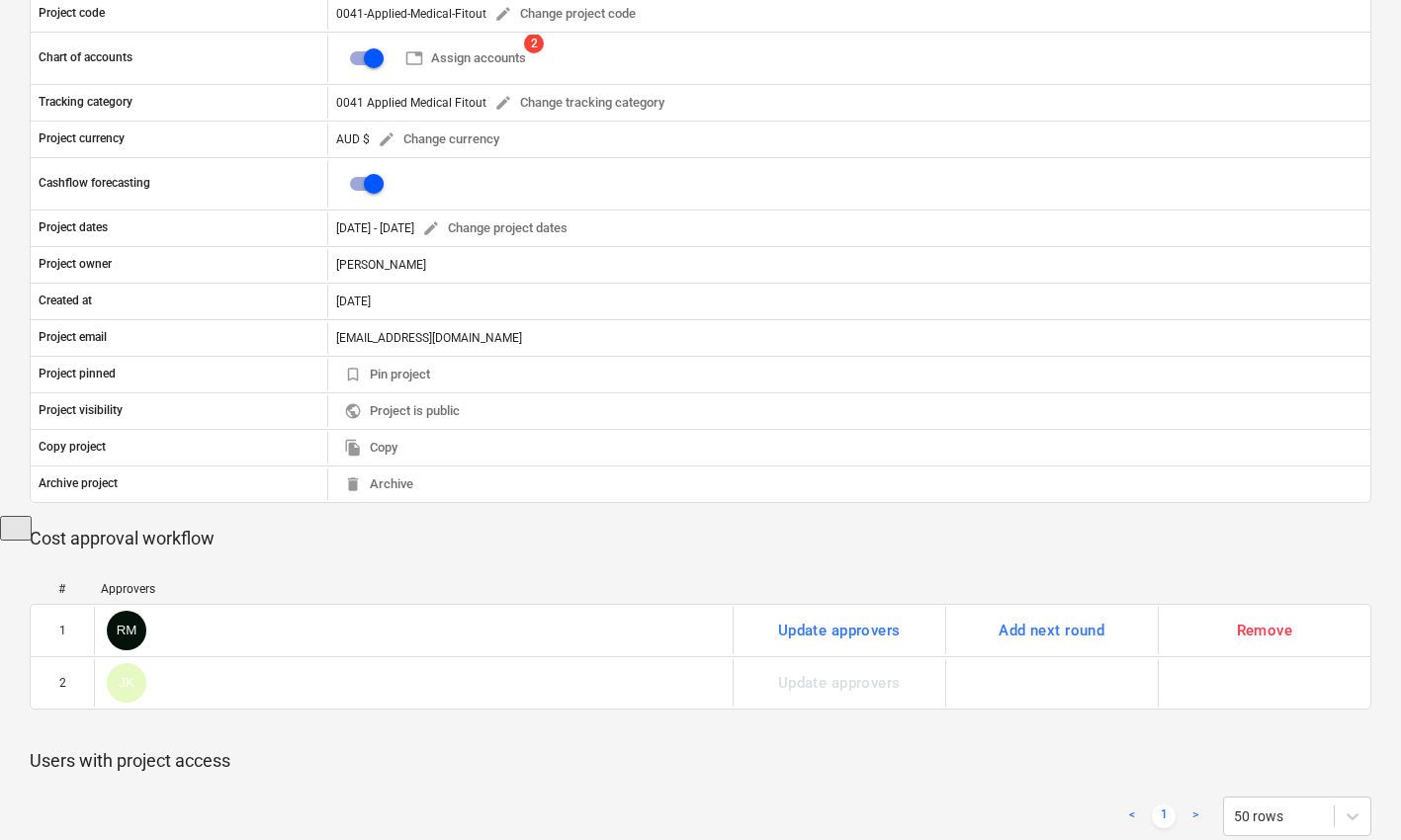 scroll, scrollTop: 0, scrollLeft: 0, axis: both 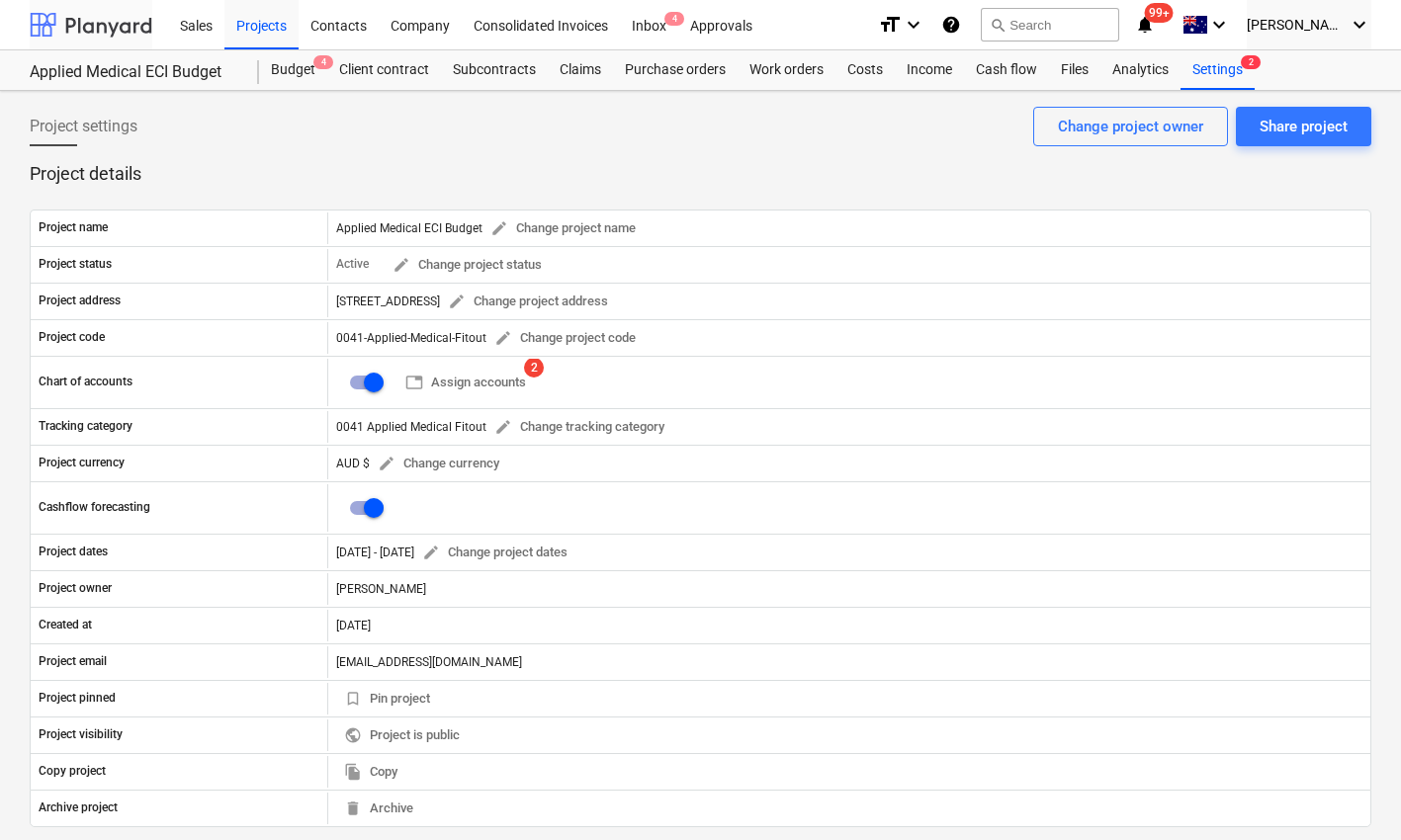 click at bounding box center [91, 25] 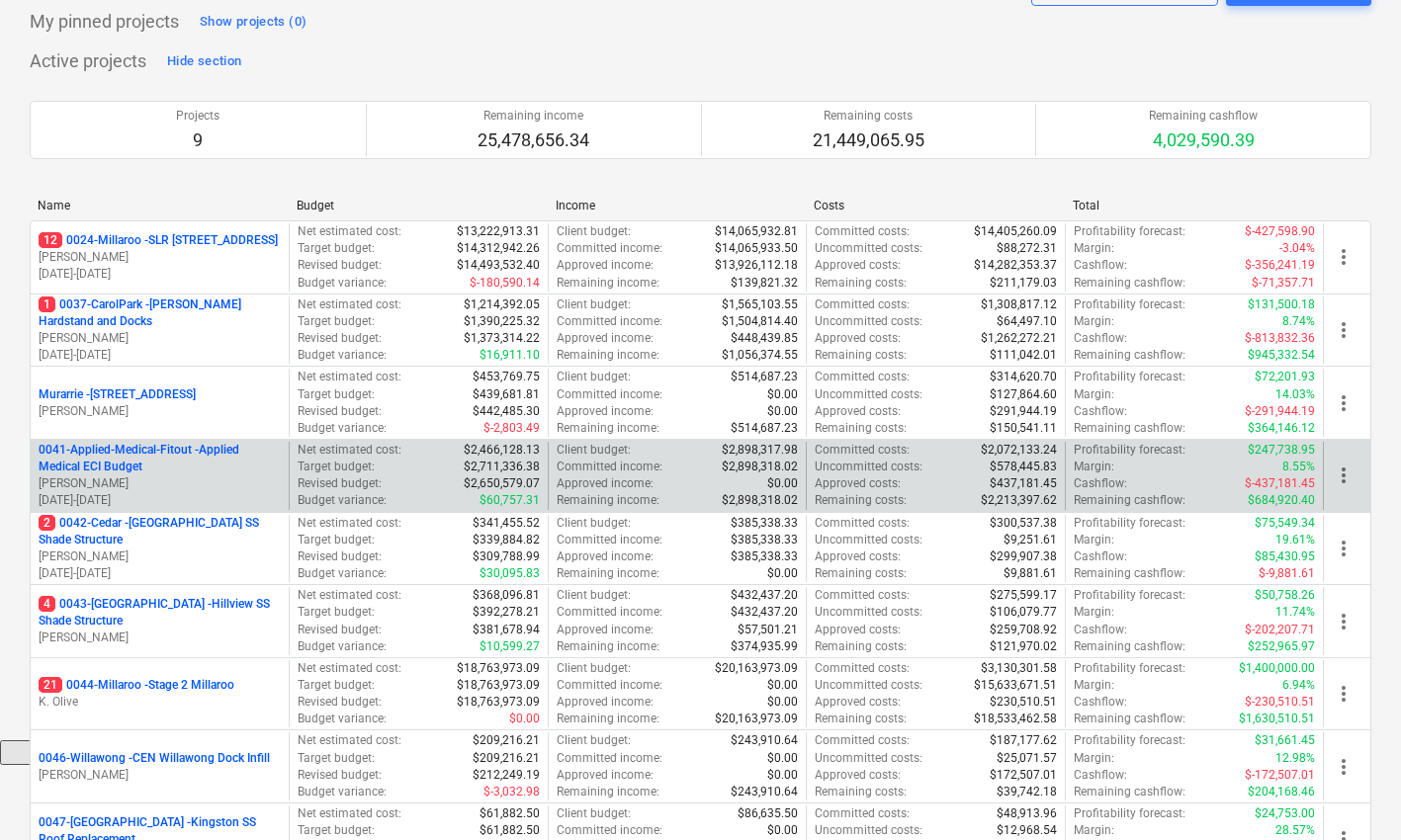 scroll, scrollTop: 126, scrollLeft: 0, axis: vertical 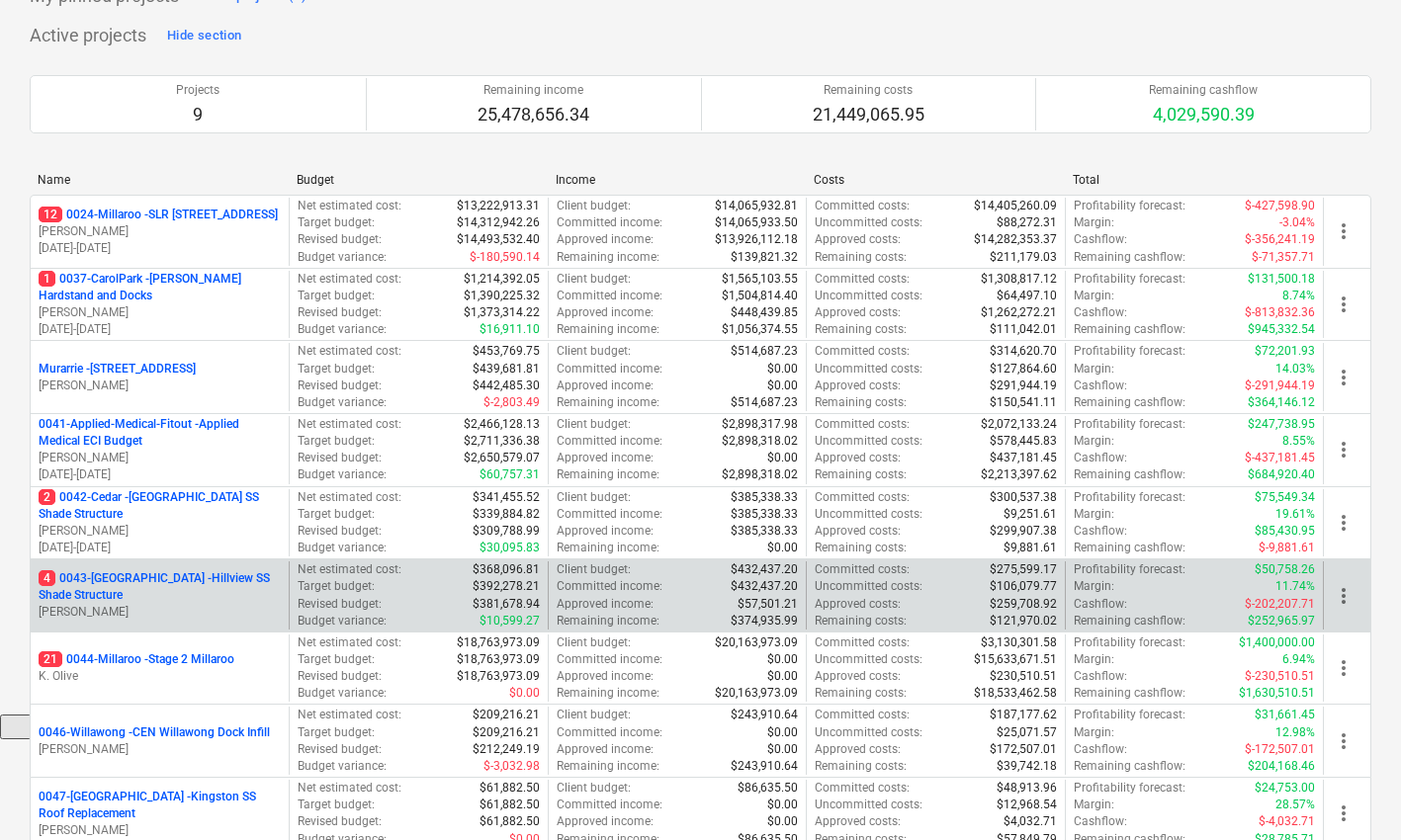 click on "4  0043-Hillview -  Hillview SS Shade Structure" at bounding box center (159, 587) 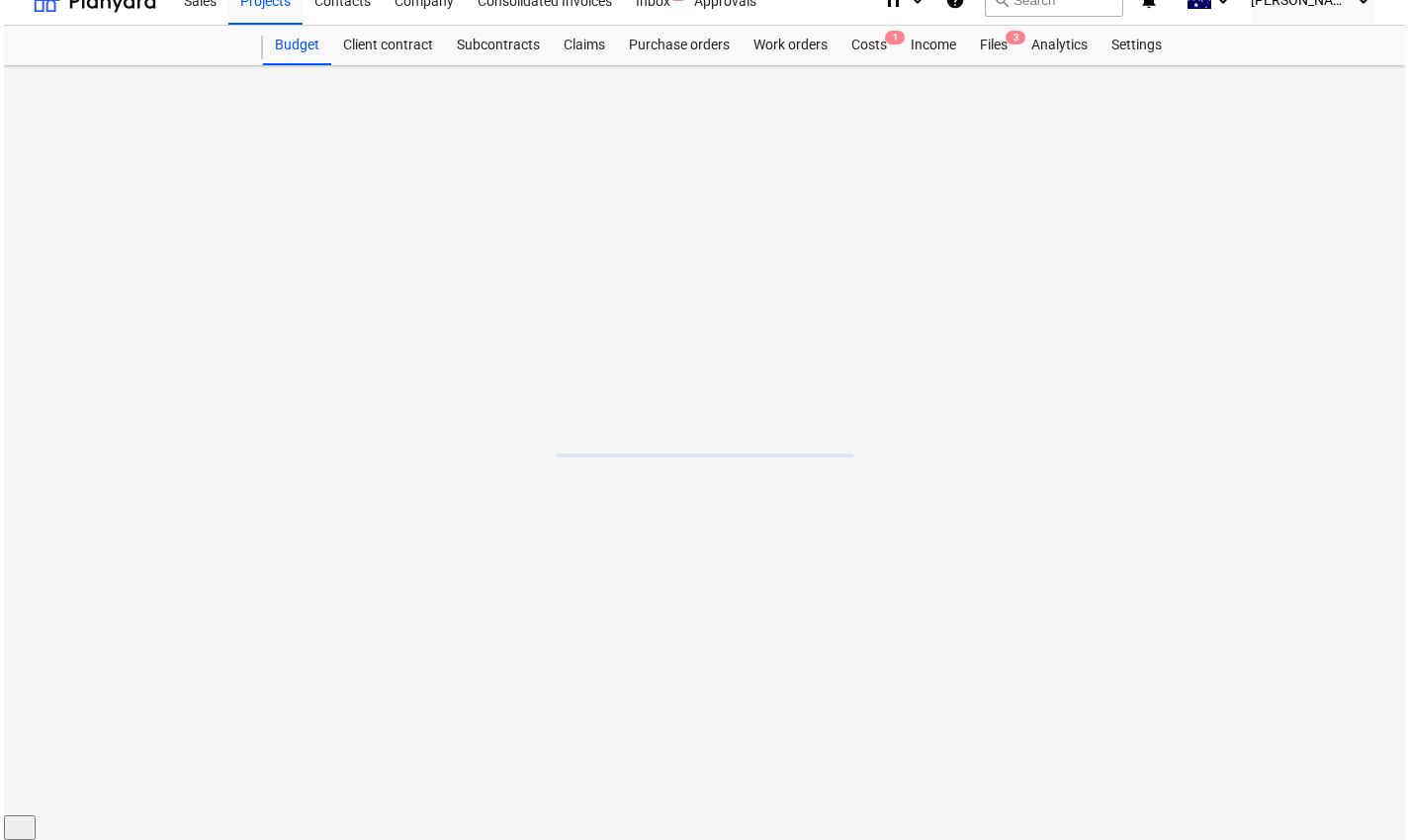 scroll, scrollTop: 0, scrollLeft: 0, axis: both 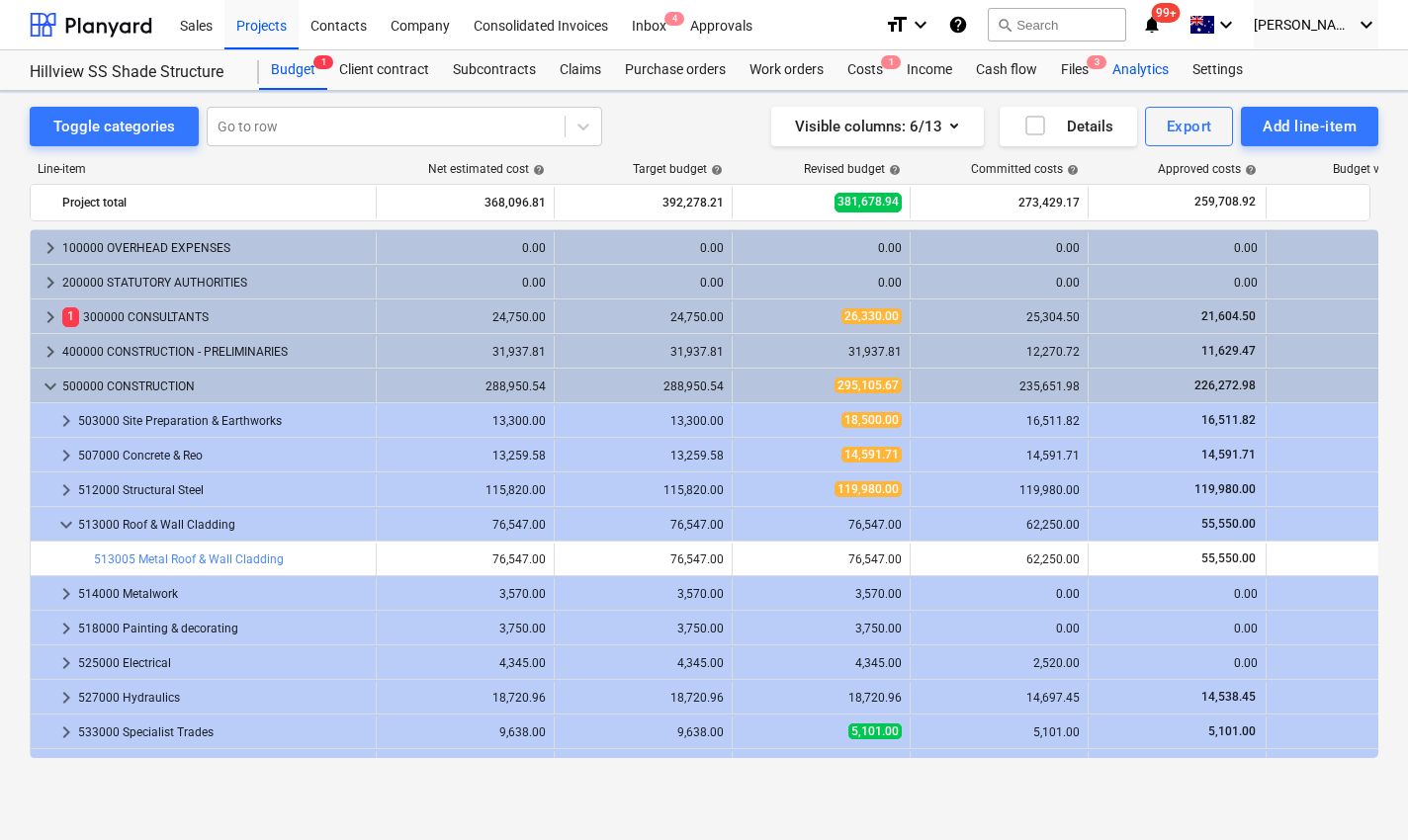 click on "Analytics" at bounding box center [1140, 70] 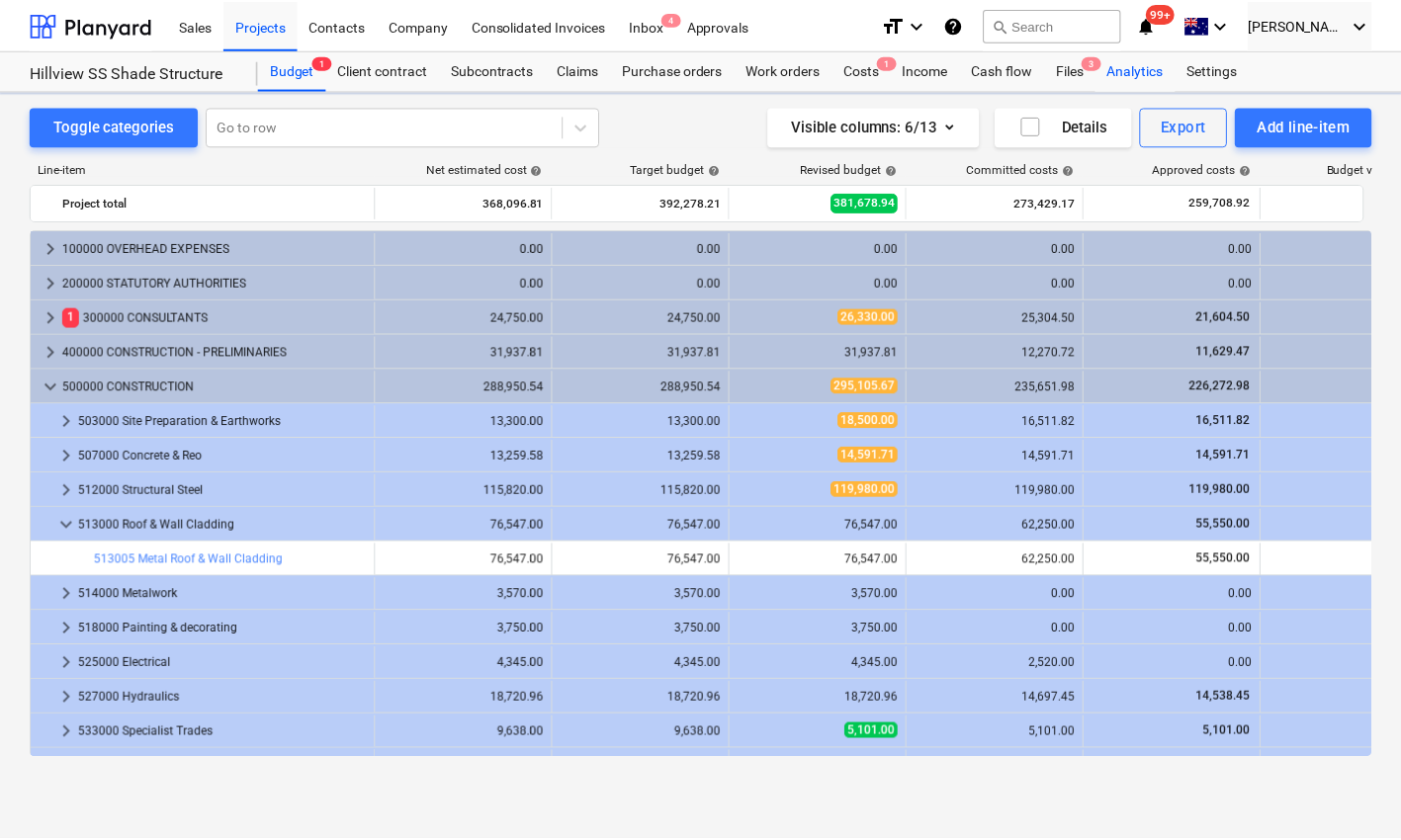scroll, scrollTop: 0, scrollLeft: 0, axis: both 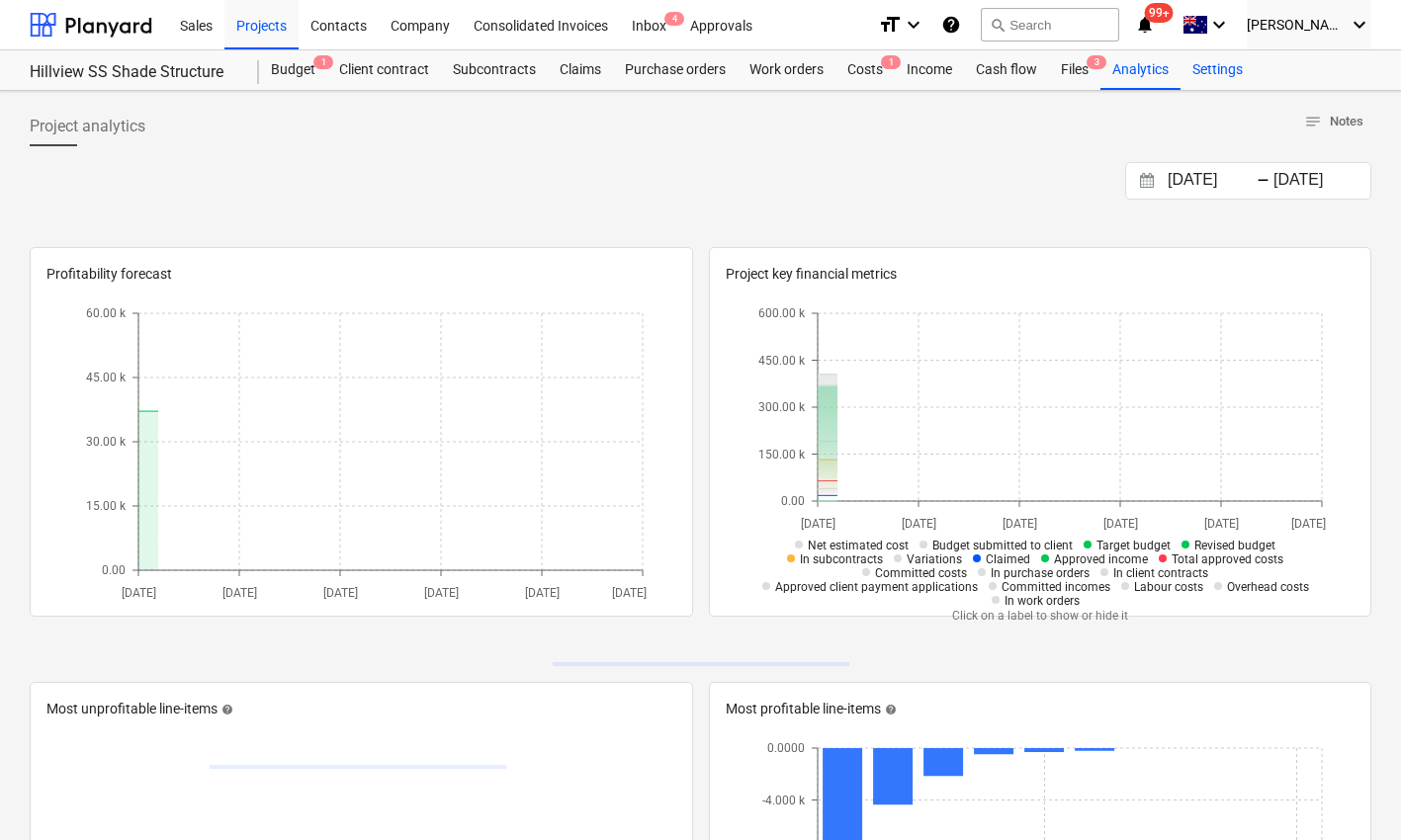 click on "Settings" at bounding box center [1217, 70] 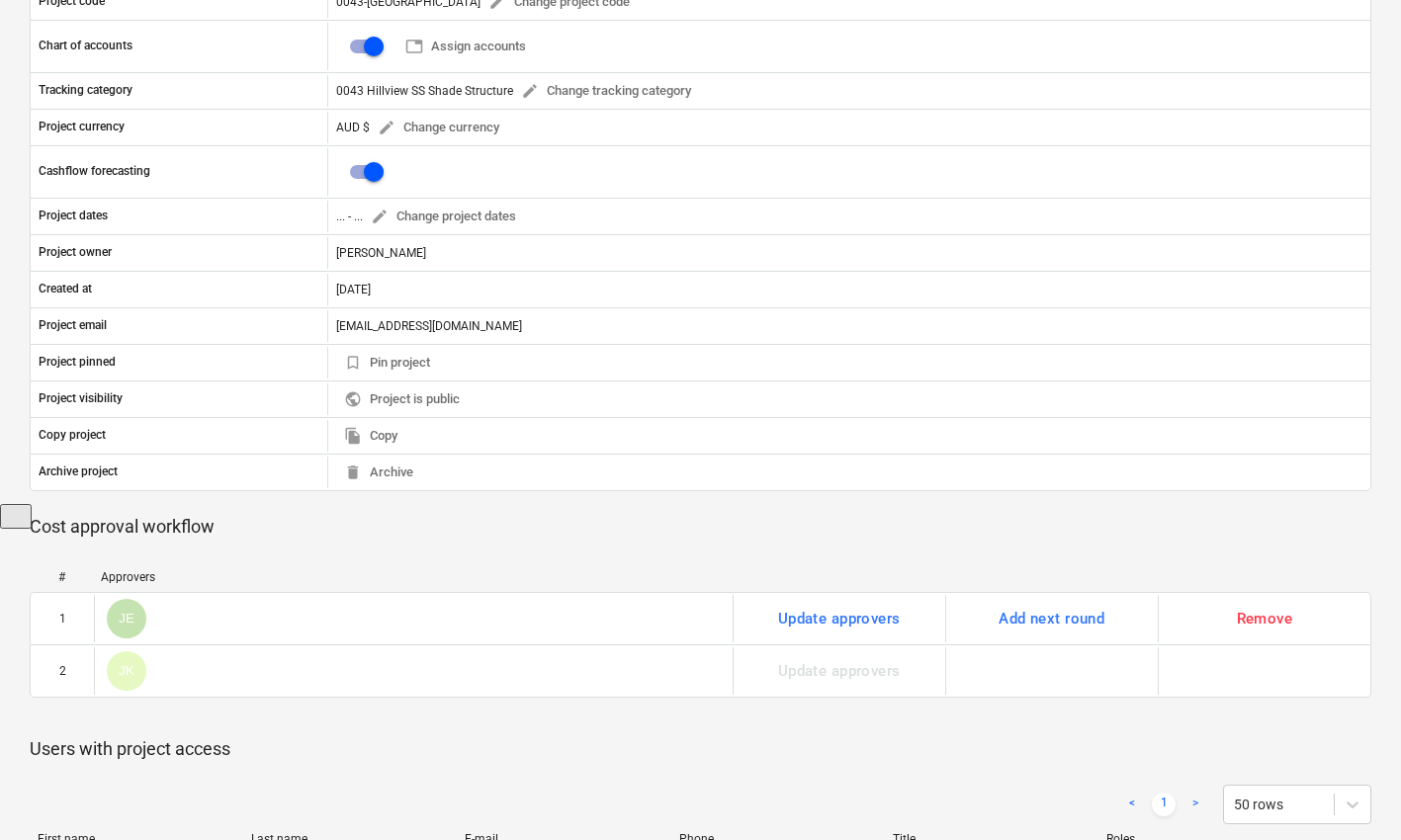 scroll, scrollTop: 0, scrollLeft: 0, axis: both 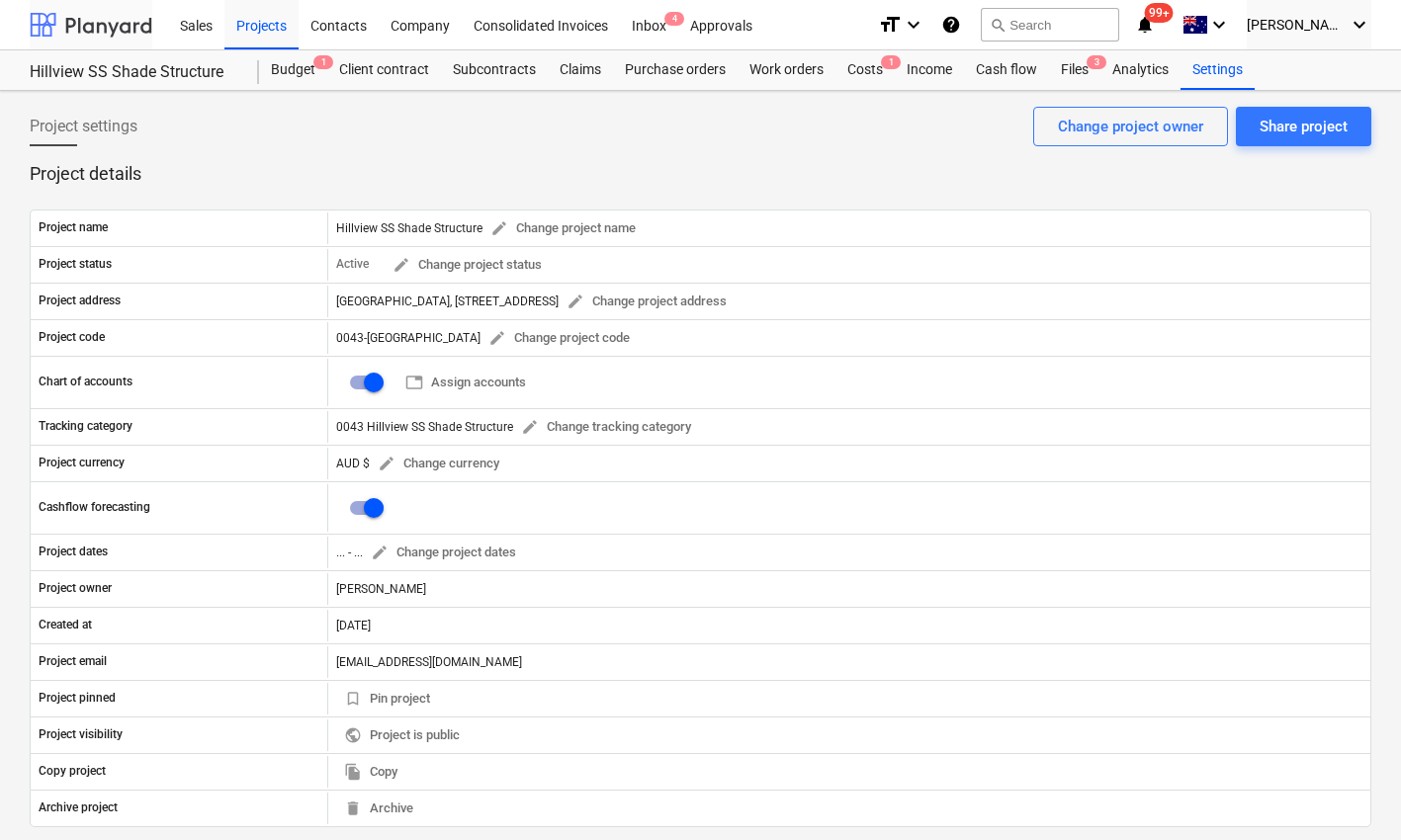 click at bounding box center [91, 25] 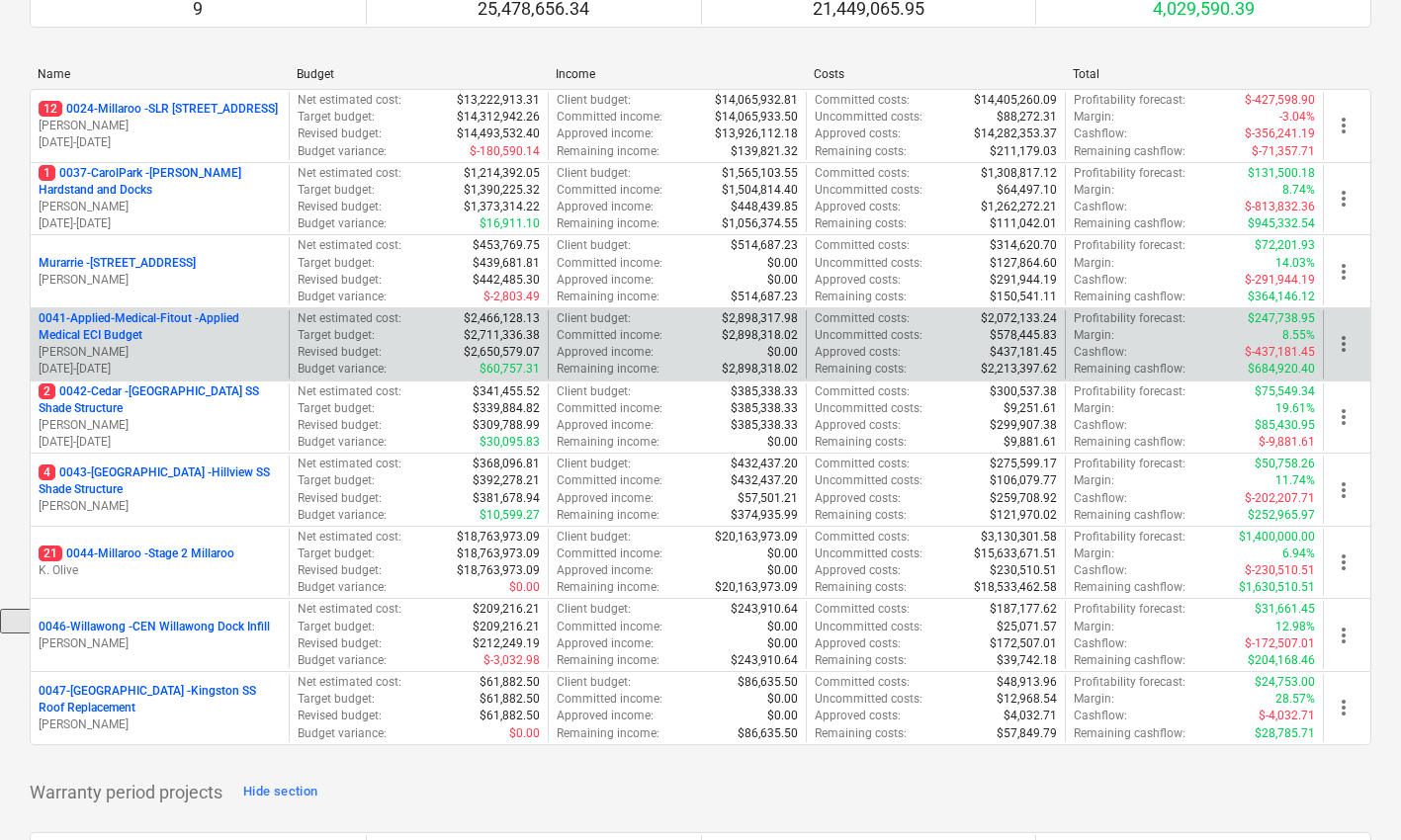 scroll, scrollTop: 266, scrollLeft: 0, axis: vertical 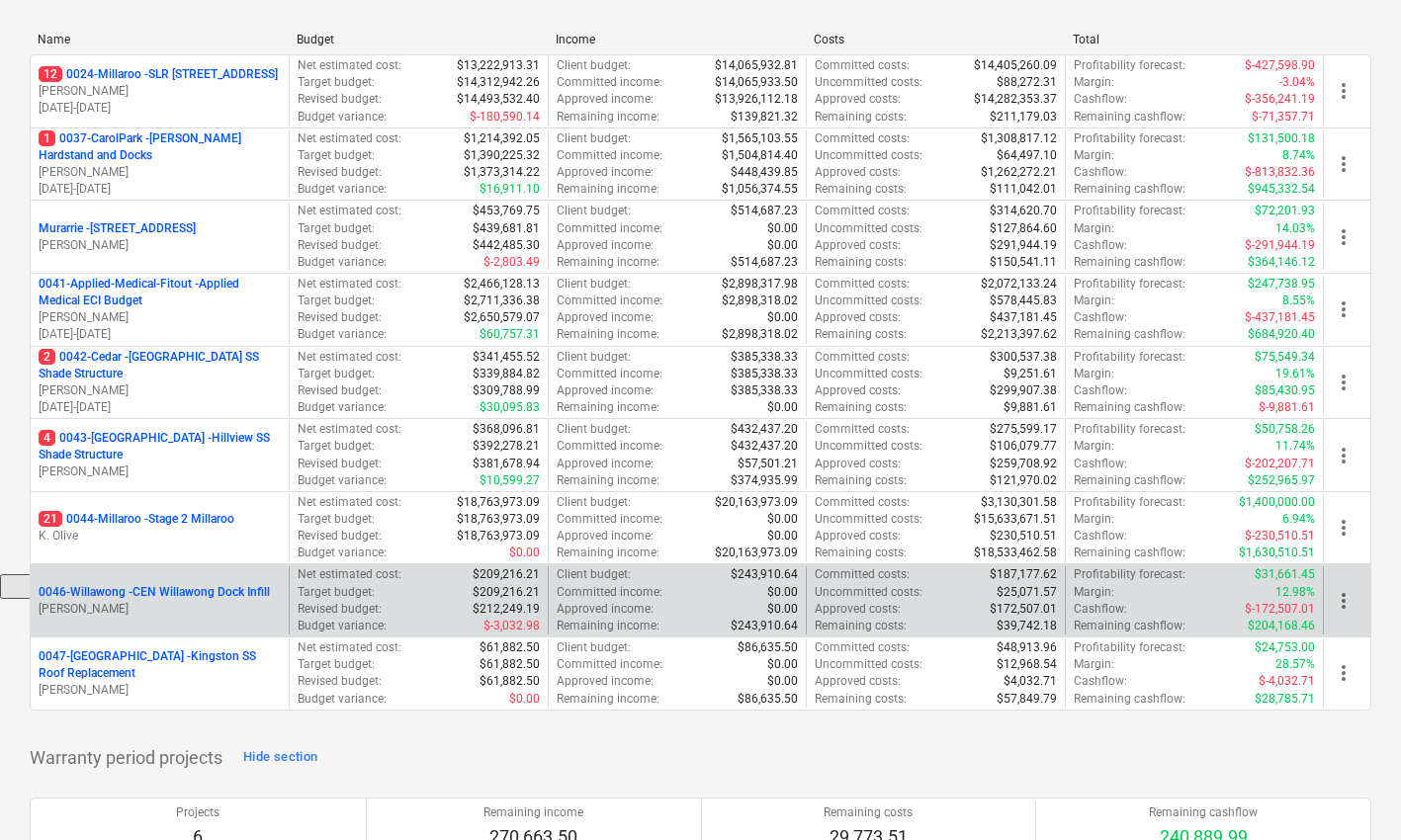 click on "0046-Willawong -  CEN Willawong Dock Infill" at bounding box center [154, 592] 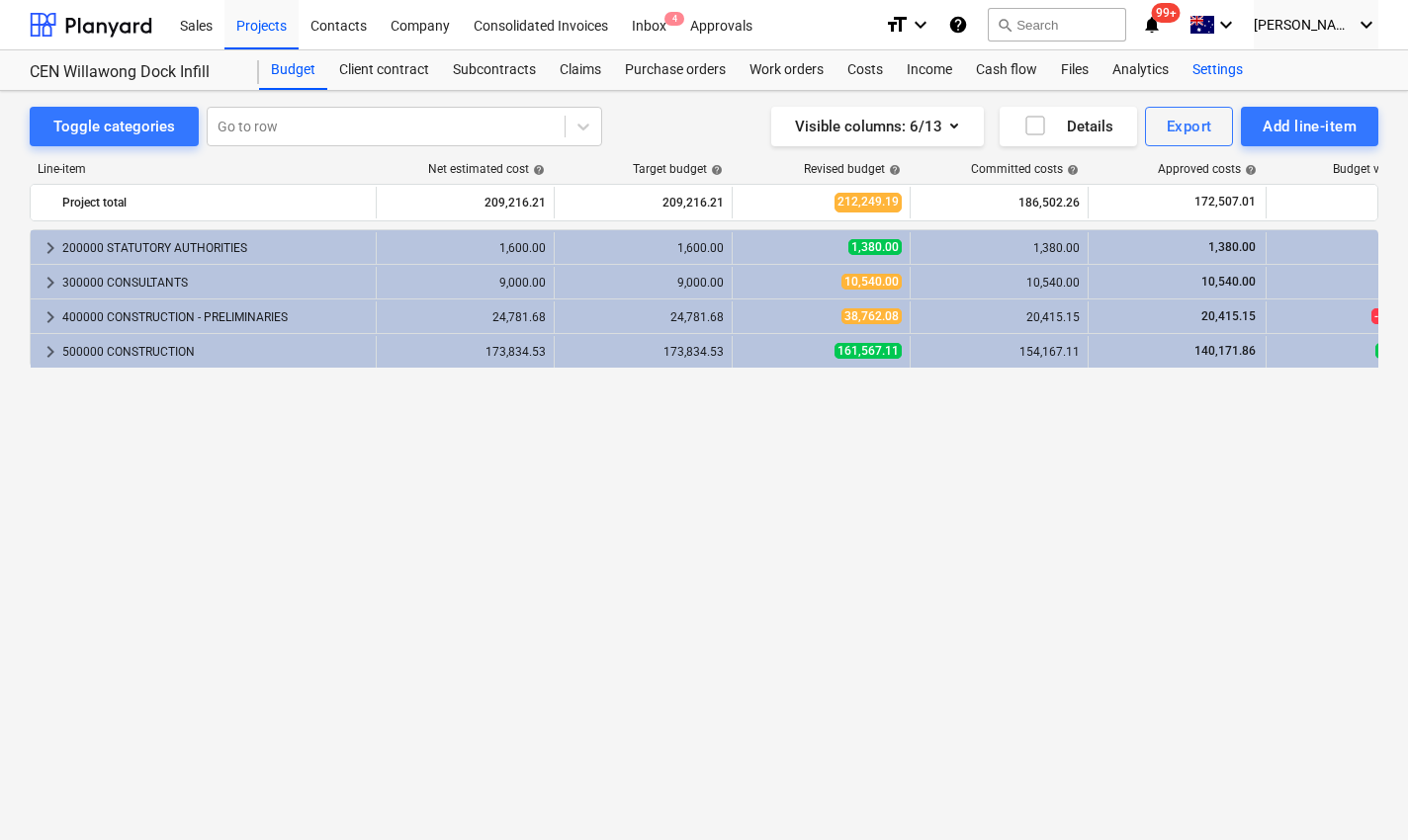 click on "Settings" at bounding box center [1217, 70] 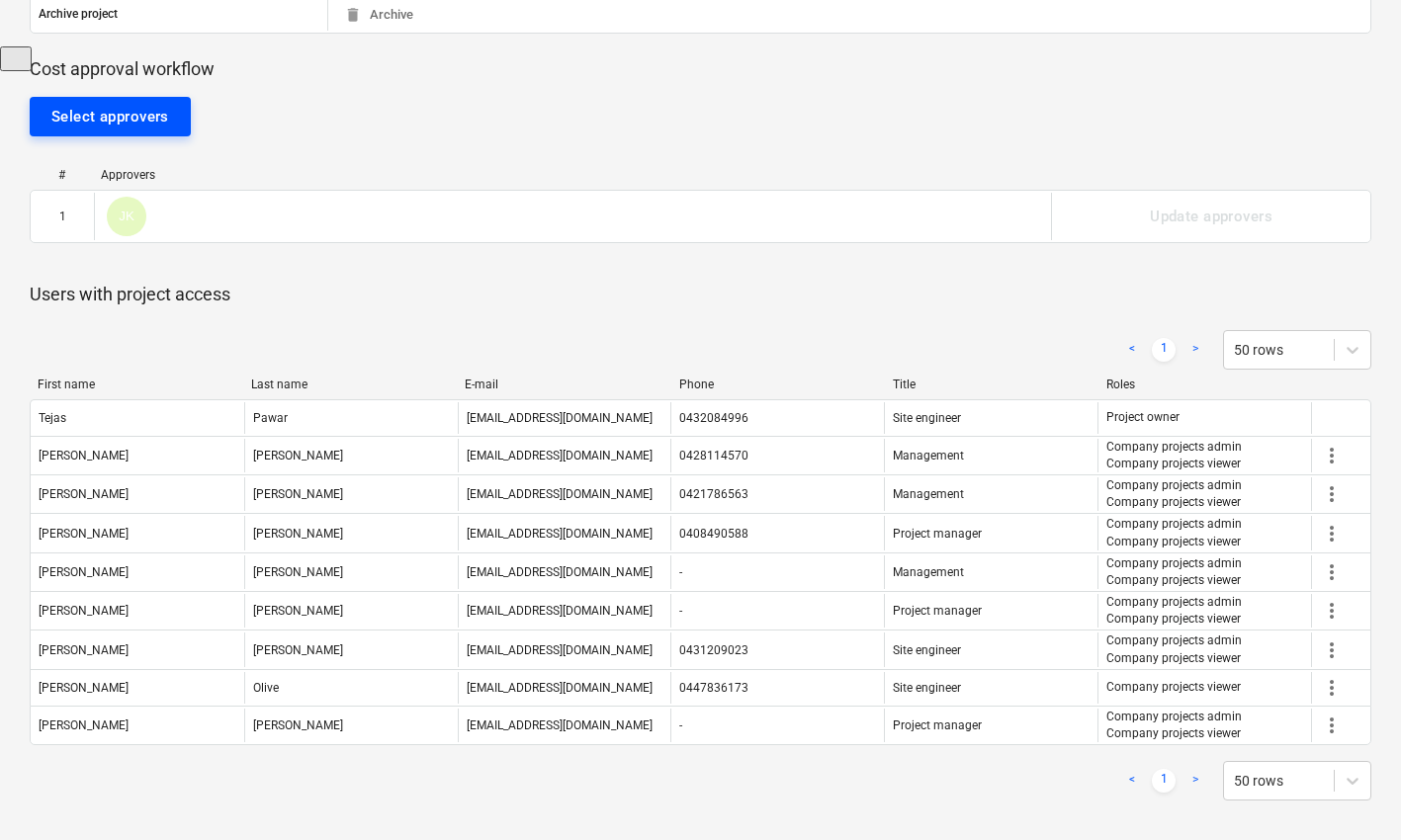 scroll, scrollTop: 0, scrollLeft: 0, axis: both 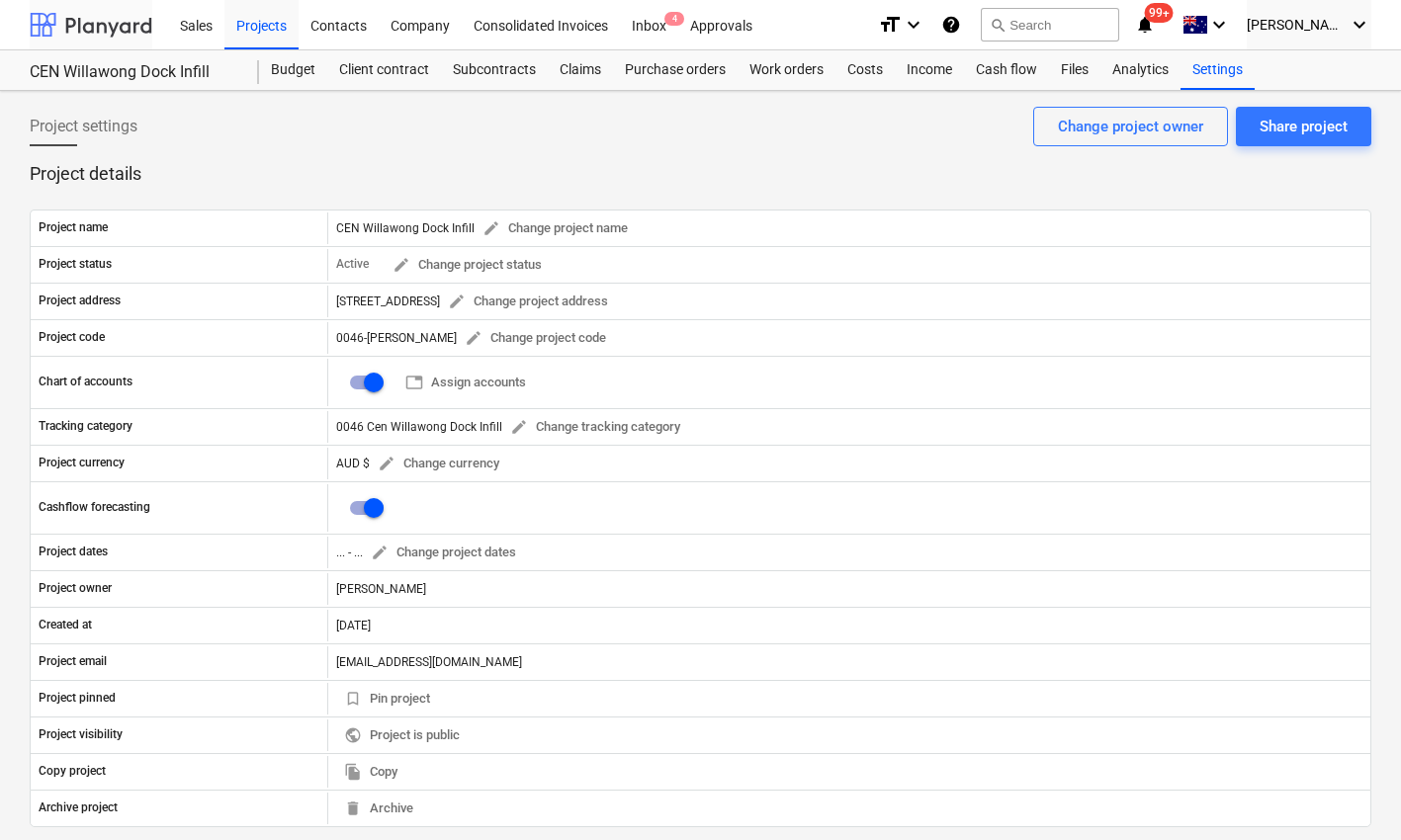click at bounding box center [91, 25] 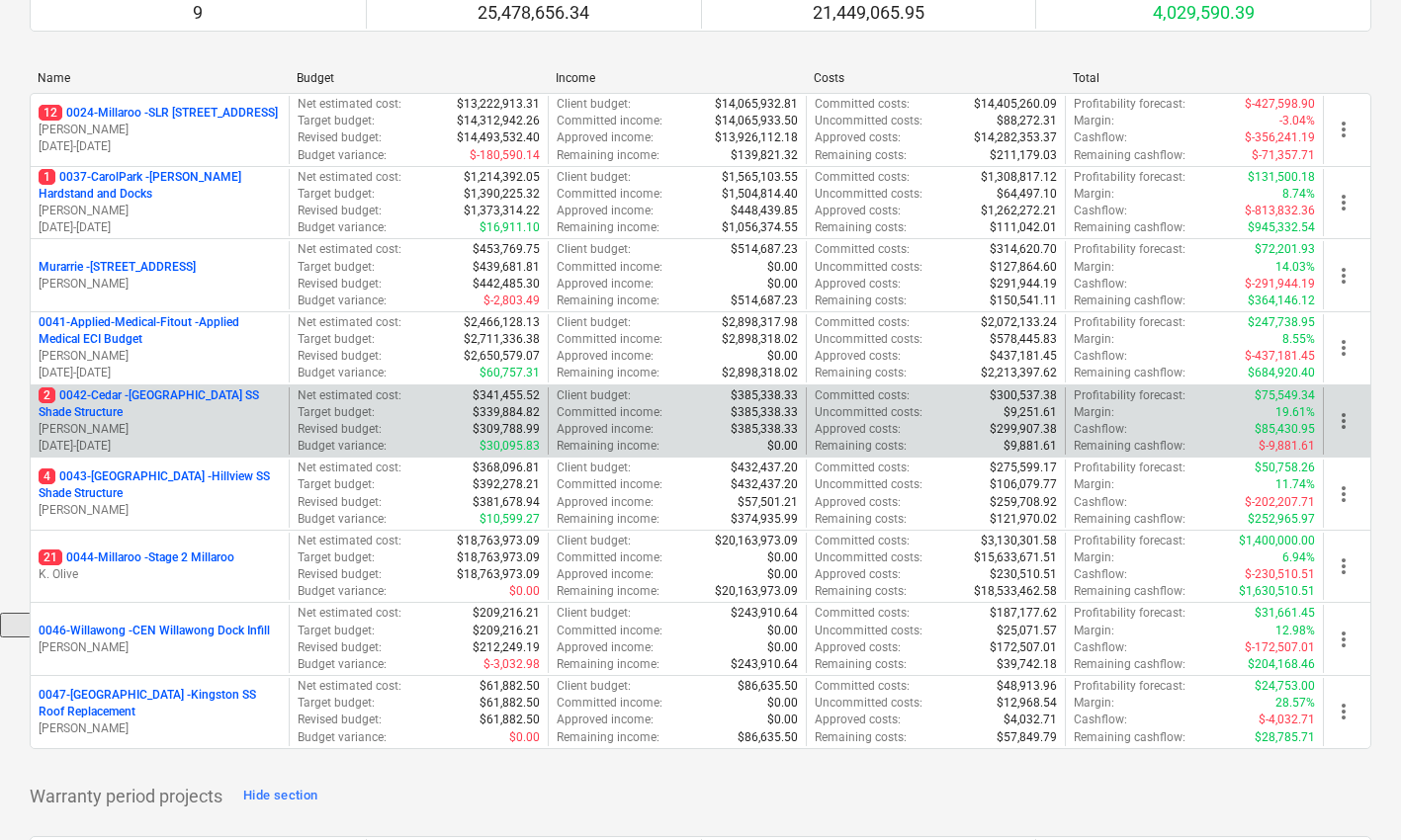 scroll, scrollTop: 231, scrollLeft: 0, axis: vertical 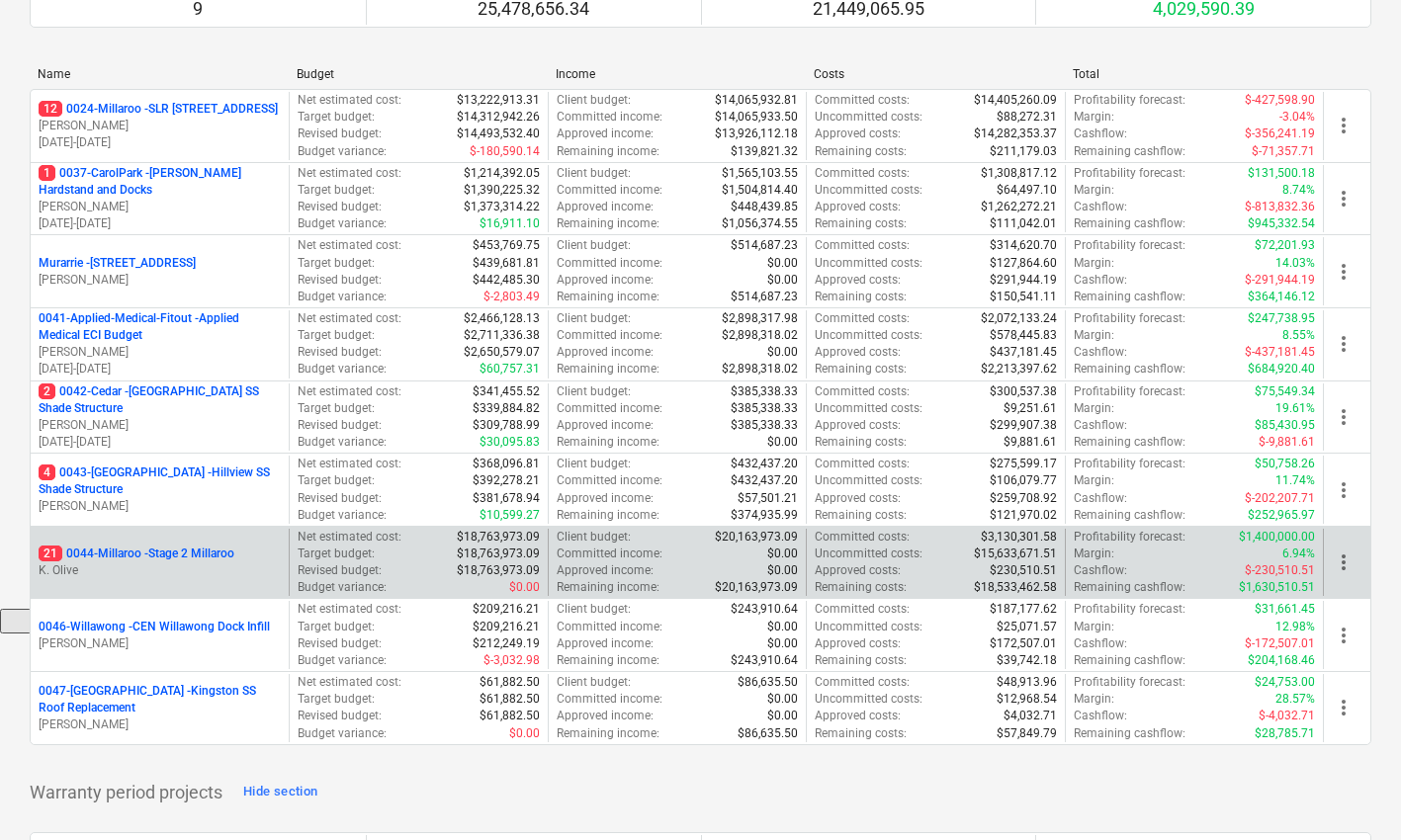 click on "21  0044-Millaroo -  Stage 2 Millaroo" at bounding box center [136, 553] 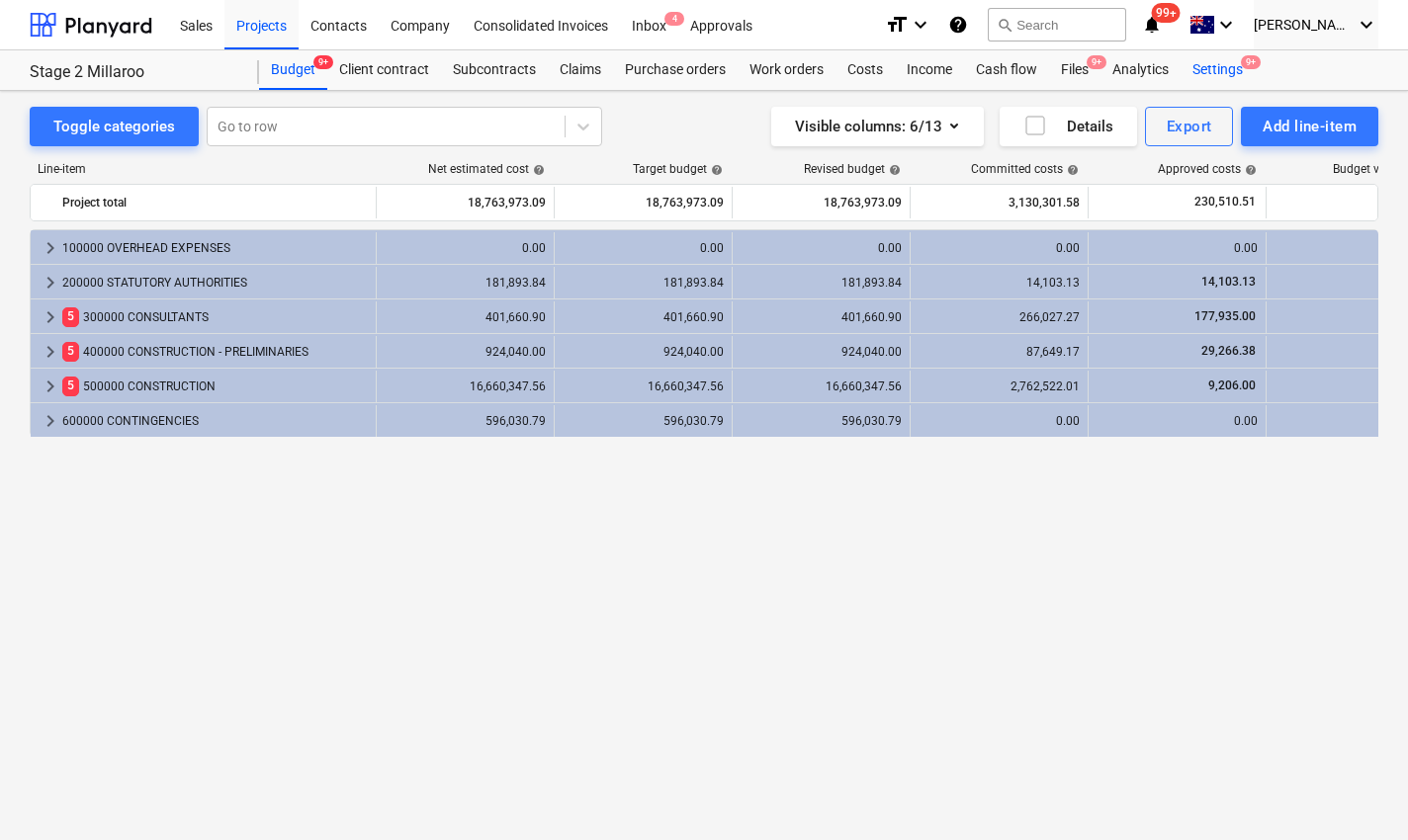 click on "Settings 9+" at bounding box center (1217, 70) 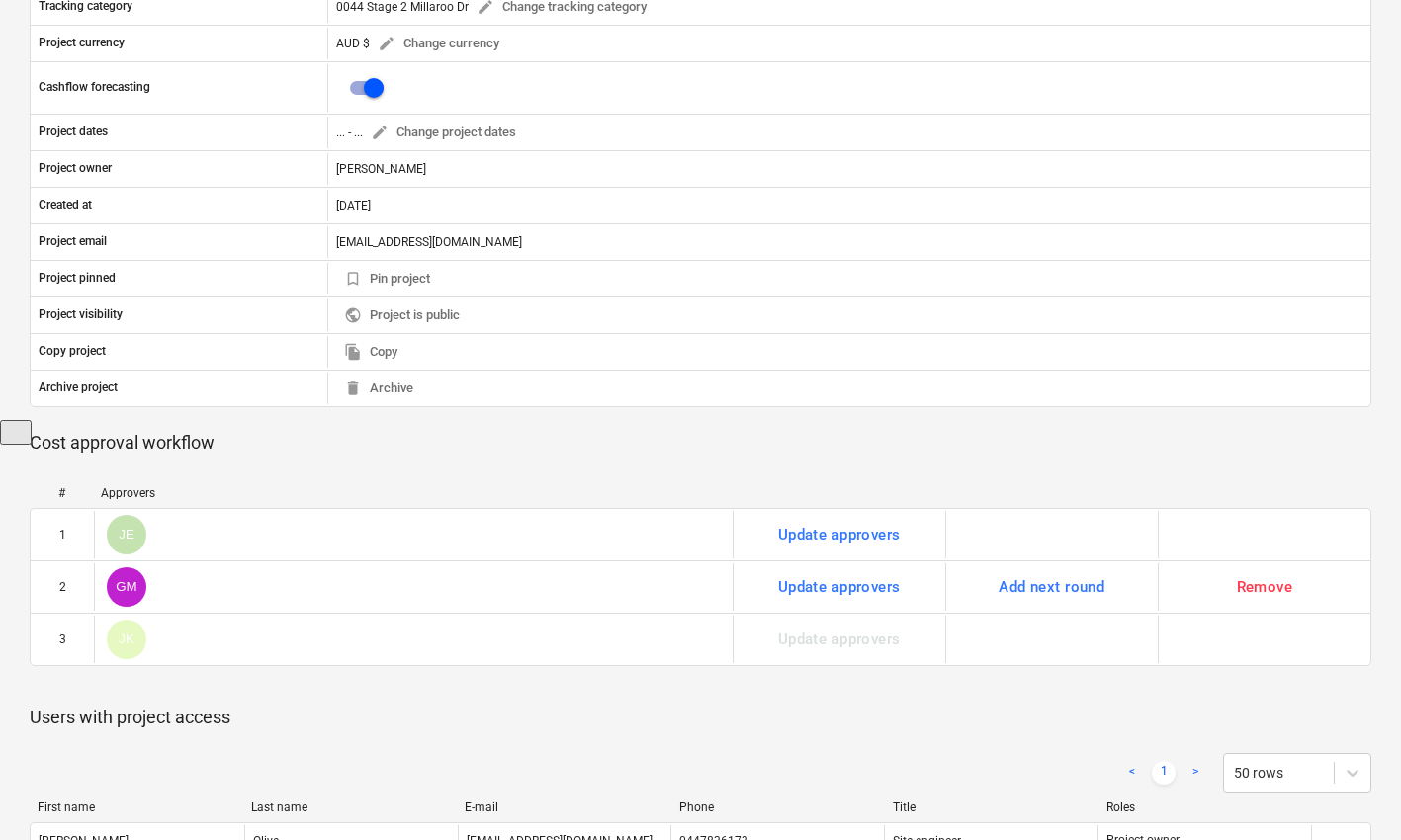 scroll, scrollTop: 0, scrollLeft: 0, axis: both 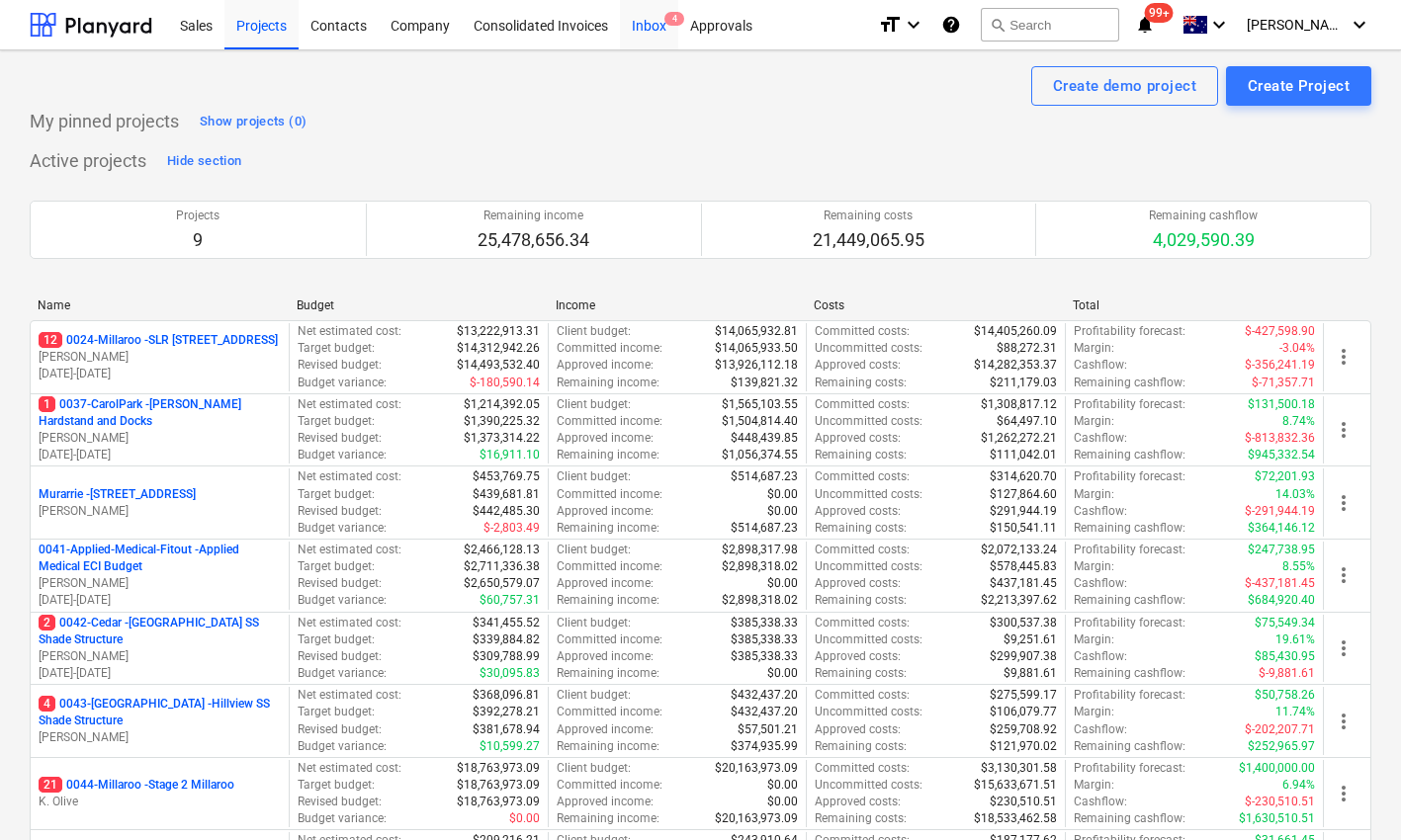 click on "Inbox 4" at bounding box center [649, 24] 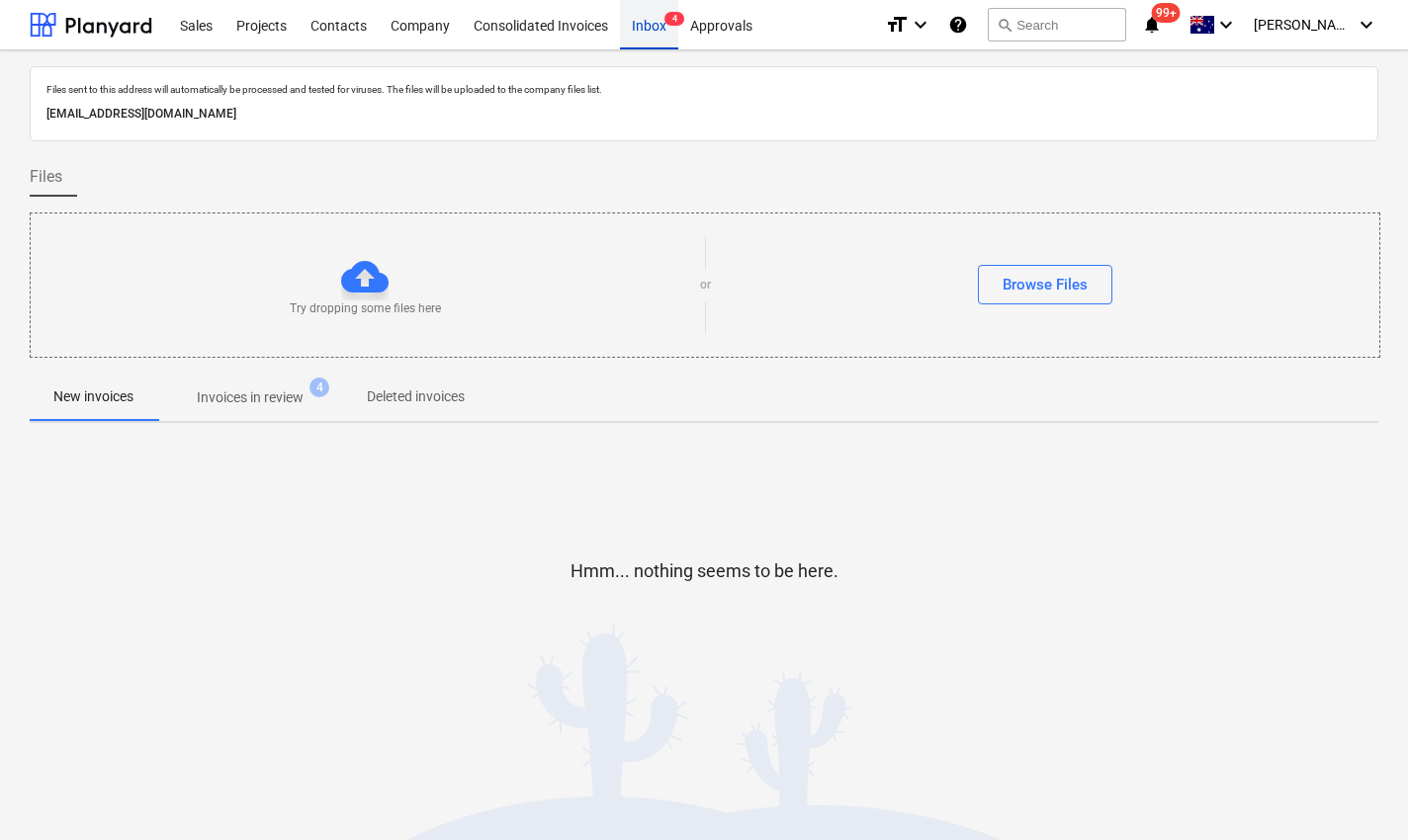 click on "Inbox 4" at bounding box center [649, 24] 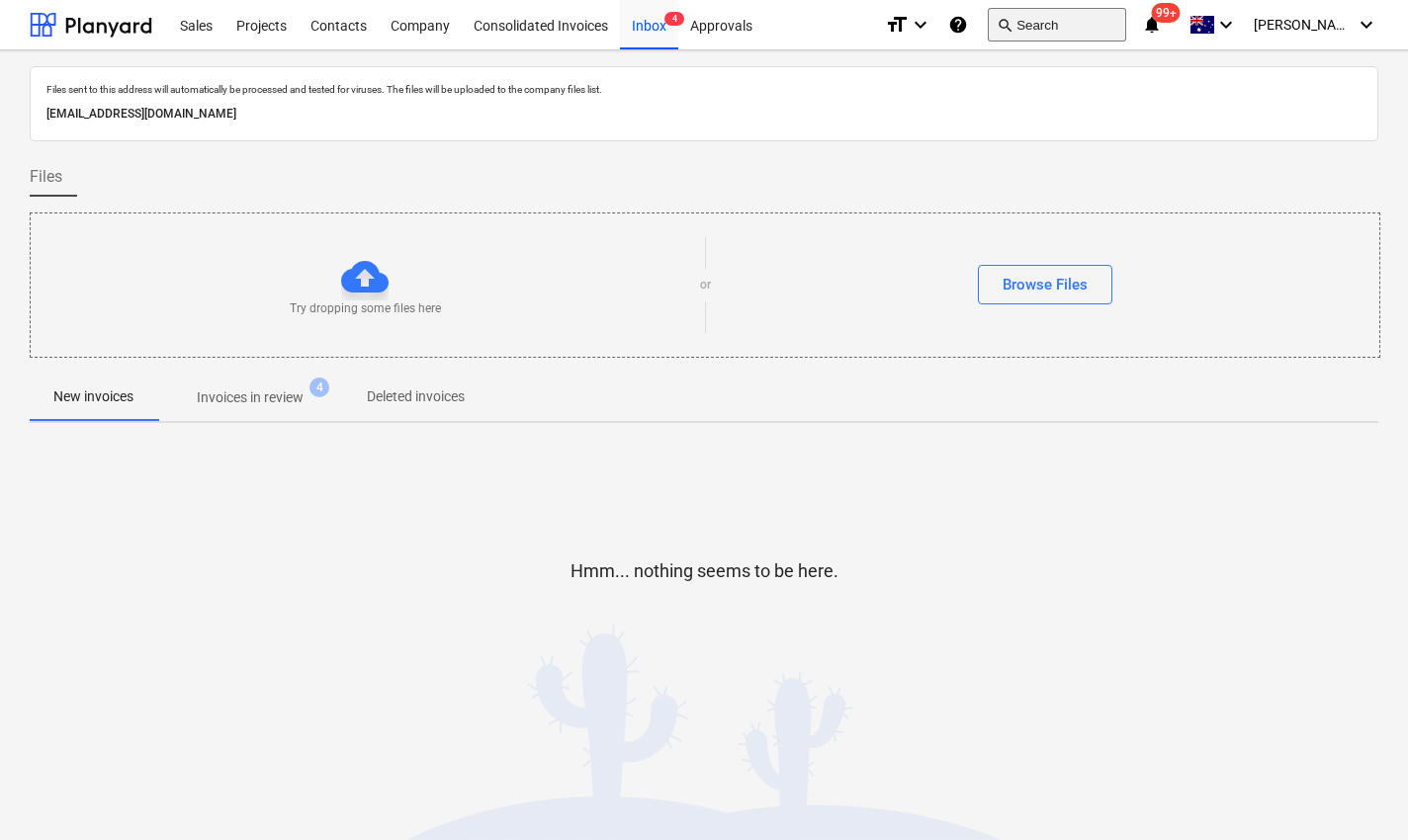 click on "search Search" at bounding box center [1057, 25] 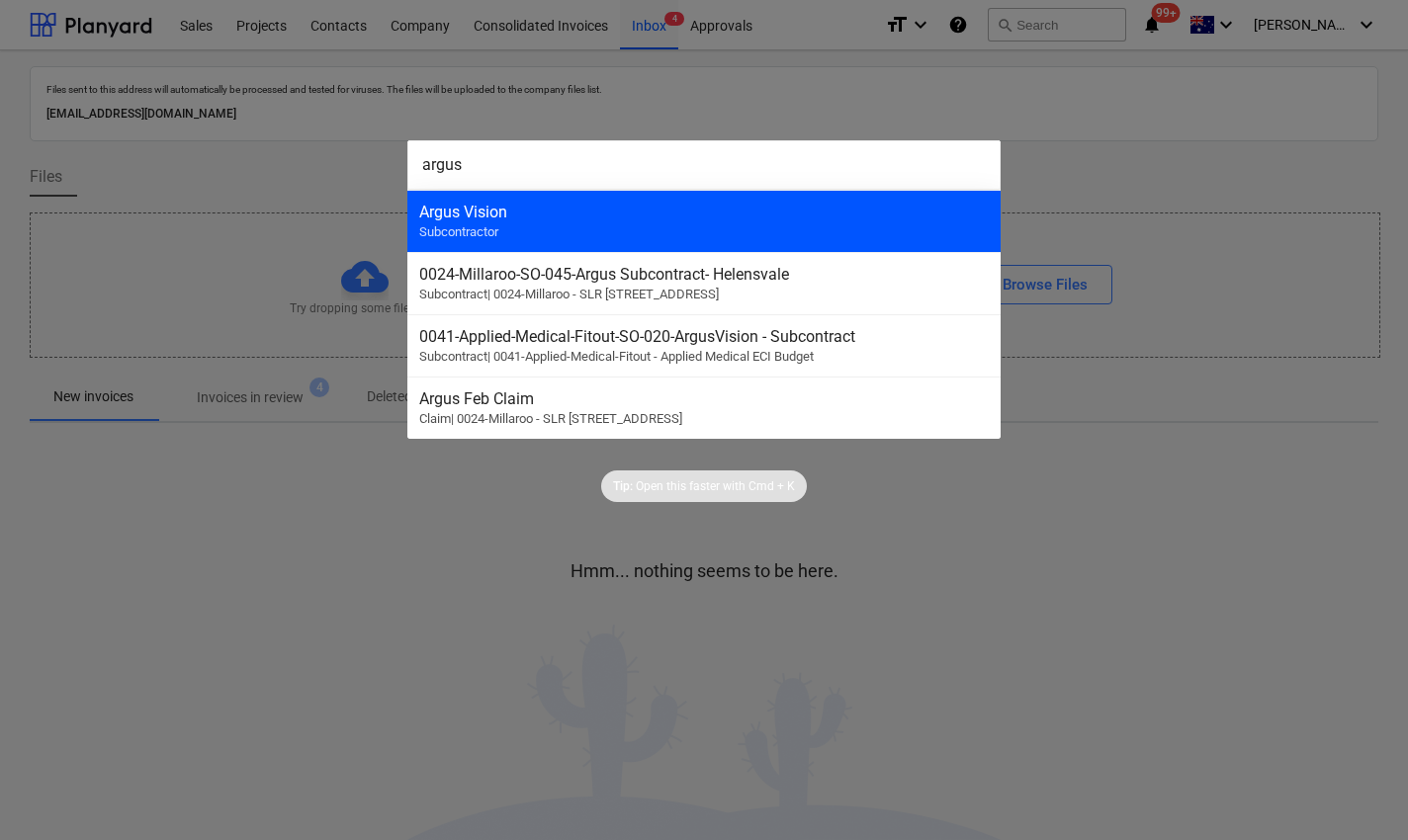 type on "argus" 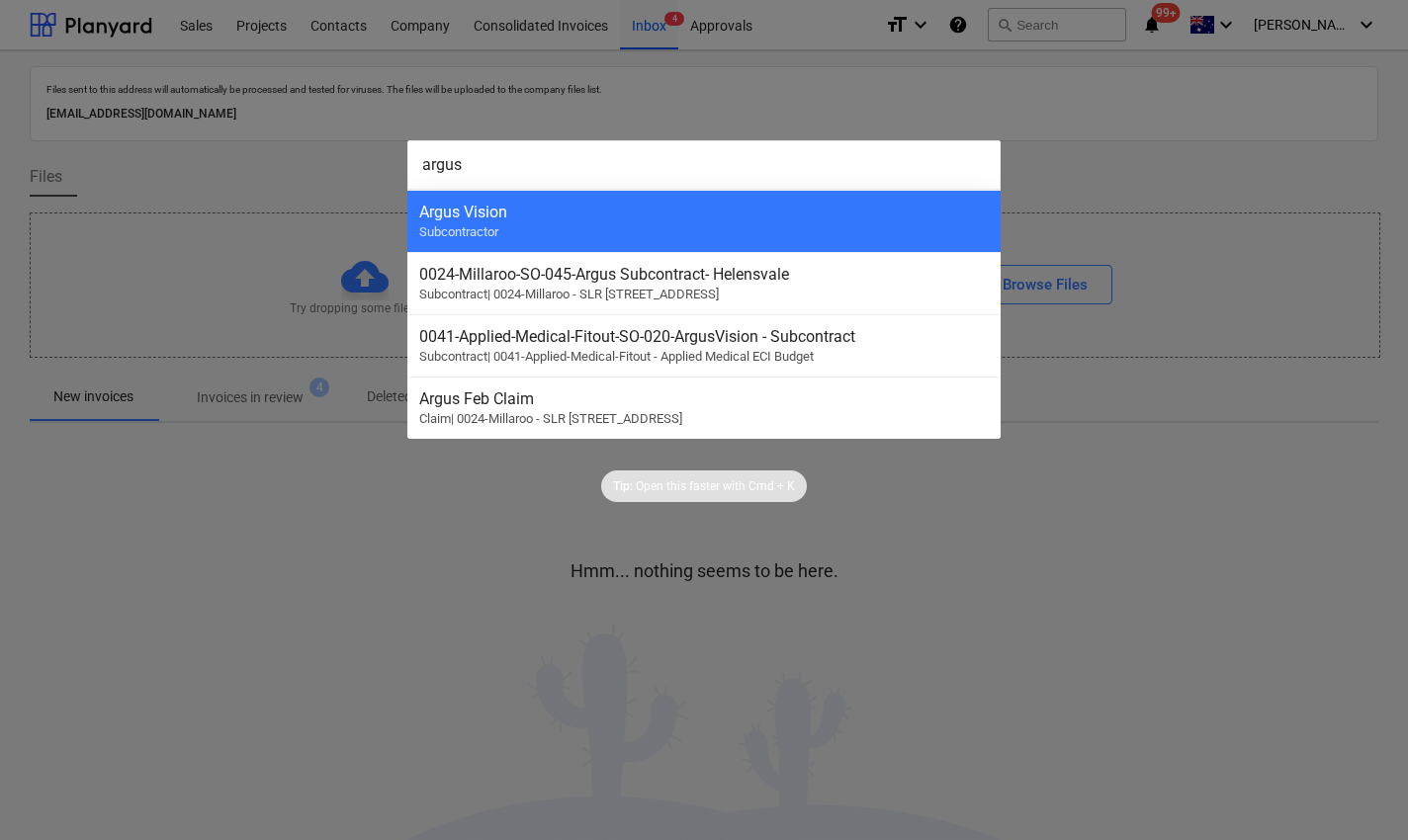 click on "Argus Vision" at bounding box center (704, 211) 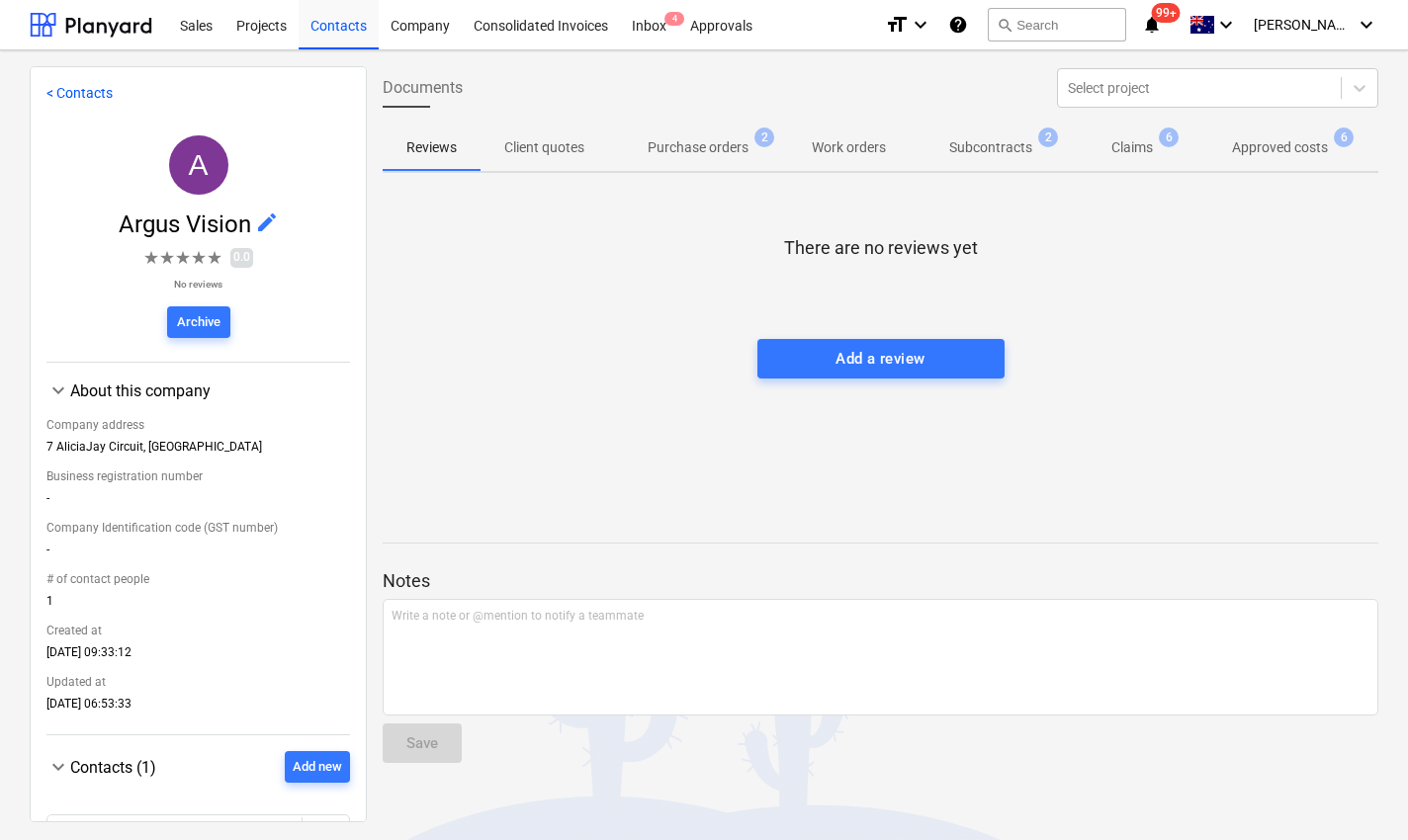click on "Approved costs" at bounding box center [1279, 147] 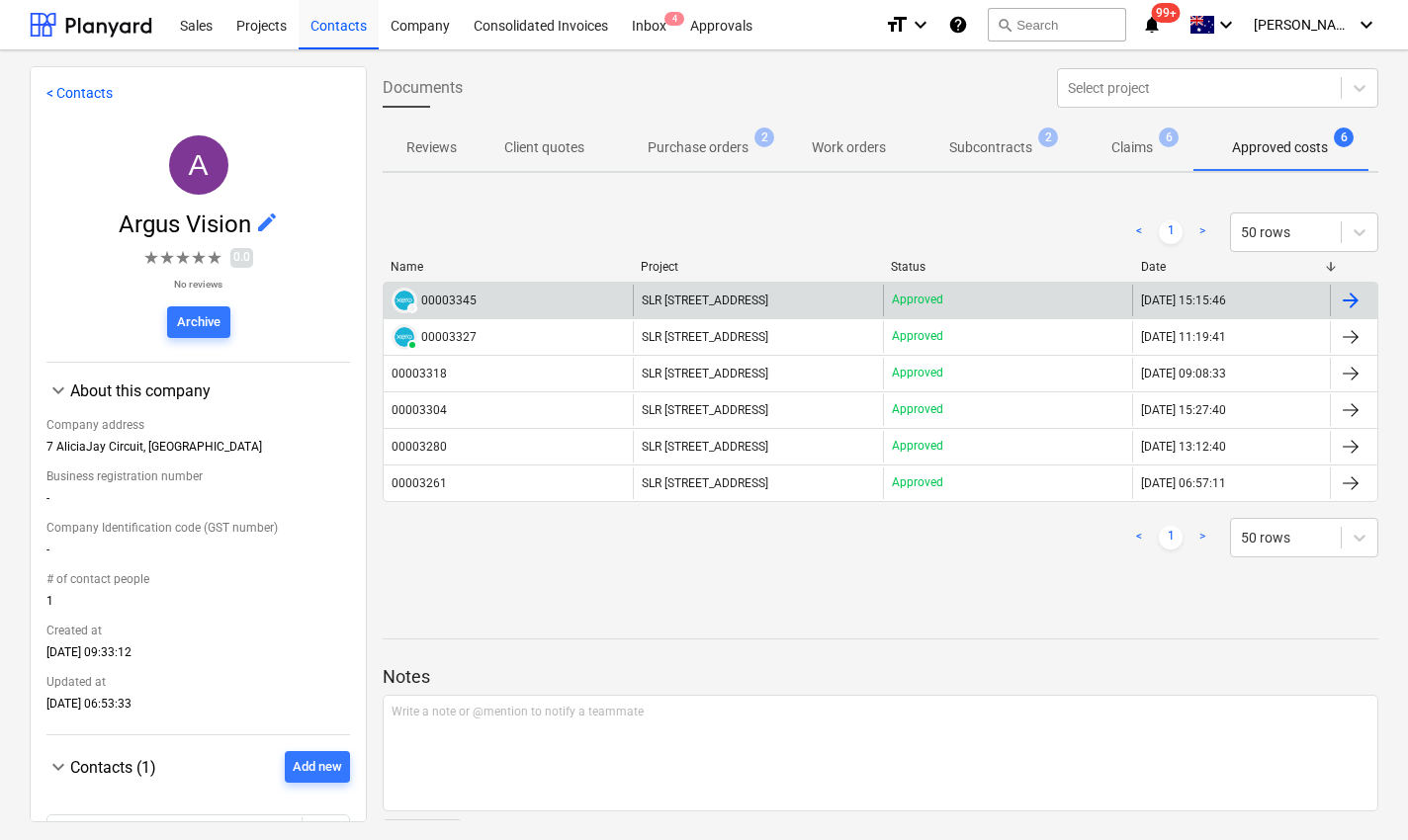click on "00003345" at bounding box center [449, 300] 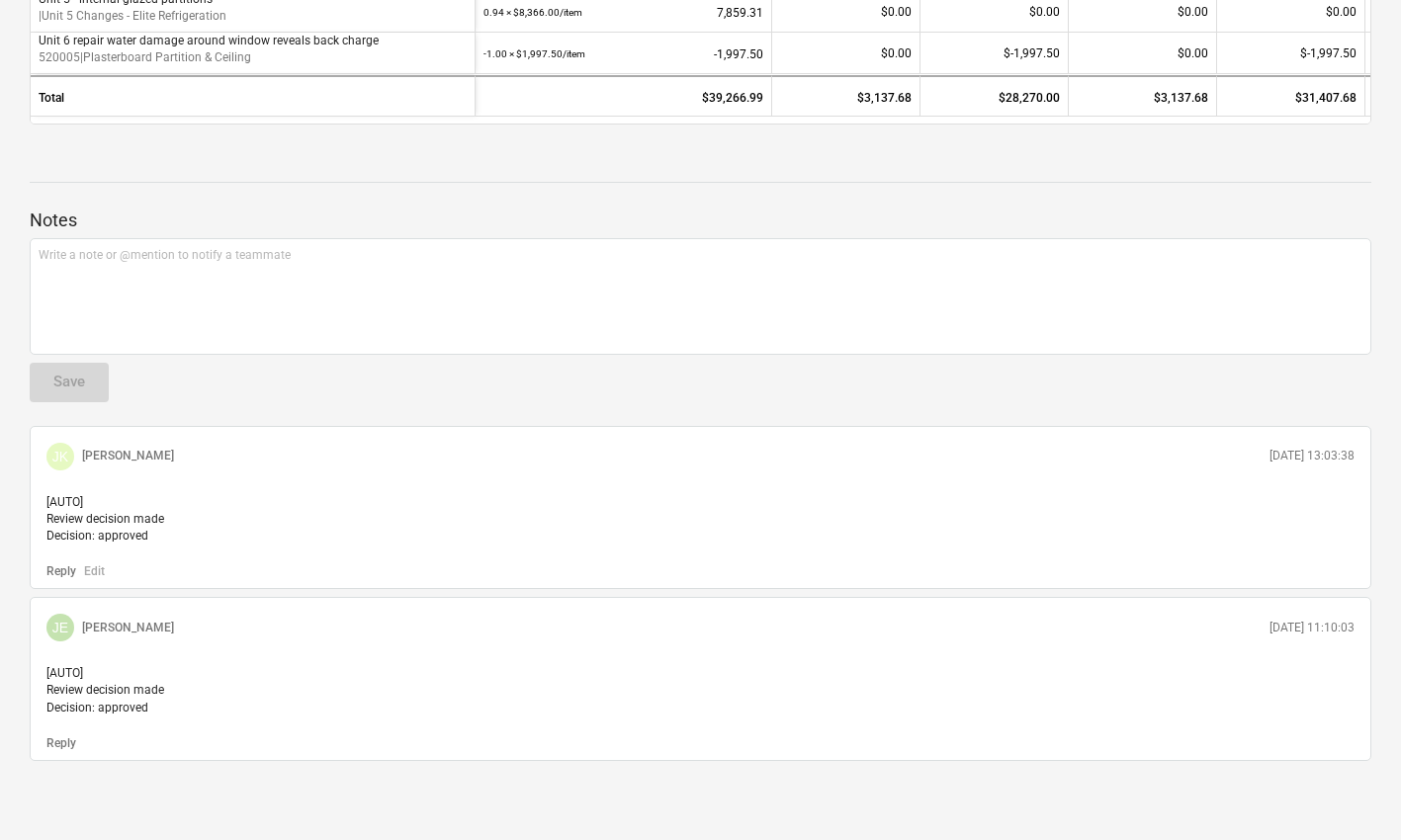 scroll, scrollTop: 0, scrollLeft: 0, axis: both 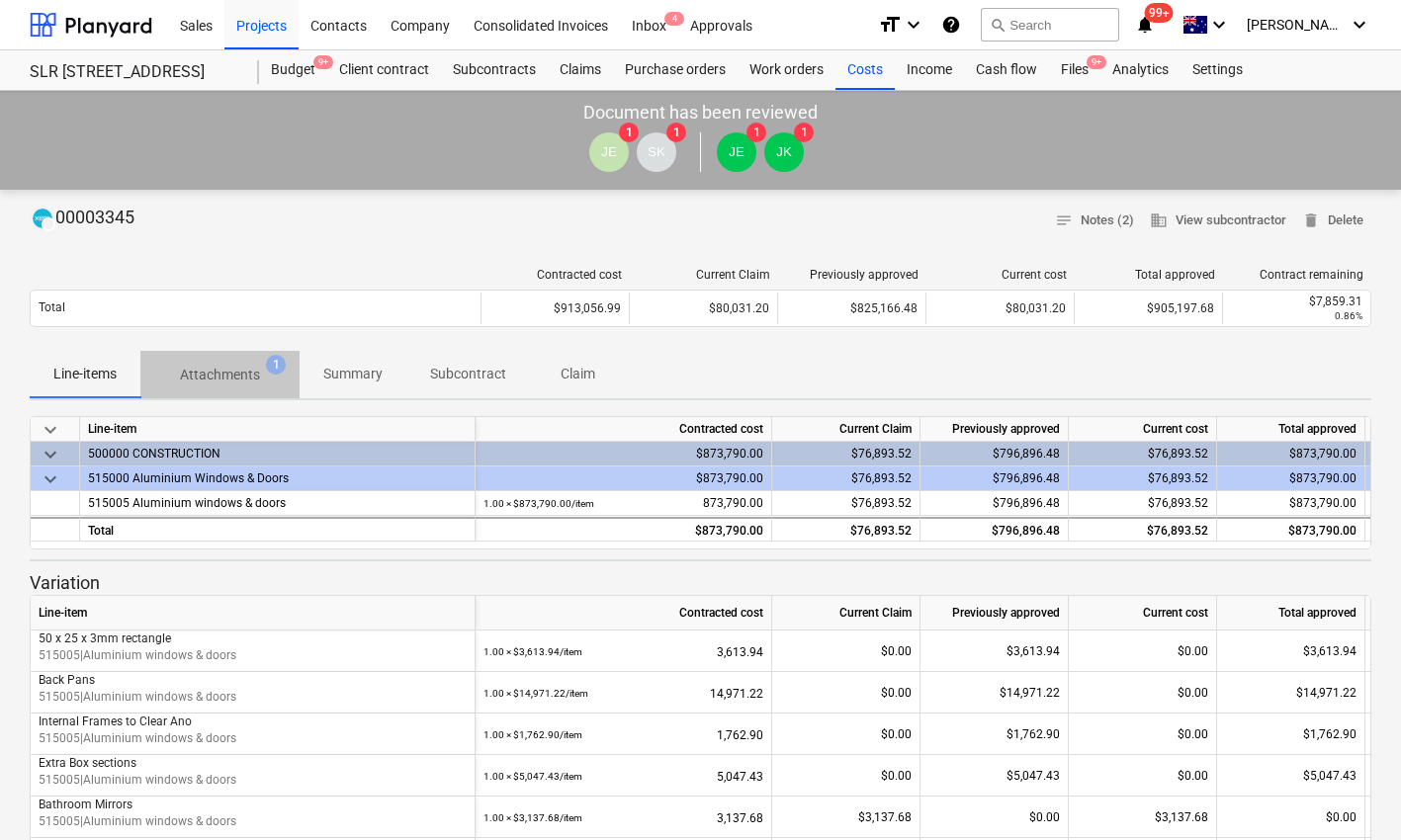 click on "Attachments" at bounding box center [219, 375] 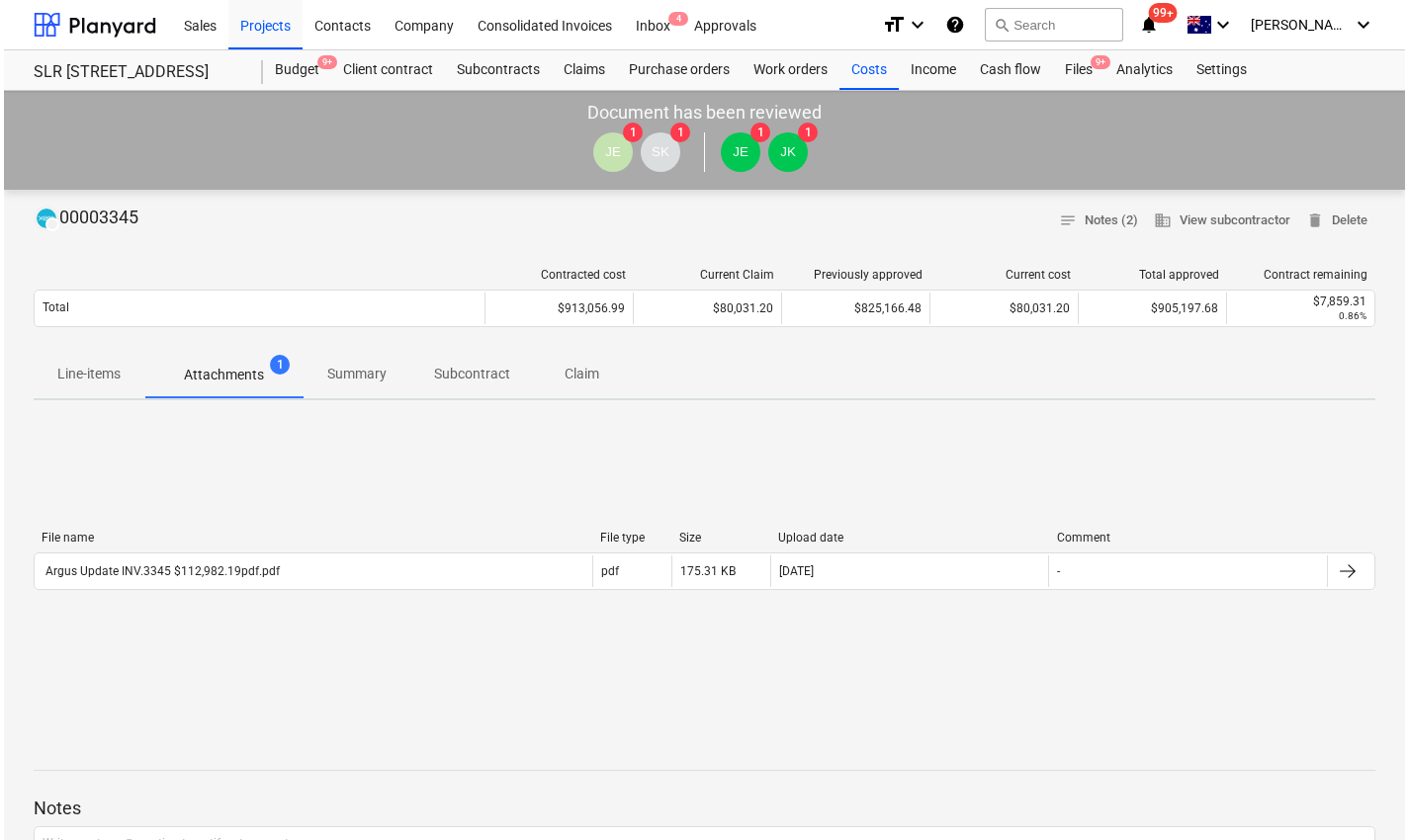 scroll, scrollTop: 35, scrollLeft: 0, axis: vertical 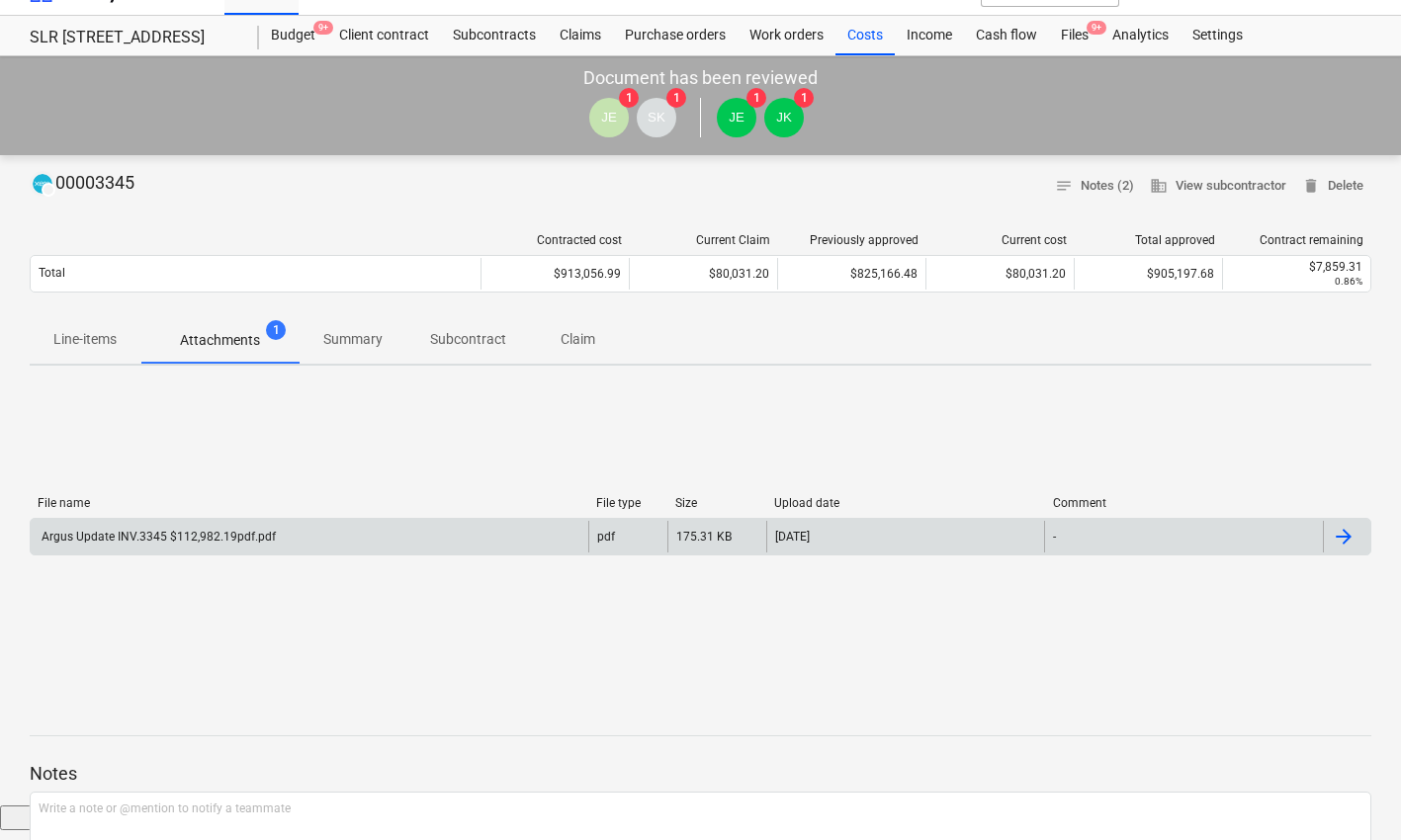 click on "Argus Update INV.3345 $112,982.19pdf.pdf" at bounding box center (309, 537) 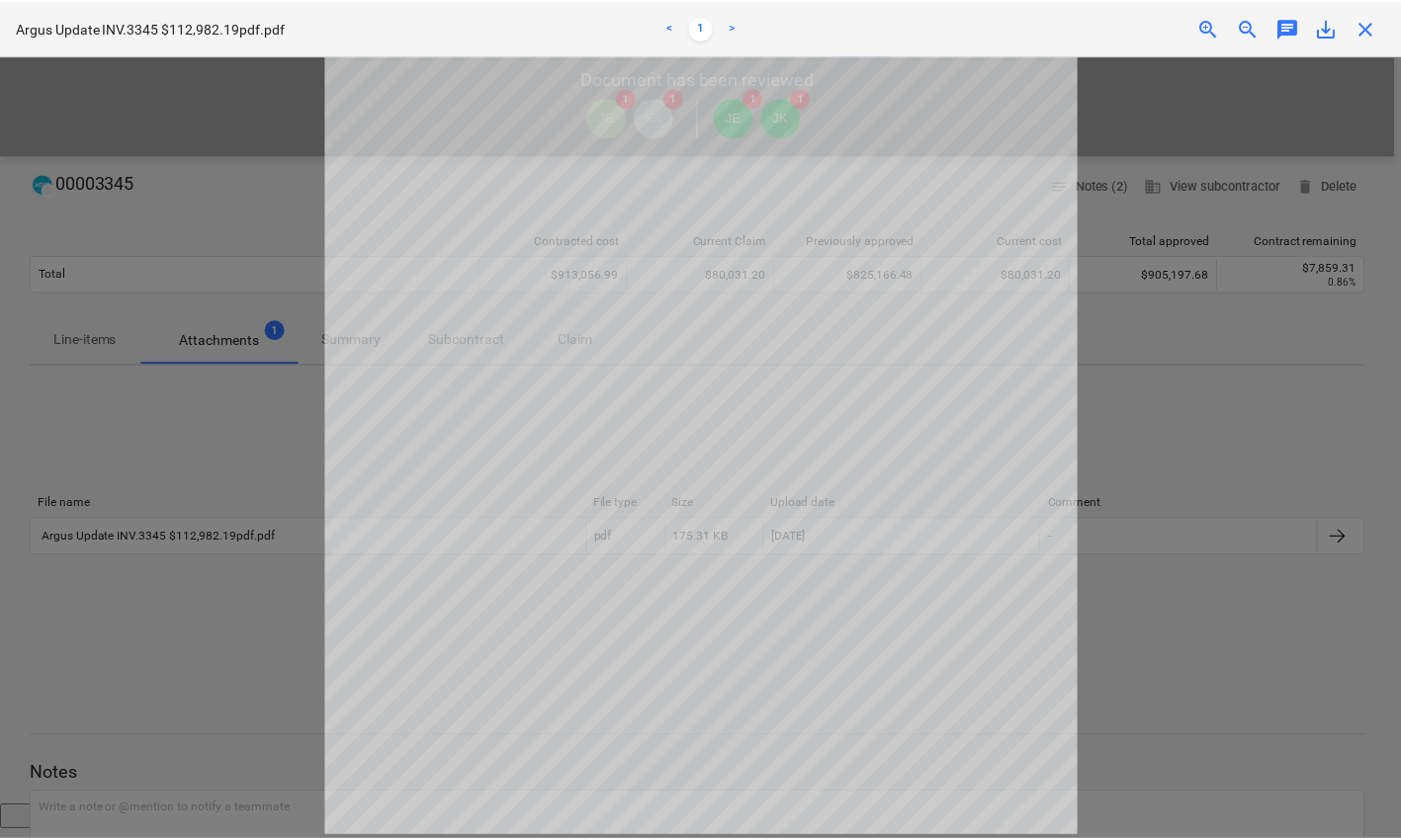 scroll, scrollTop: 0, scrollLeft: 0, axis: both 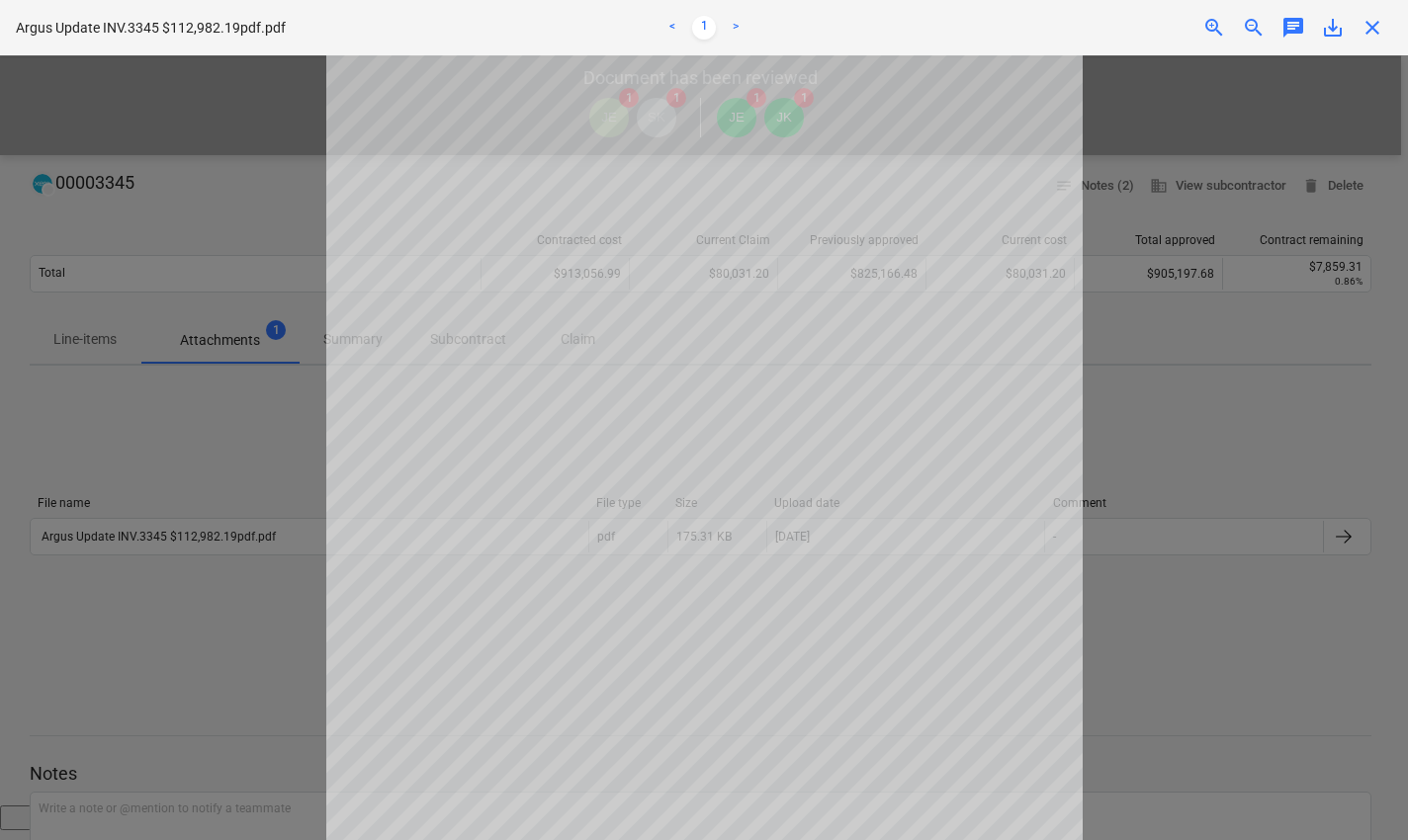 click on "close" at bounding box center (1372, 28) 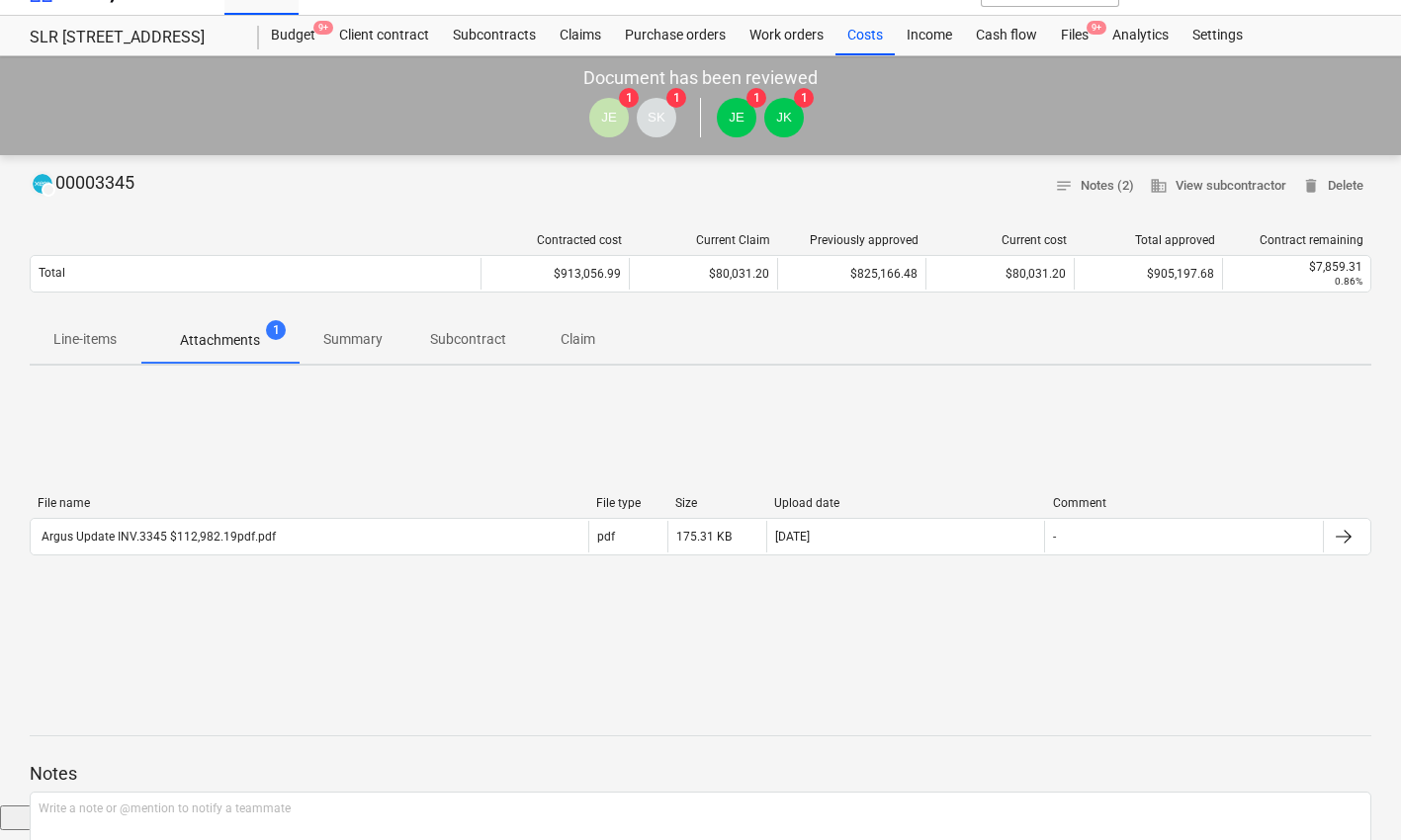 click on "Summary" at bounding box center (353, 339) 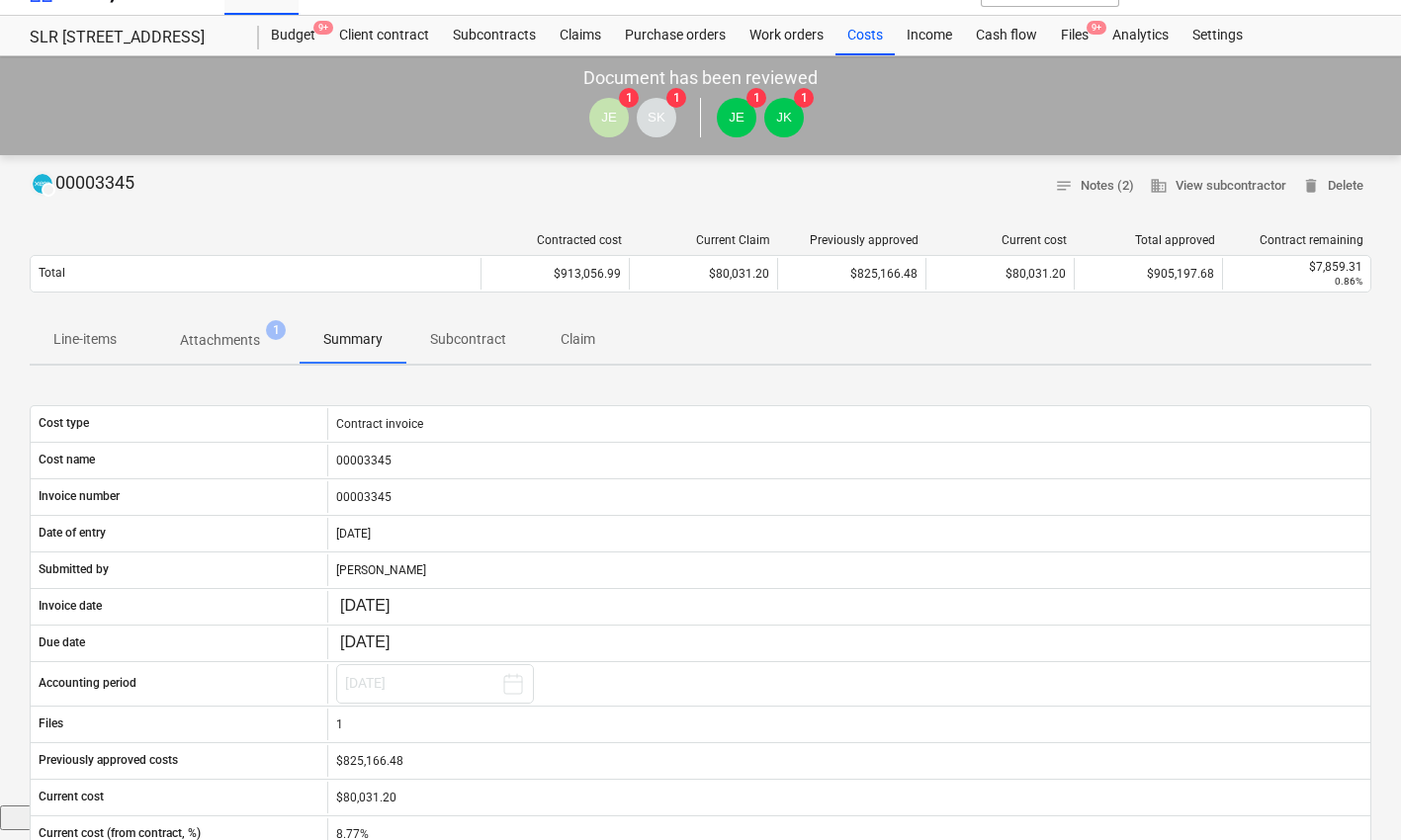 click on "Attachments" at bounding box center (219, 340) 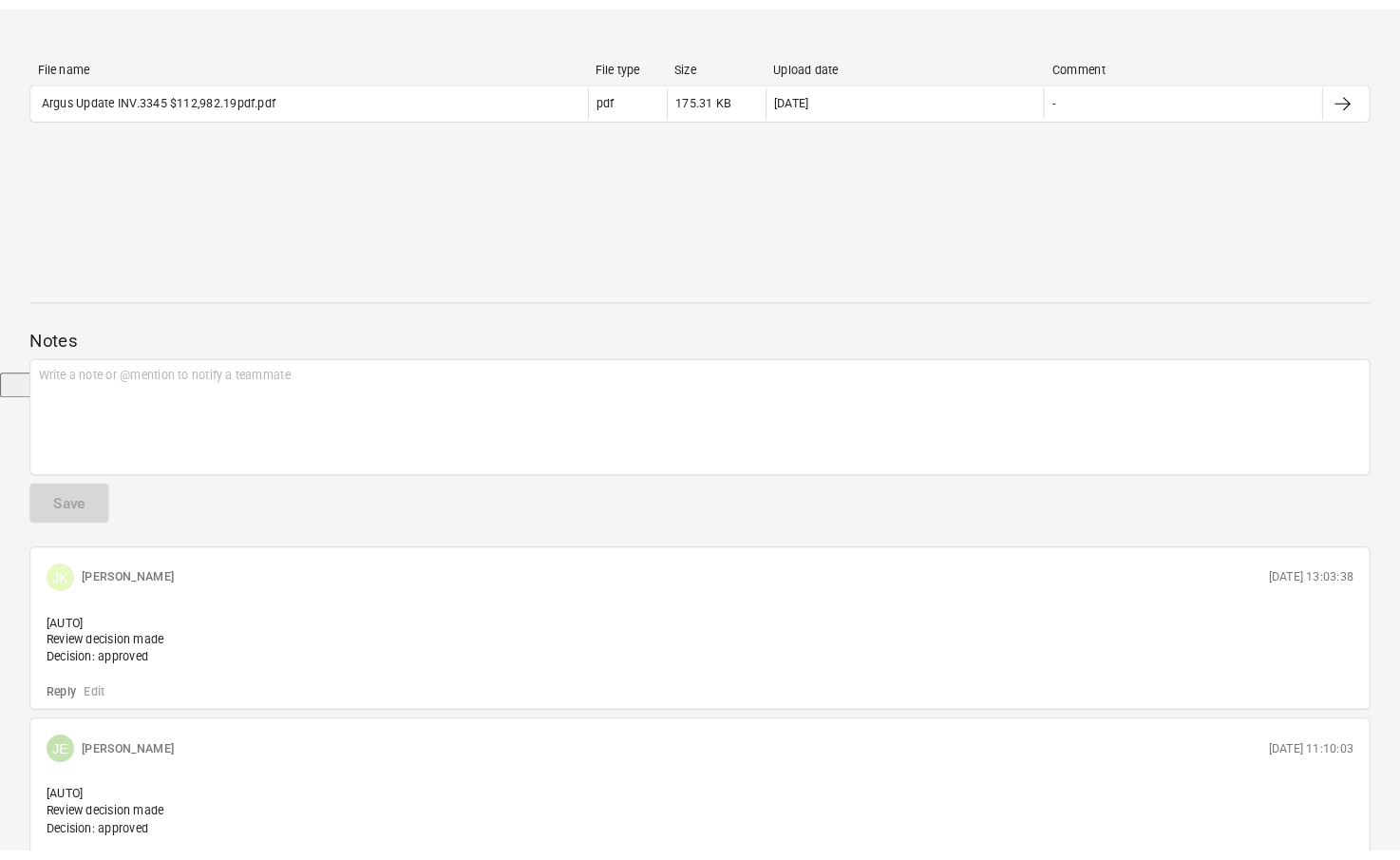 scroll, scrollTop: 478, scrollLeft: 0, axis: vertical 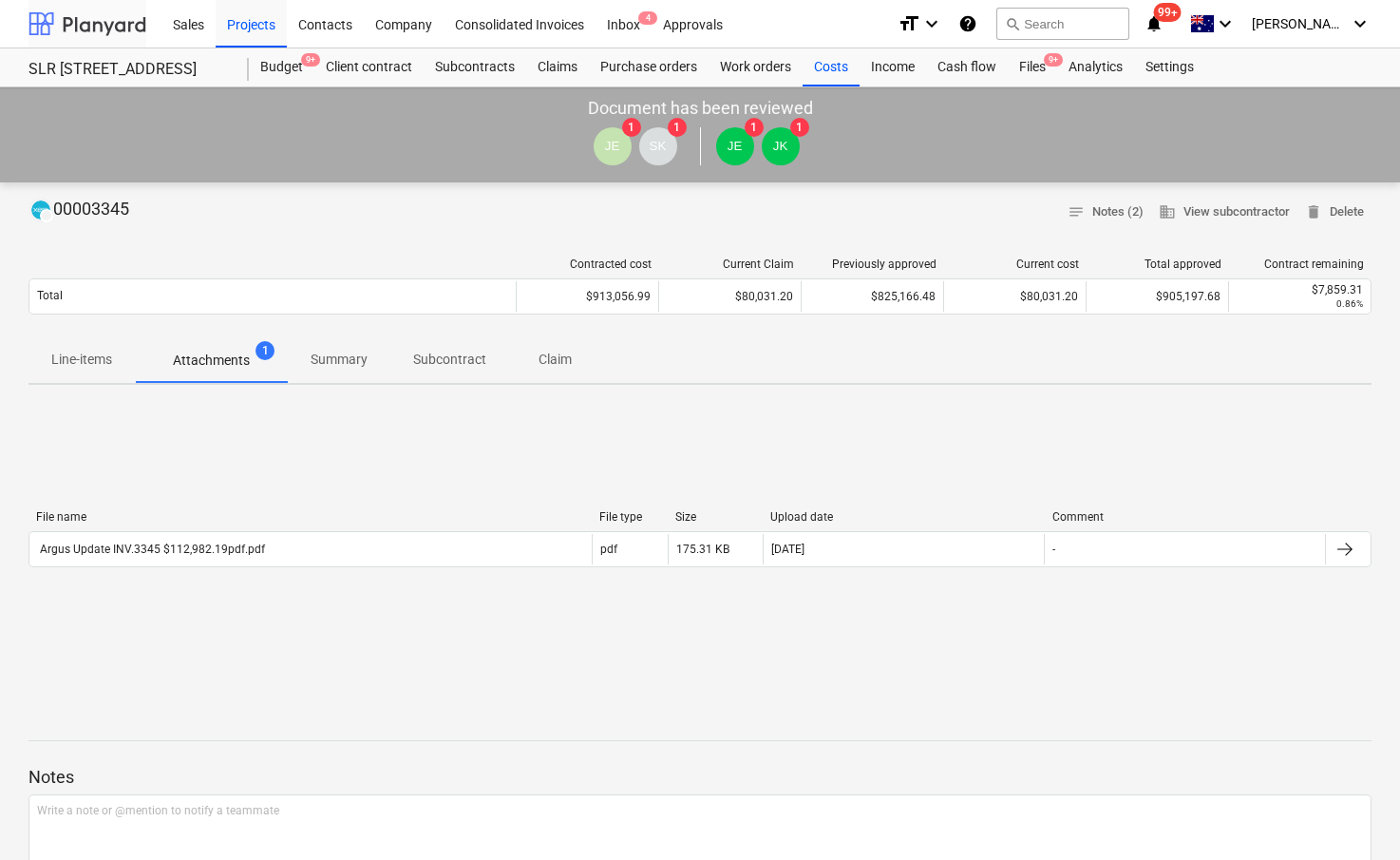 click at bounding box center (87, 24) 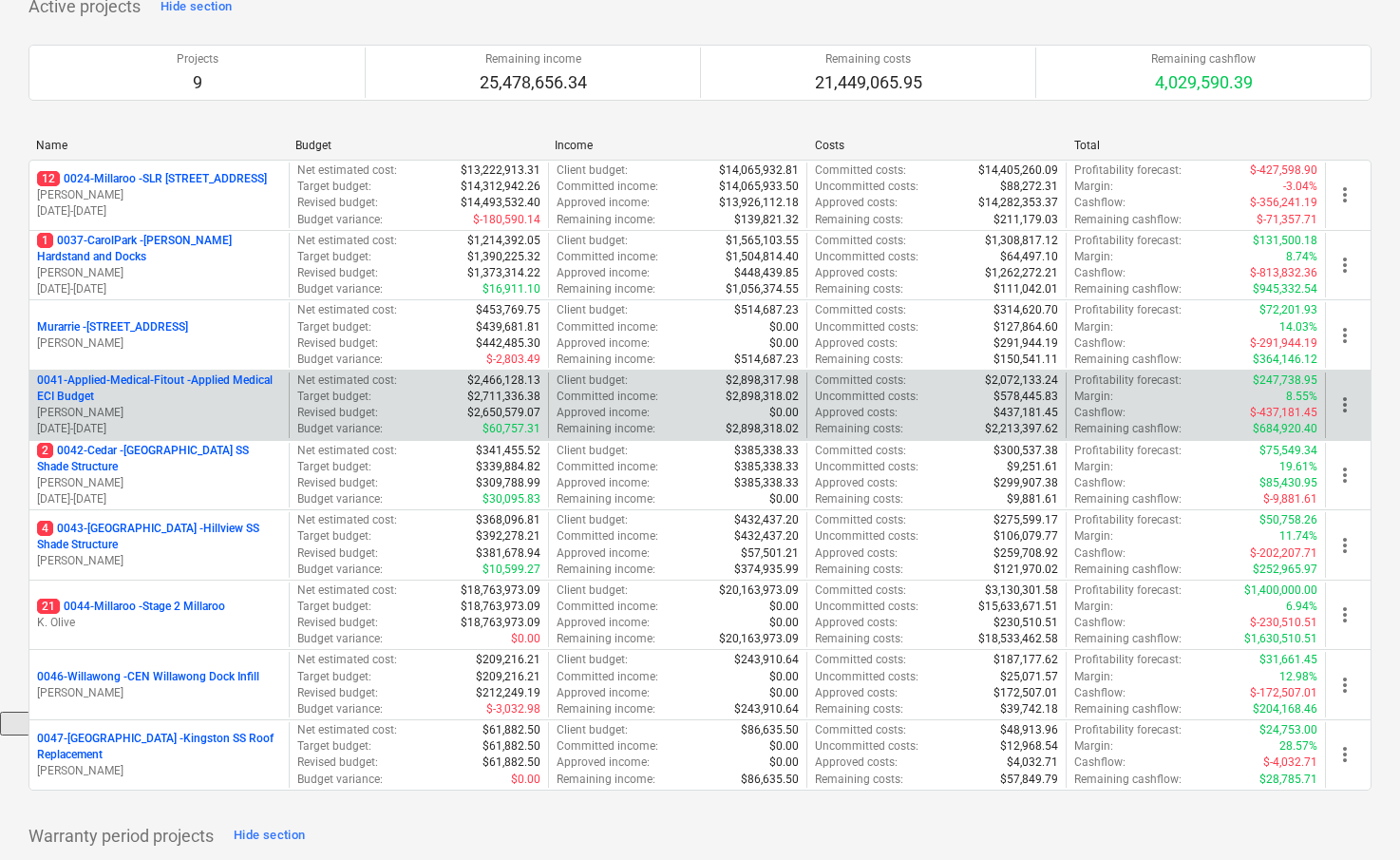 scroll, scrollTop: 0, scrollLeft: 0, axis: both 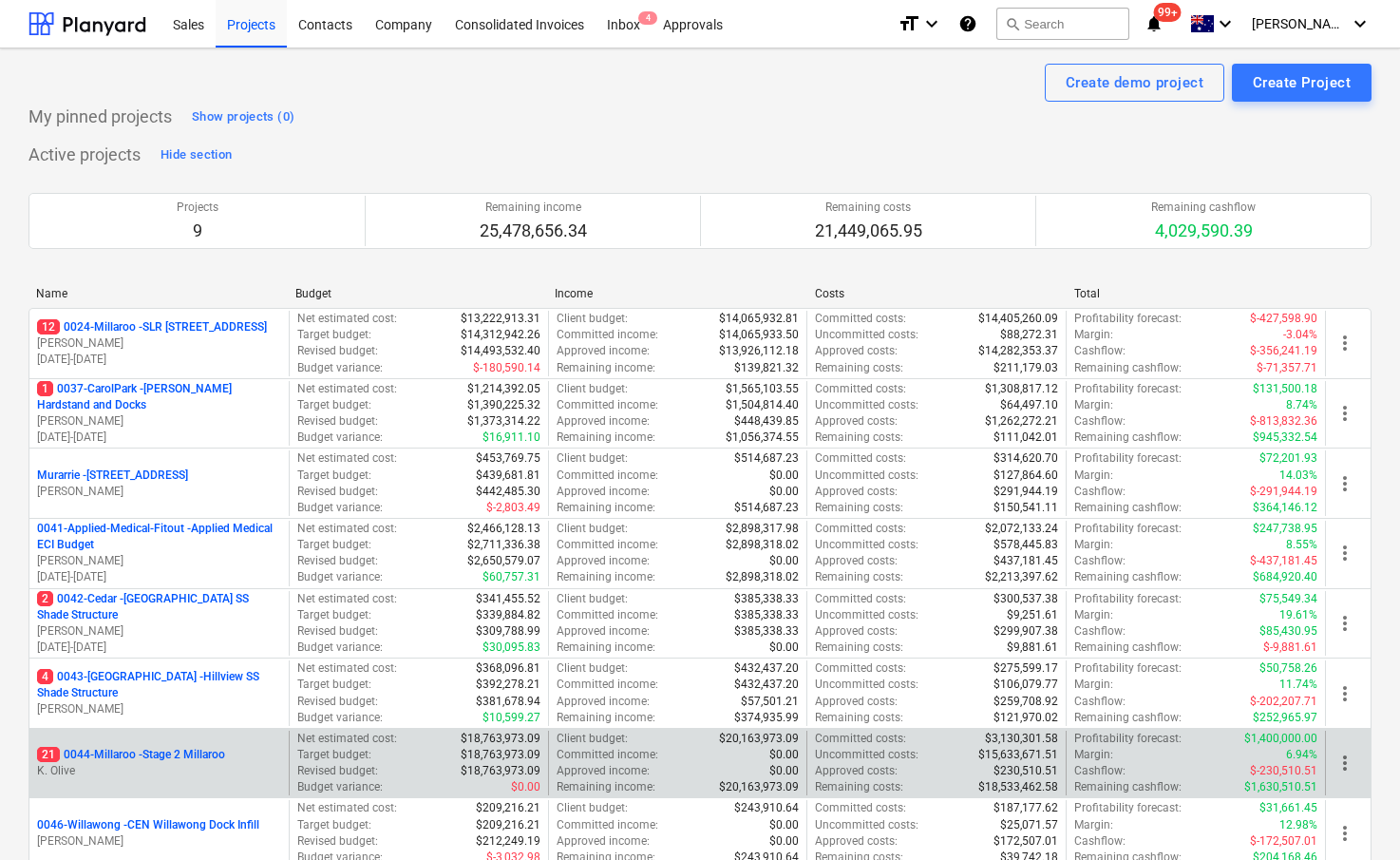 click on "21  0044-Millaroo -  Stage 2 Millaroo" at bounding box center [131, 755] 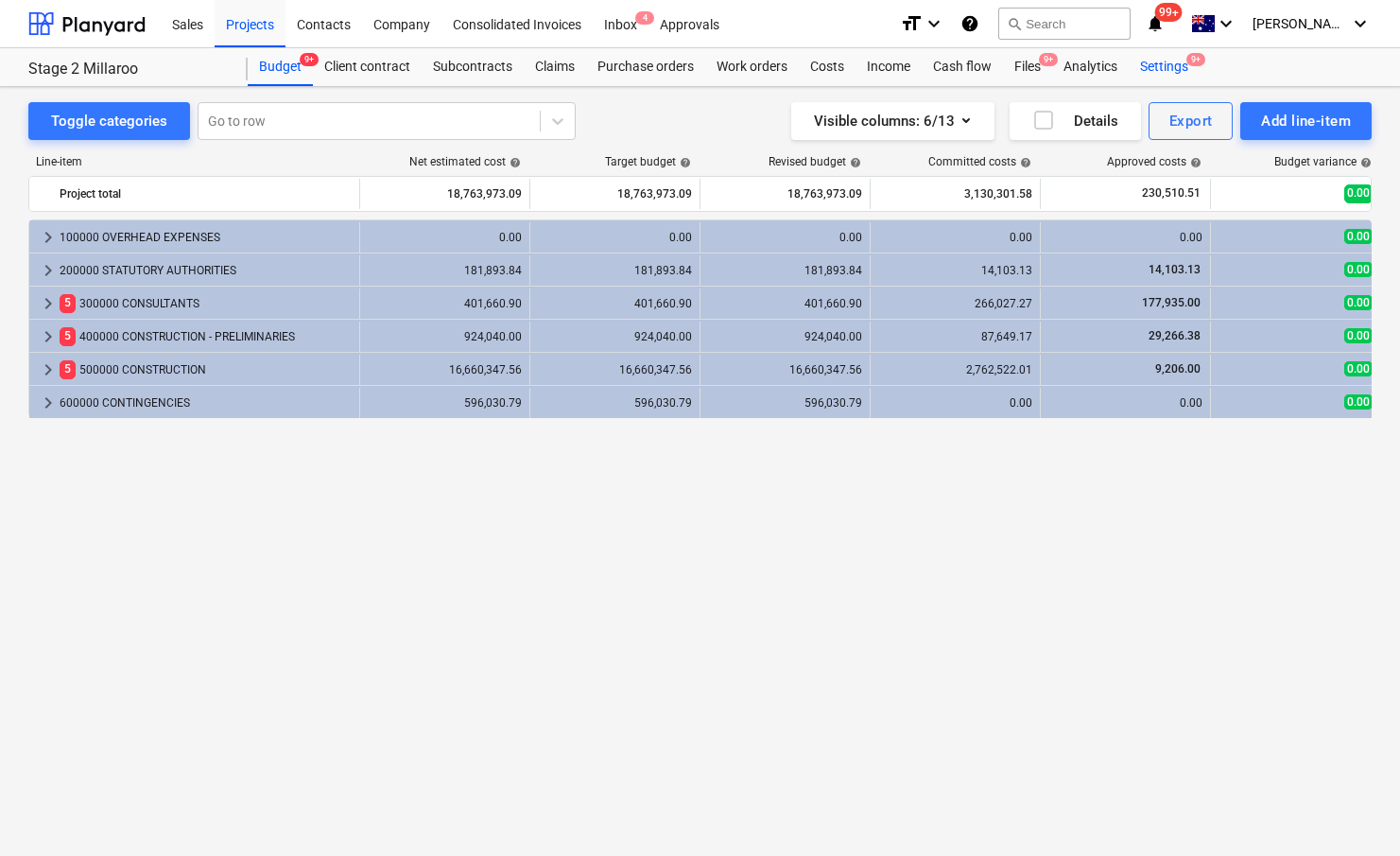 click on "Settings 9+" at bounding box center (1164, 67) 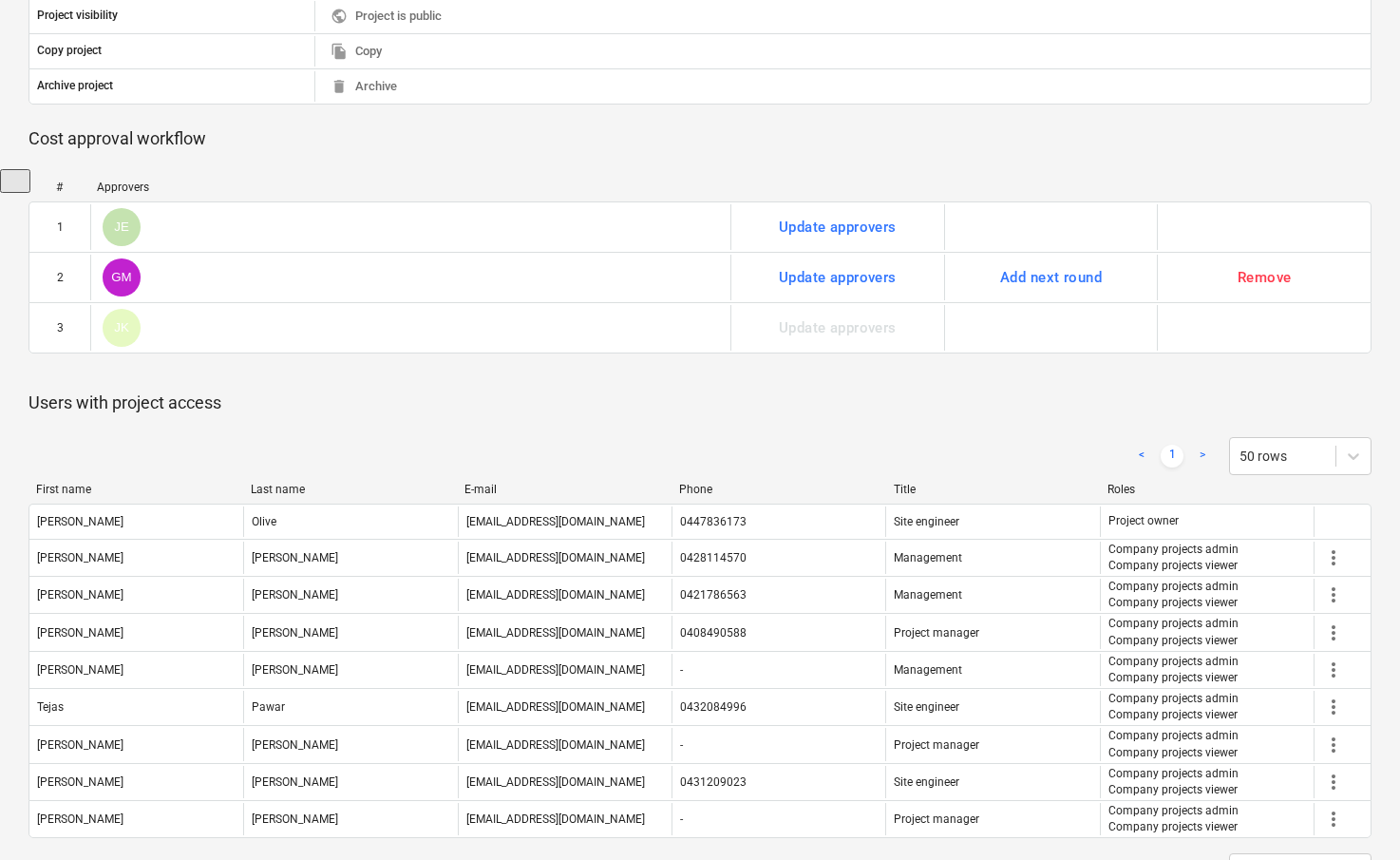 scroll, scrollTop: 672, scrollLeft: 0, axis: vertical 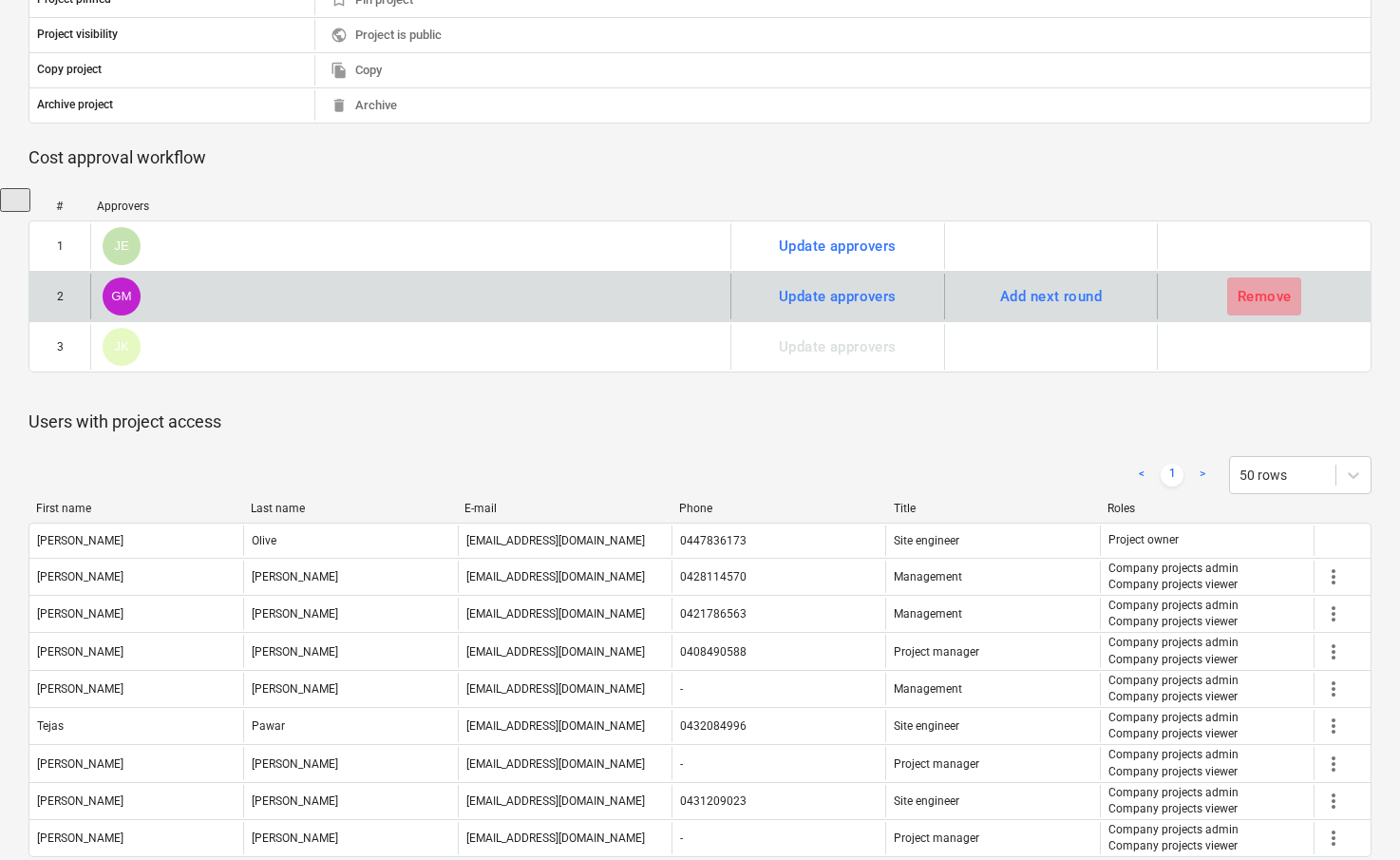 click on "Remove" at bounding box center (1264, 296) 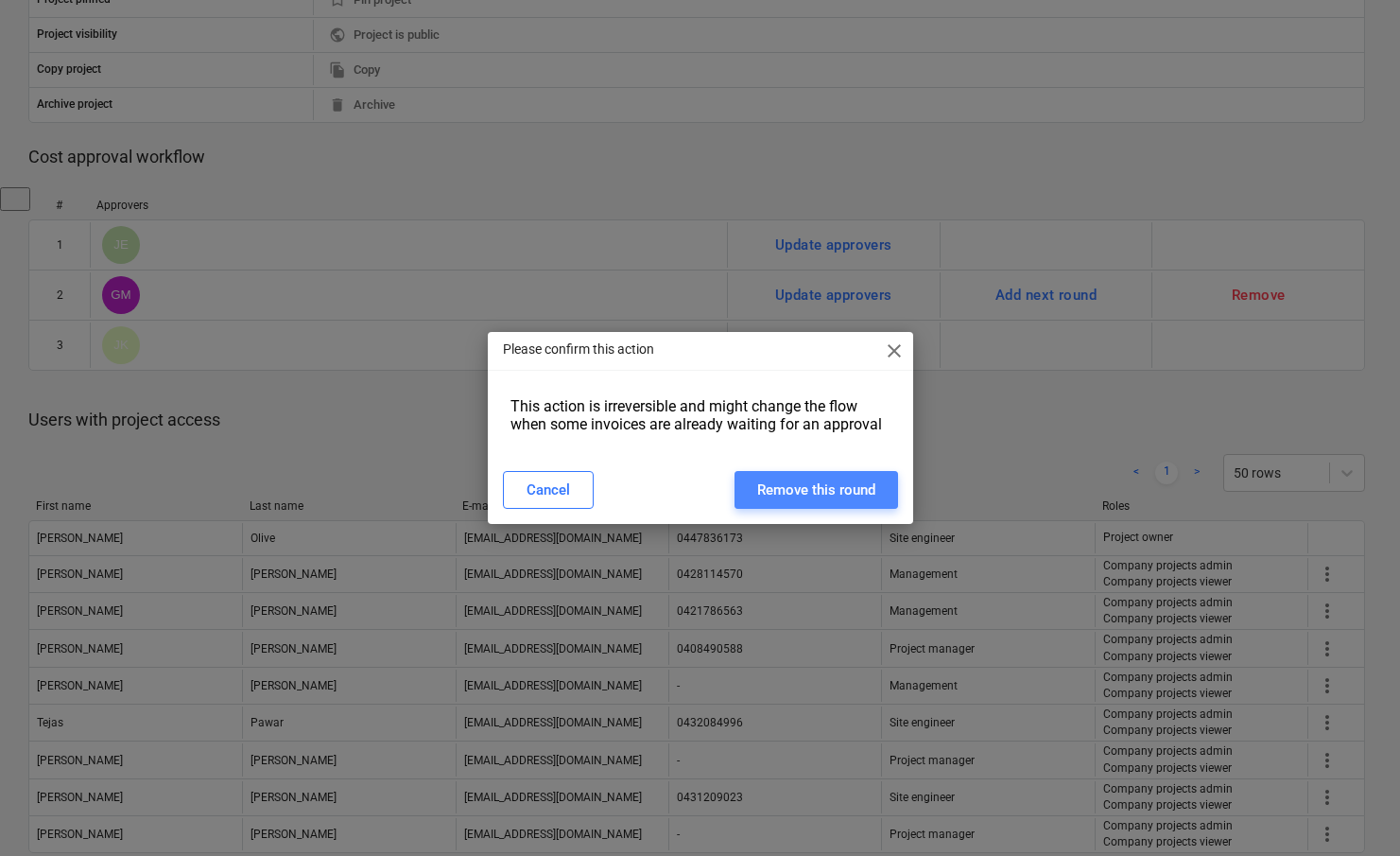 click on "Remove this round" at bounding box center (816, 490) 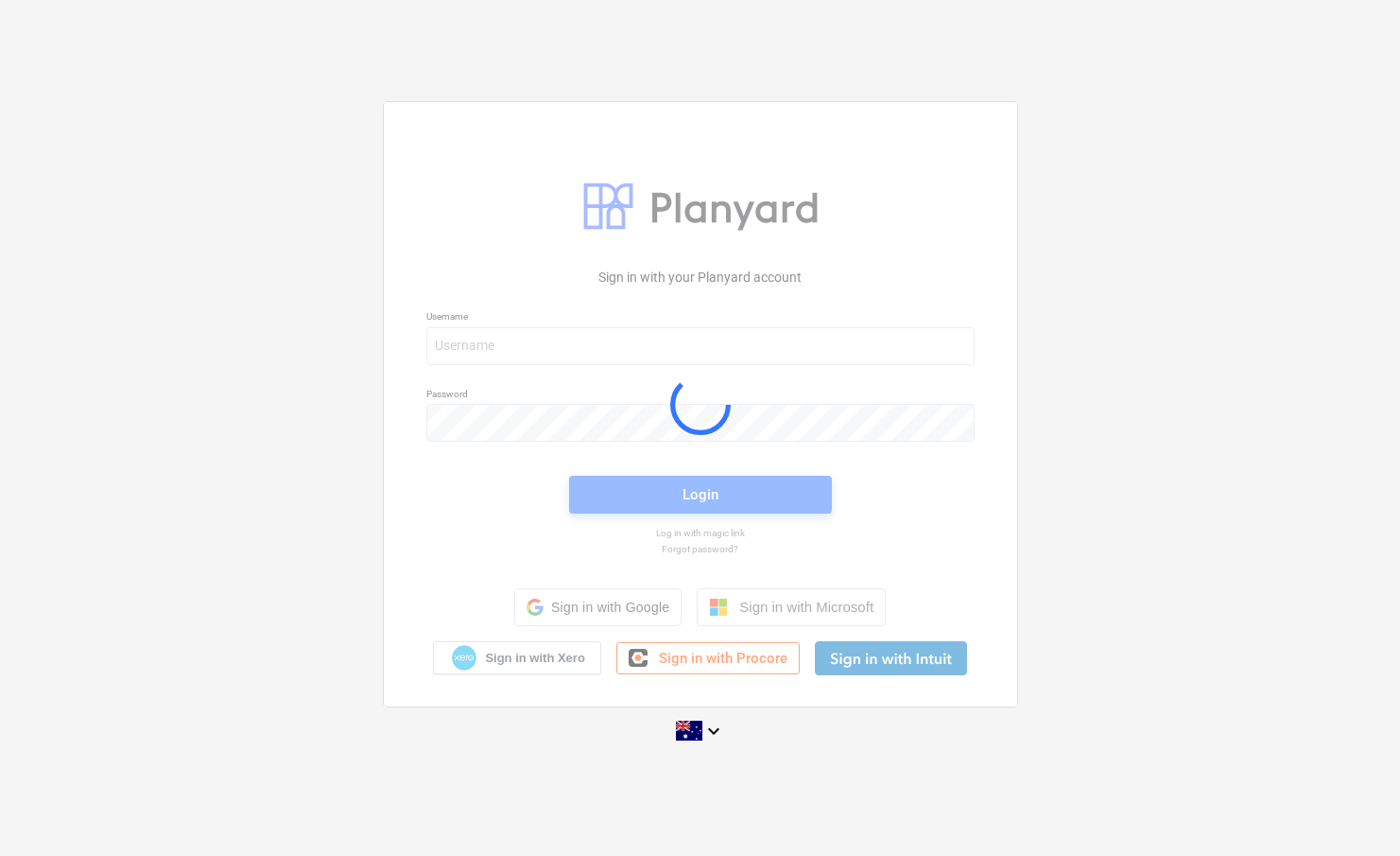 scroll, scrollTop: 0, scrollLeft: 0, axis: both 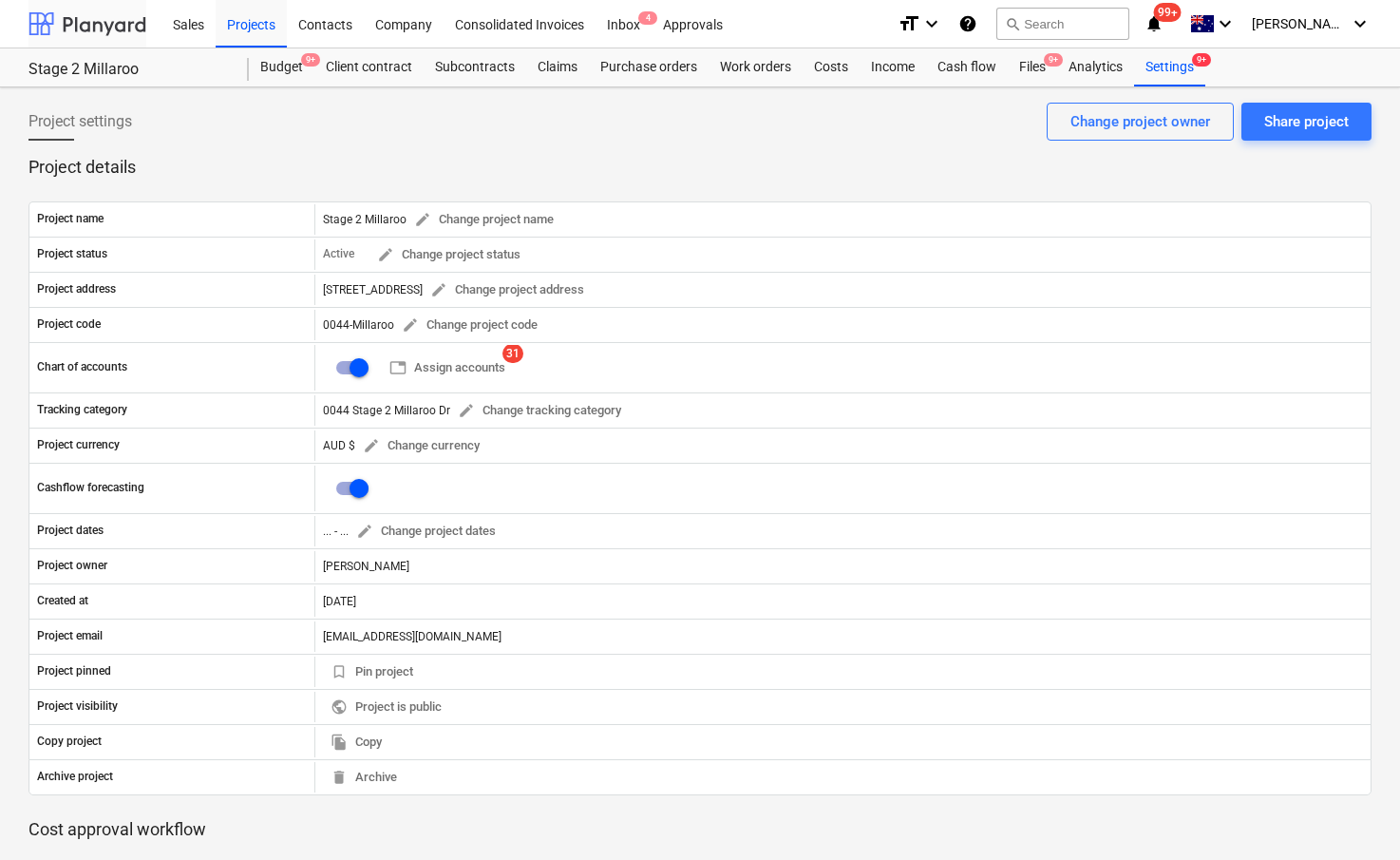 click at bounding box center (87, 24) 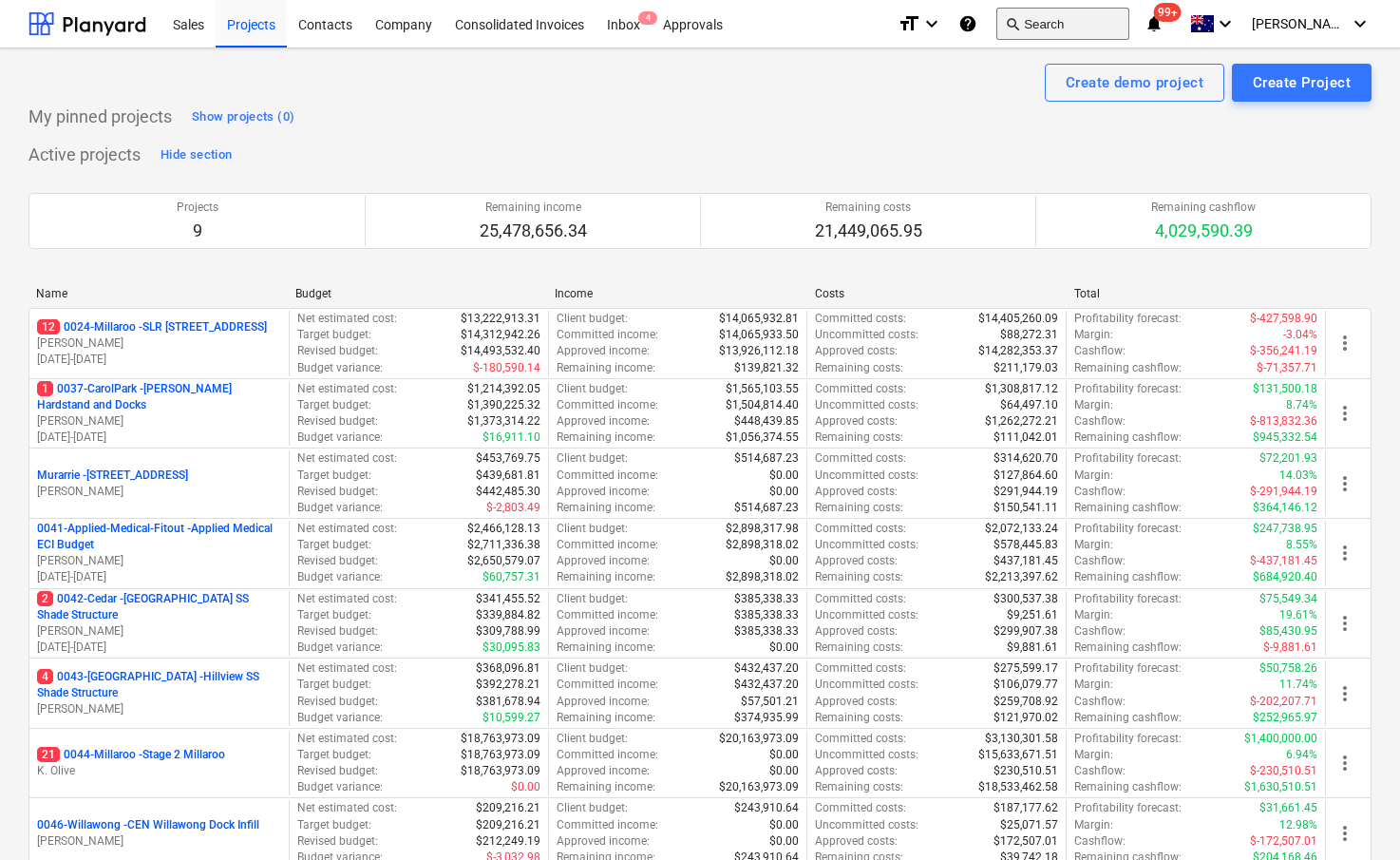 click on "search Search" at bounding box center (1063, 24) 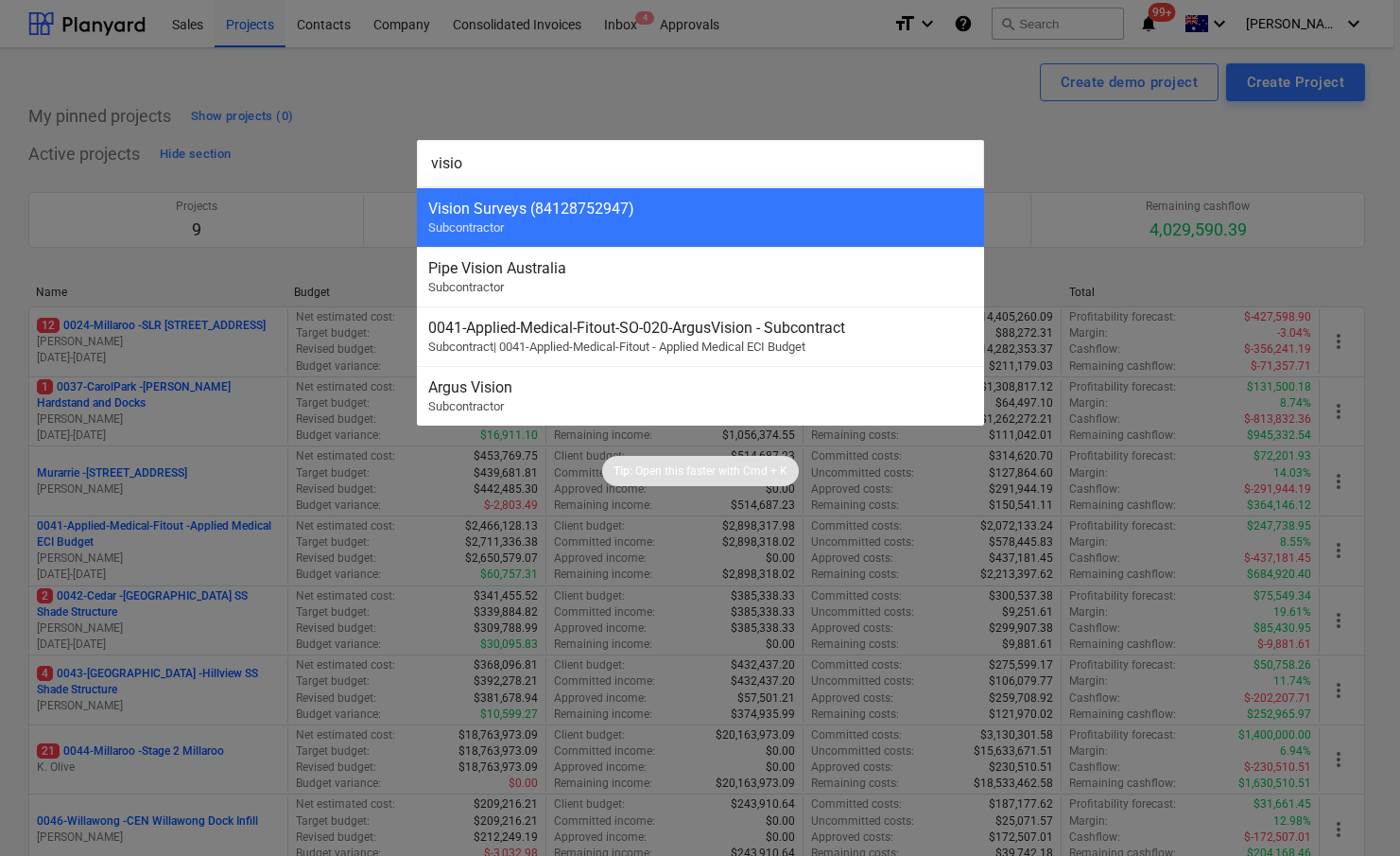 type on "vision" 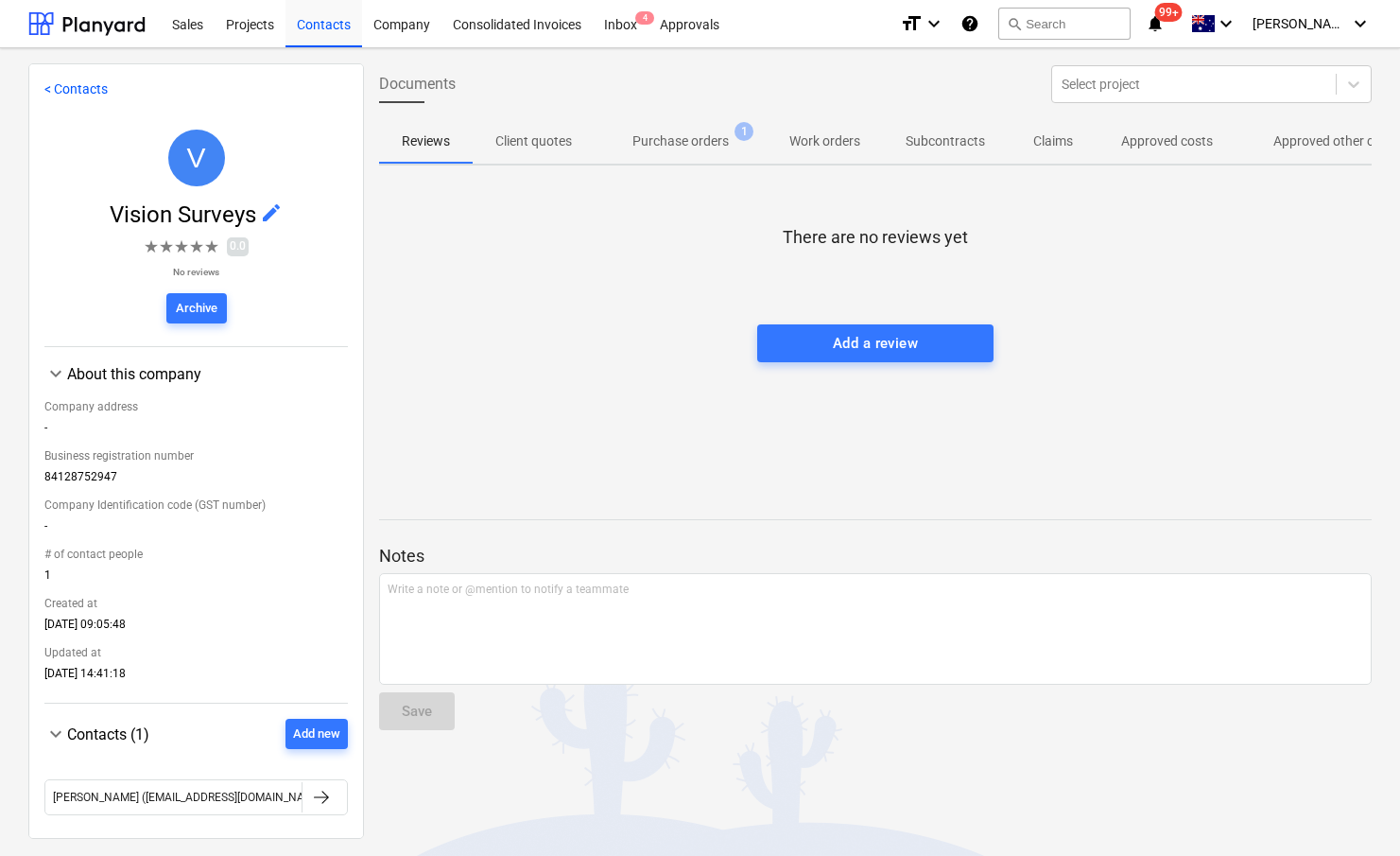 click on "Approved other costs 41" at bounding box center [1336, 141] 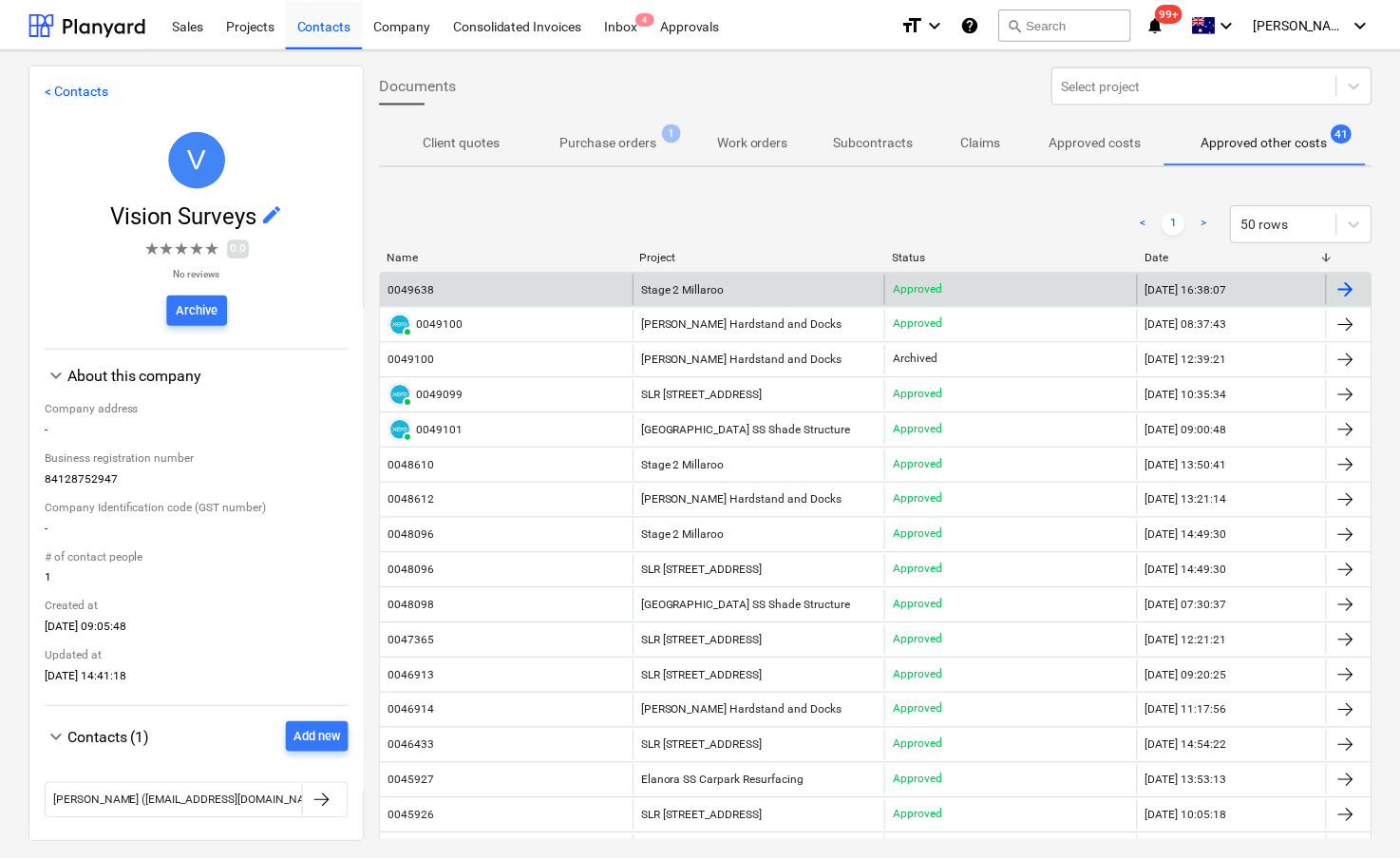 scroll, scrollTop: 0, scrollLeft: 73, axis: horizontal 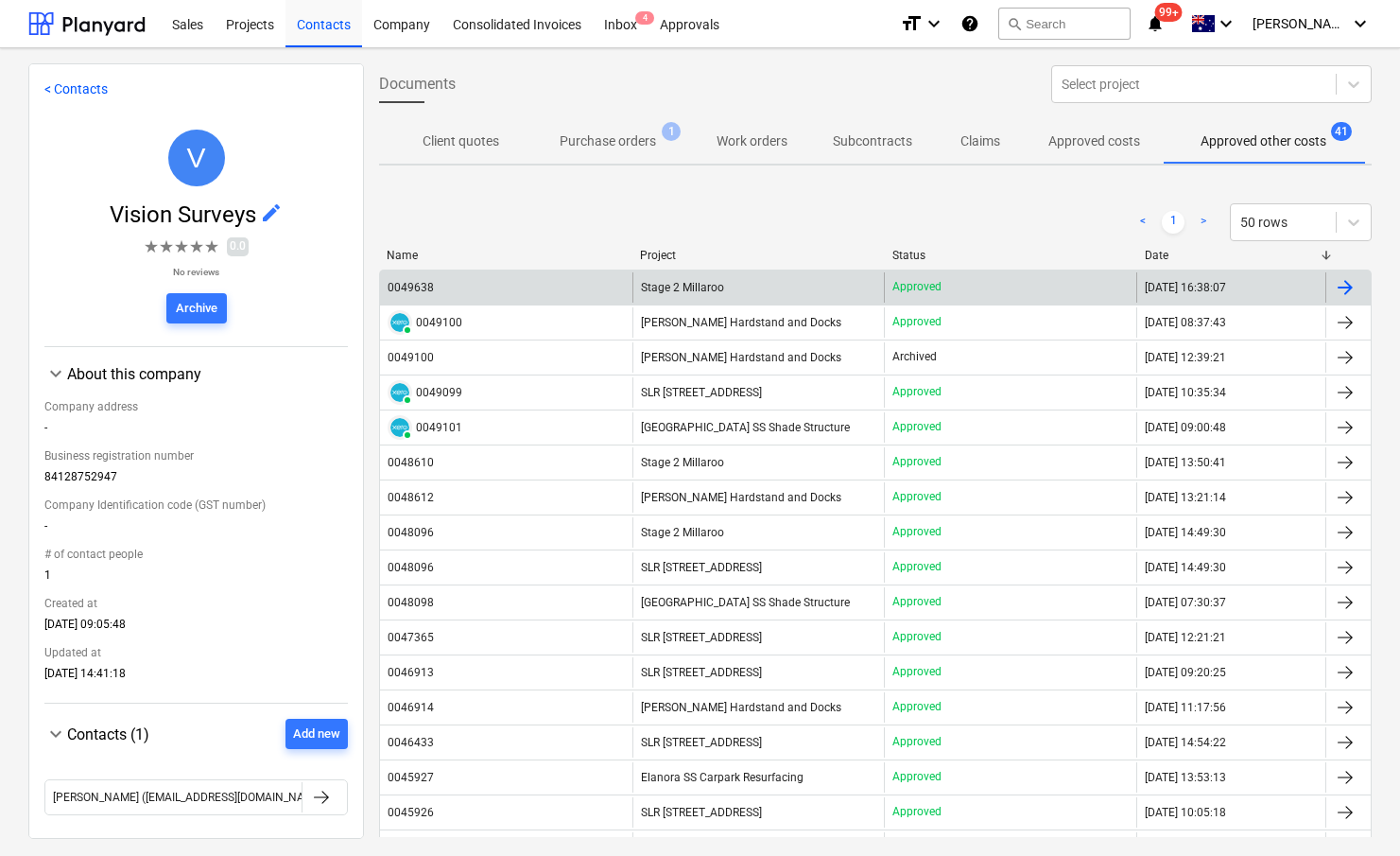 click on "0049638" at bounding box center (410, 288) 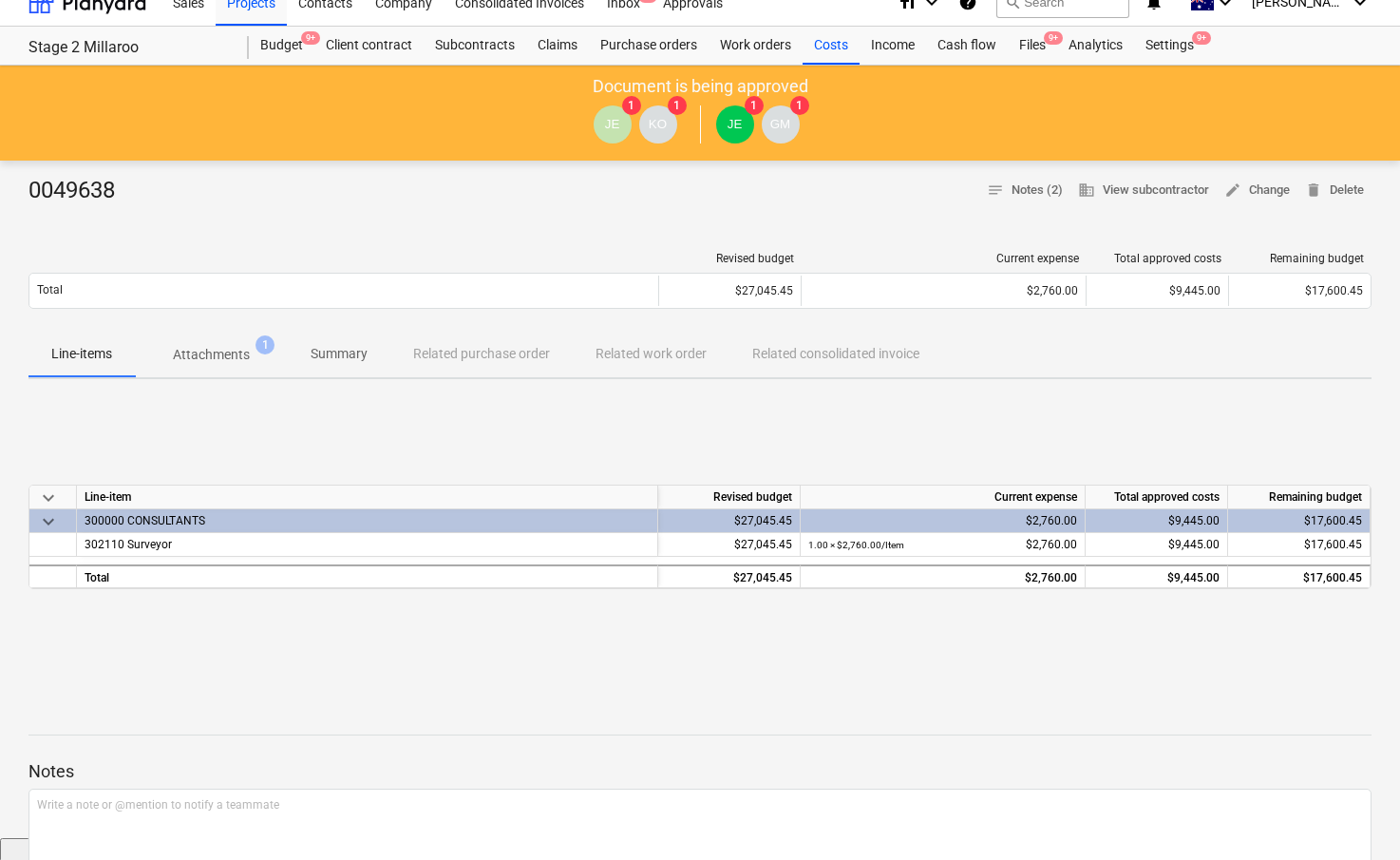 scroll, scrollTop: 23, scrollLeft: 0, axis: vertical 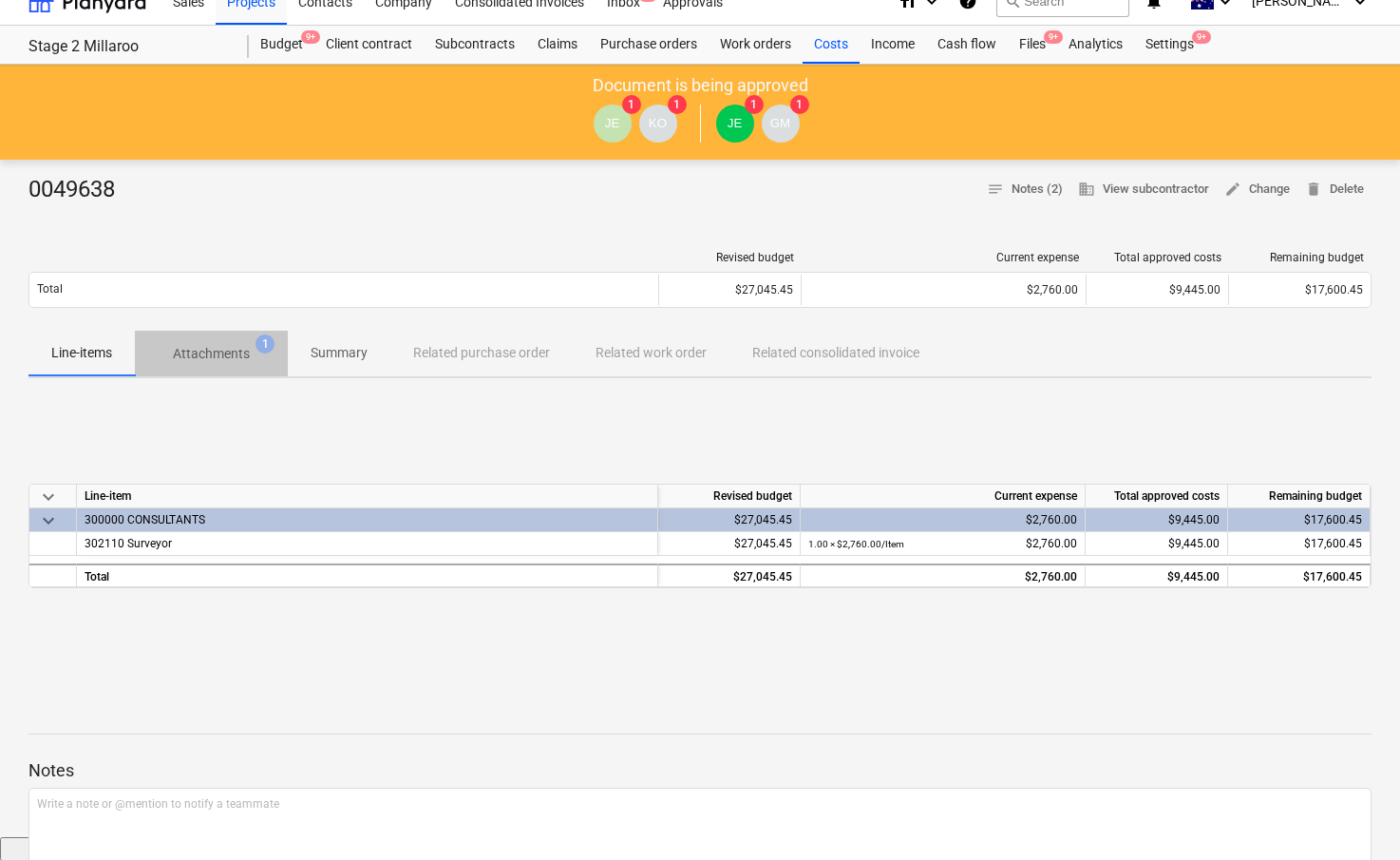 click on "Attachments" at bounding box center (211, 354) 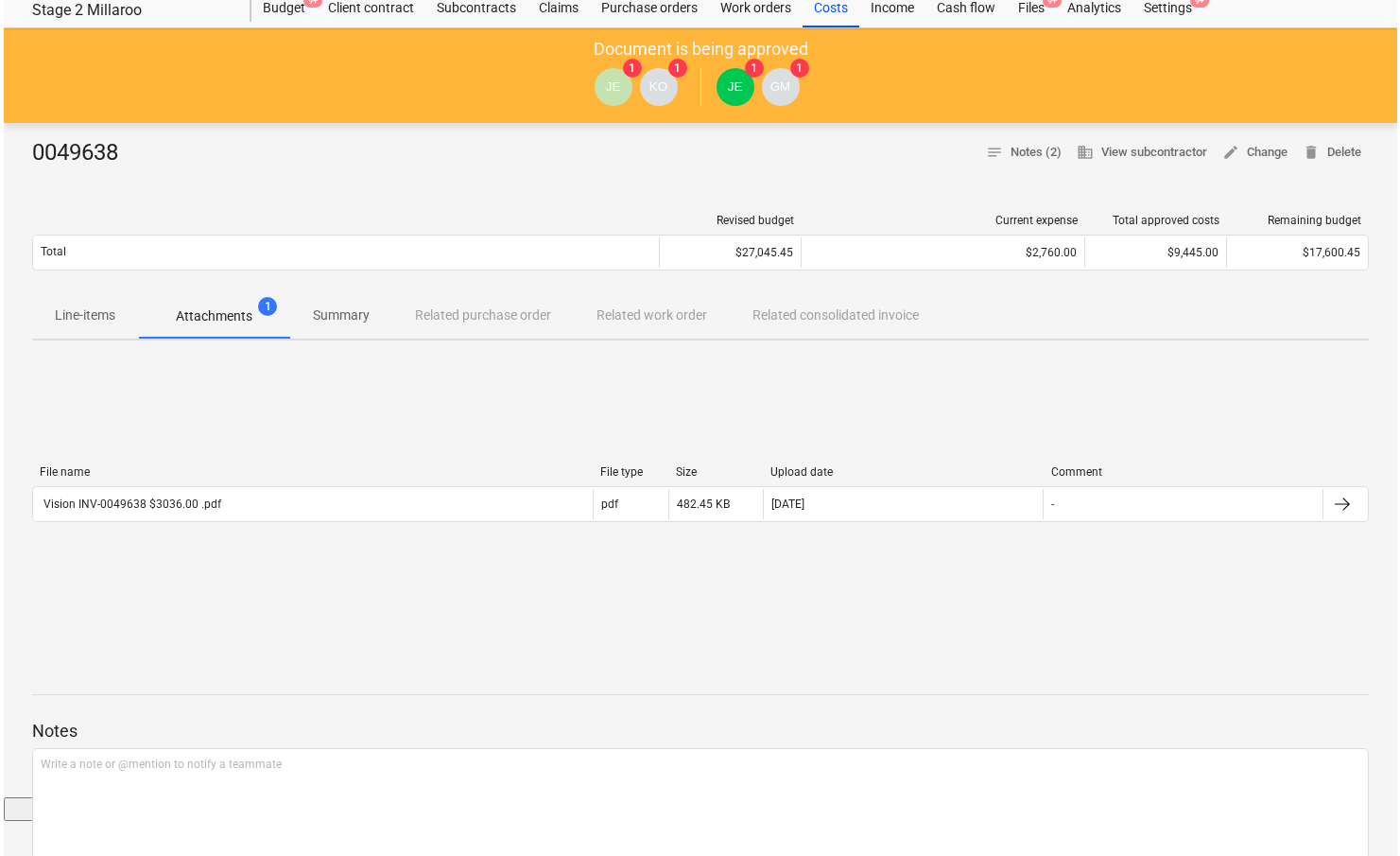 scroll, scrollTop: 0, scrollLeft: 0, axis: both 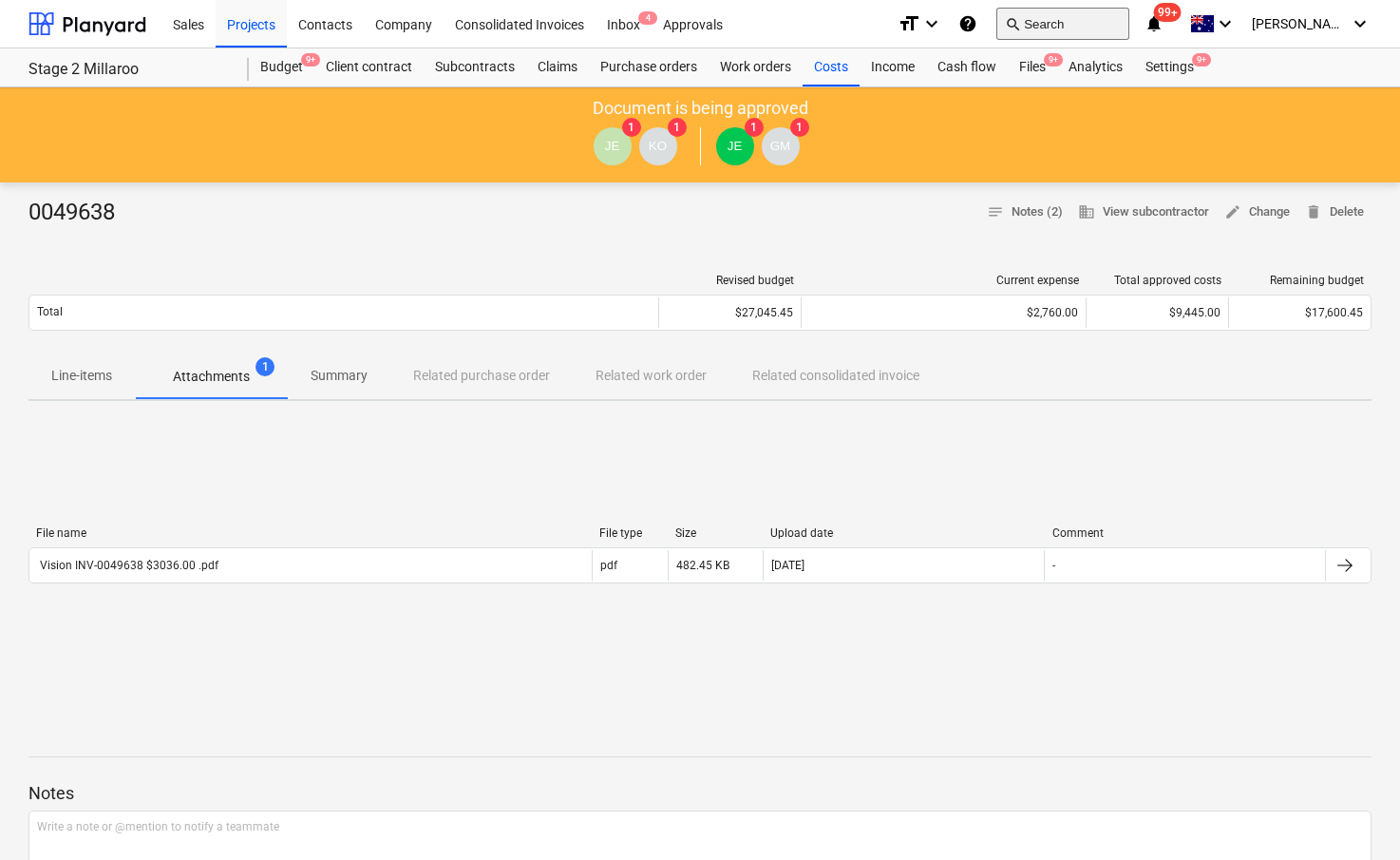 click on "search Search" at bounding box center [1063, 24] 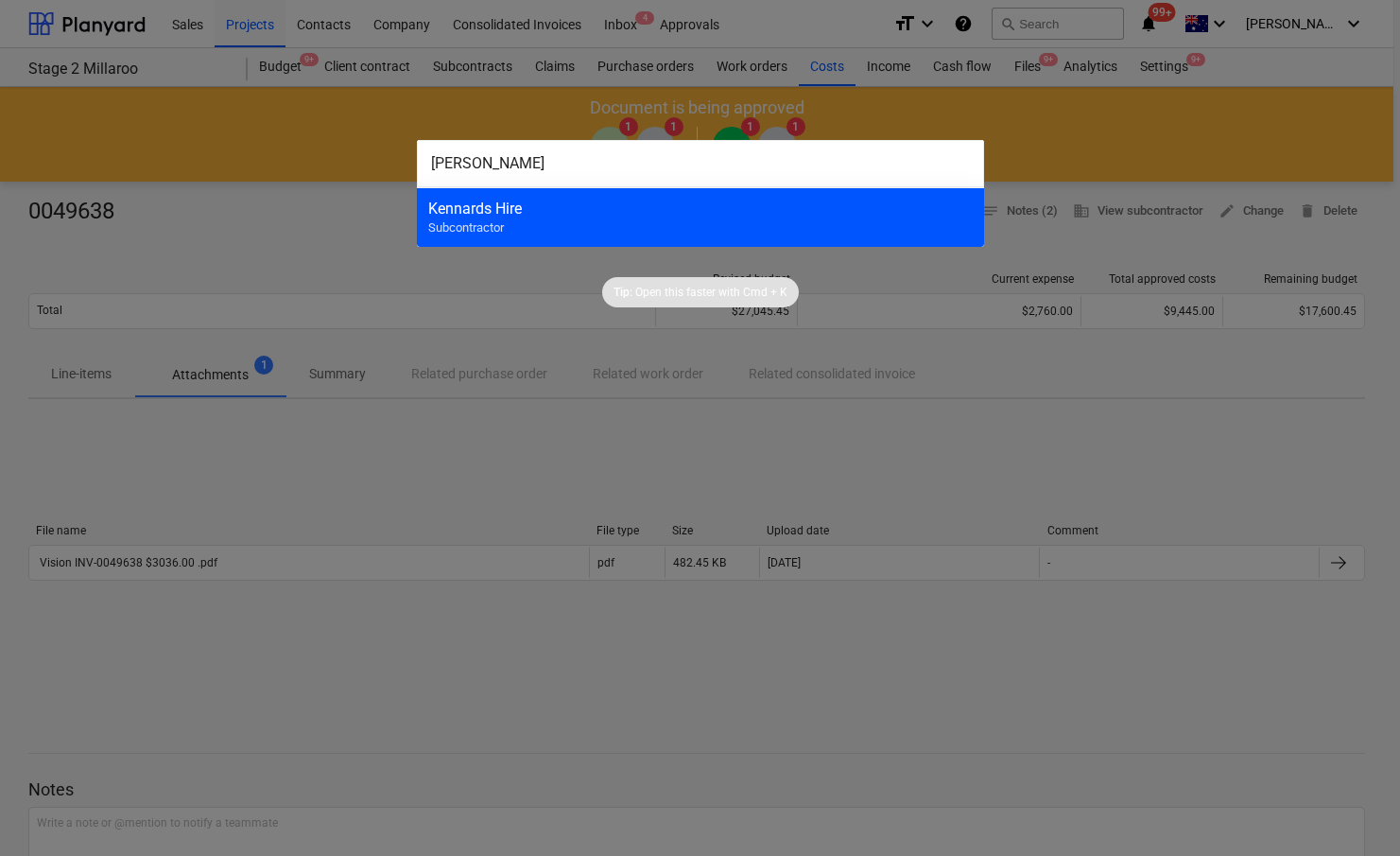 type on "[PERSON_NAME]" 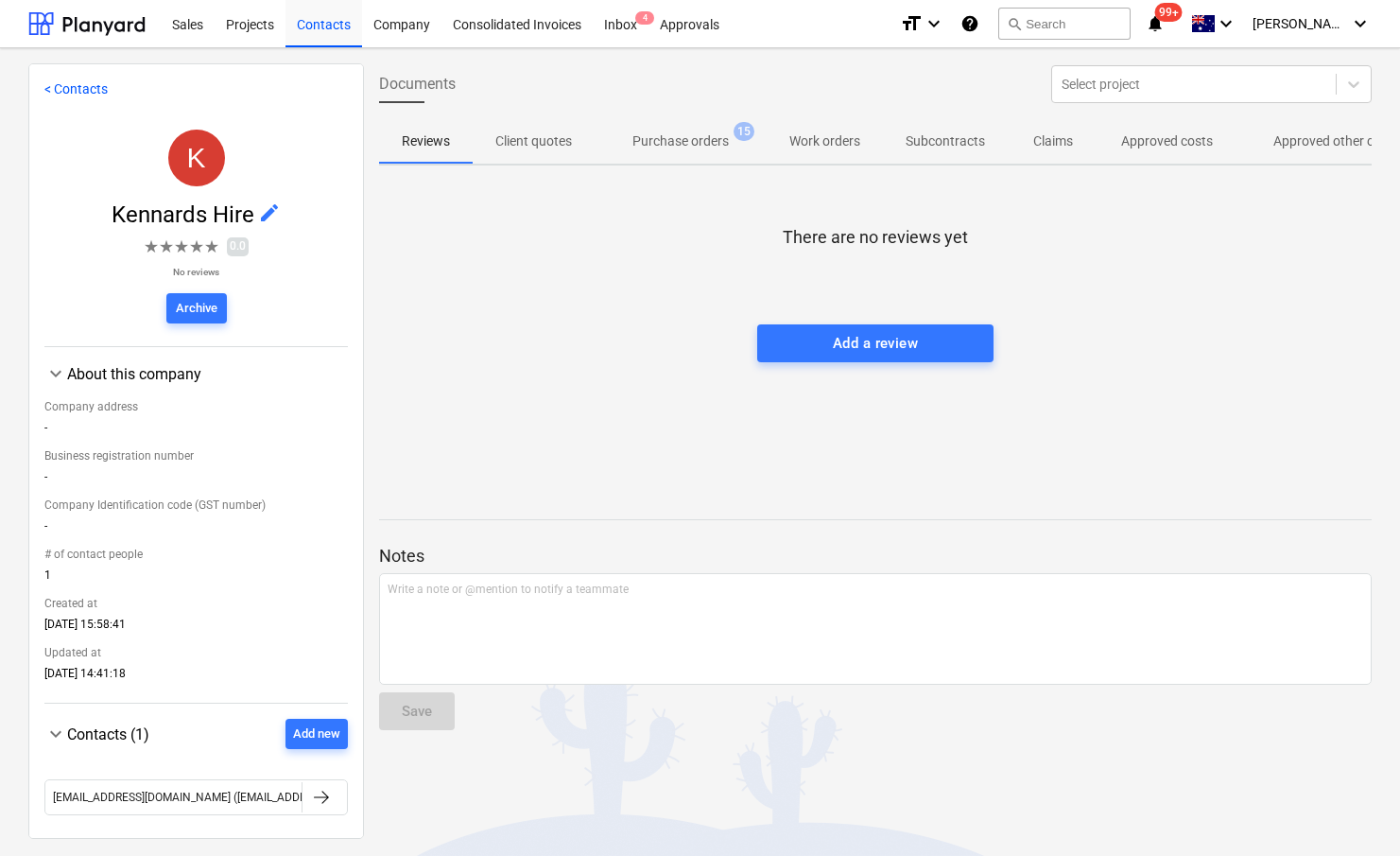 drag, startPoint x: 1243, startPoint y: 147, endPoint x: 1278, endPoint y: 148, distance: 35.01428 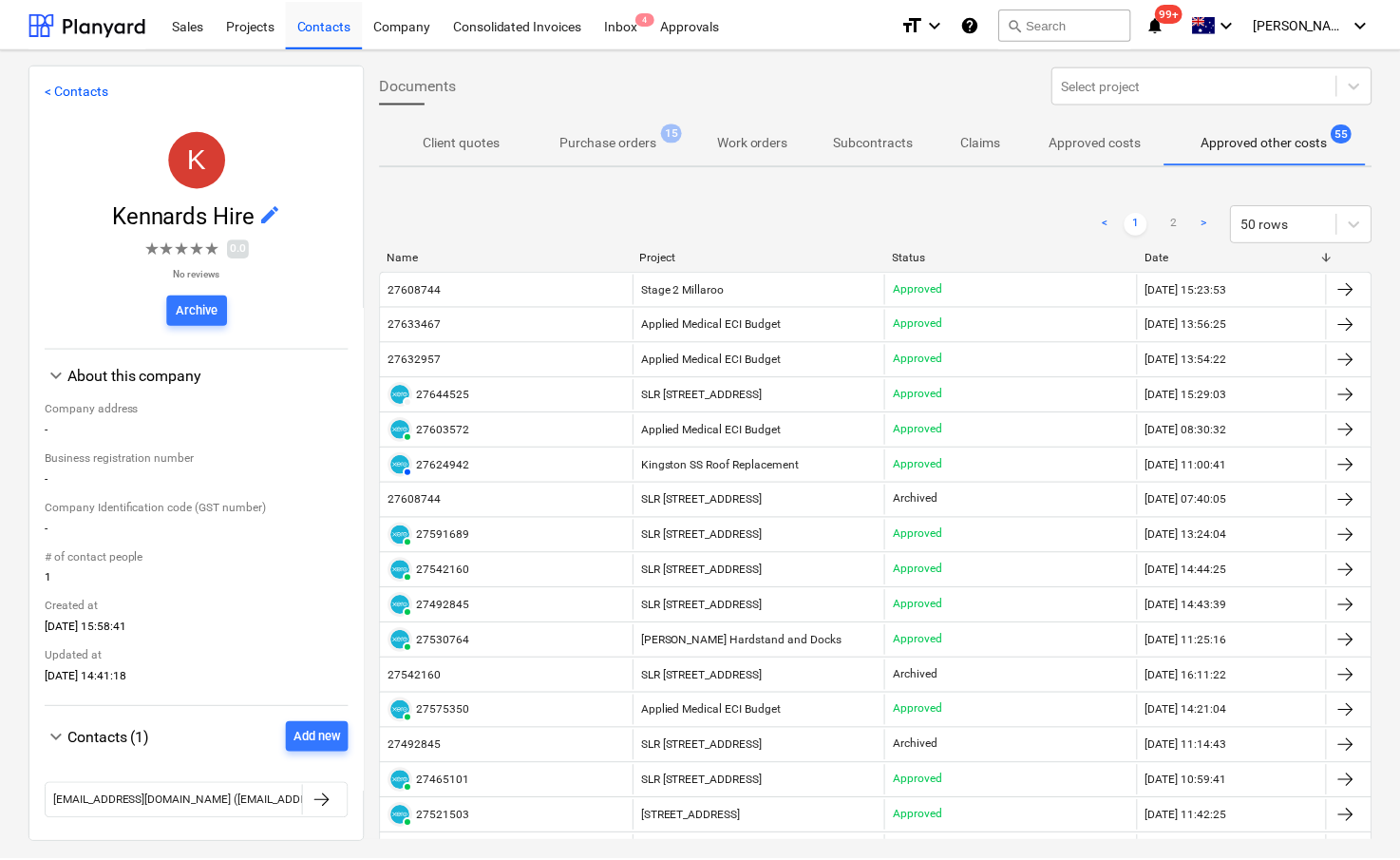 scroll, scrollTop: 0, scrollLeft: 73, axis: horizontal 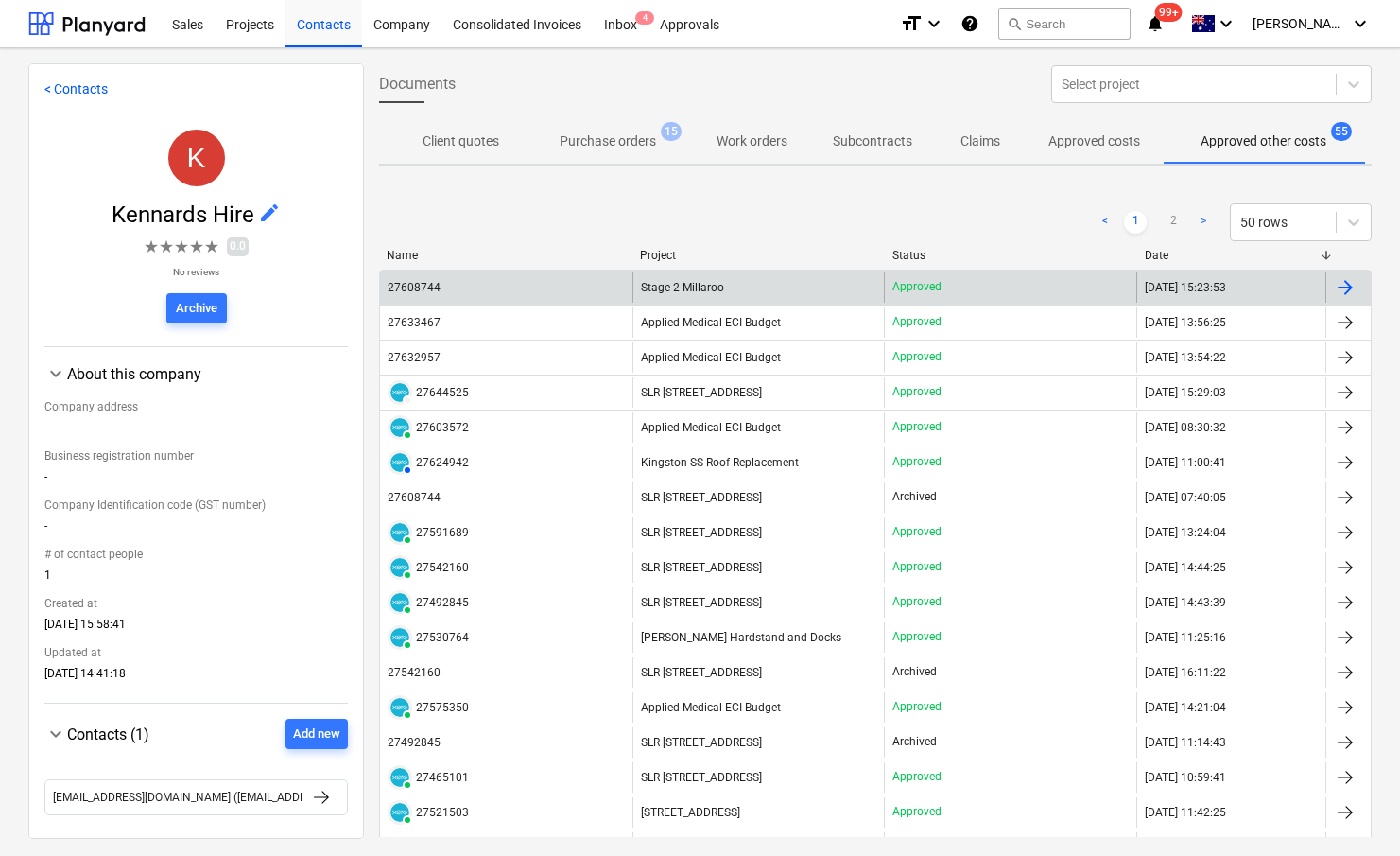 click on "27608744" at bounding box center (414, 288) 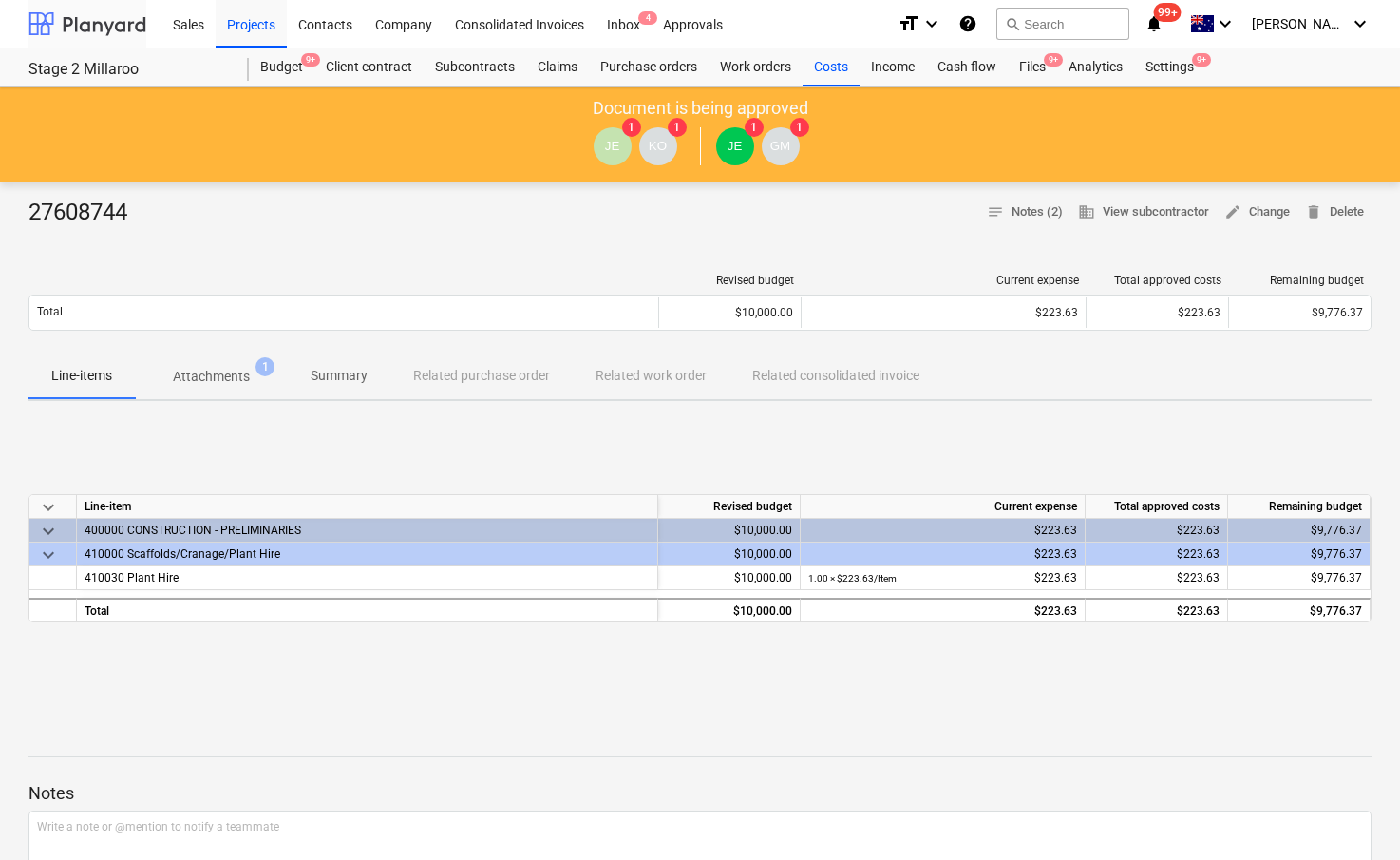 click at bounding box center [87, 24] 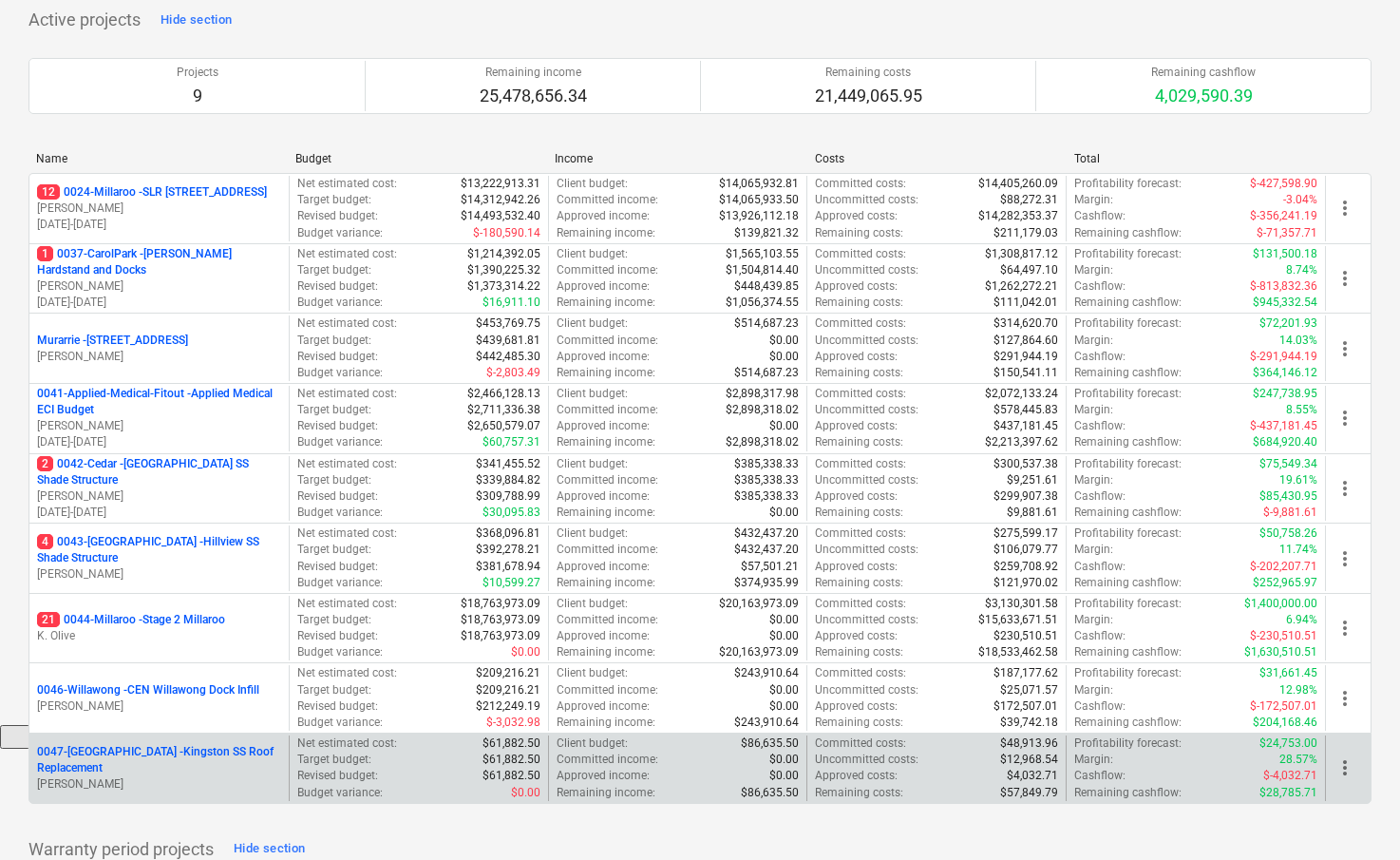 scroll, scrollTop: 157, scrollLeft: 0, axis: vertical 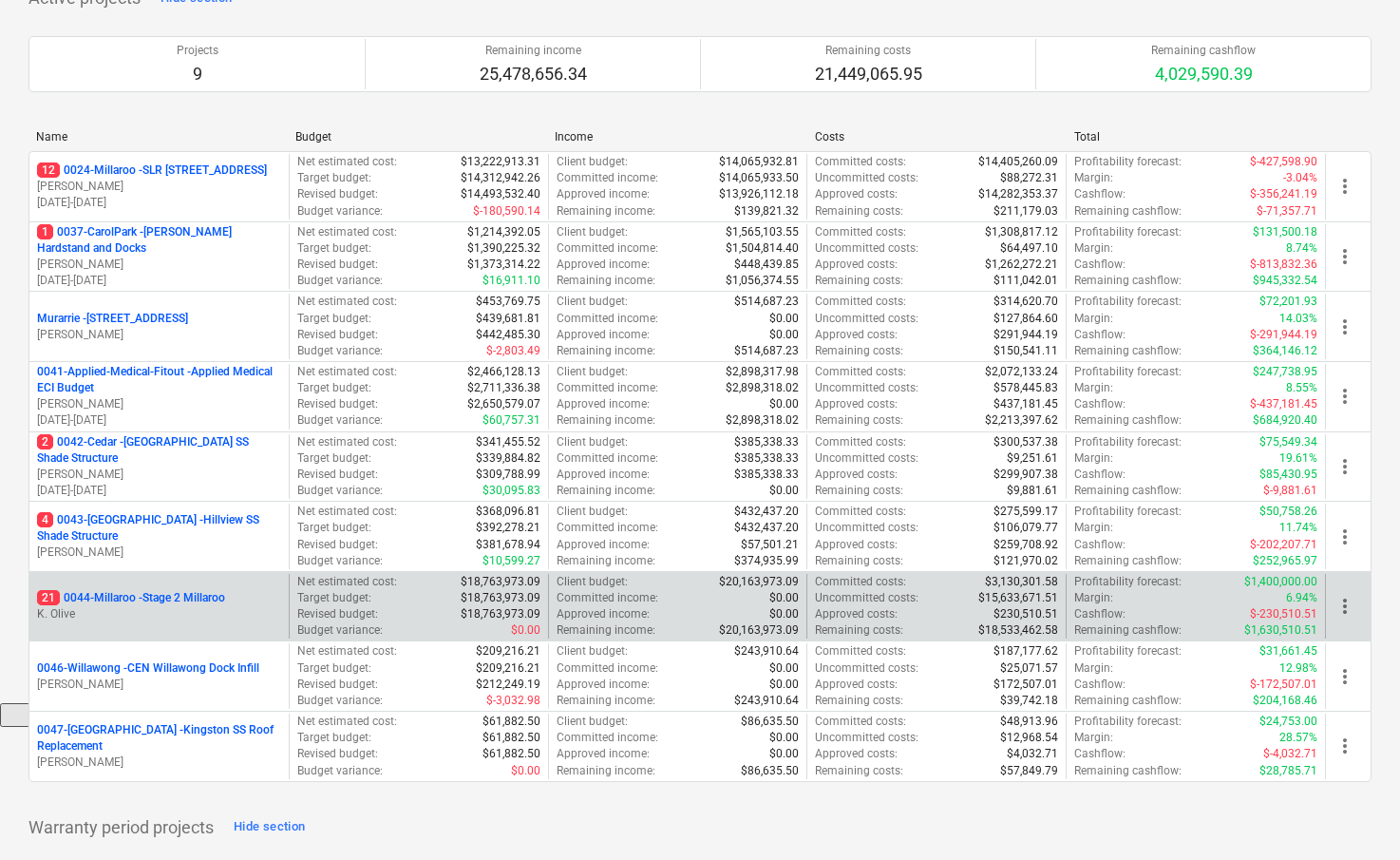 click on "21  0044-Millaroo -  Stage 2 Millaroo" at bounding box center (131, 598) 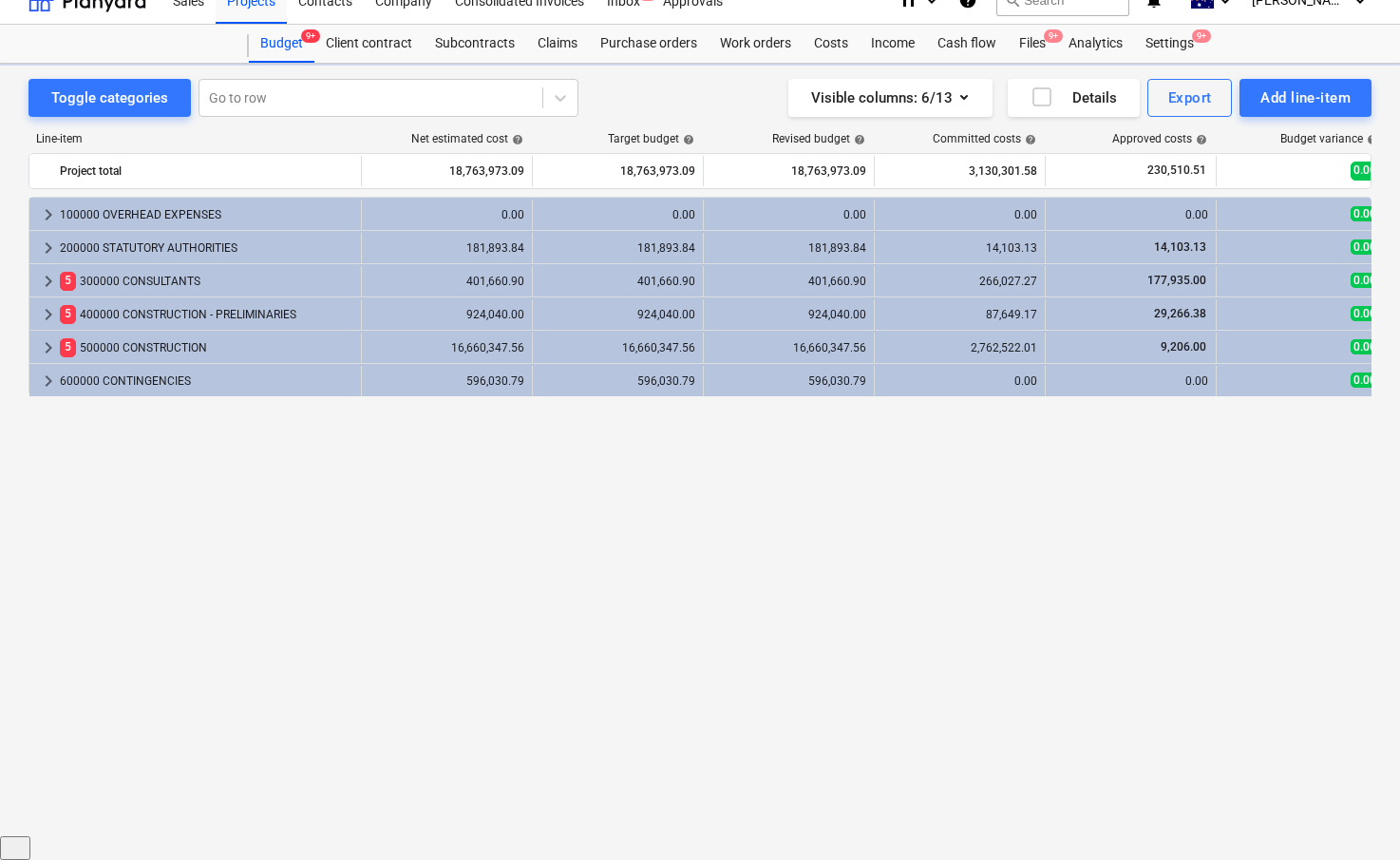 scroll, scrollTop: 0, scrollLeft: 0, axis: both 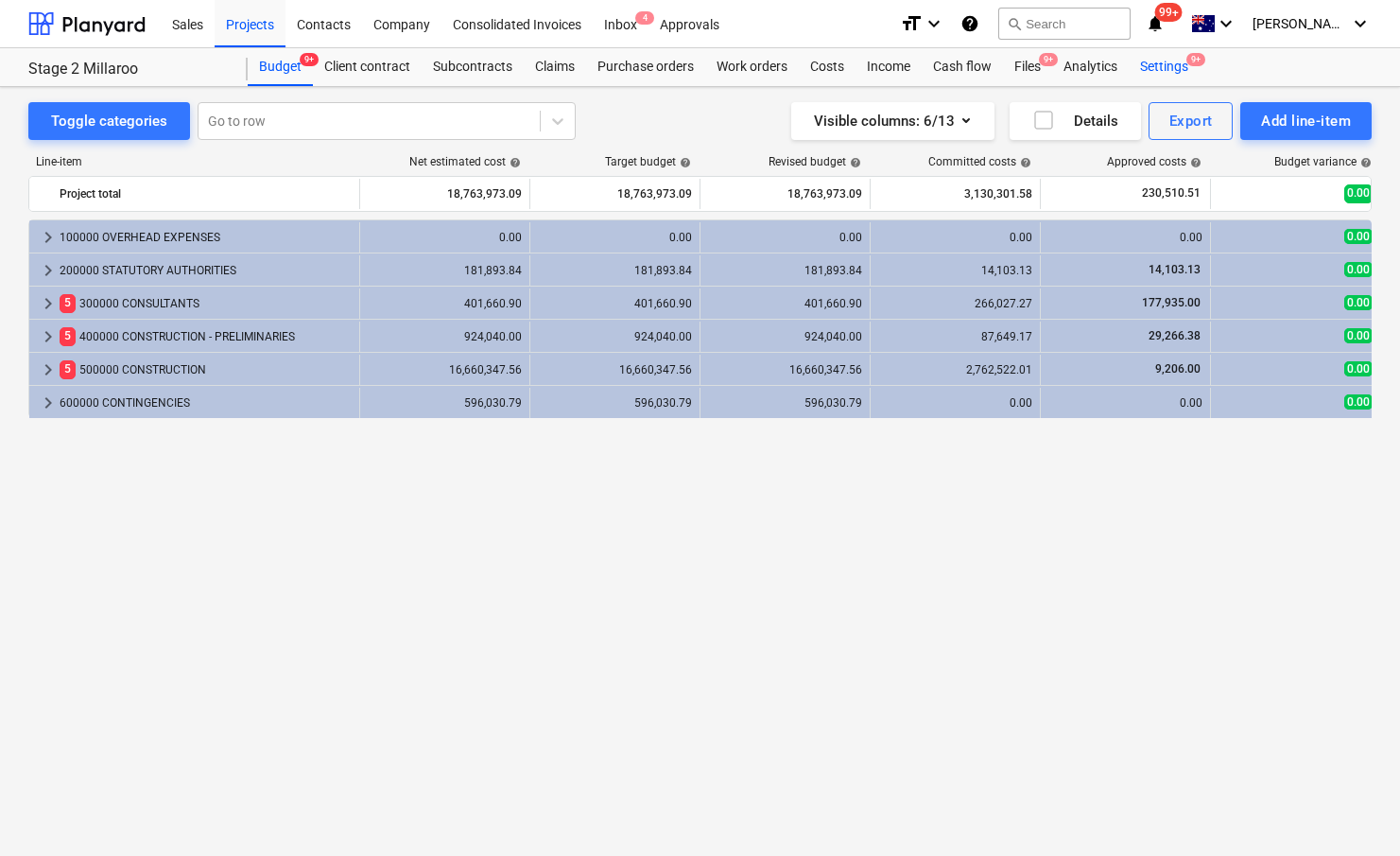 click on "Settings 9+" at bounding box center (1164, 67) 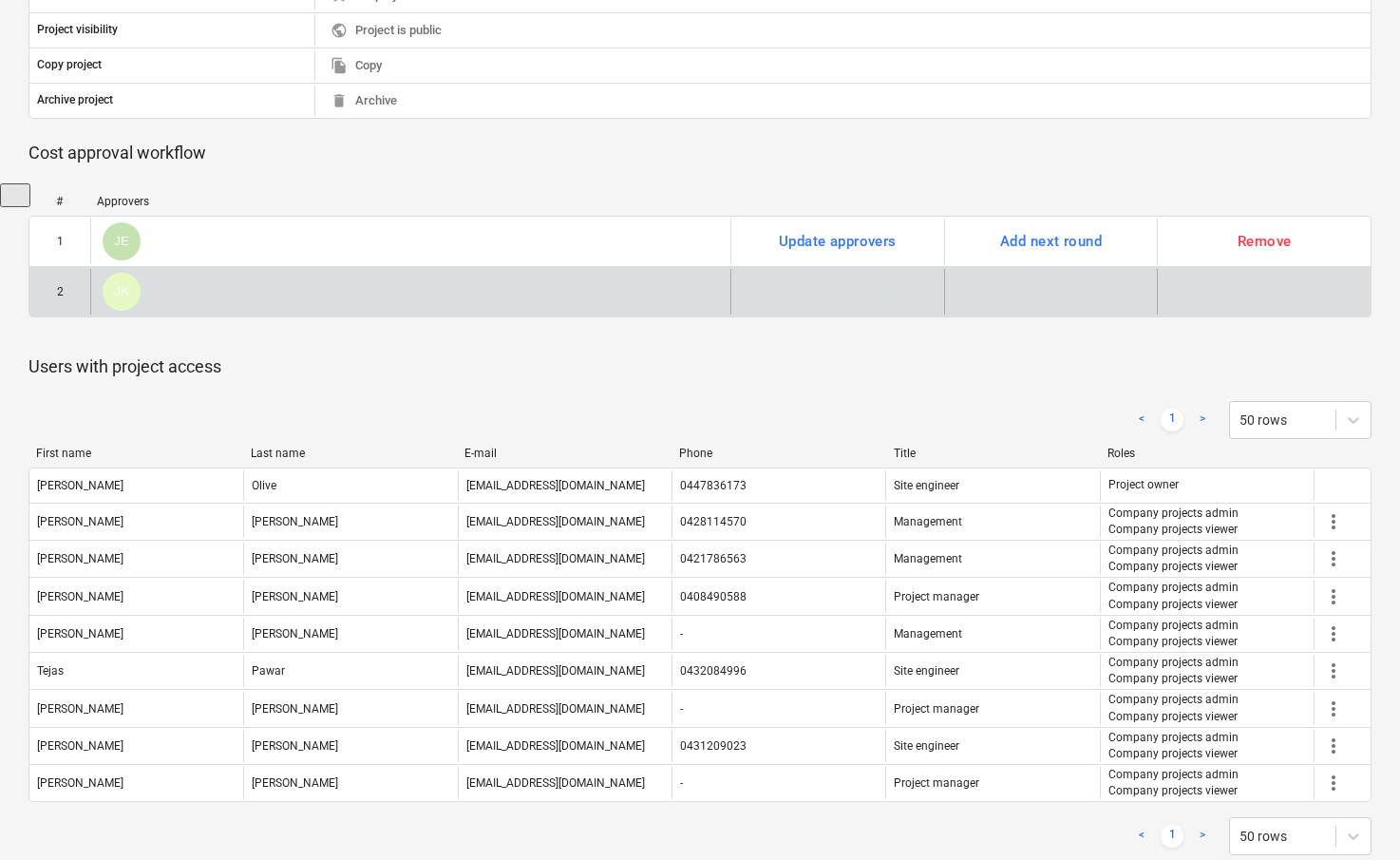 scroll, scrollTop: 675, scrollLeft: 0, axis: vertical 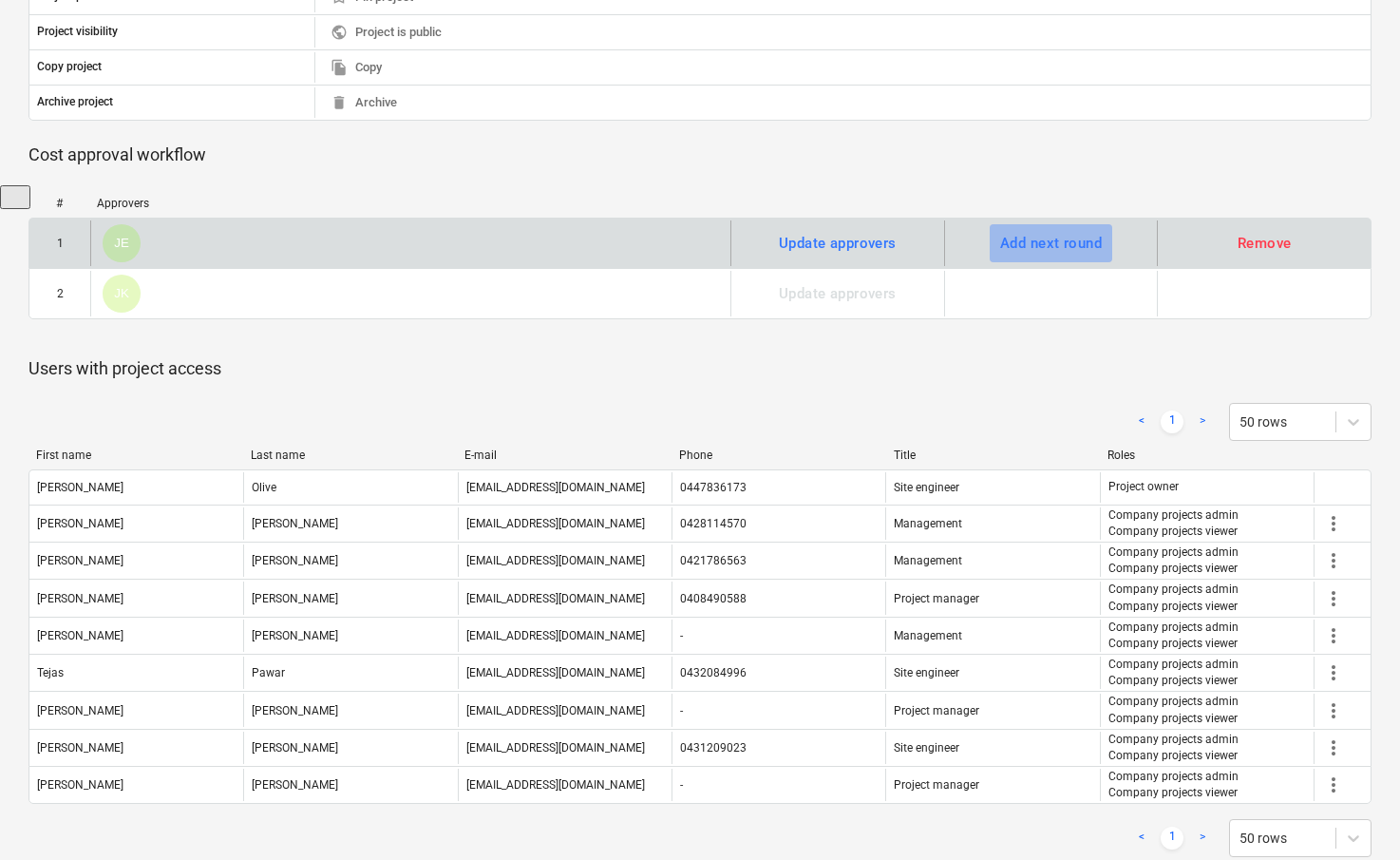 click on "Add next round" at bounding box center [1050, 243] 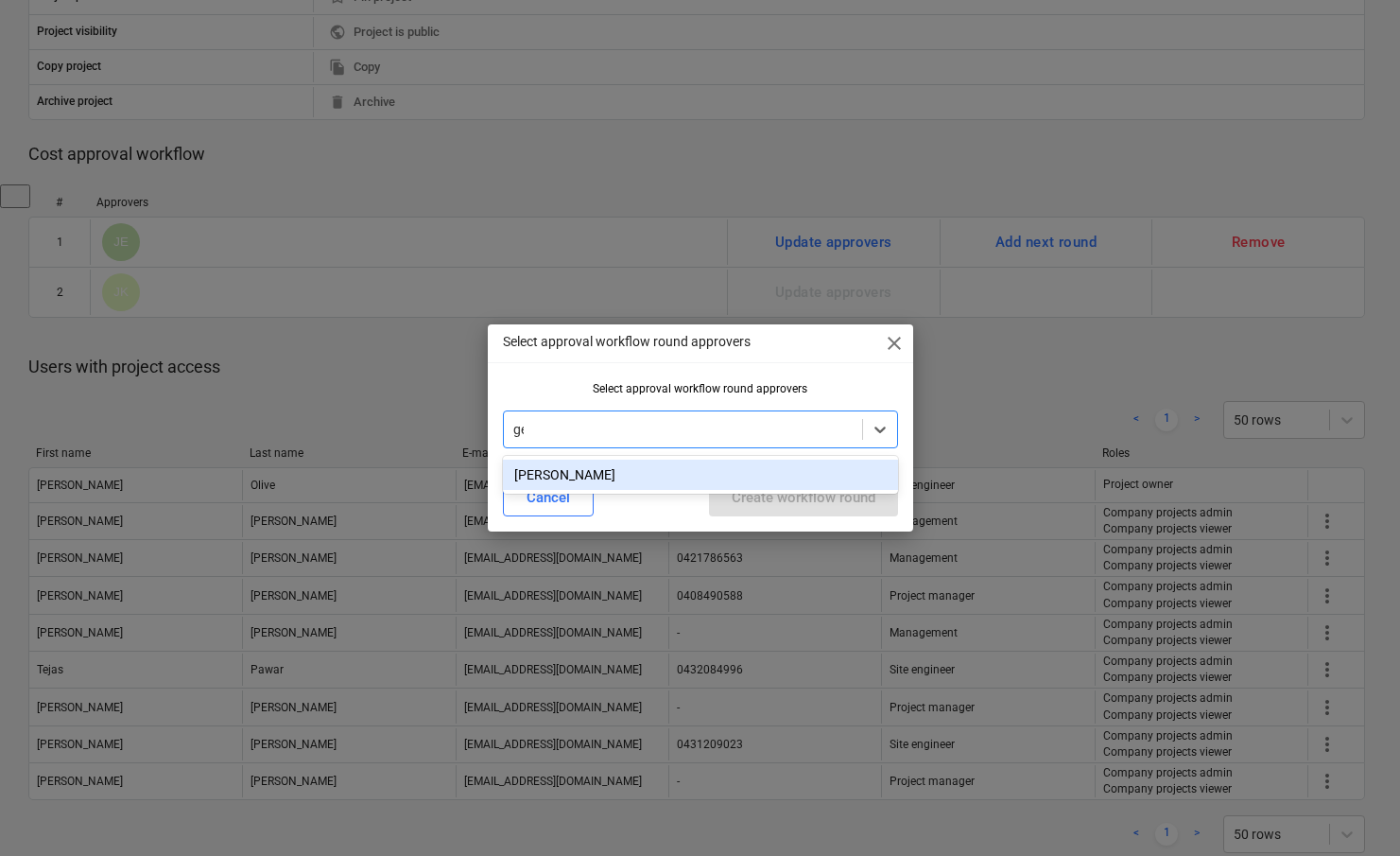 type on "geo" 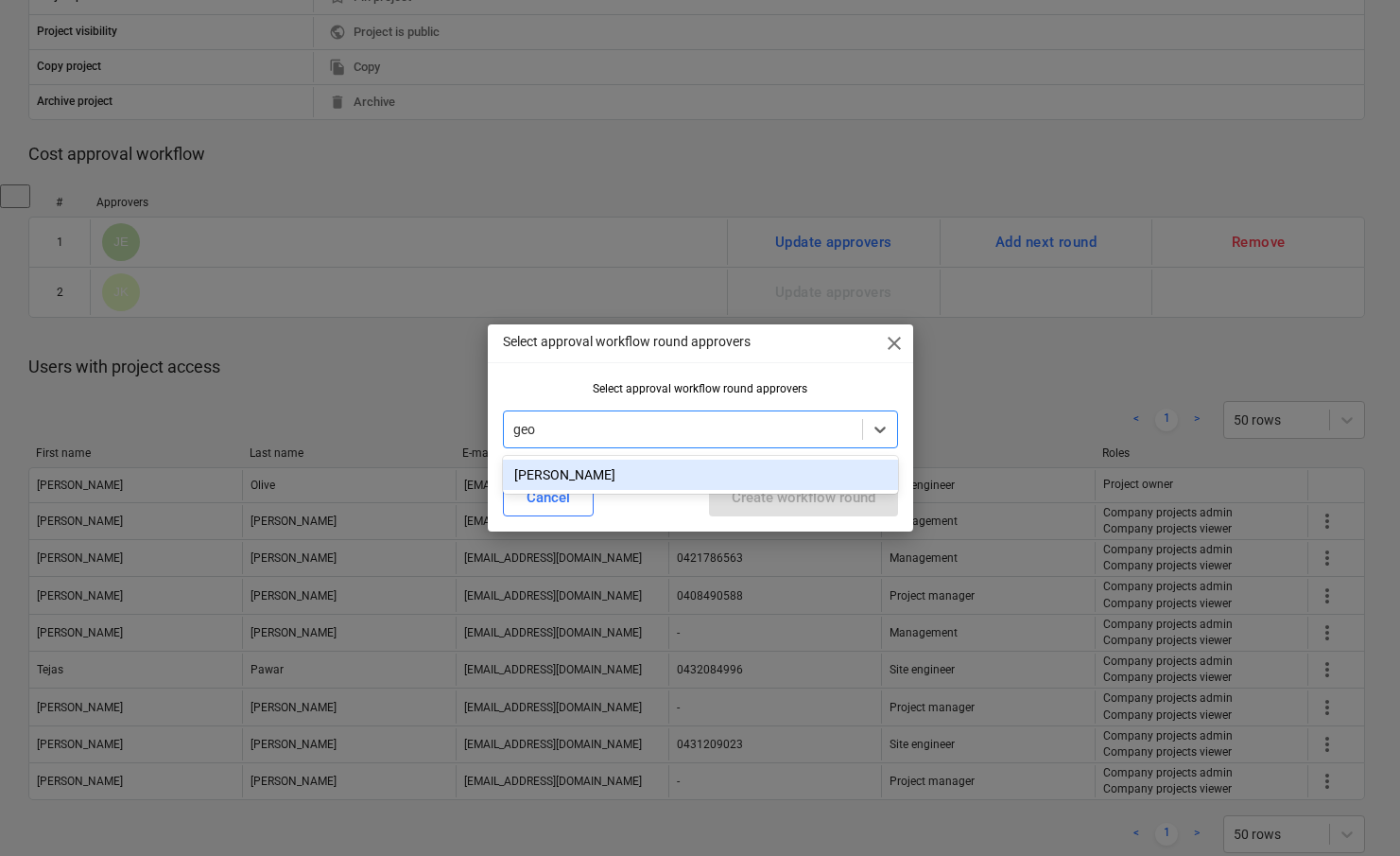 click on "Geoff Morley" at bounding box center (700, 475) 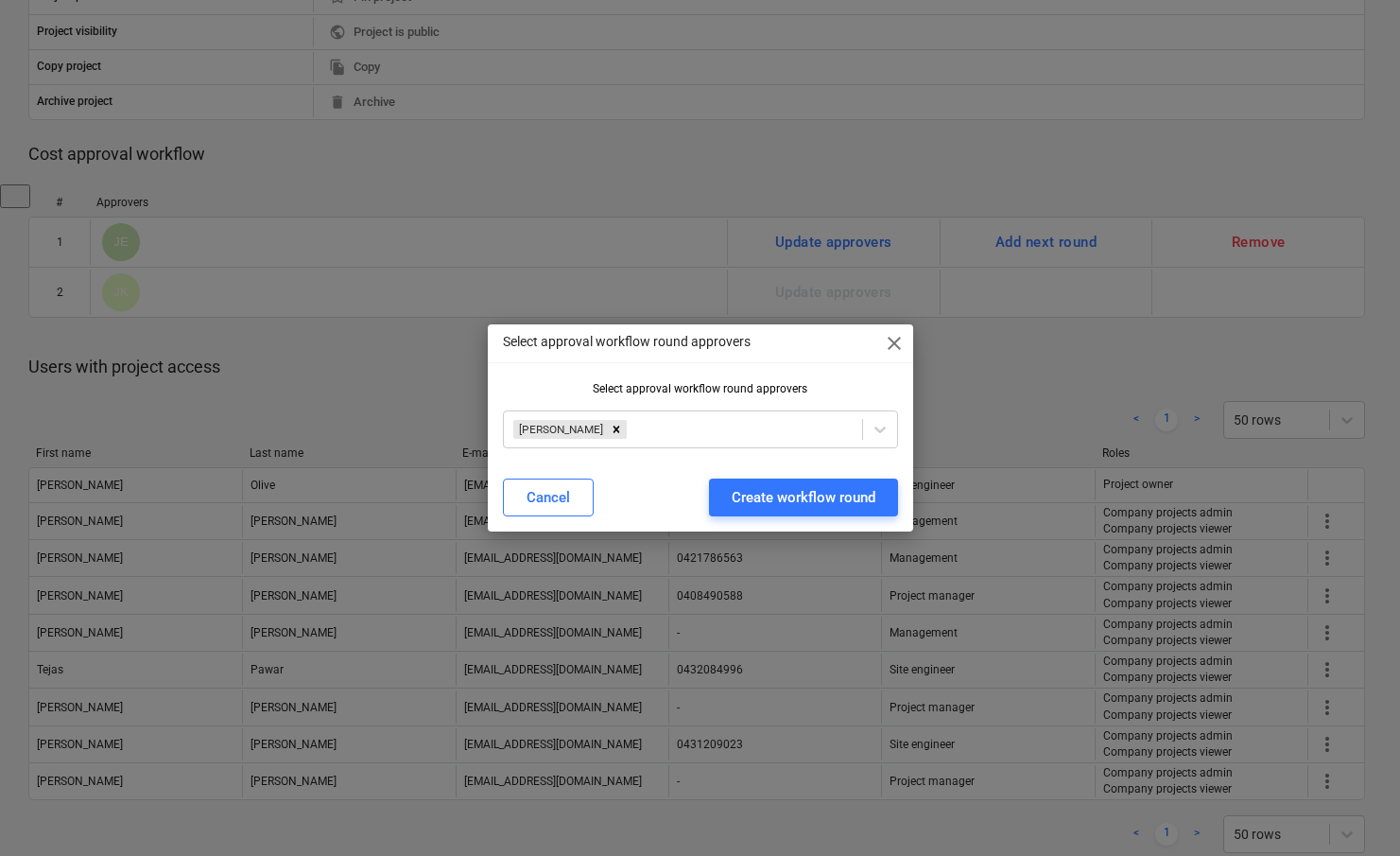 click on "Select approval workflow round approvers close Select approval workflow round approvers Geoff Morley Cancel Create workflow round" at bounding box center (700, 428) 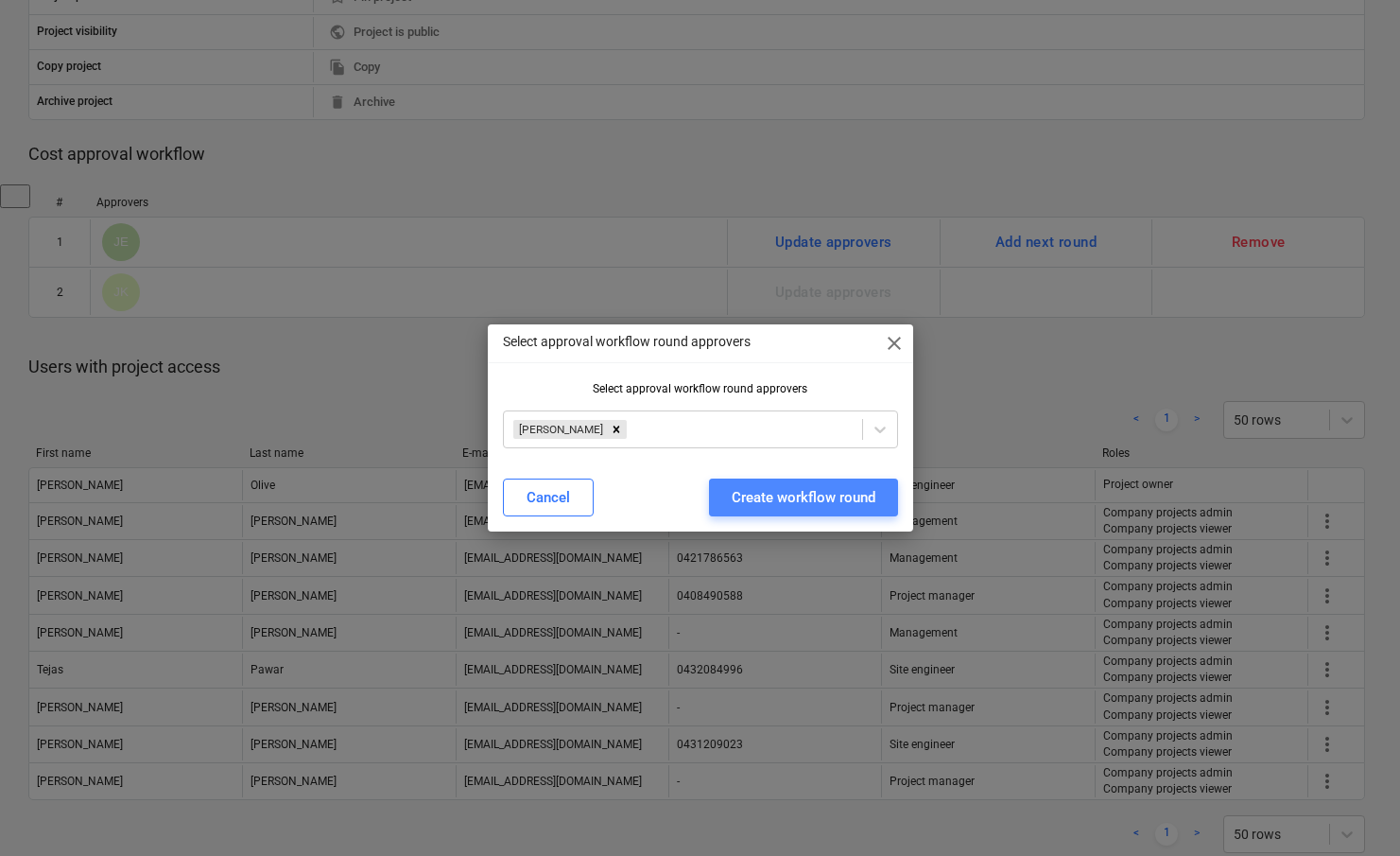 click on "Create workflow round" at bounding box center [804, 498] 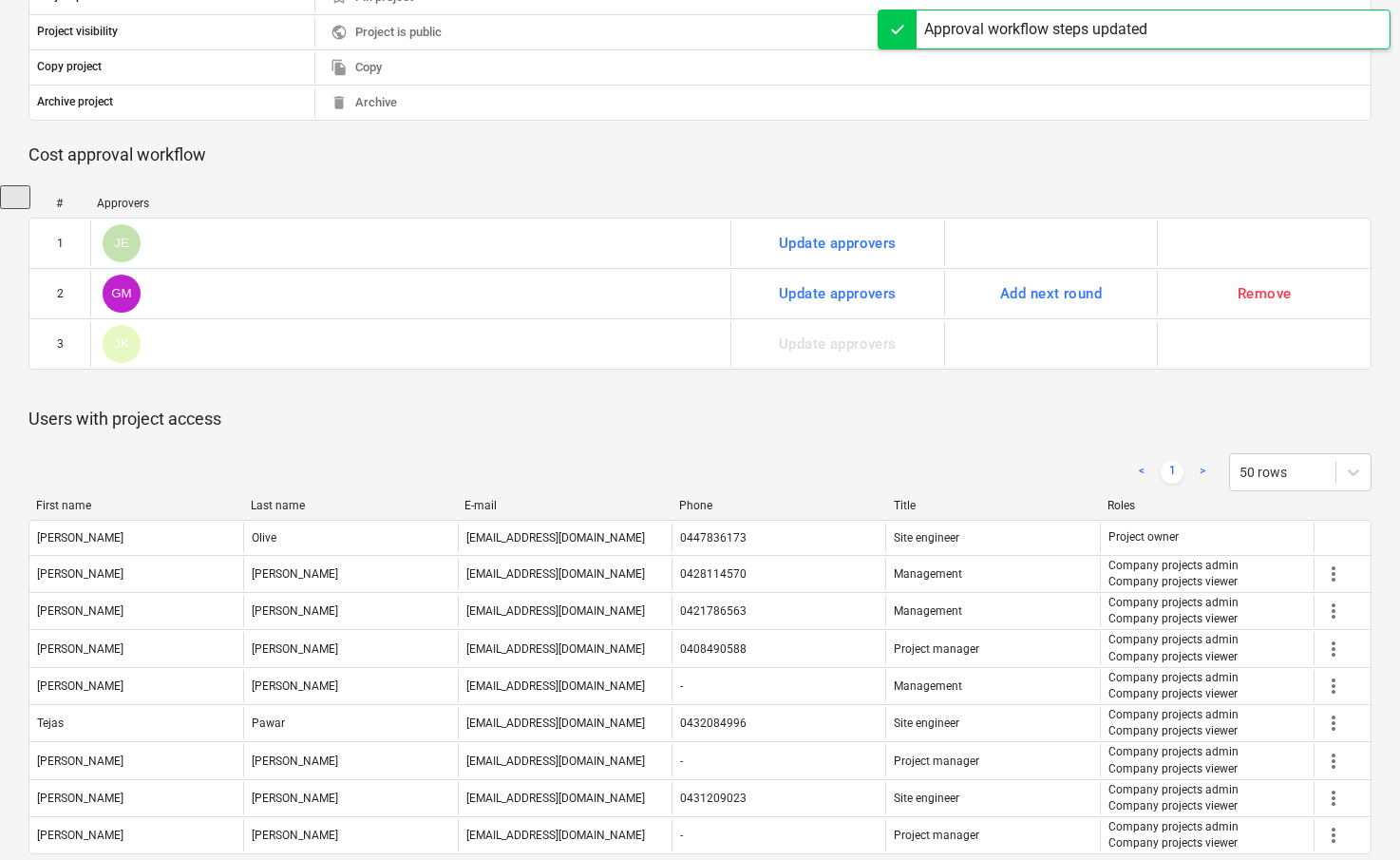 click on "Users with project access" at bounding box center [700, 419] 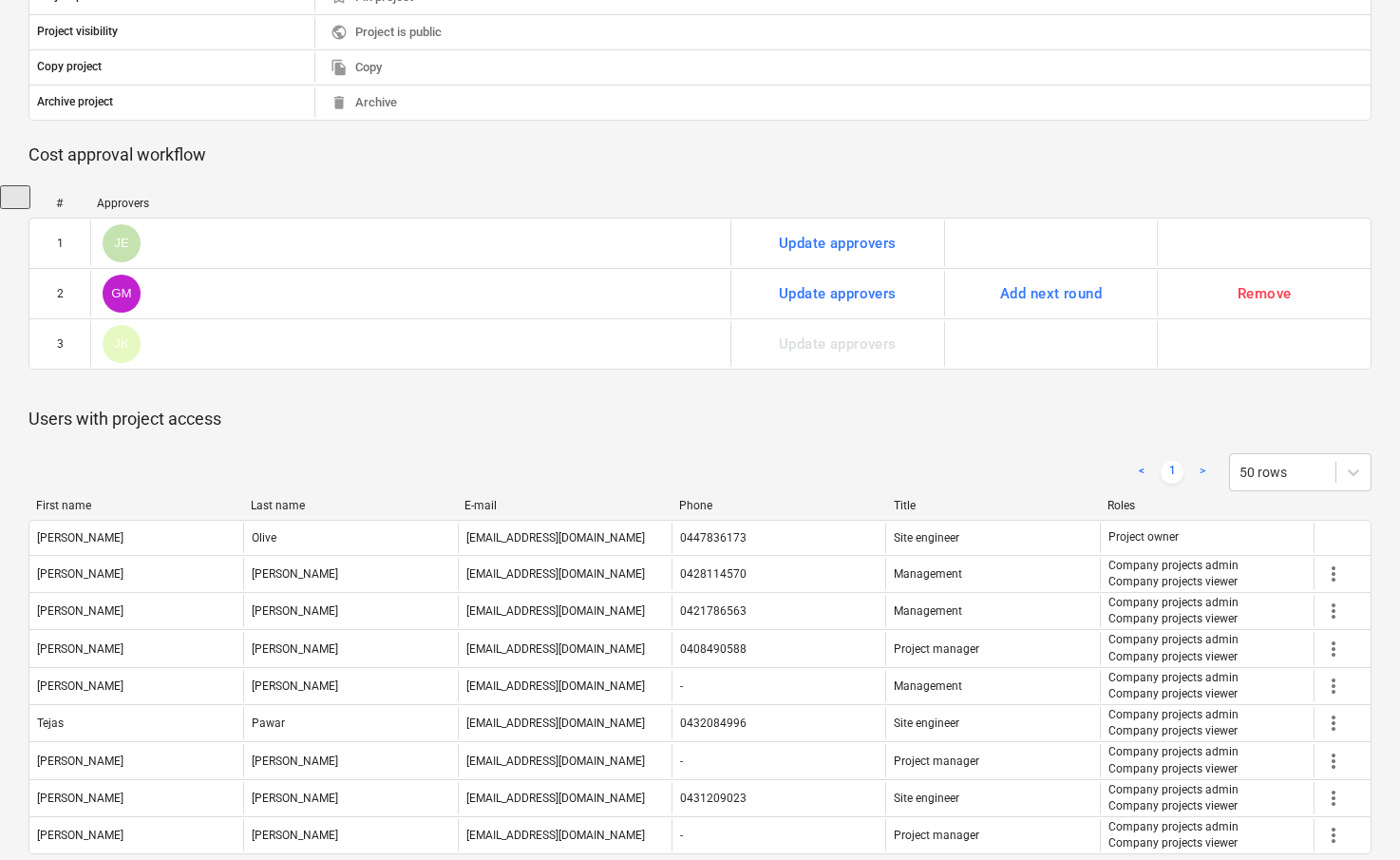 click on "# Approvers 1 JE Update approvers 2 GM Update approvers Add next round Remove 3 JK Update approvers Please wait 0447836173" at bounding box center (700, 287) 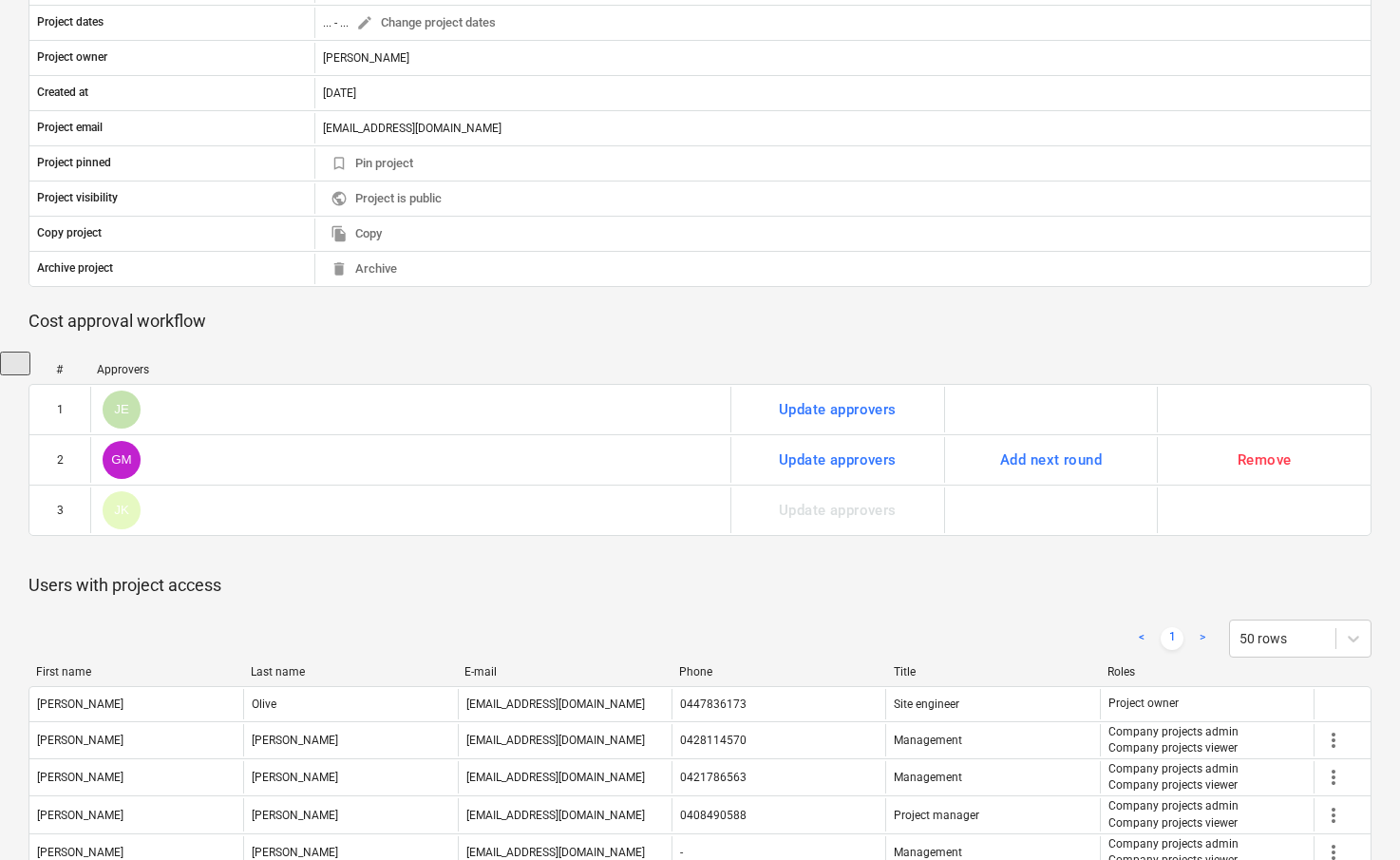 scroll, scrollTop: 88, scrollLeft: 0, axis: vertical 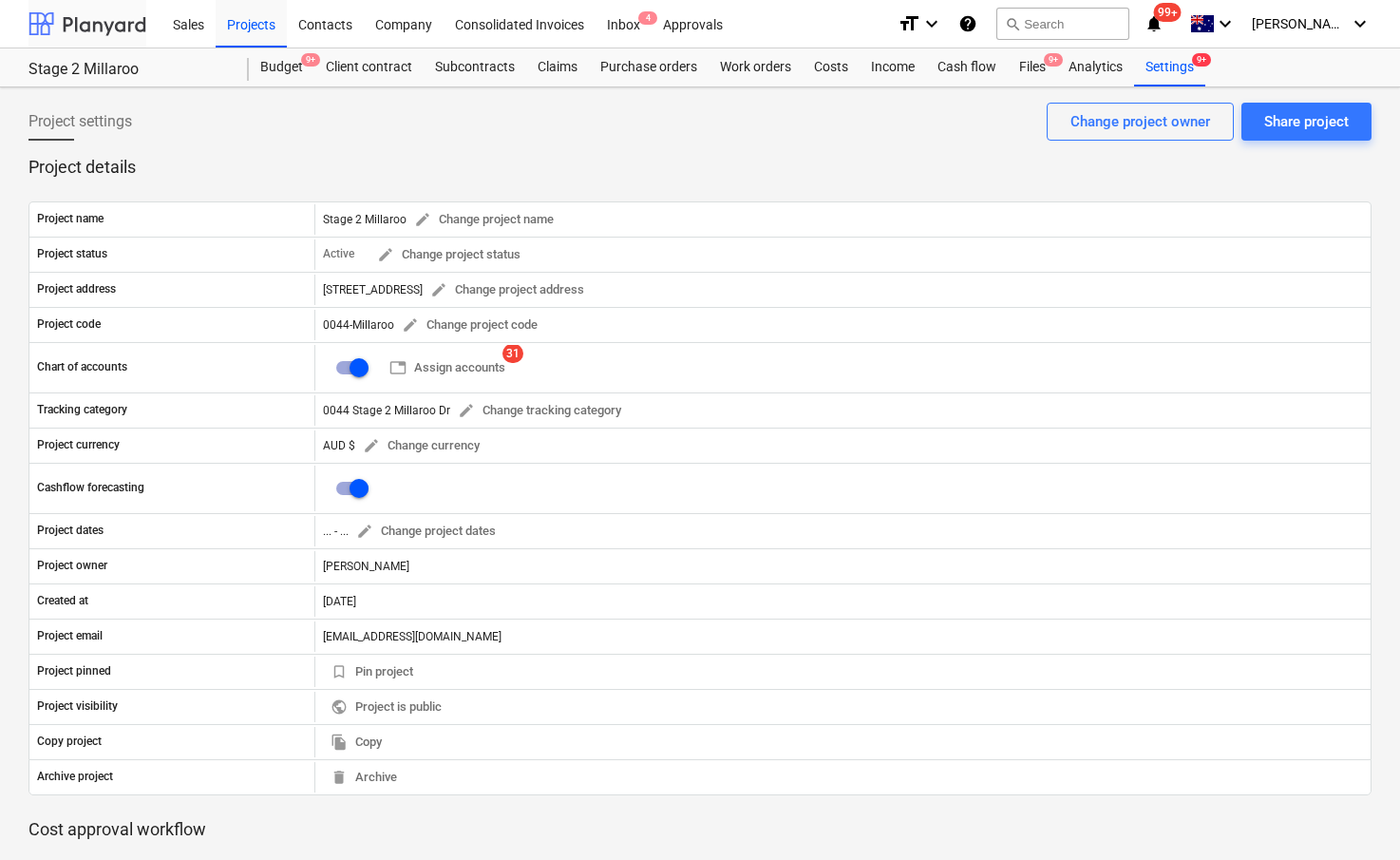click at bounding box center (87, 24) 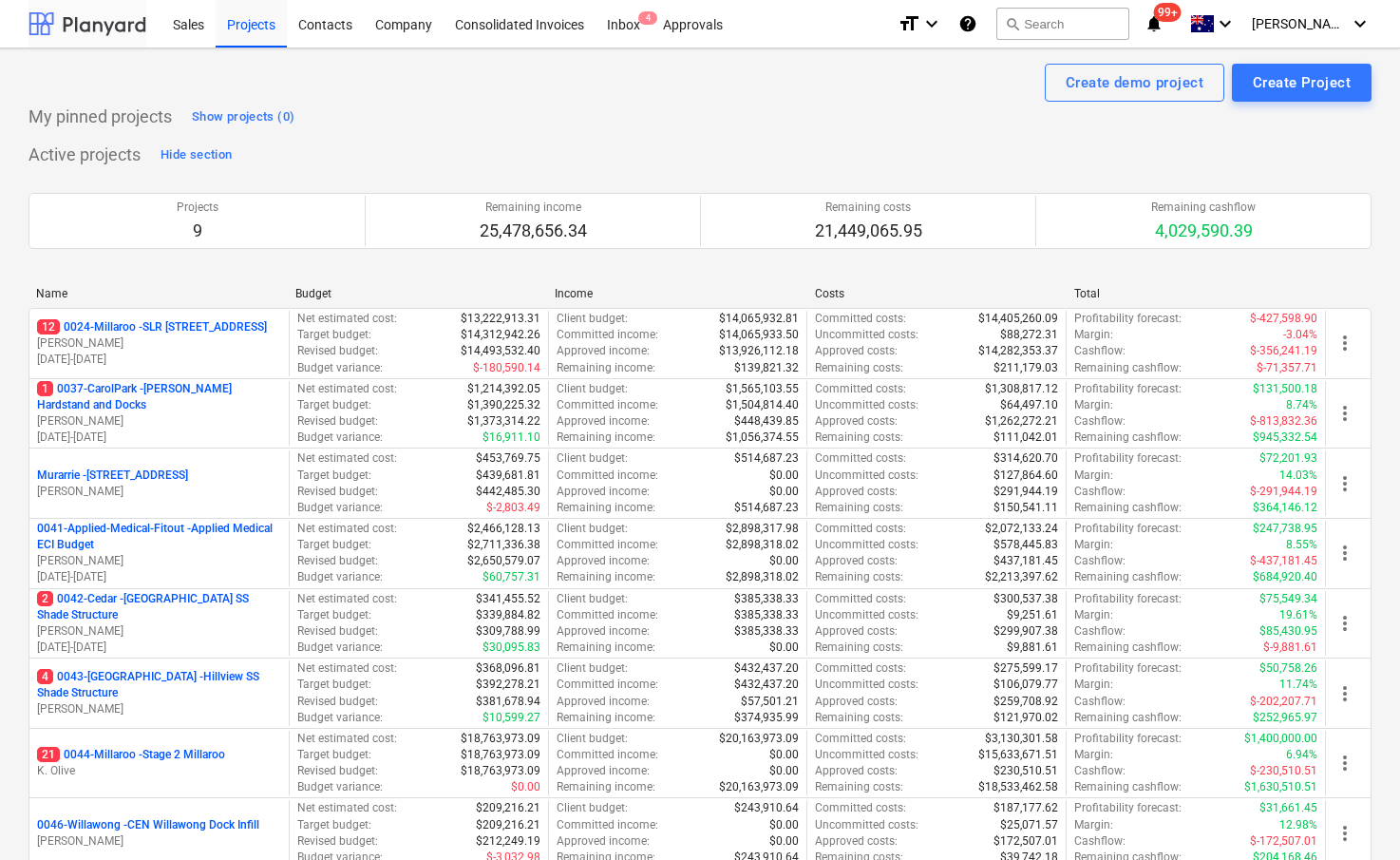 click at bounding box center (87, 24) 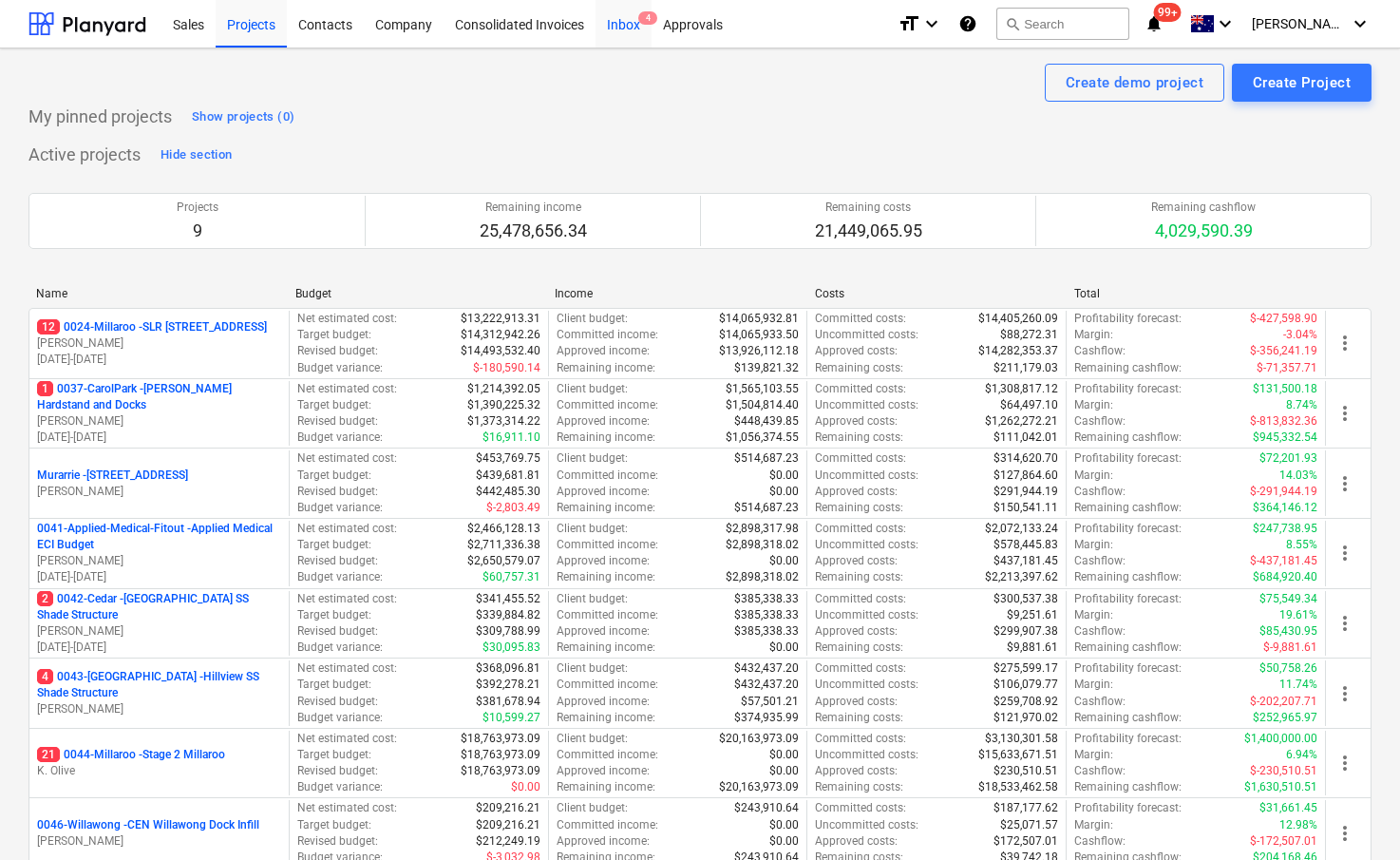 click on "Inbox 4" at bounding box center (623, 23) 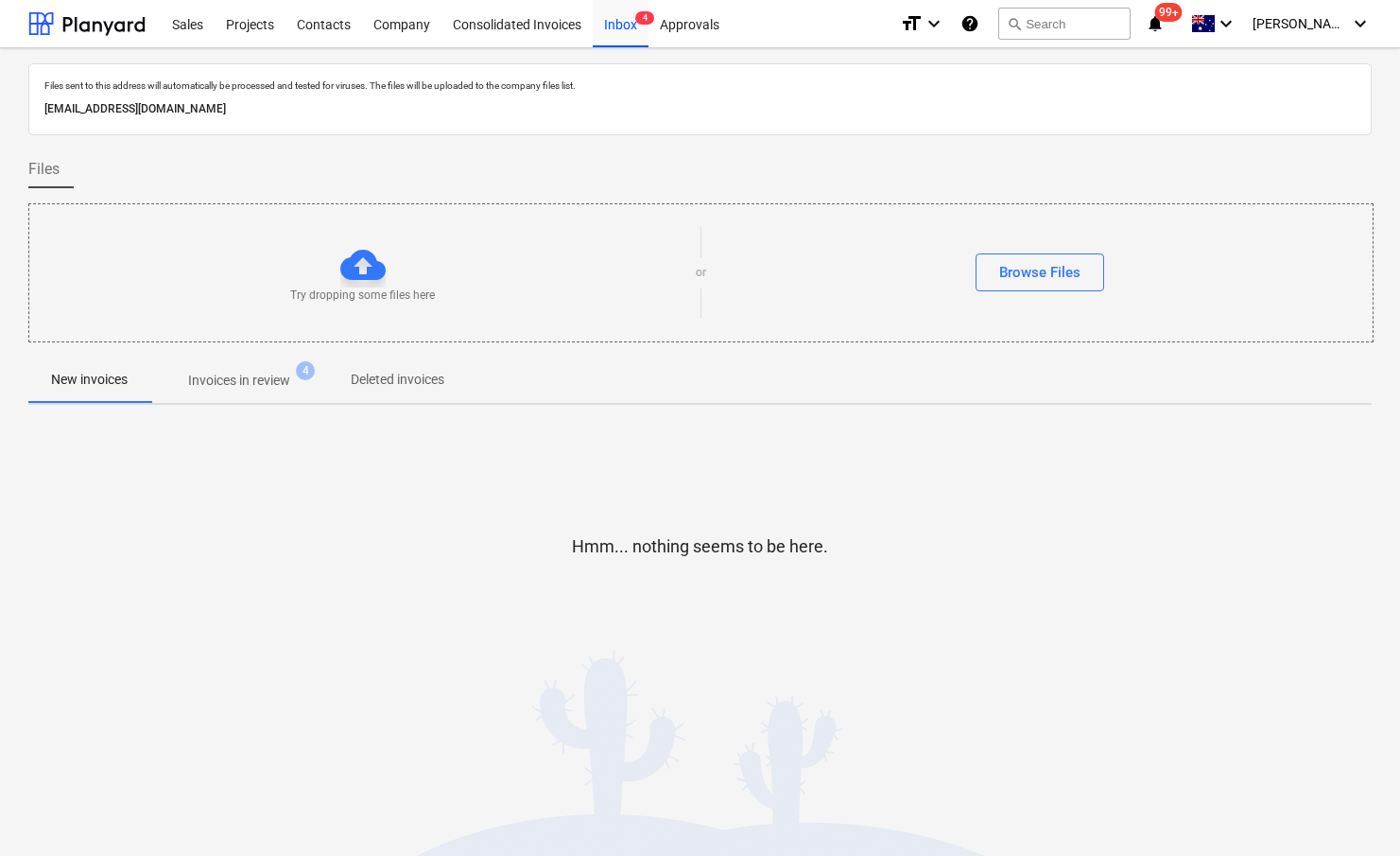 click on "Invoices in review 4" at bounding box center (239, 380) 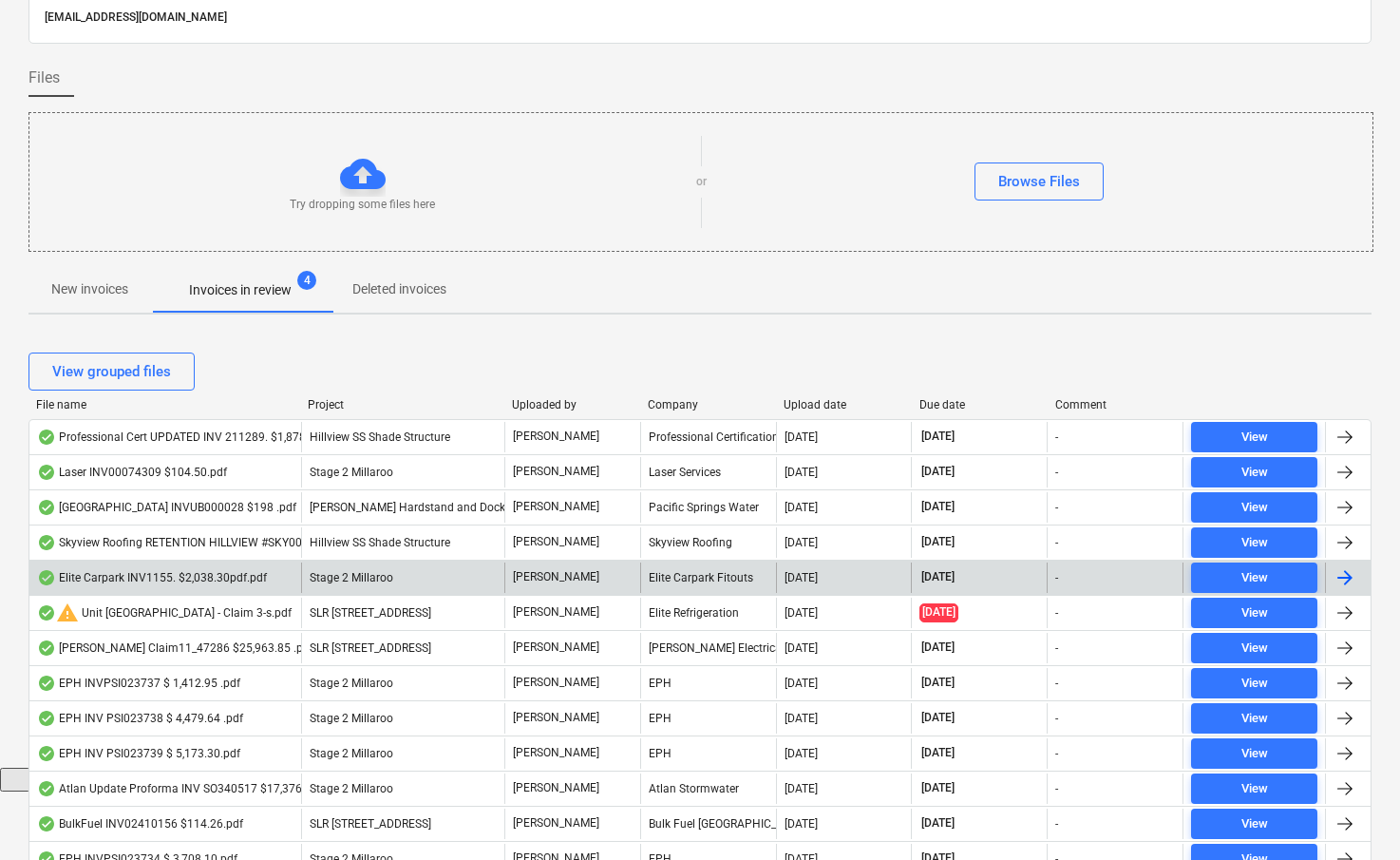 scroll, scrollTop: 97, scrollLeft: 0, axis: vertical 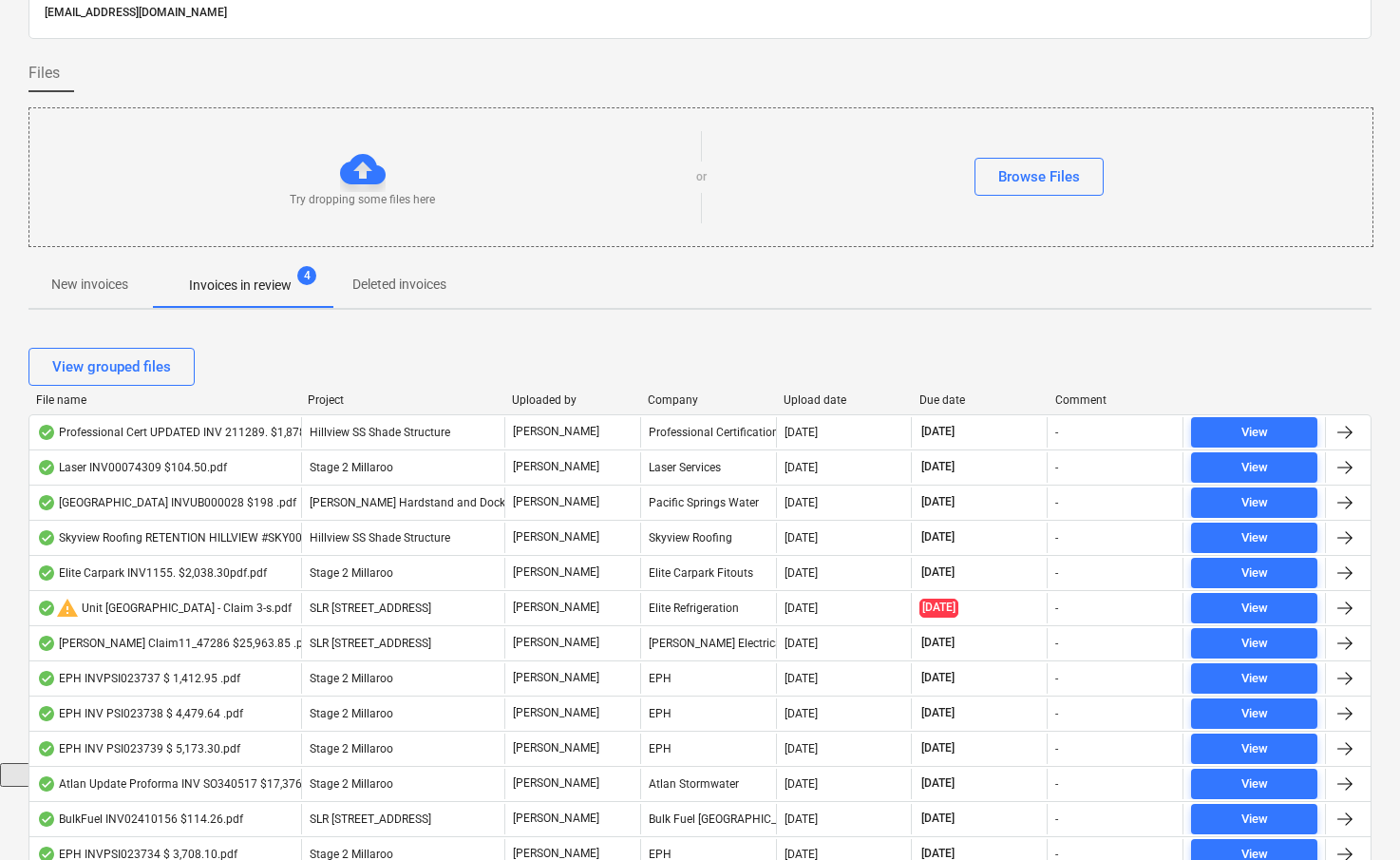 click on "Due date" at bounding box center (979, 400) 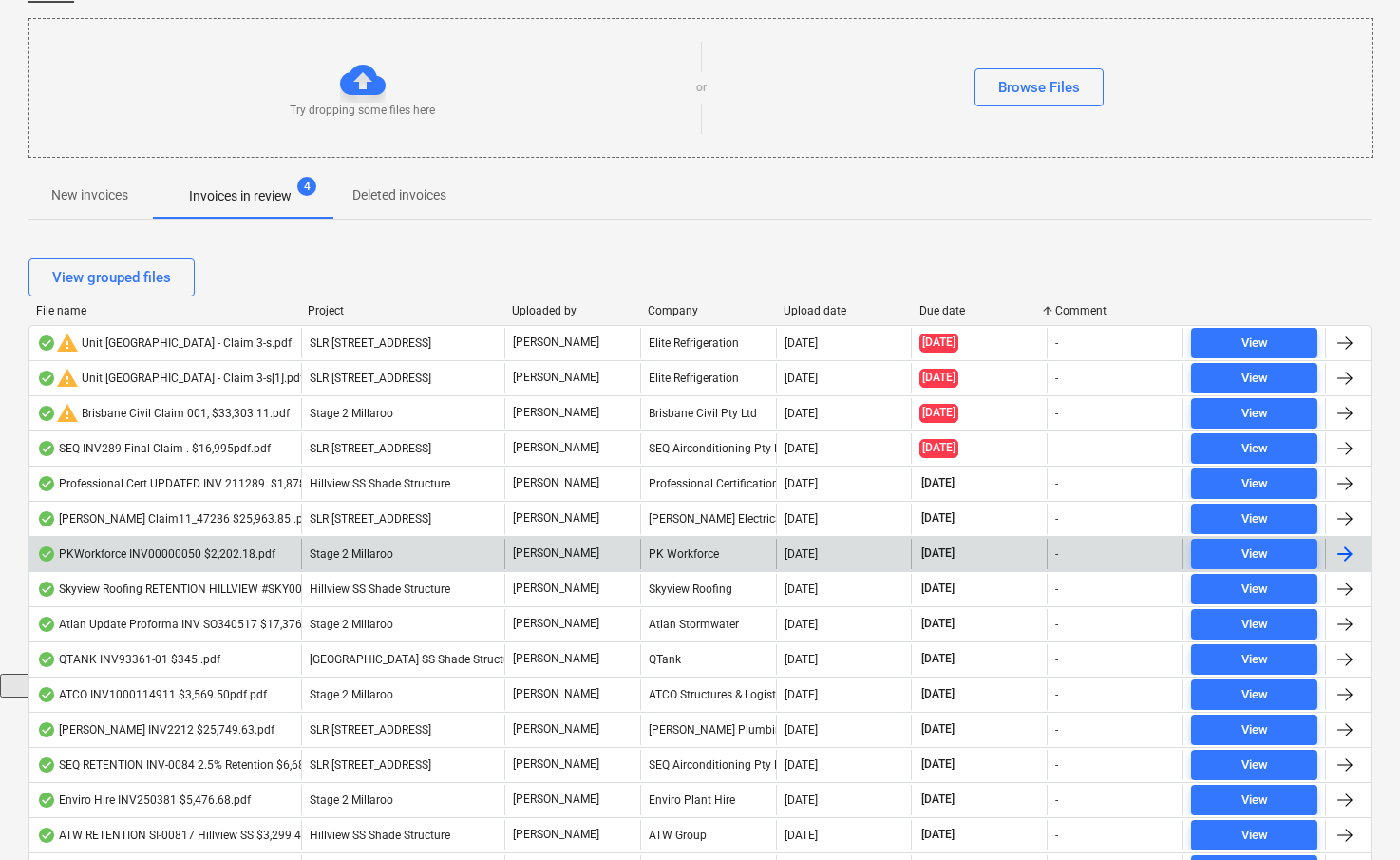 scroll, scrollTop: 188, scrollLeft: 0, axis: vertical 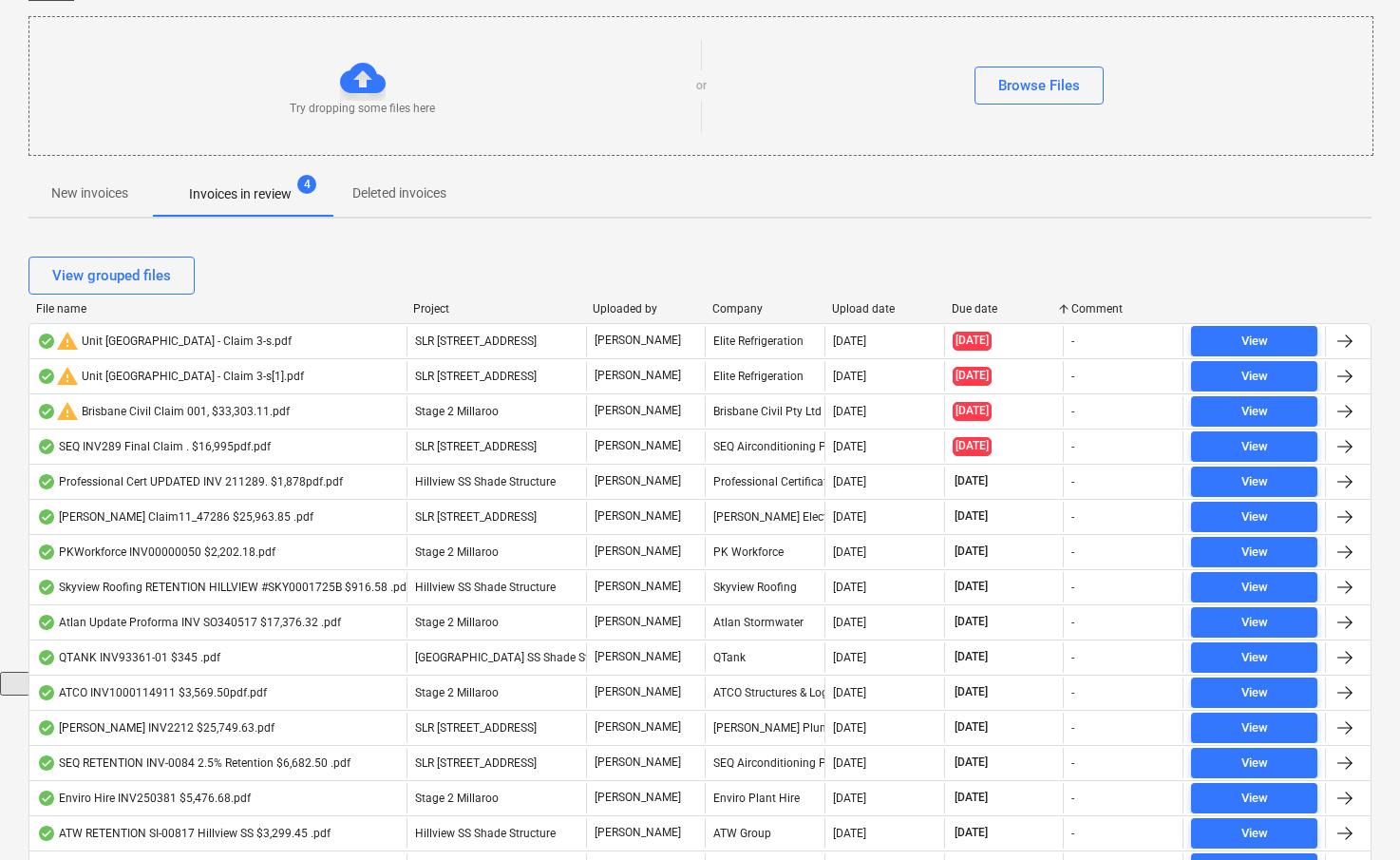 drag, startPoint x: 300, startPoint y: 314, endPoint x: 424, endPoint y: 313, distance: 124.00403 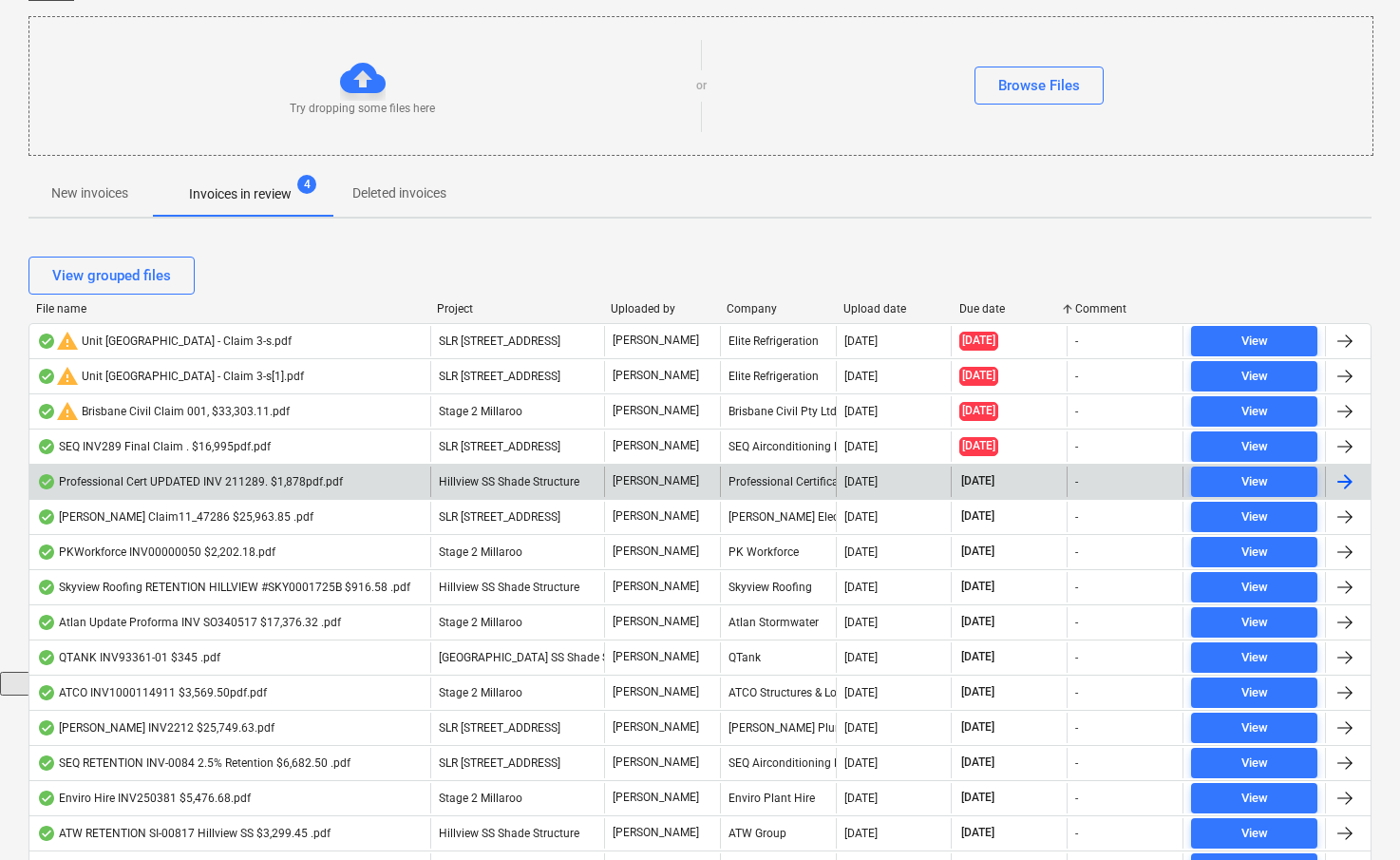 click on "Professional Cert UPDATED INV 211289. $1,878pdf.pdf" at bounding box center (190, 482) 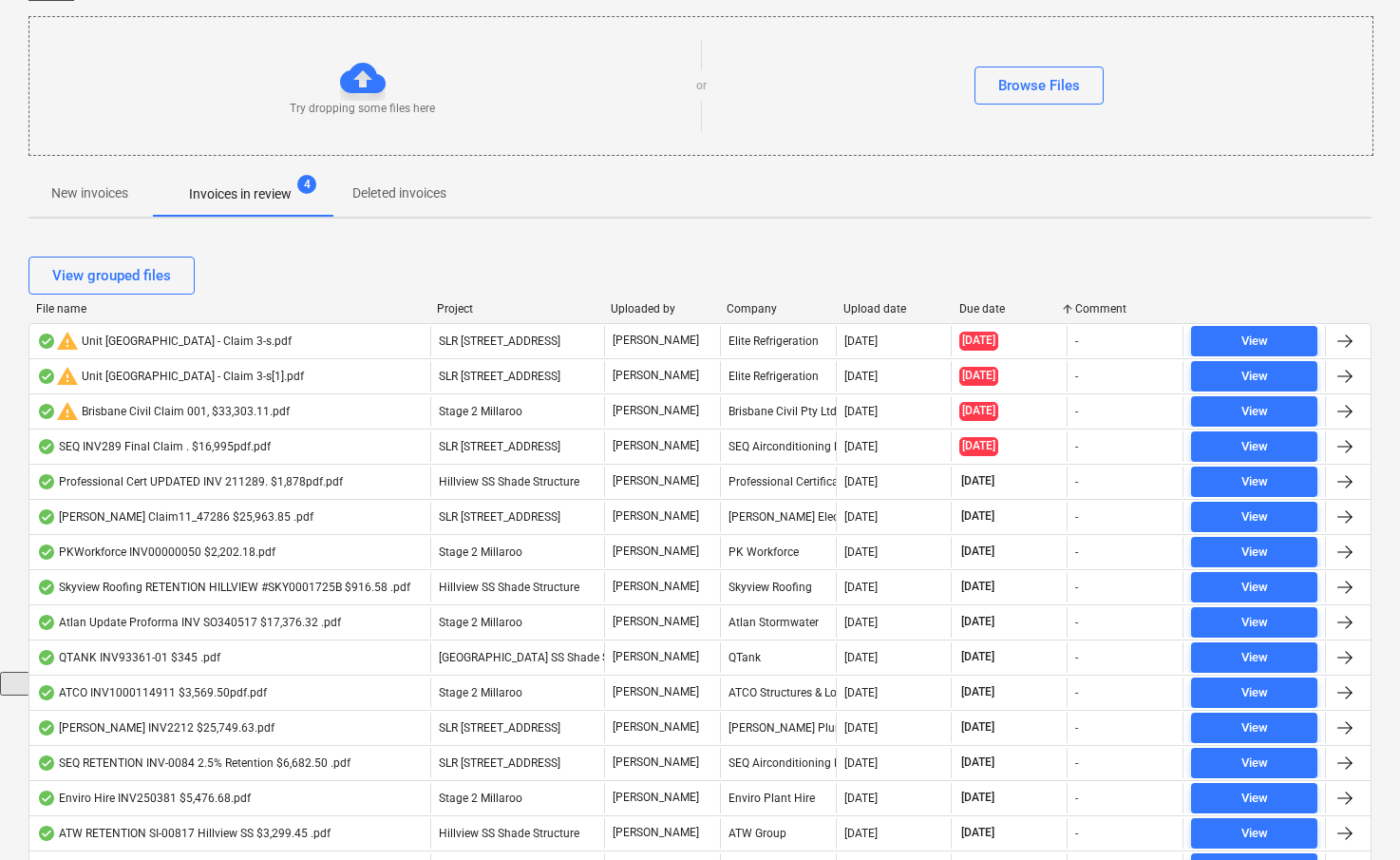 scroll, scrollTop: 0, scrollLeft: 0, axis: both 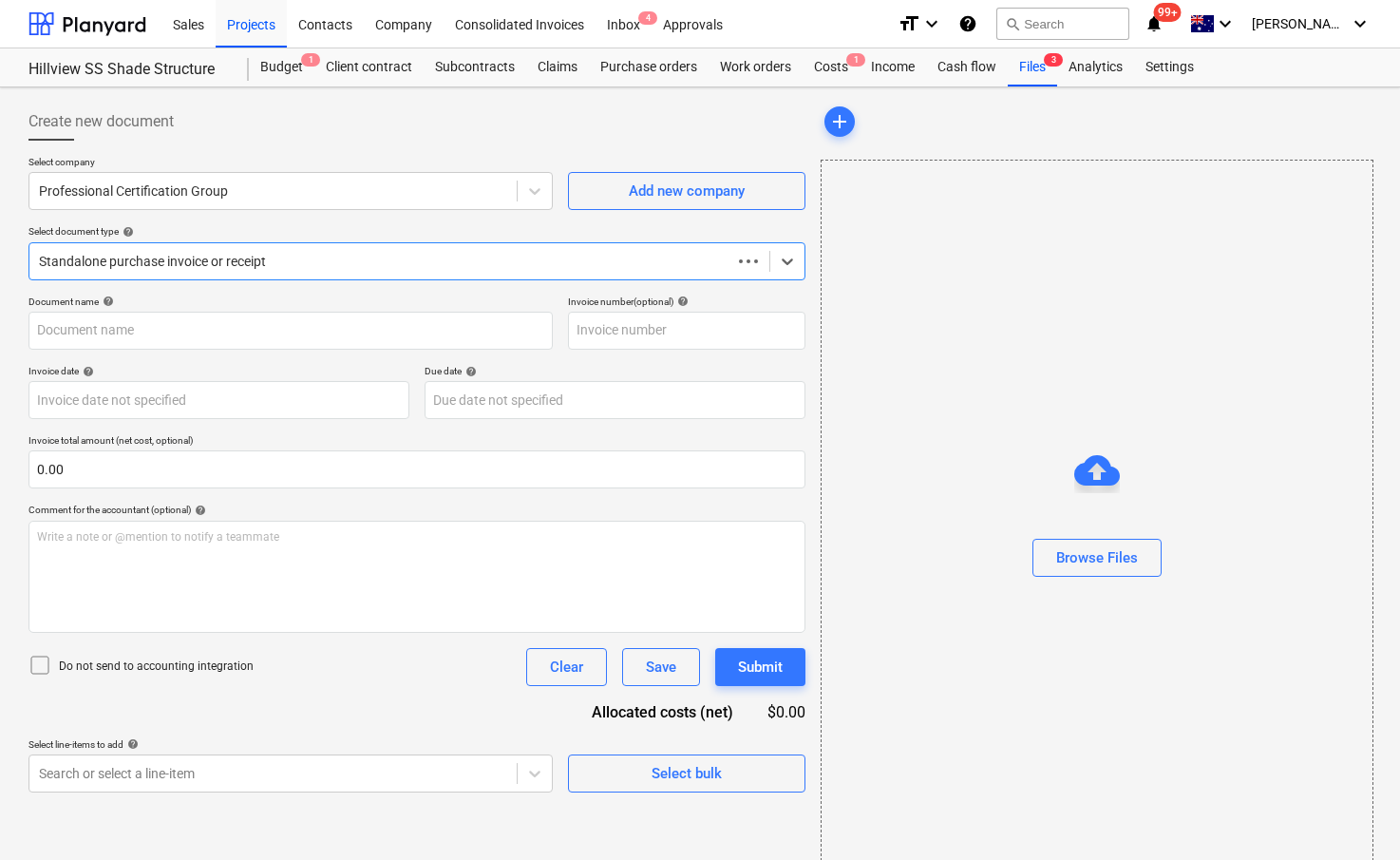 type on "211289" 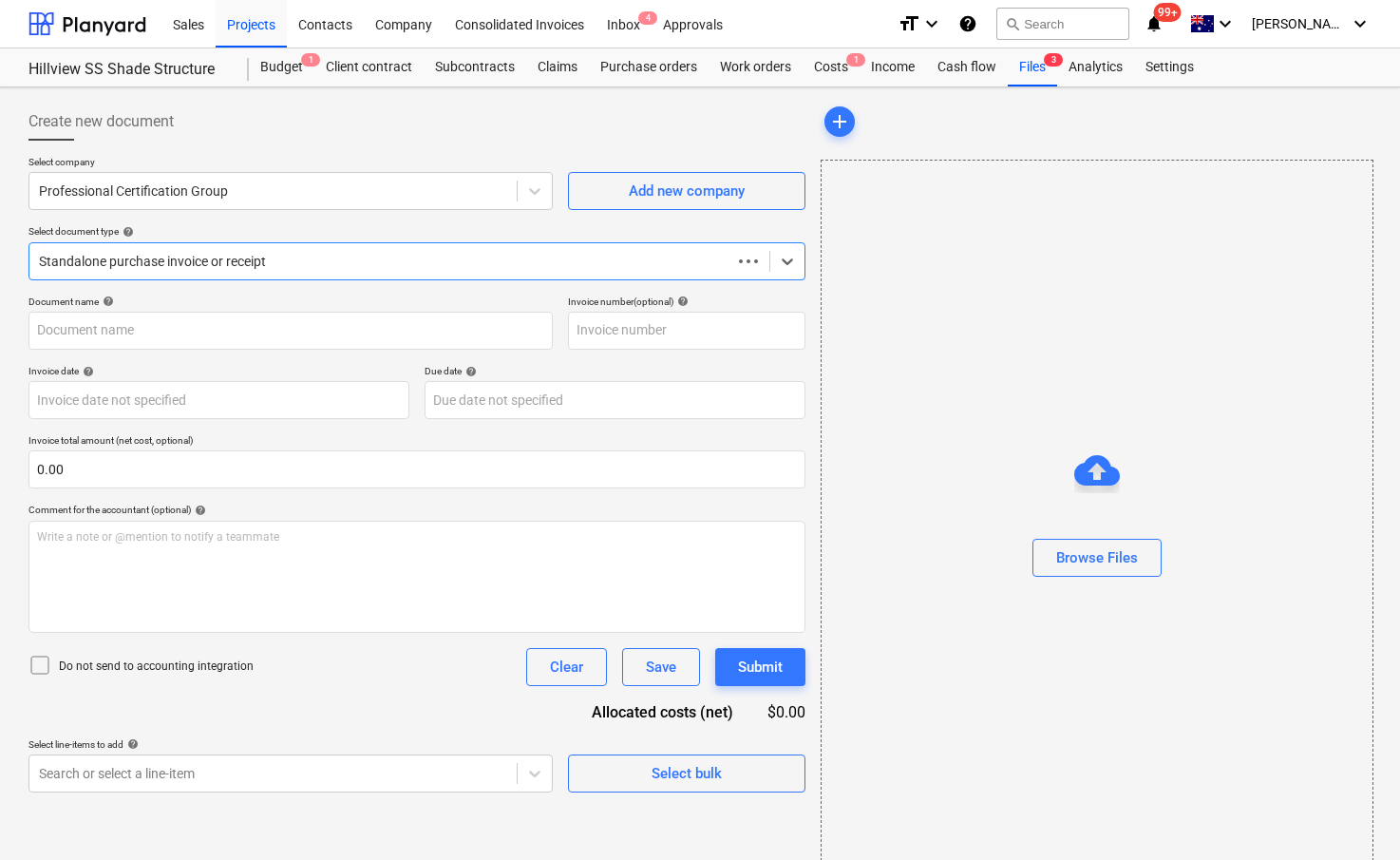 type on "211289" 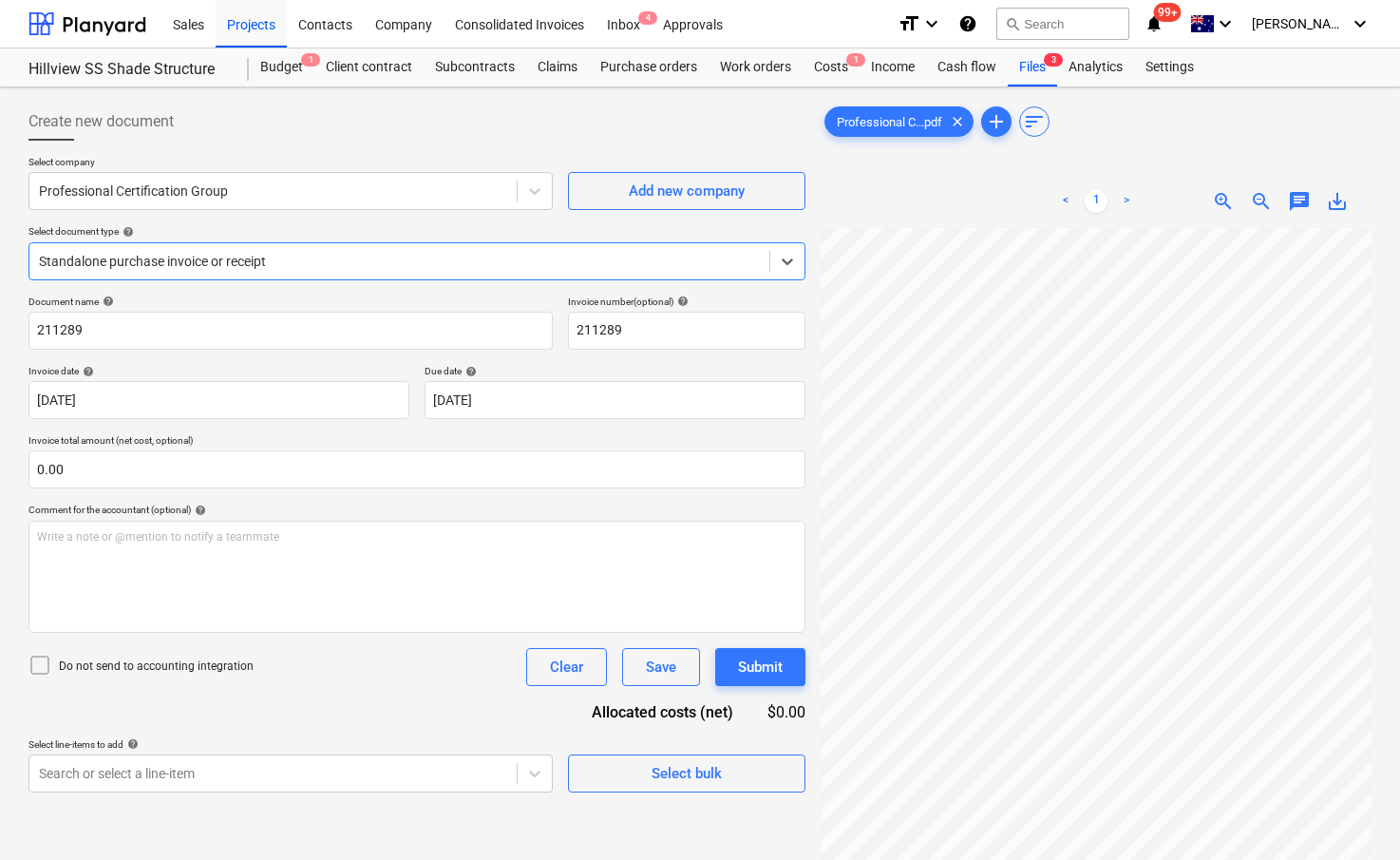 click on "save_alt" at bounding box center [1337, 201] 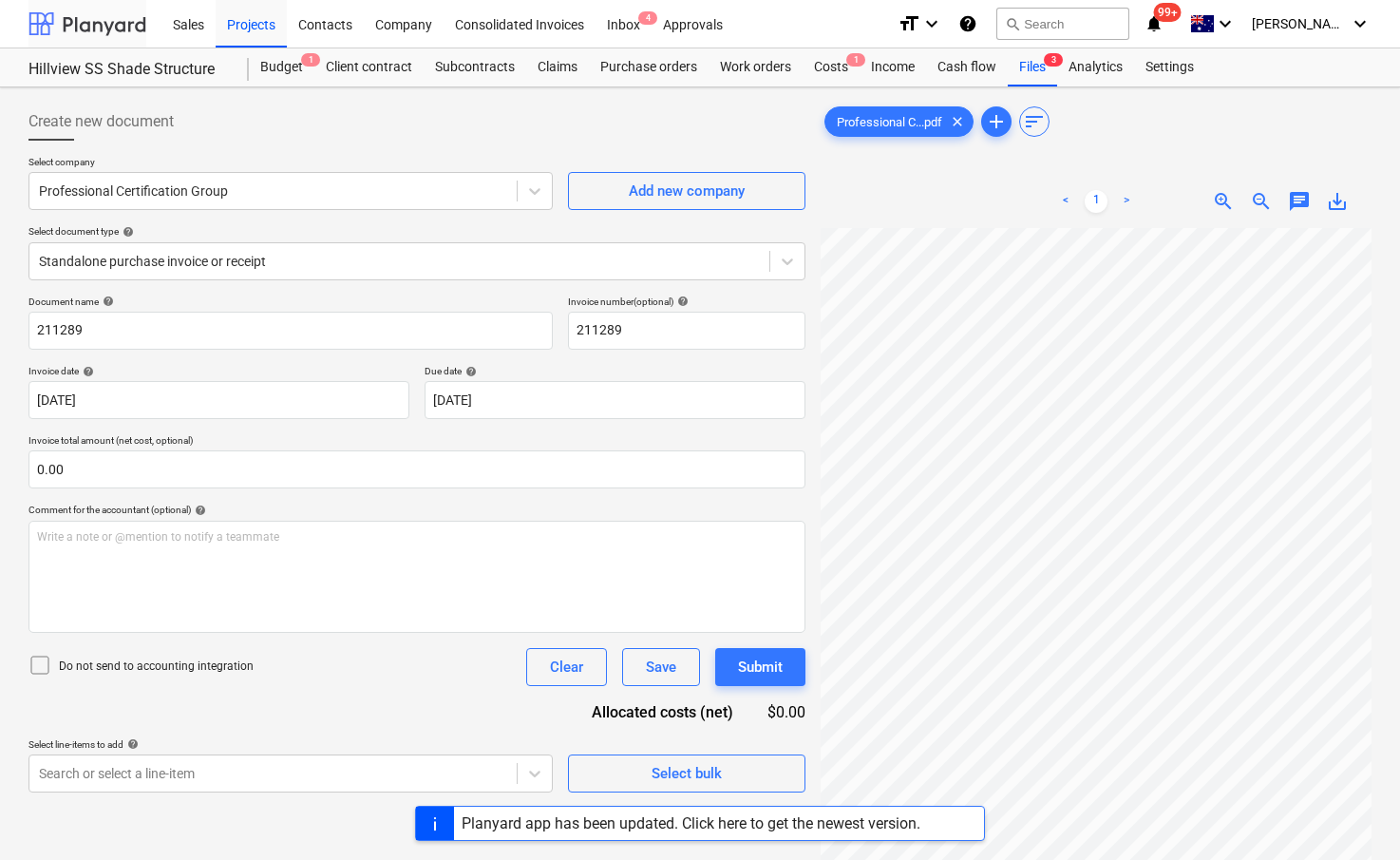 click at bounding box center (87, 24) 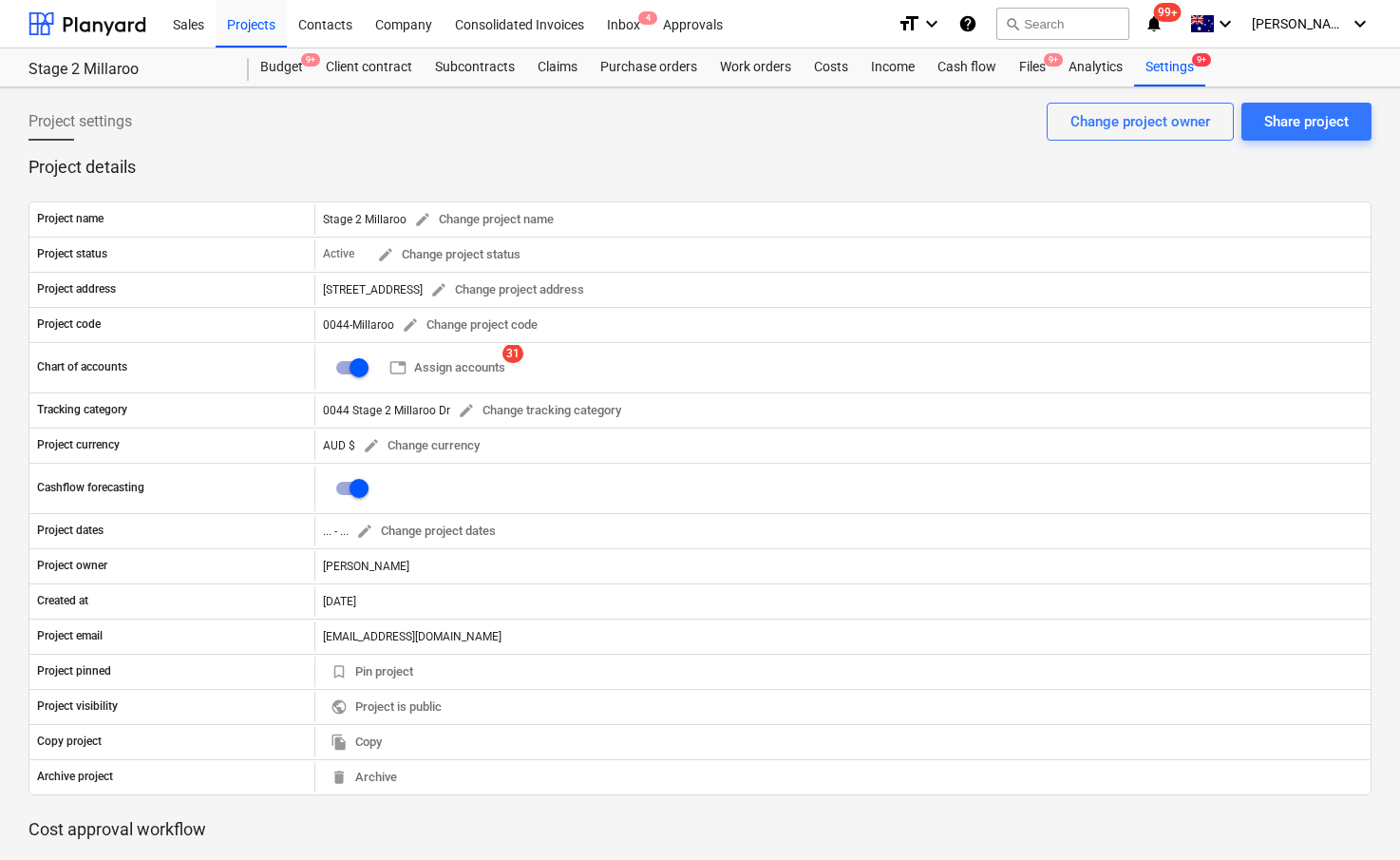 scroll, scrollTop: 0, scrollLeft: 0, axis: both 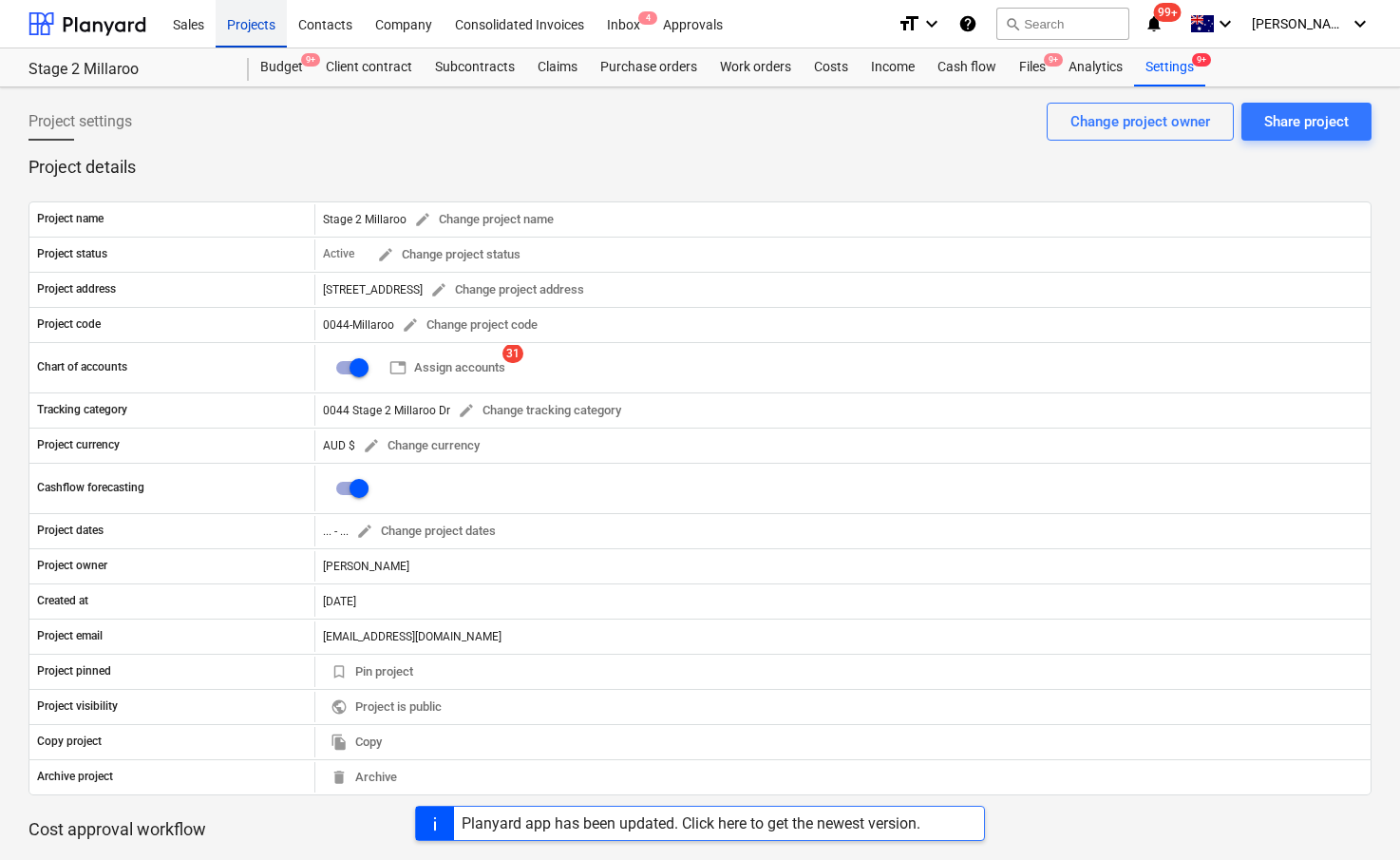 click on "Projects" at bounding box center (251, 23) 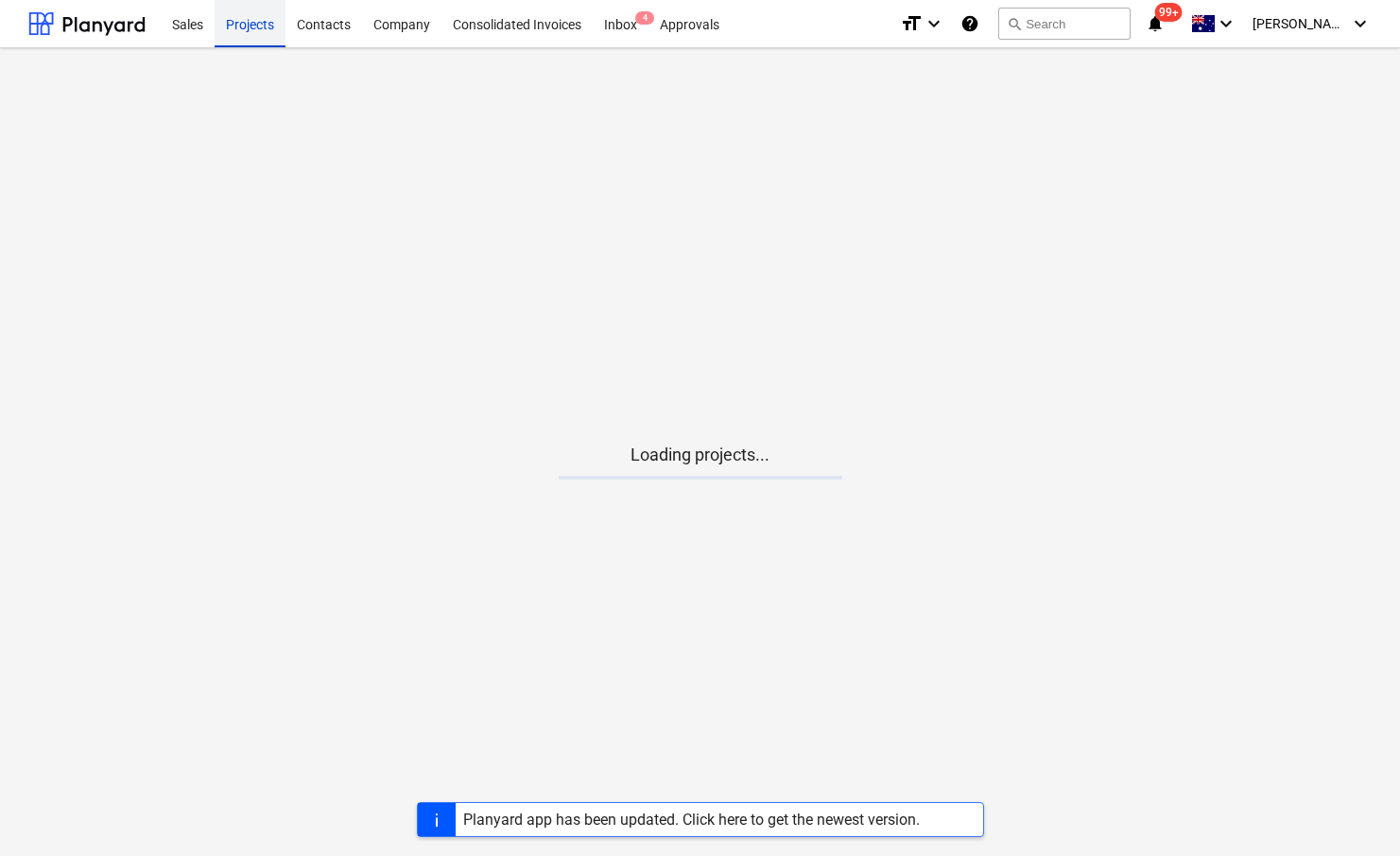 click on "Projects" at bounding box center (250, 23) 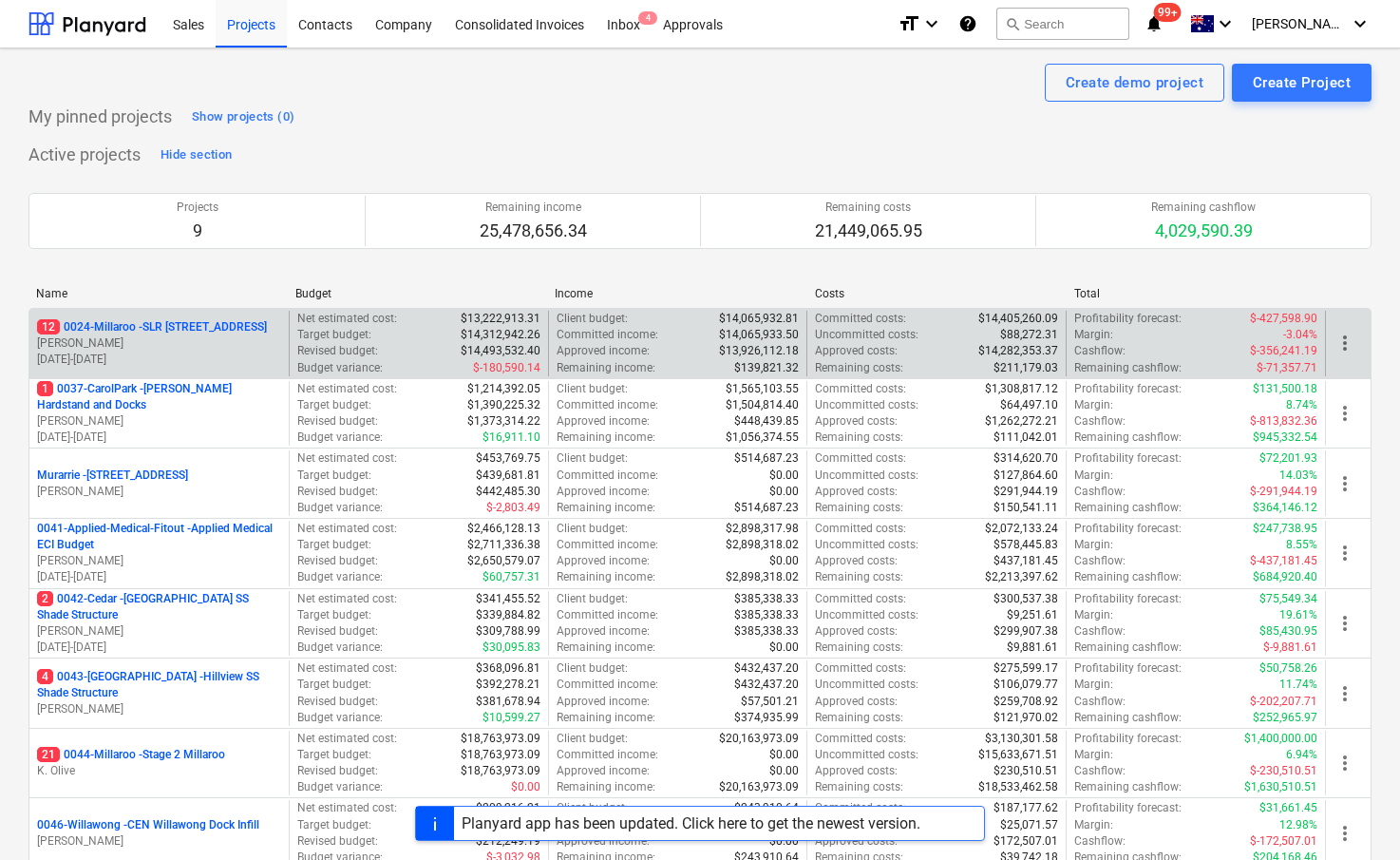 click on "12  0024-Millaroo -  SLR [GEOGRAPHIC_DATA] [PERSON_NAME] [DATE]  -  [DATE]" at bounding box center [159, 343] 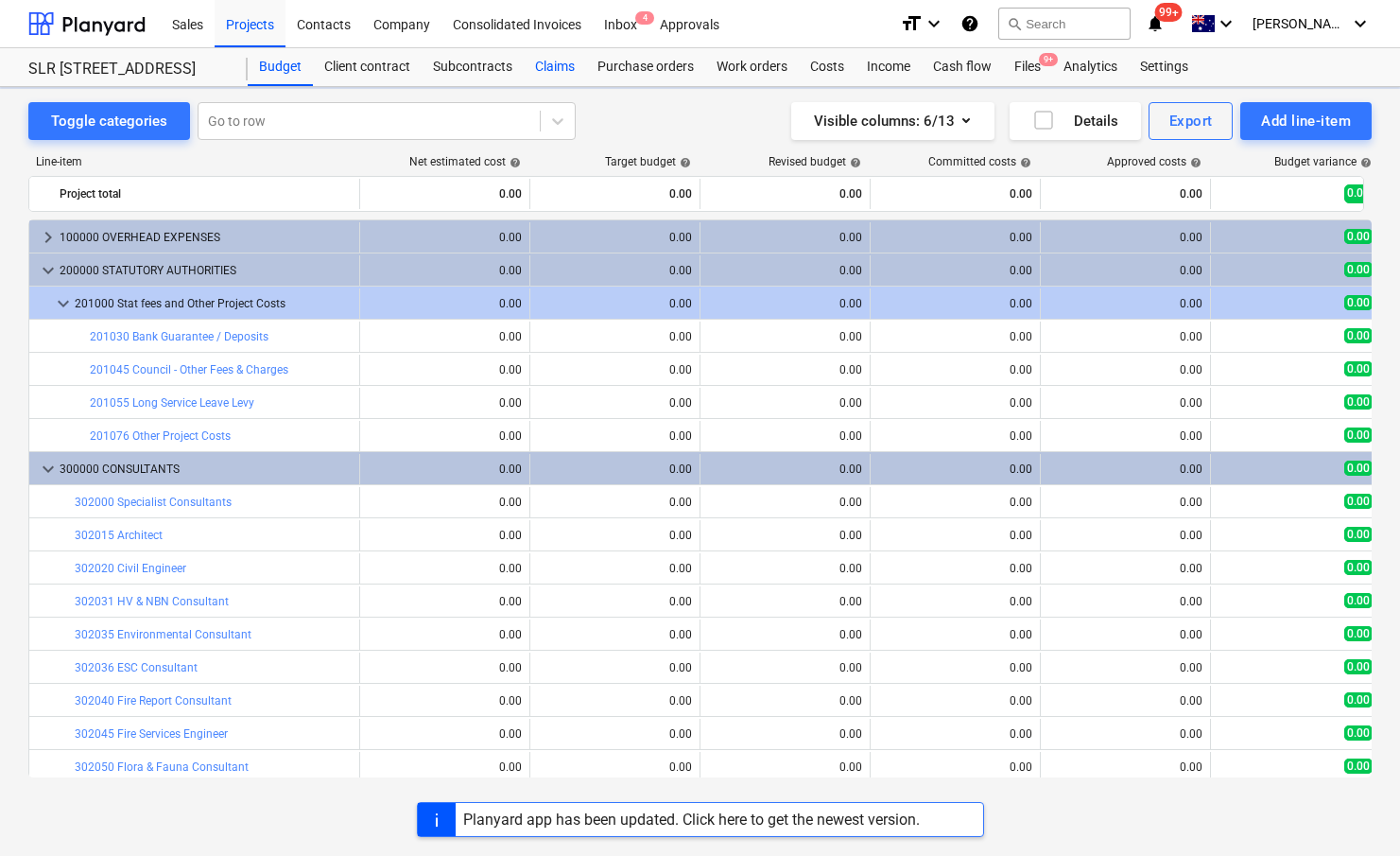 click on "Claims" at bounding box center (555, 67) 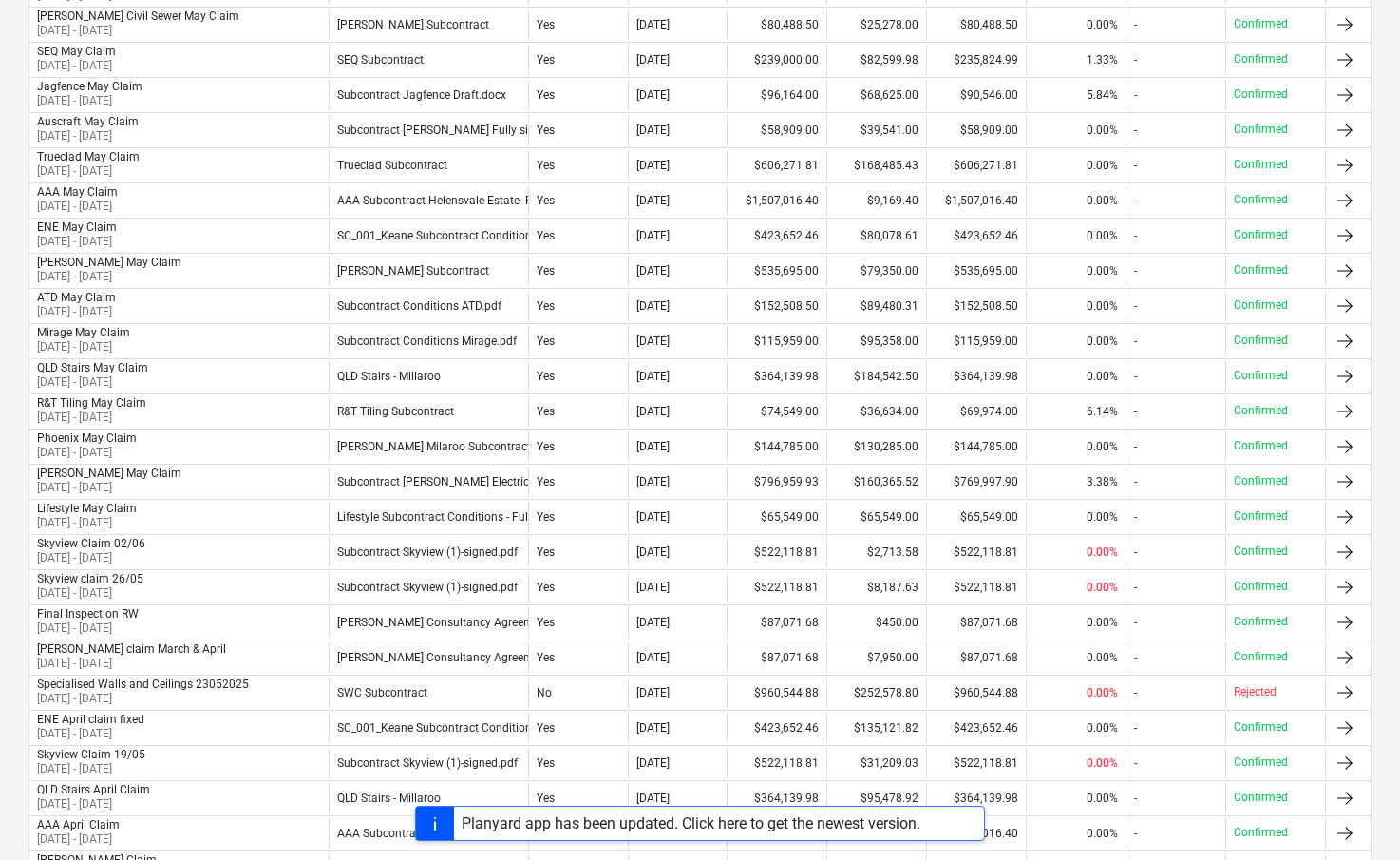 scroll, scrollTop: 1416, scrollLeft: 0, axis: vertical 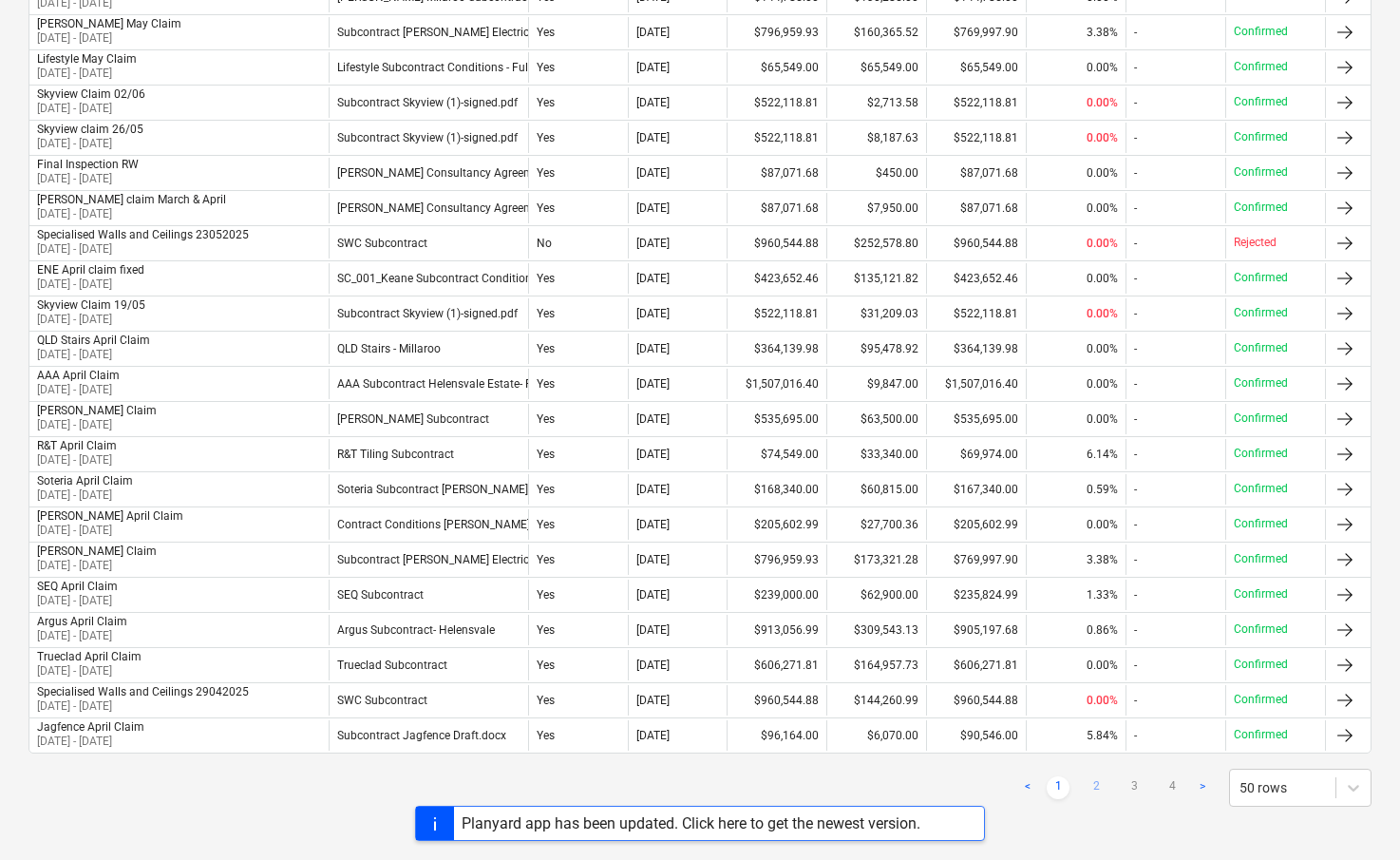 click on "2" at bounding box center [1096, 788] 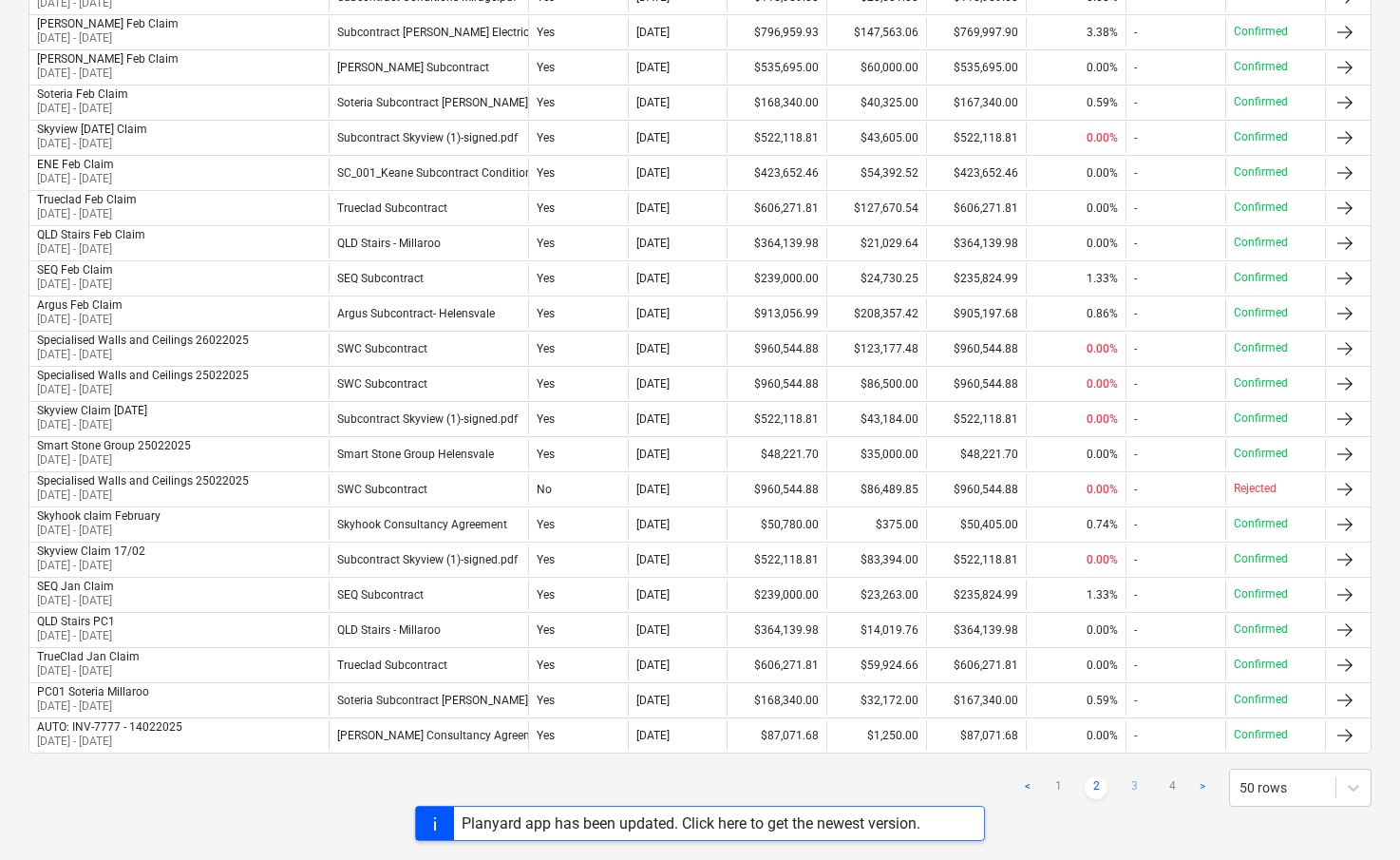 click on "3" at bounding box center (1134, 788) 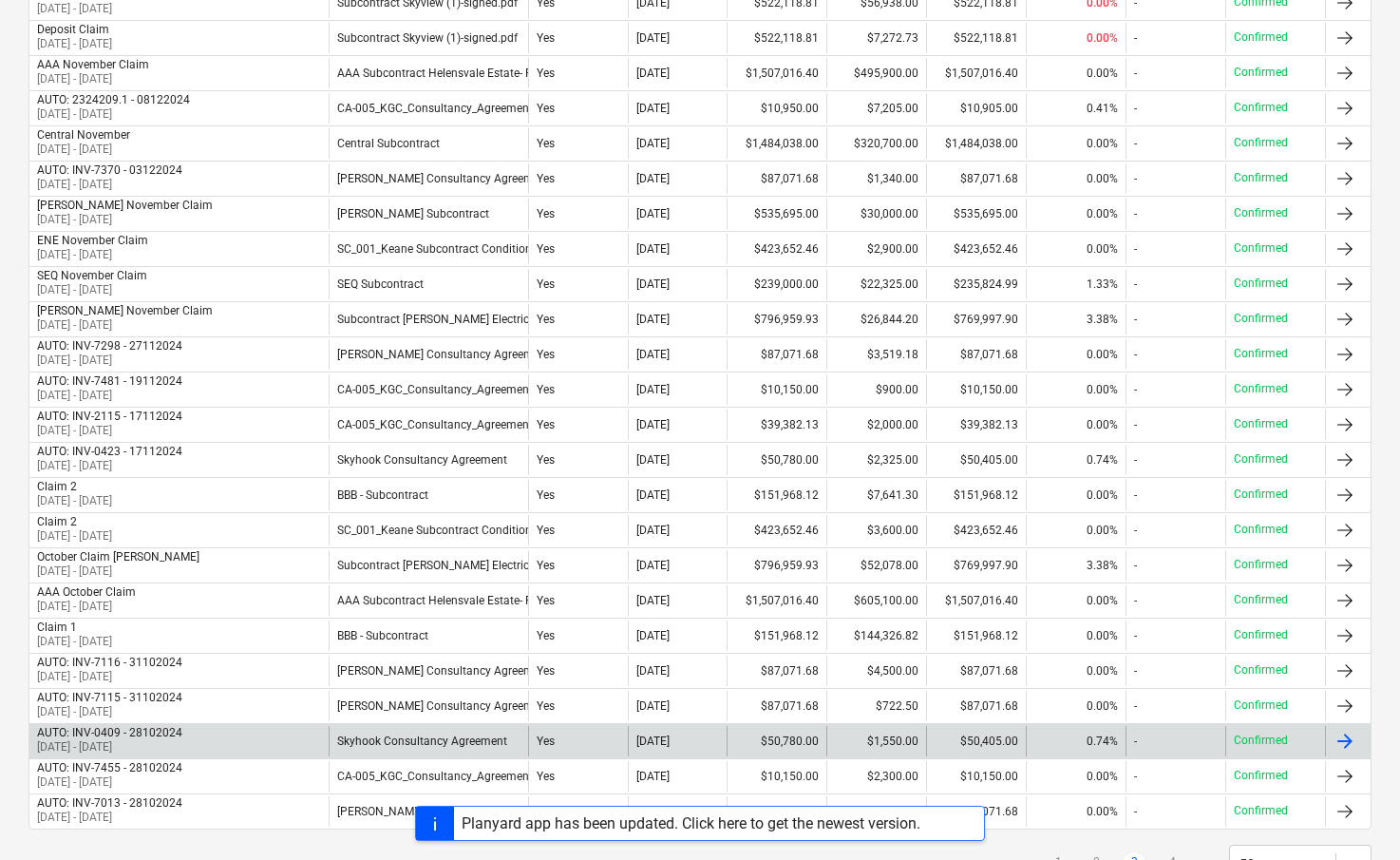 scroll, scrollTop: 1338, scrollLeft: 0, axis: vertical 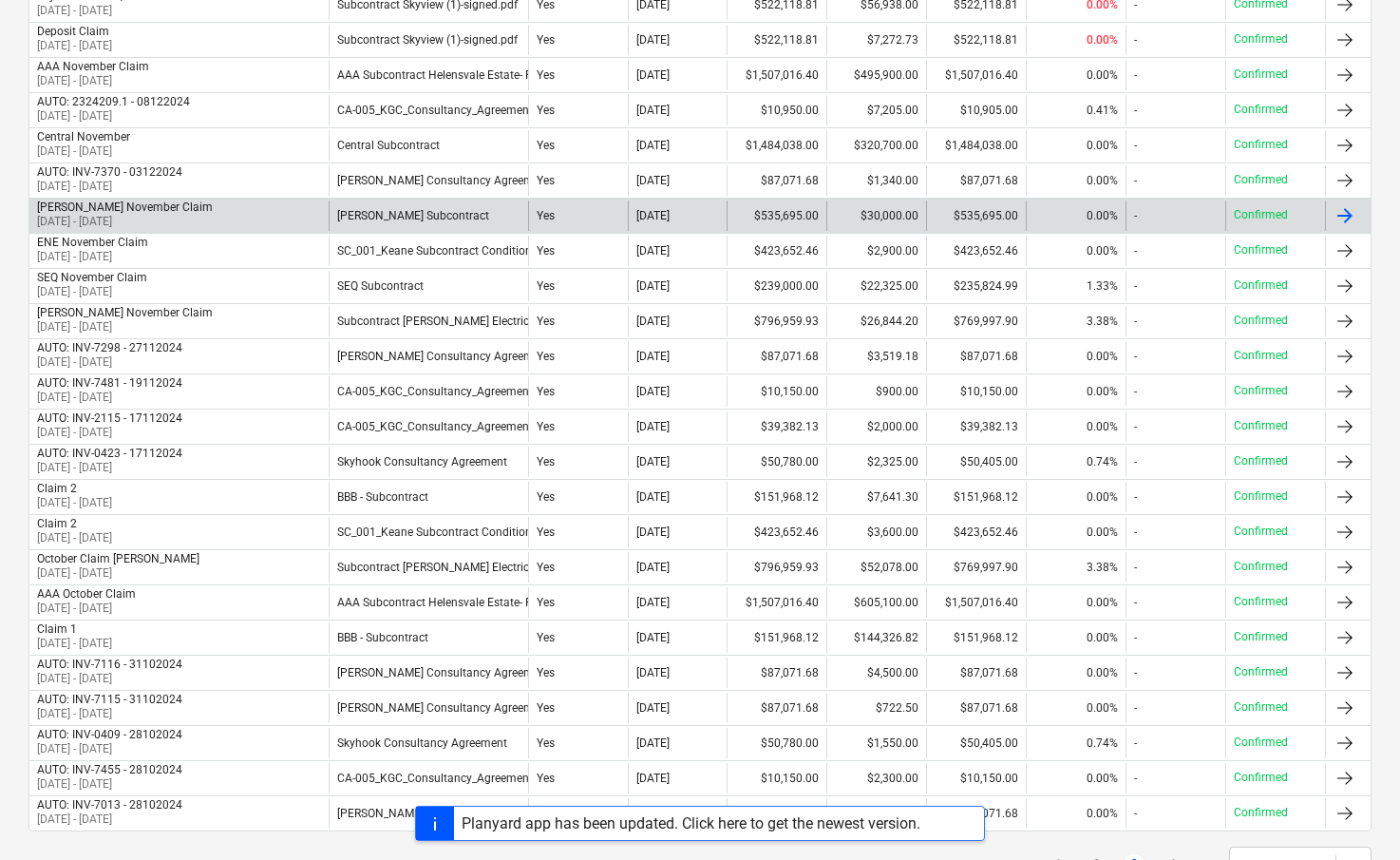 click on "[PERSON_NAME] Subcontract" at bounding box center [428, 216] 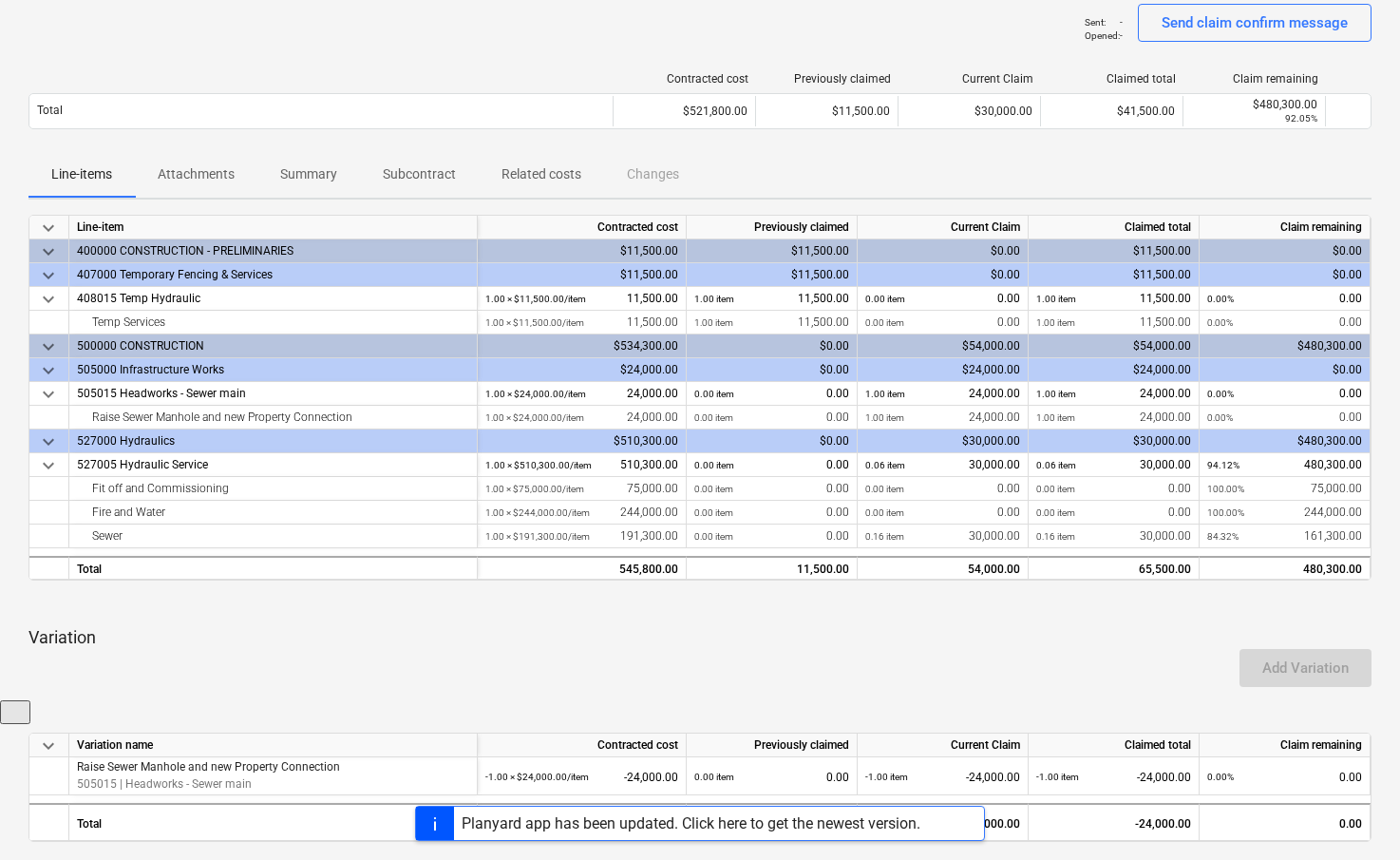 scroll, scrollTop: 162, scrollLeft: 0, axis: vertical 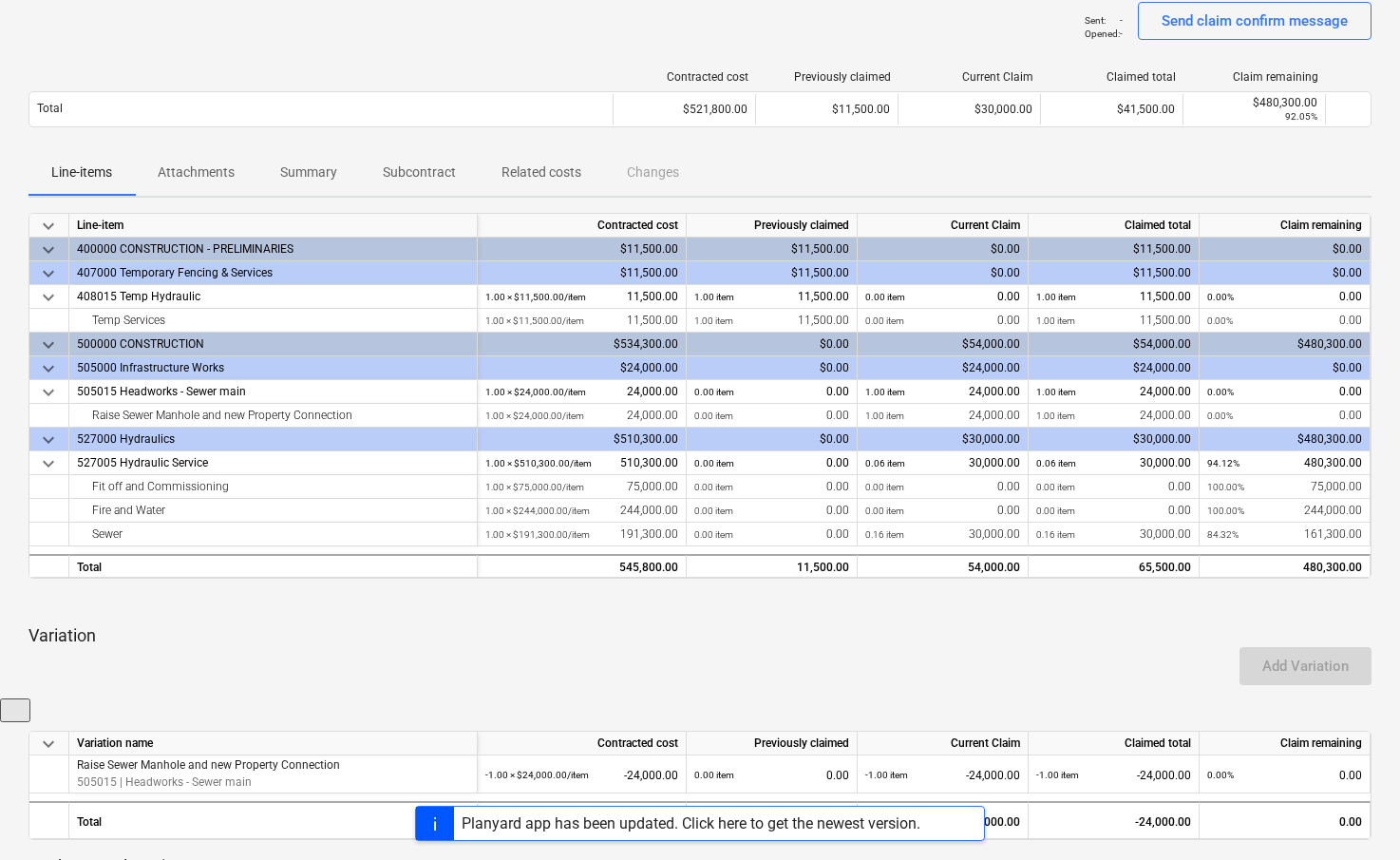 click on "Related costs" at bounding box center [541, 172] 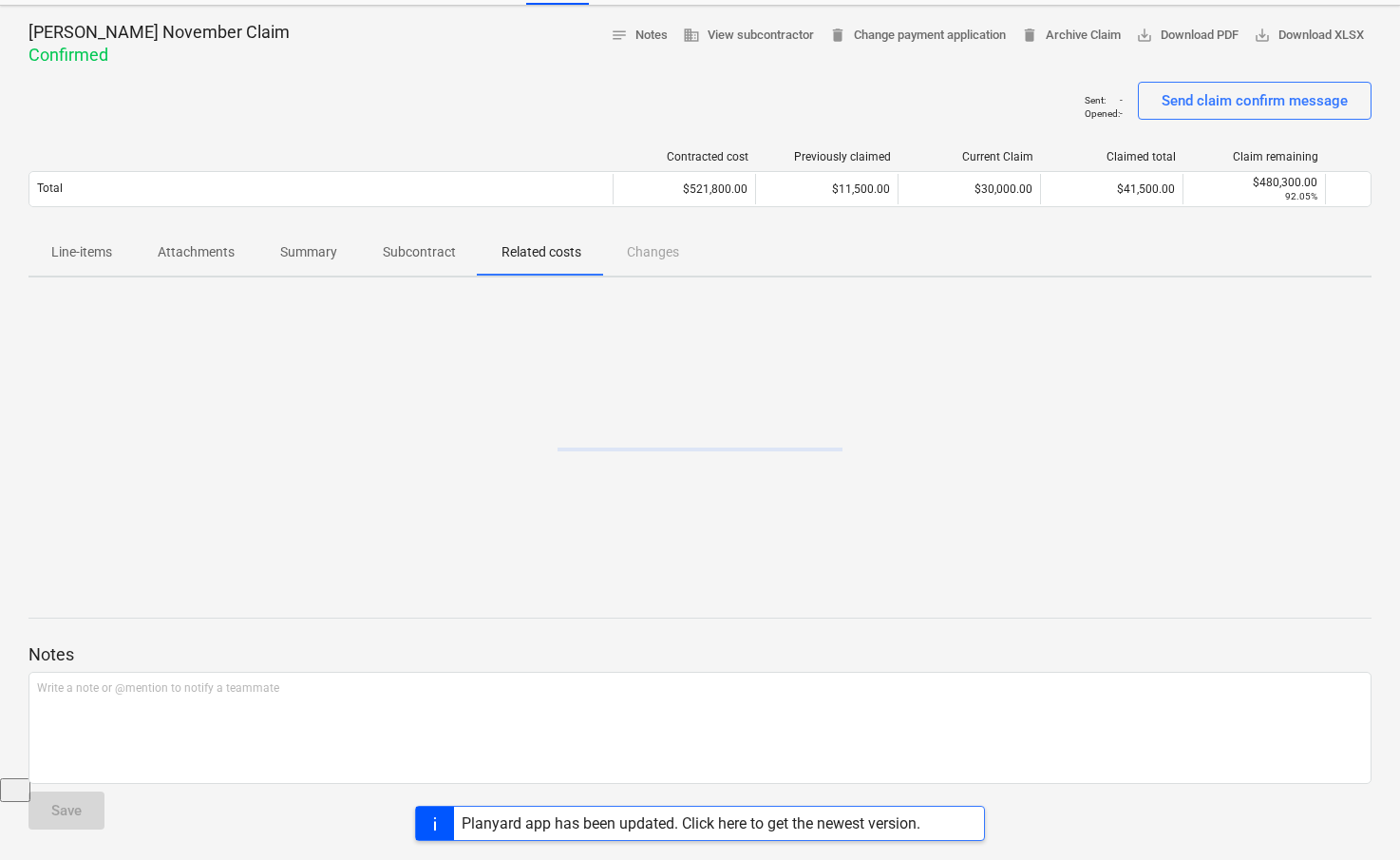 scroll, scrollTop: 82, scrollLeft: 0, axis: vertical 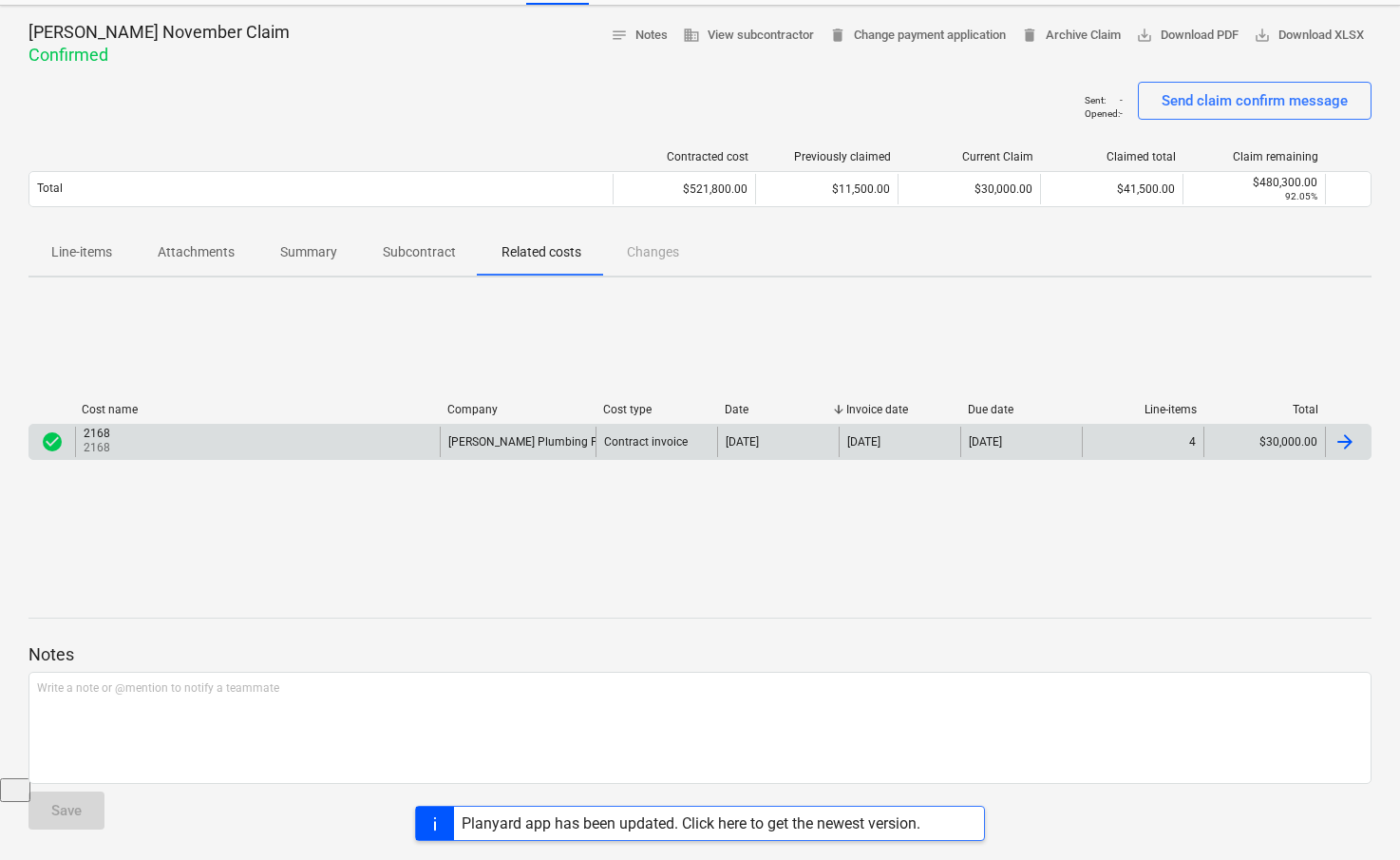 click on "[PERSON_NAME] Plumbing Pty Ltd" at bounding box center (518, 442) 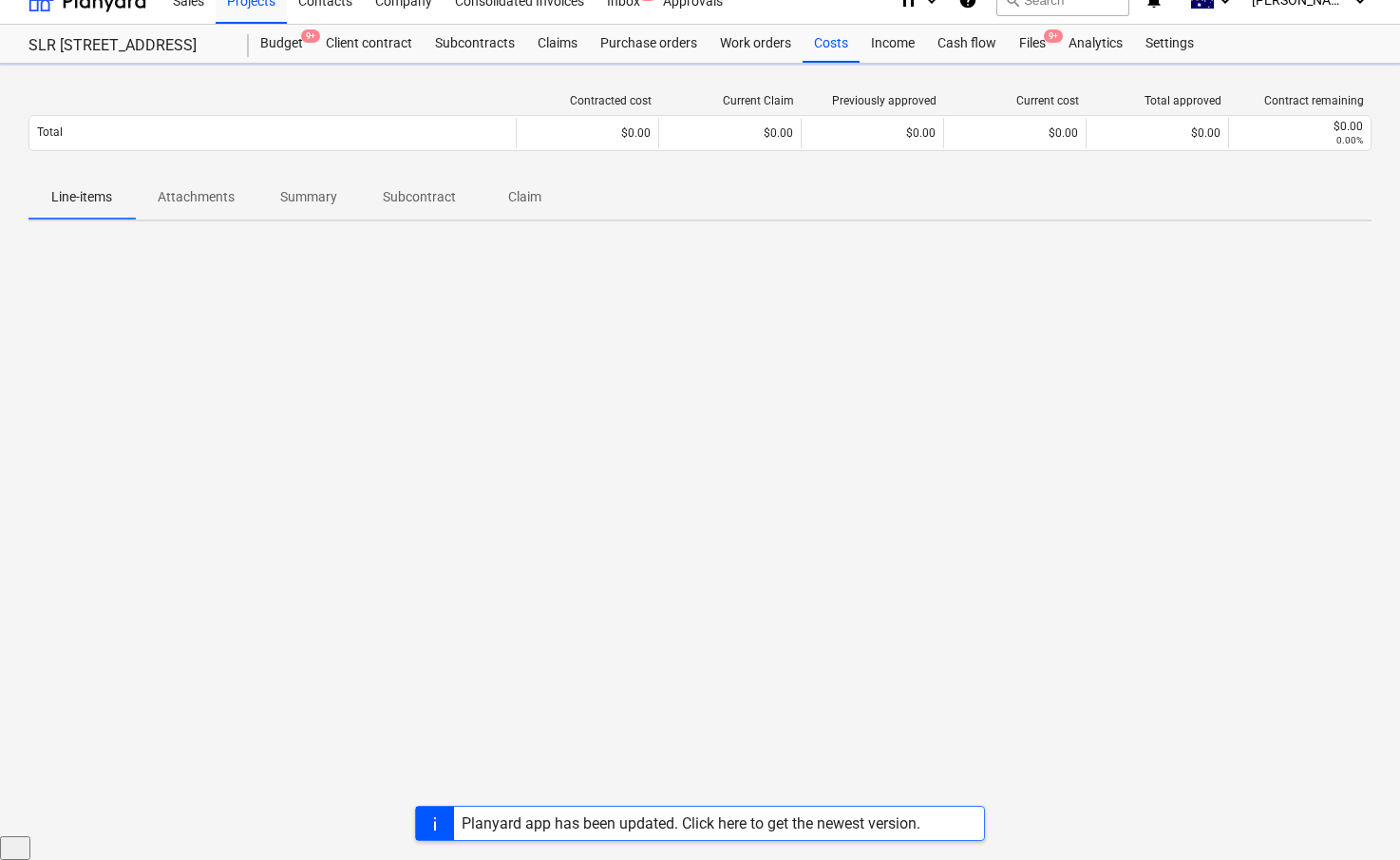 scroll, scrollTop: 0, scrollLeft: 0, axis: both 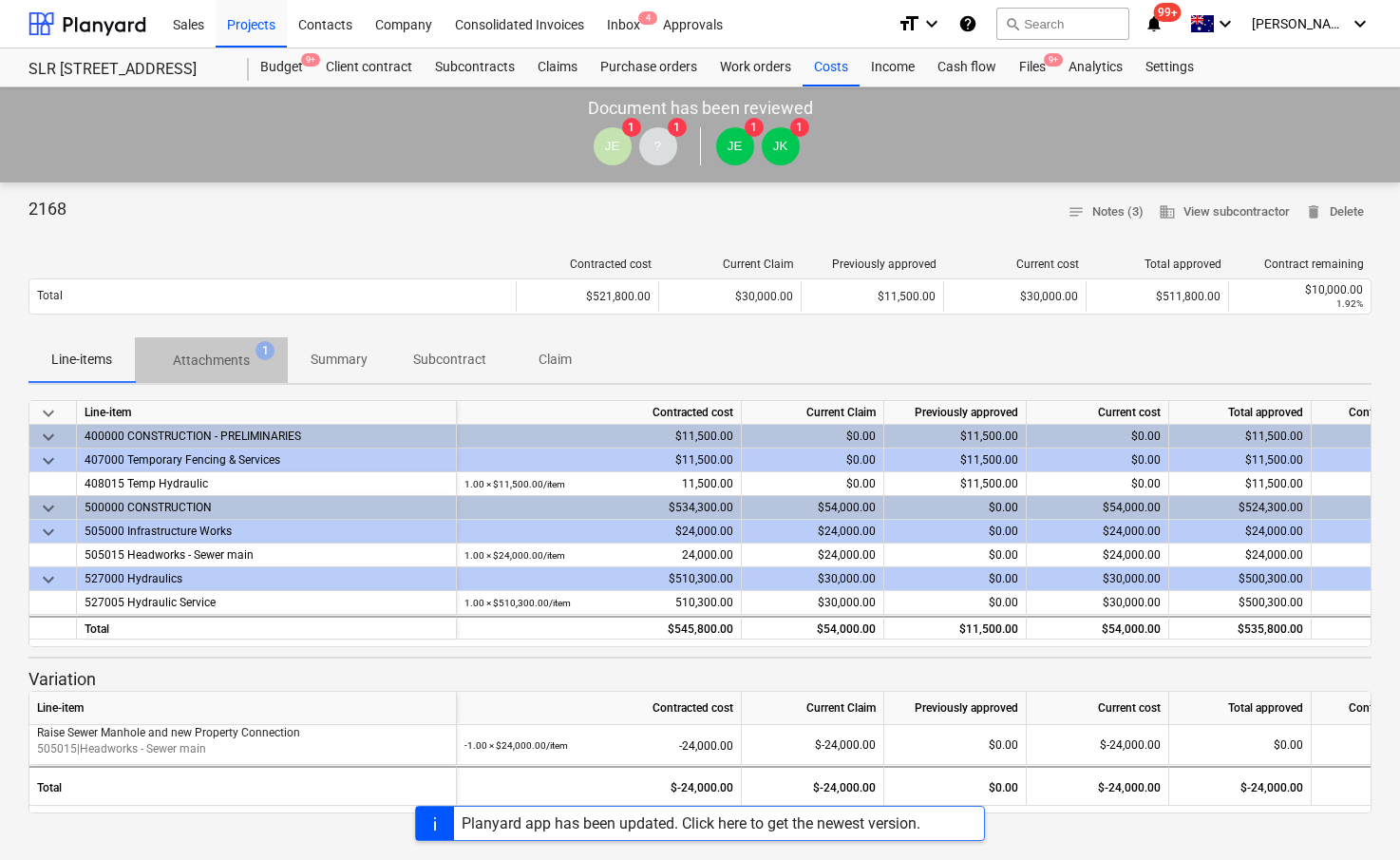 click on "Attachments 1" at bounding box center (211, 360) 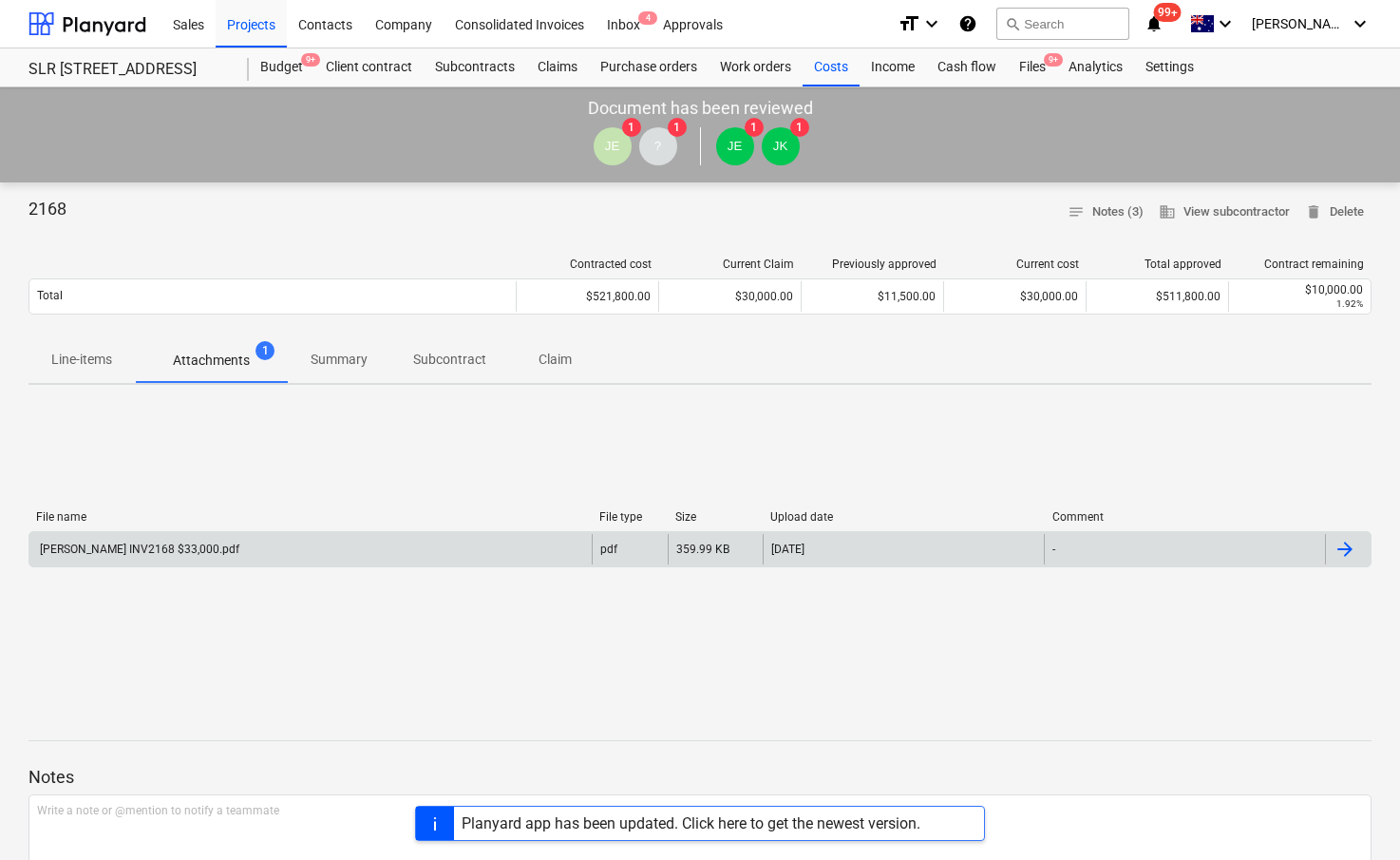 click on "[PERSON_NAME] INV2168 $33,000.pdf" at bounding box center (311, 549) 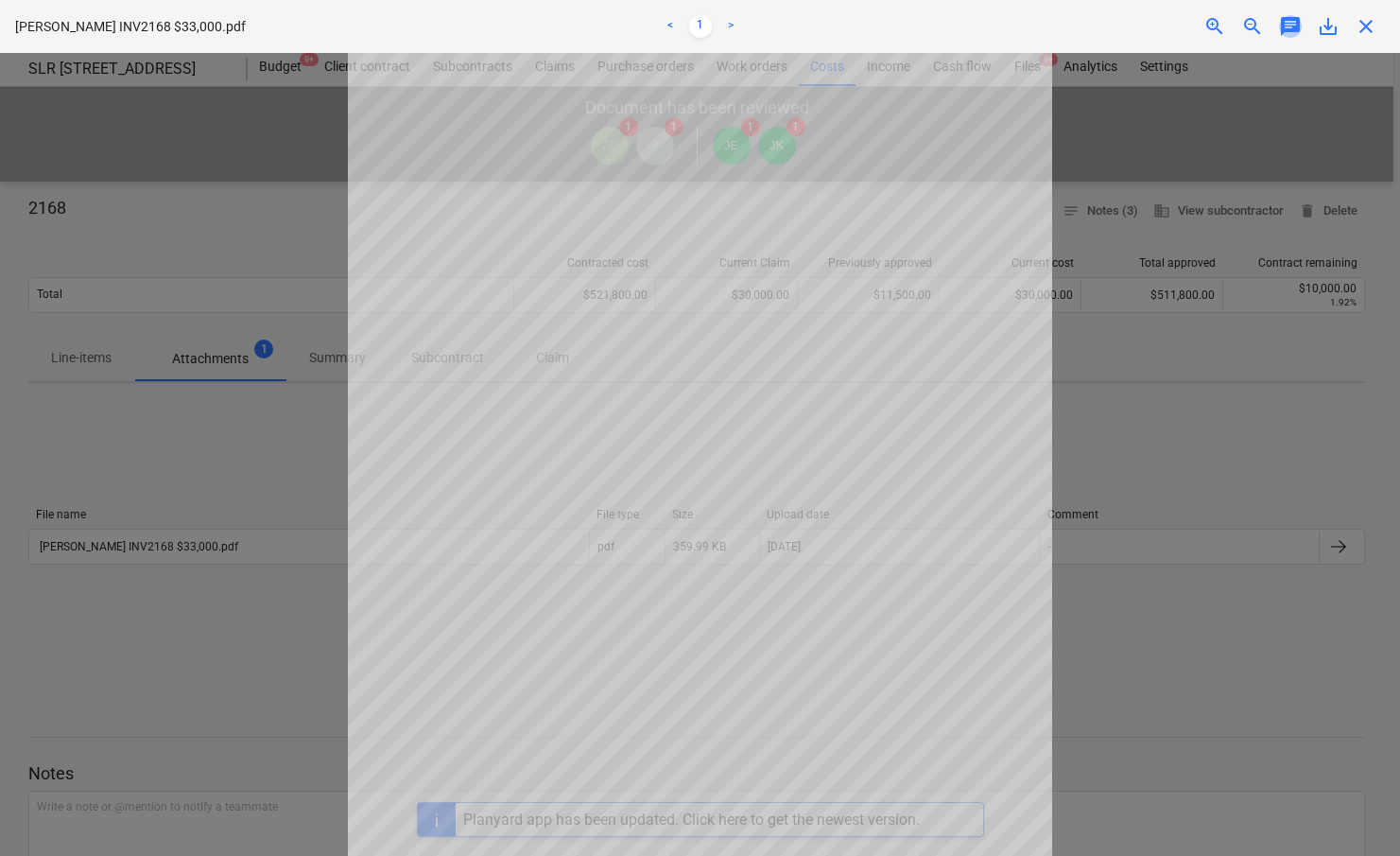 click on "chat" at bounding box center [1290, 26] 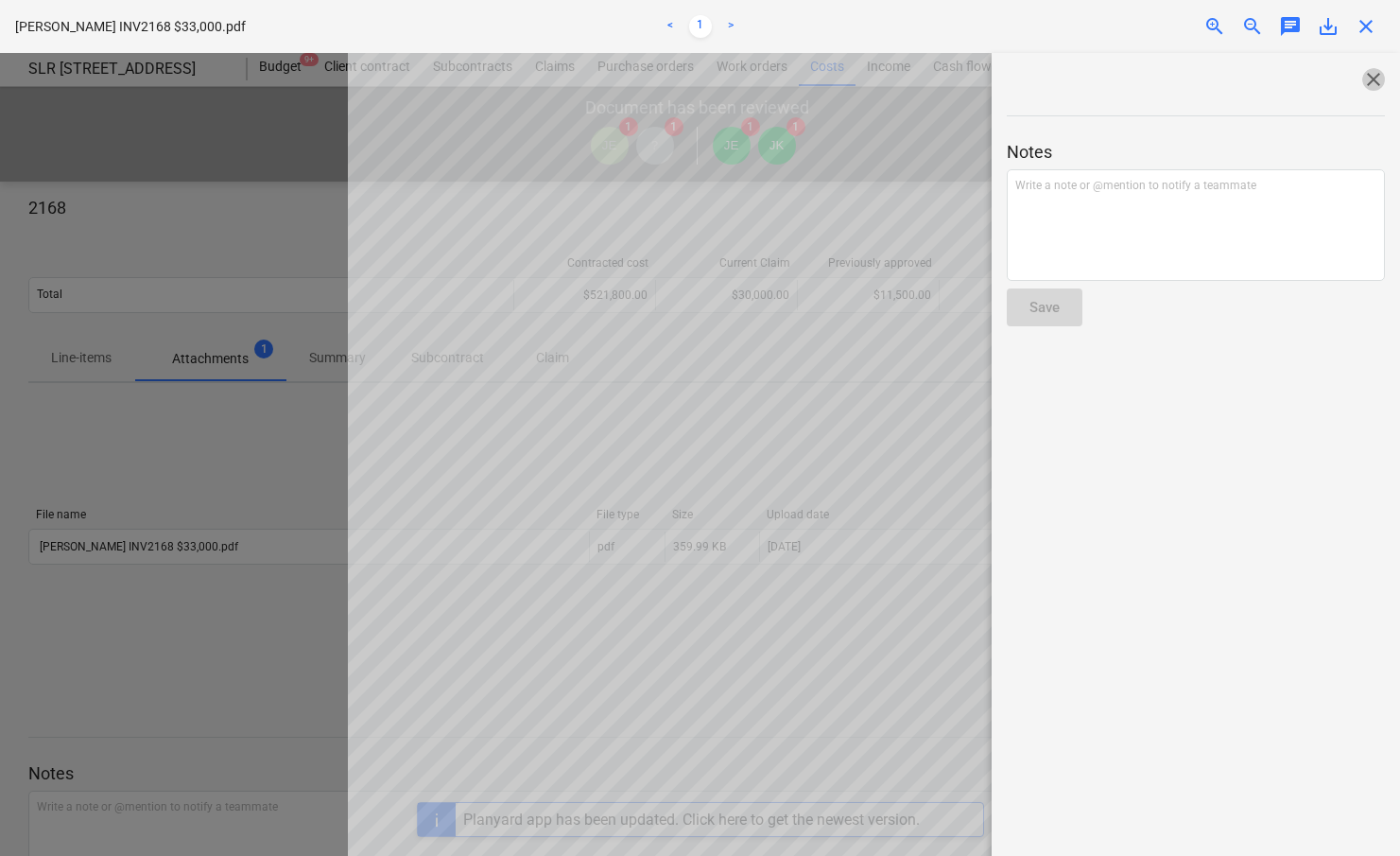 click on "close" at bounding box center (1374, 79) 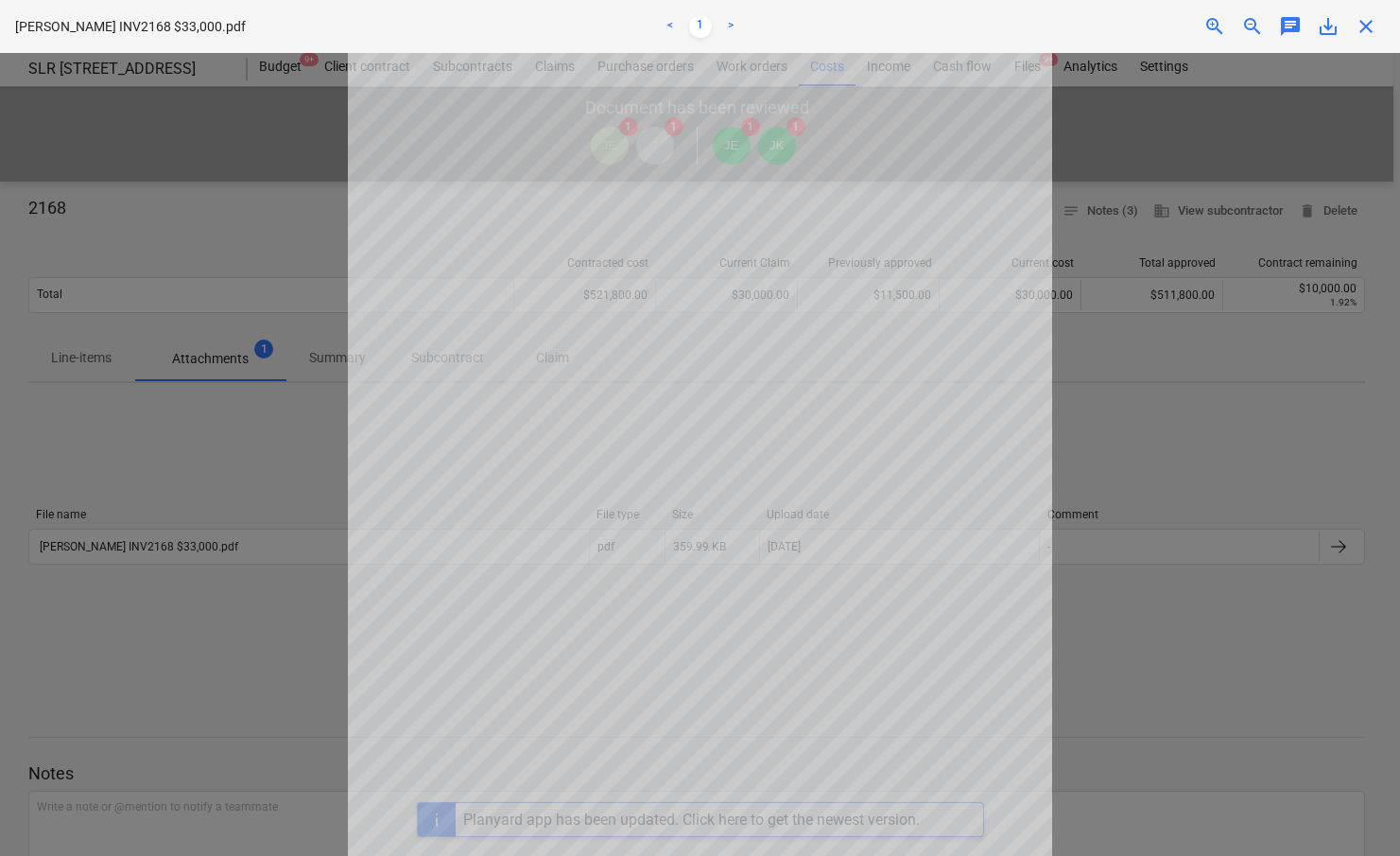 click on "close" at bounding box center [1366, 26] 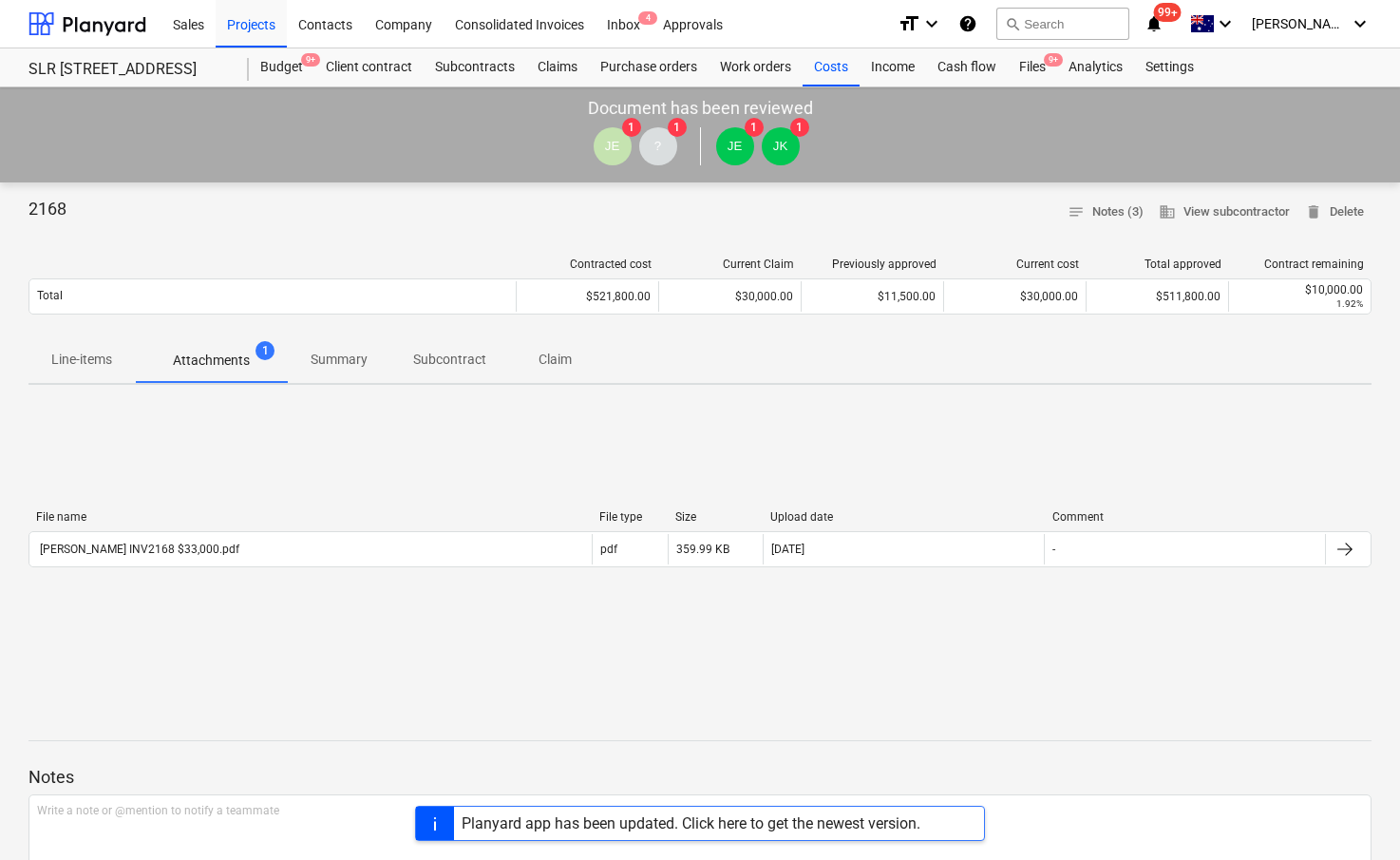 click on "Line-items" at bounding box center (82, 359) 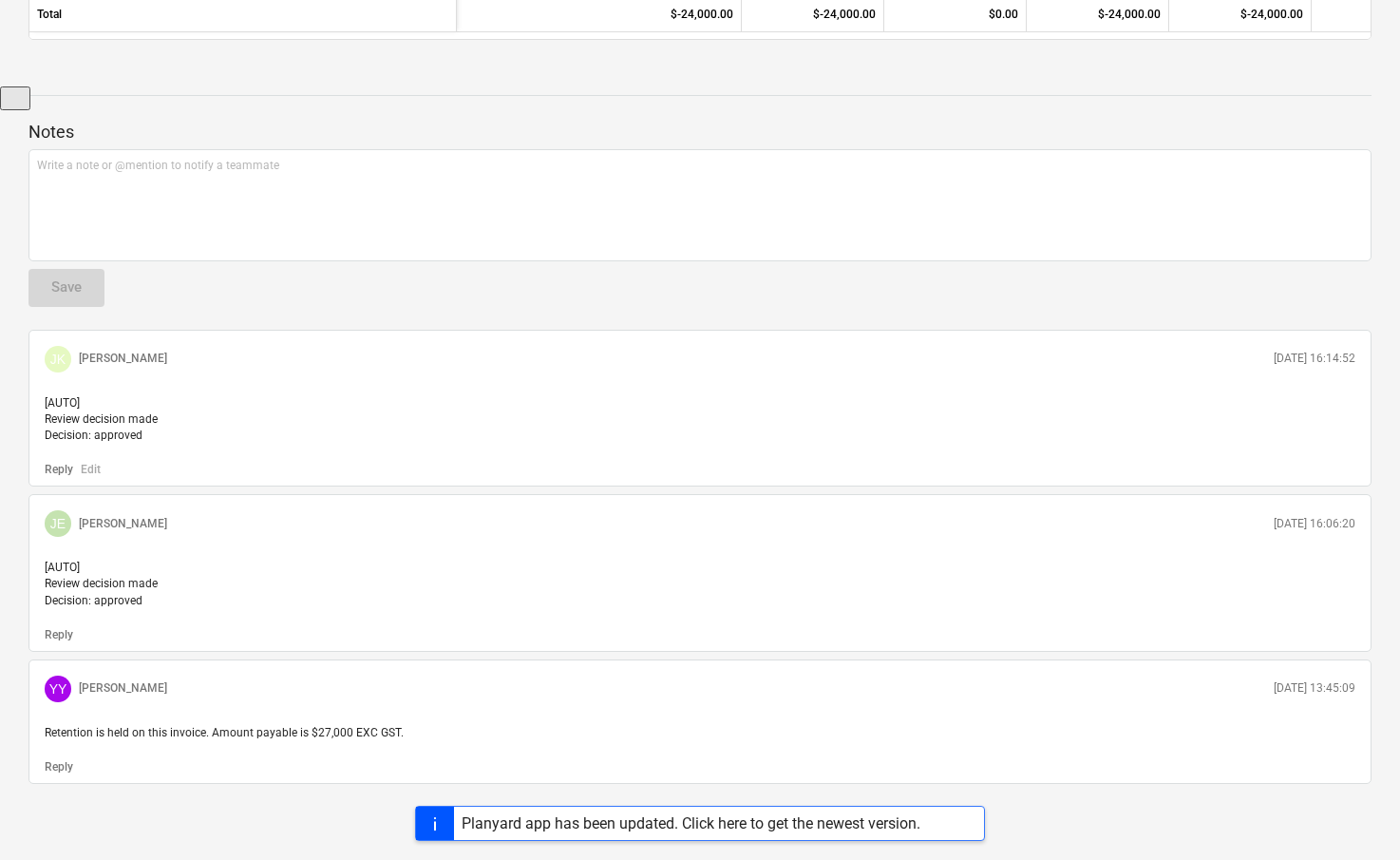 scroll, scrollTop: 797, scrollLeft: 0, axis: vertical 